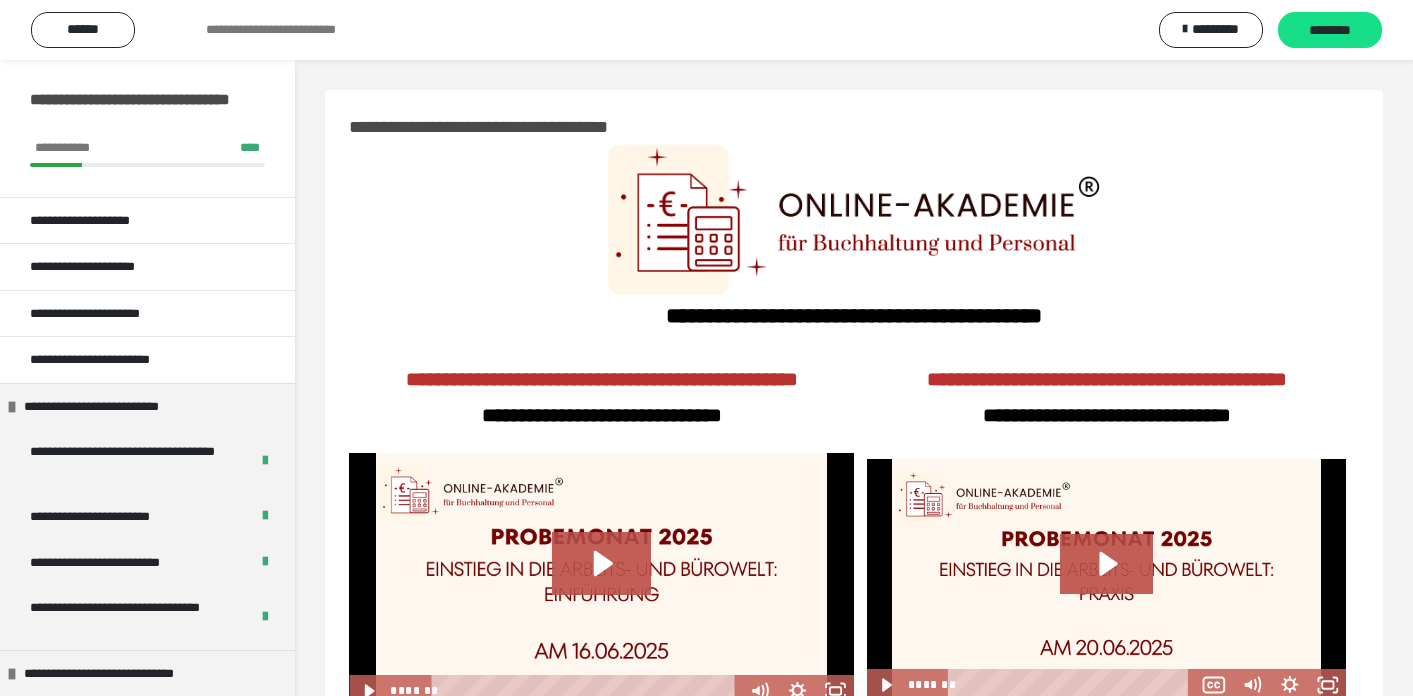 scroll, scrollTop: 85, scrollLeft: 0, axis: vertical 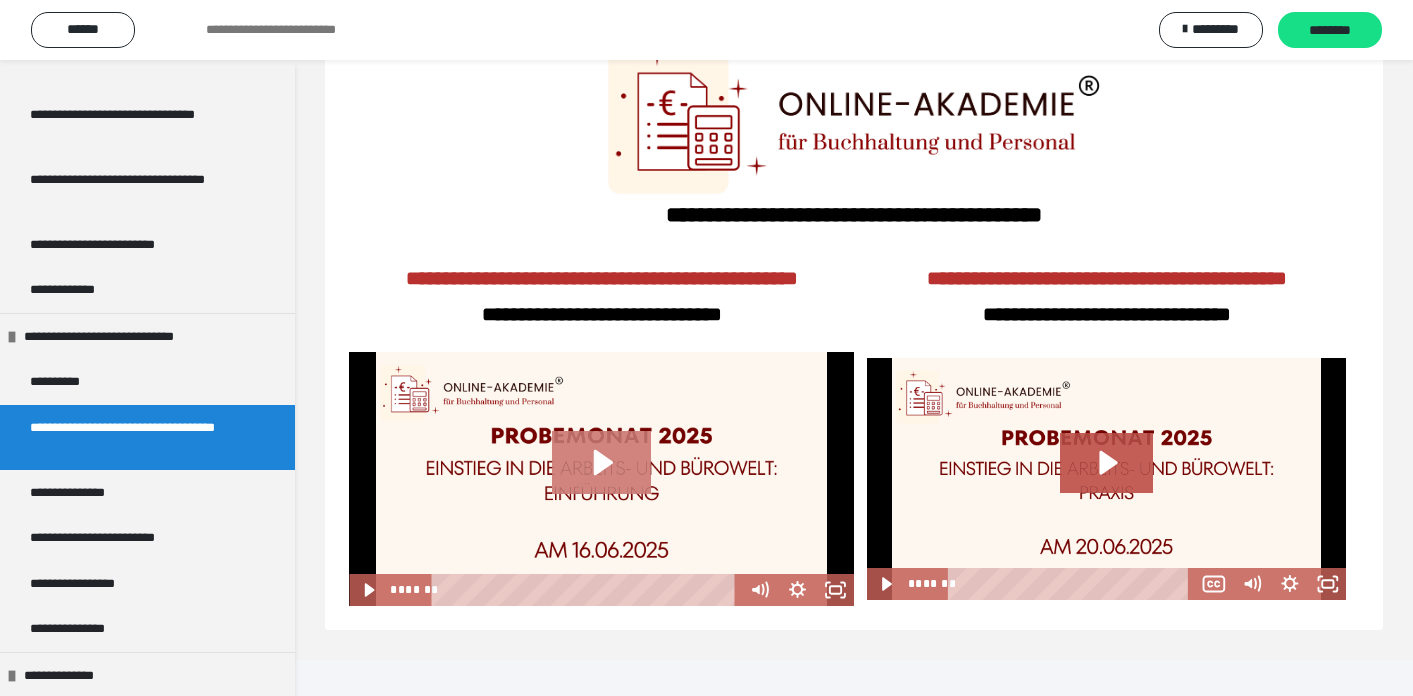click 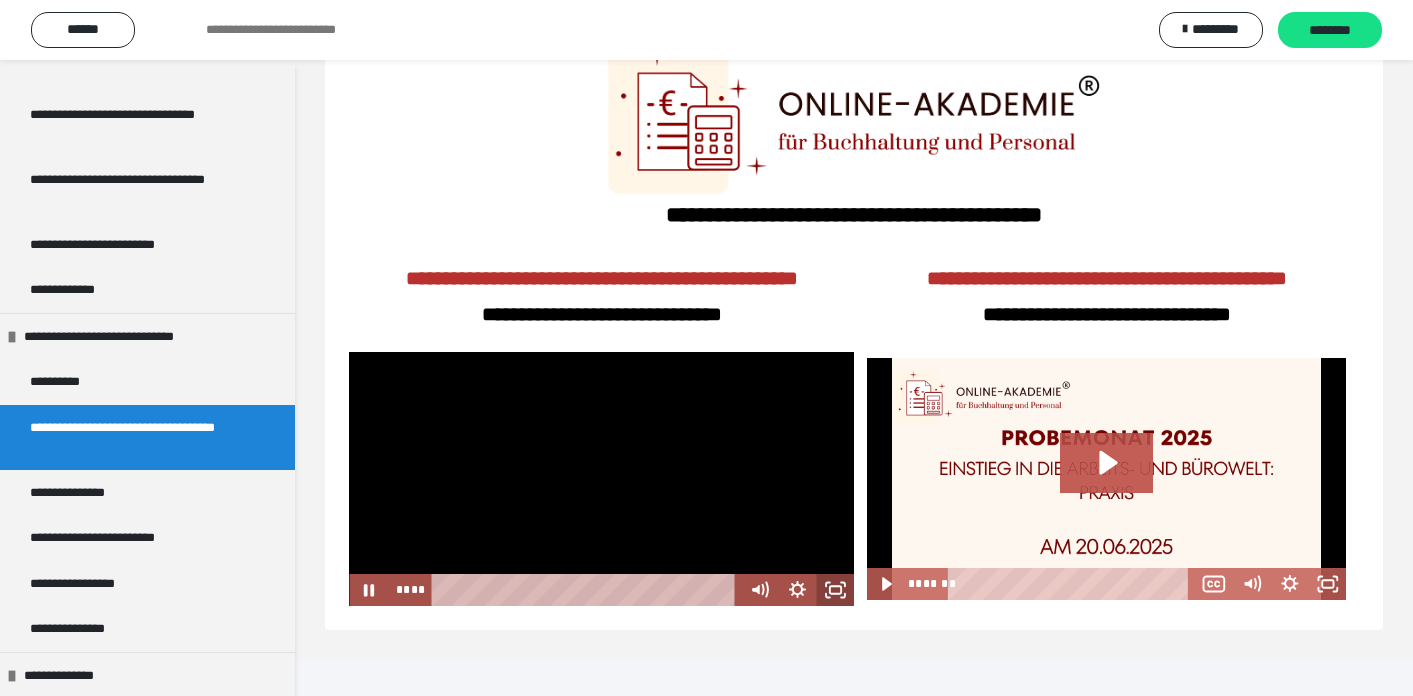 click 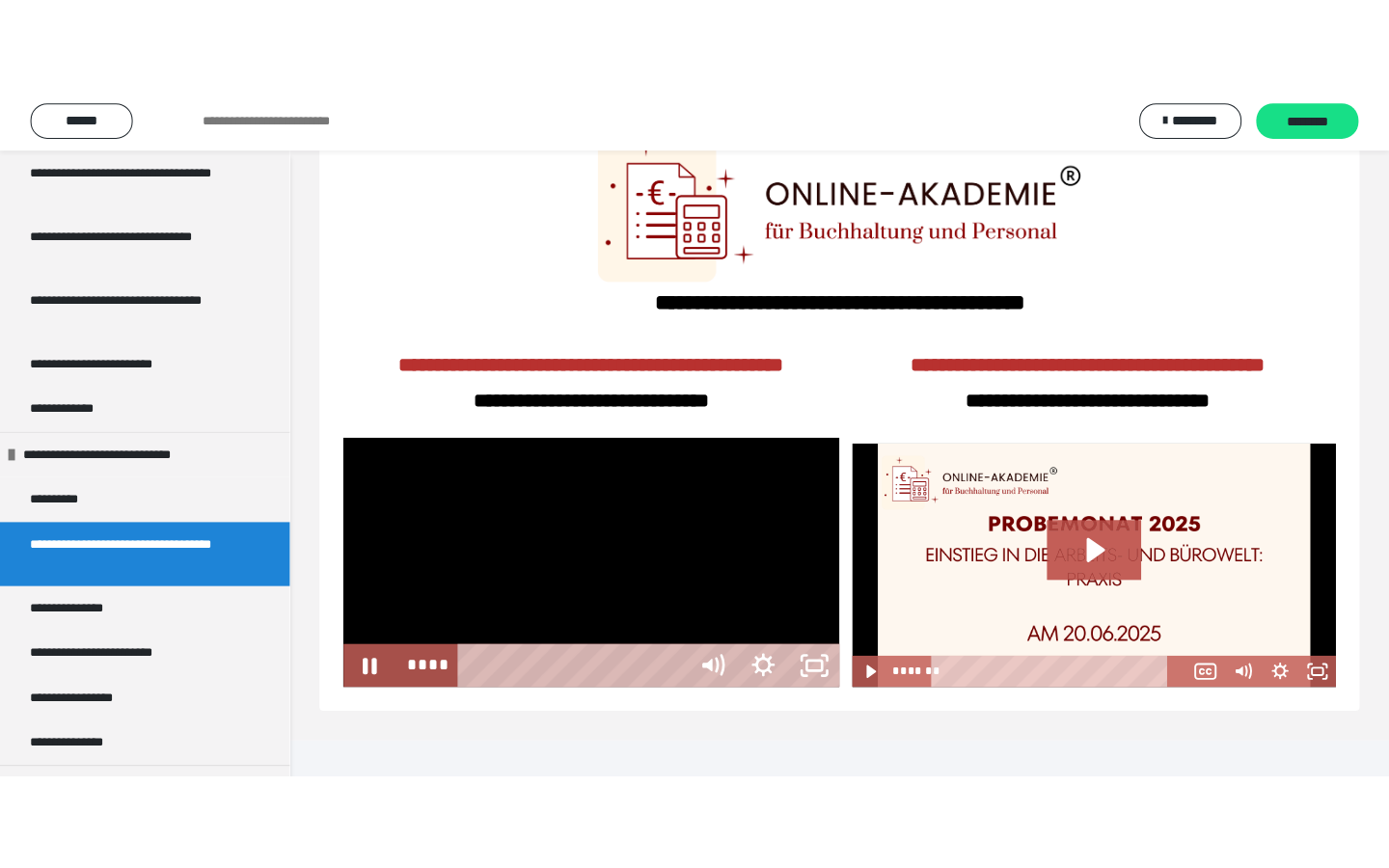 scroll, scrollTop: 58, scrollLeft: 0, axis: vertical 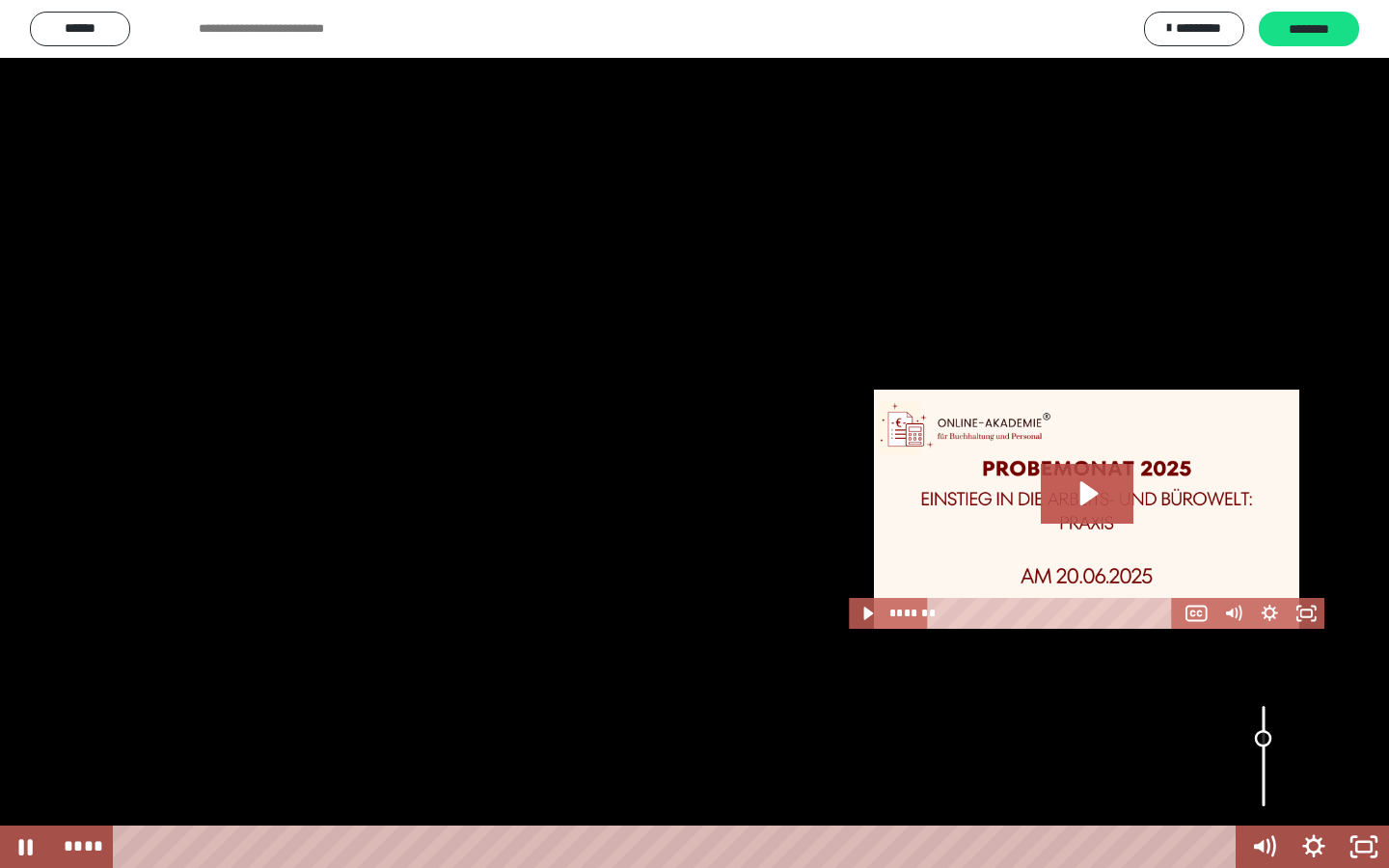 click at bounding box center [1264, 756] 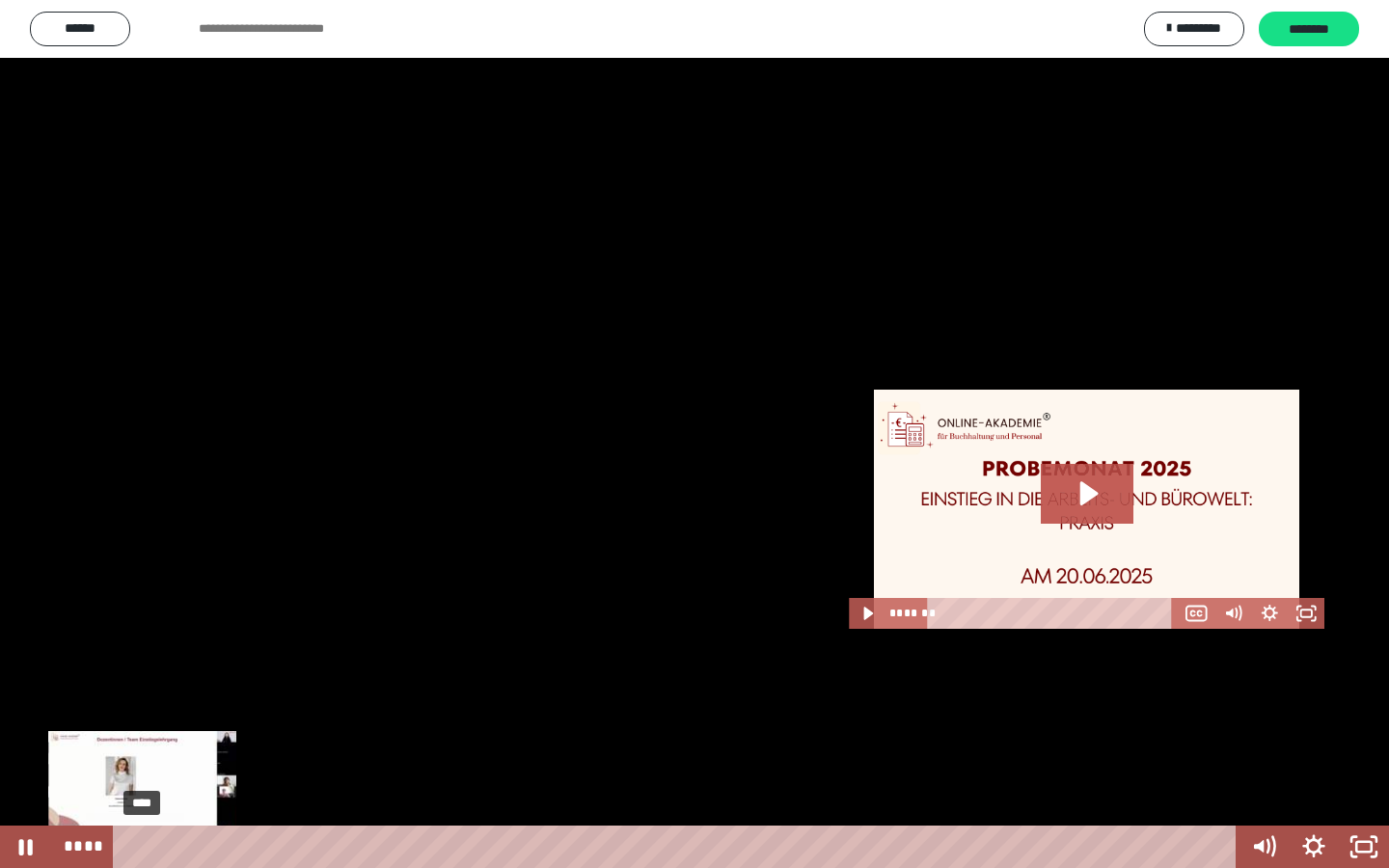 click at bounding box center [142, 847] 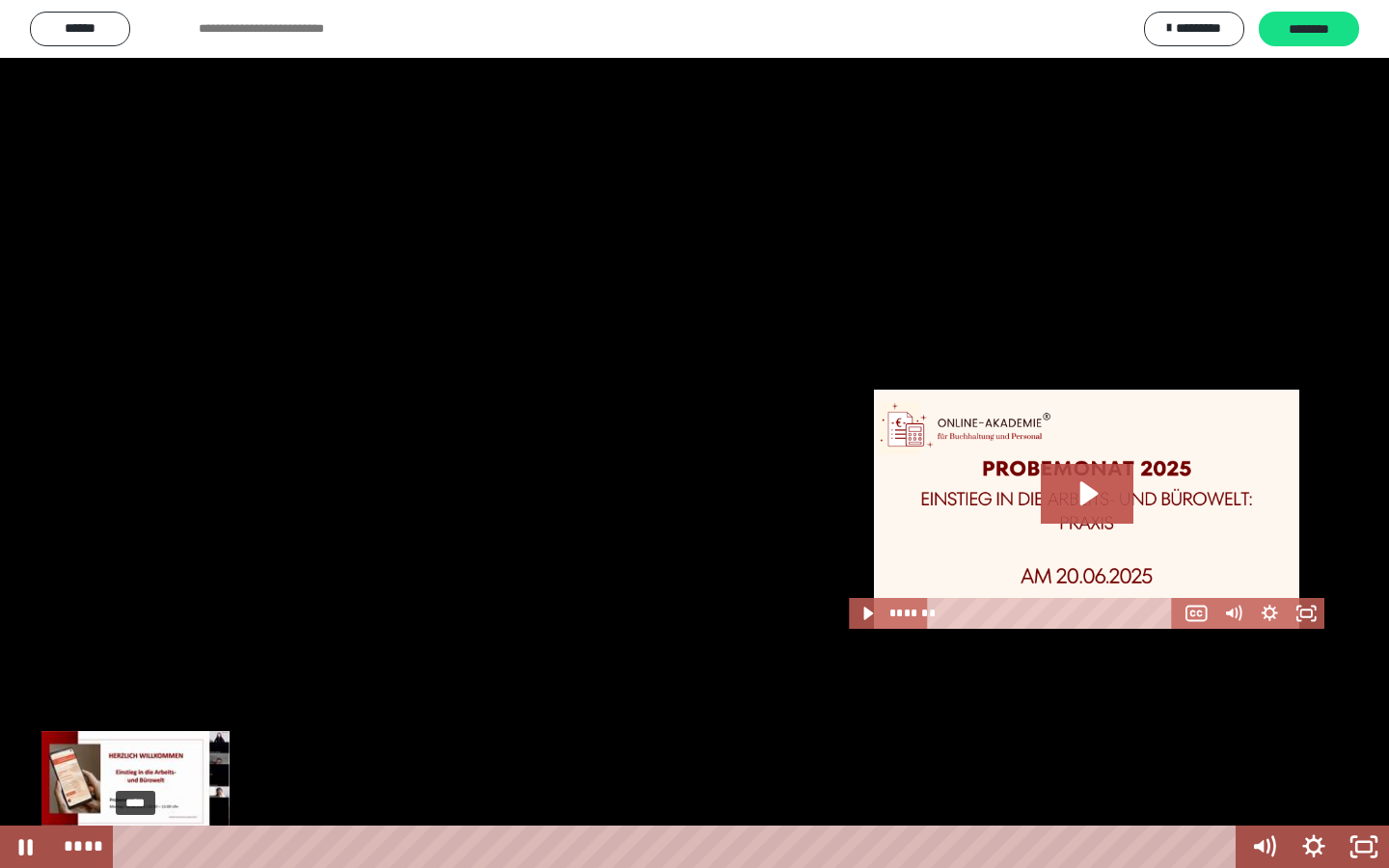 click at bounding box center [142, 847] 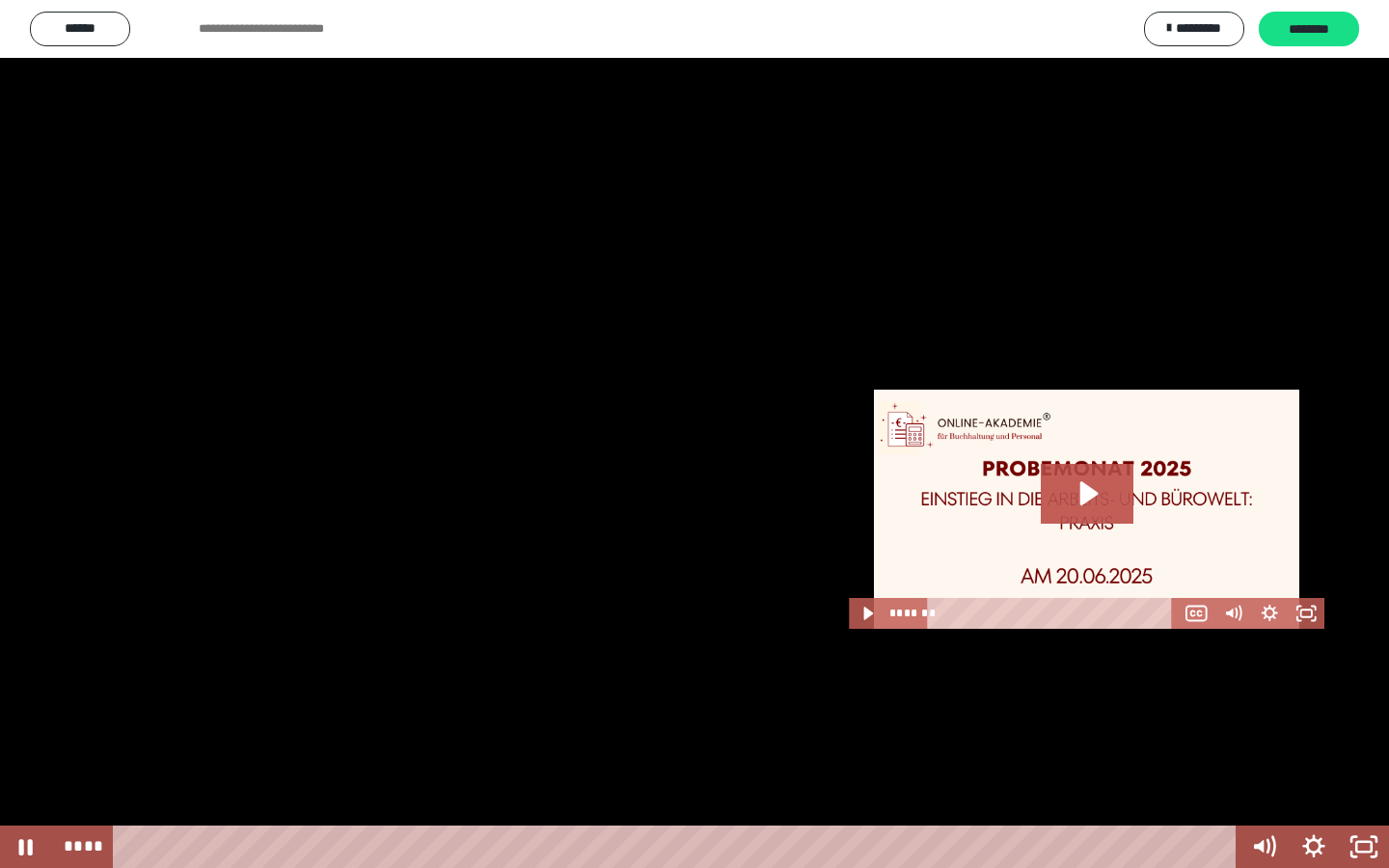 click at bounding box center (694, 434) 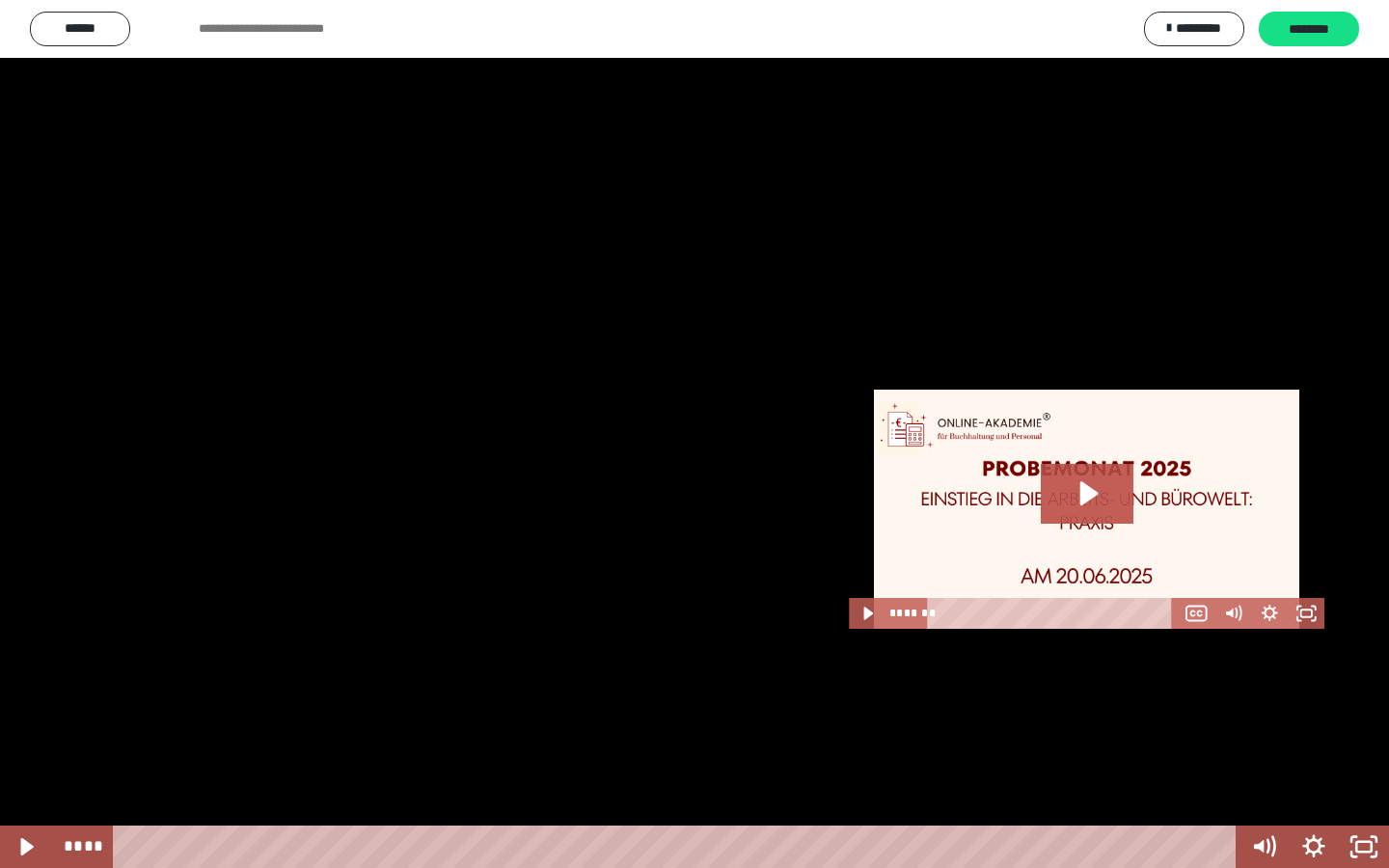 click at bounding box center [694, 434] 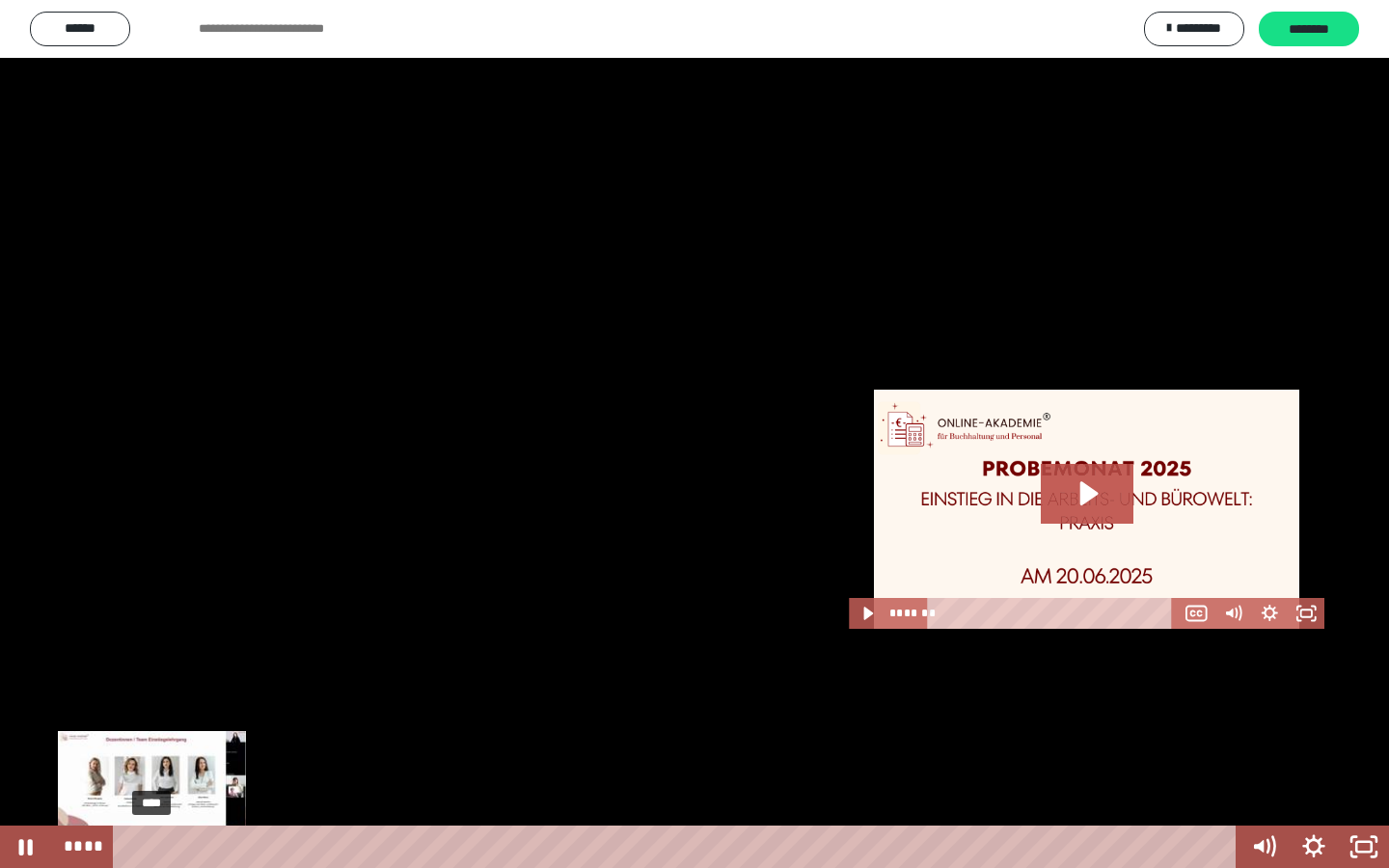 click on "****" at bounding box center (678, 847) 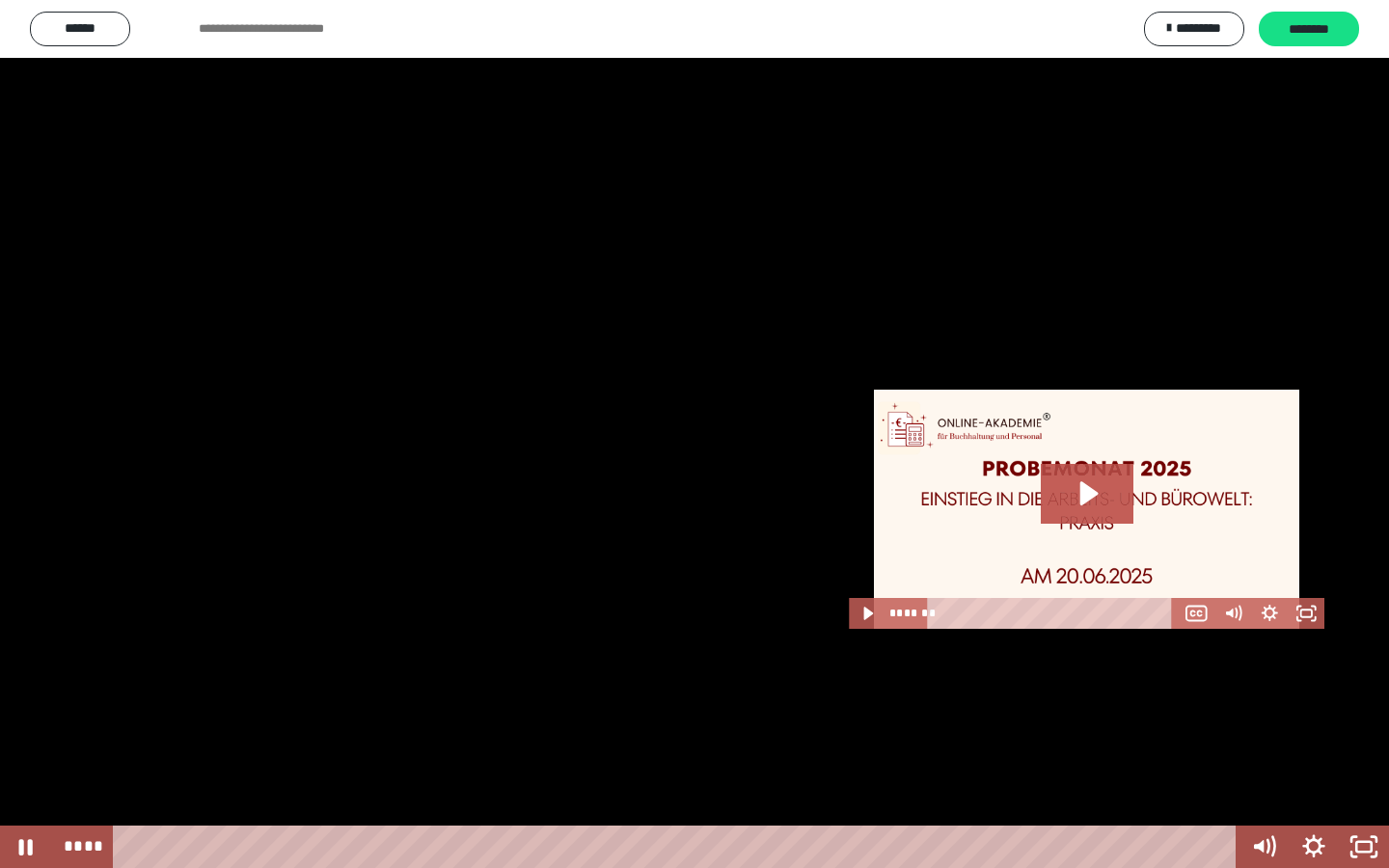 click at bounding box center (694, 434) 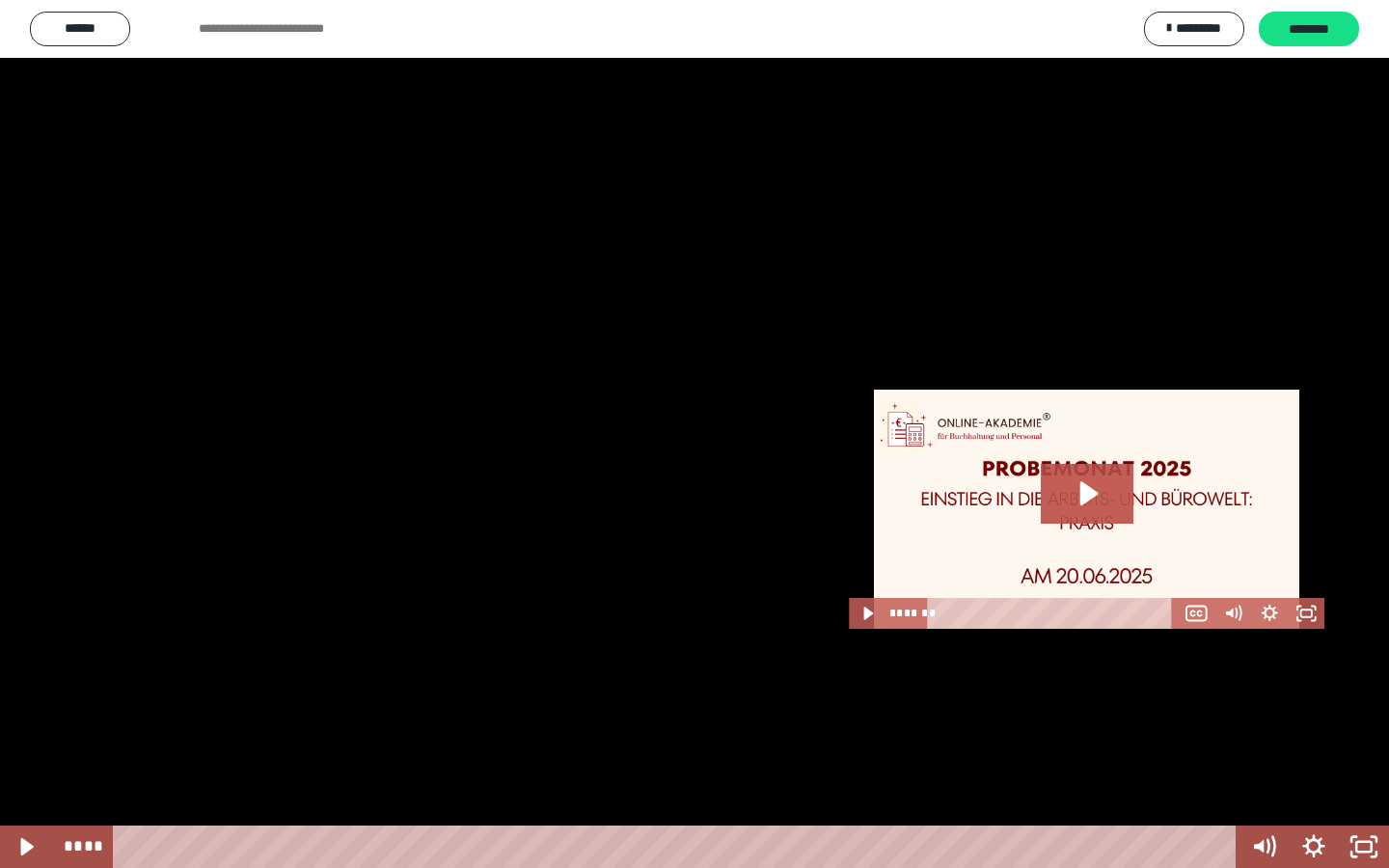 type 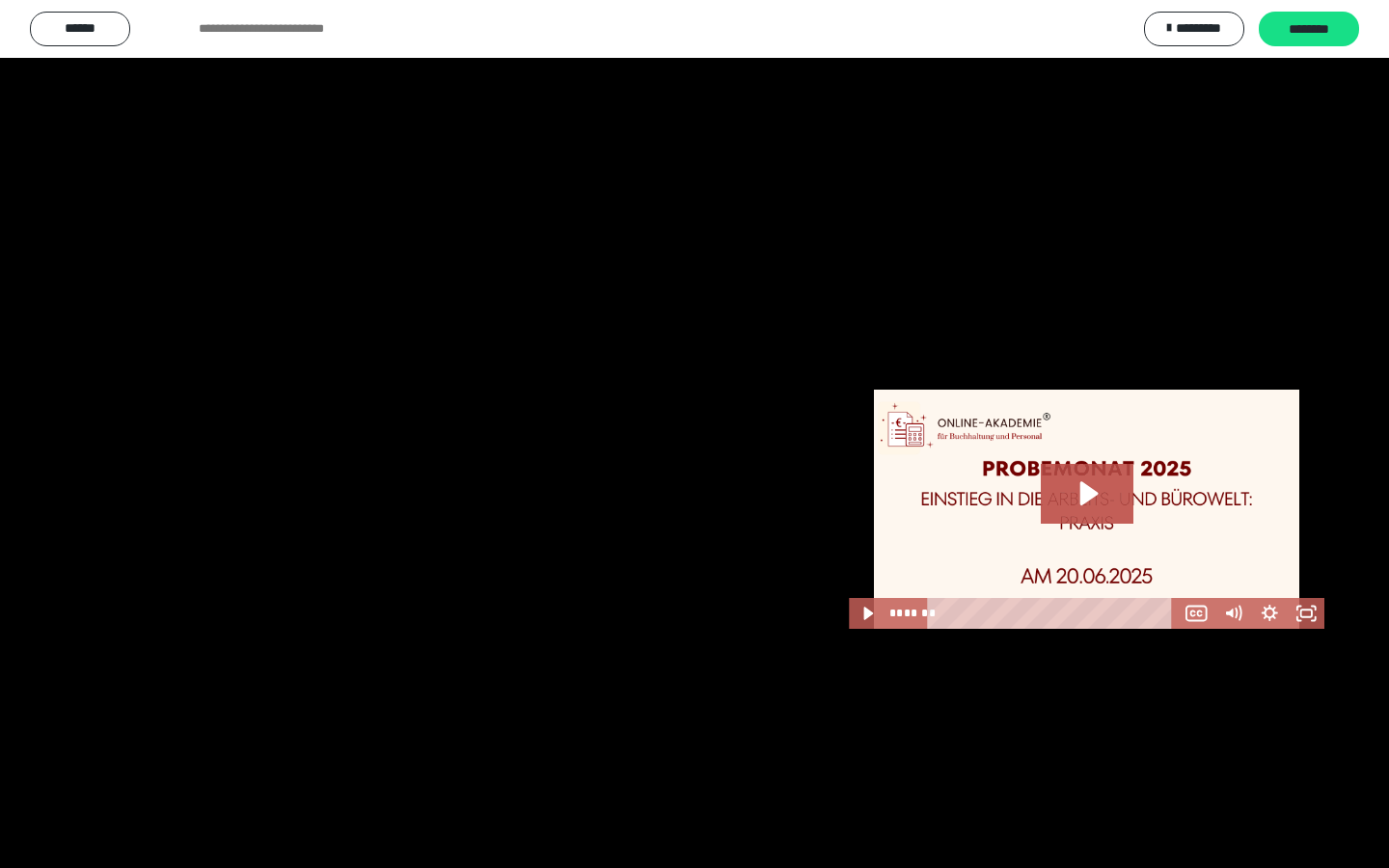 click at bounding box center (694, 434) 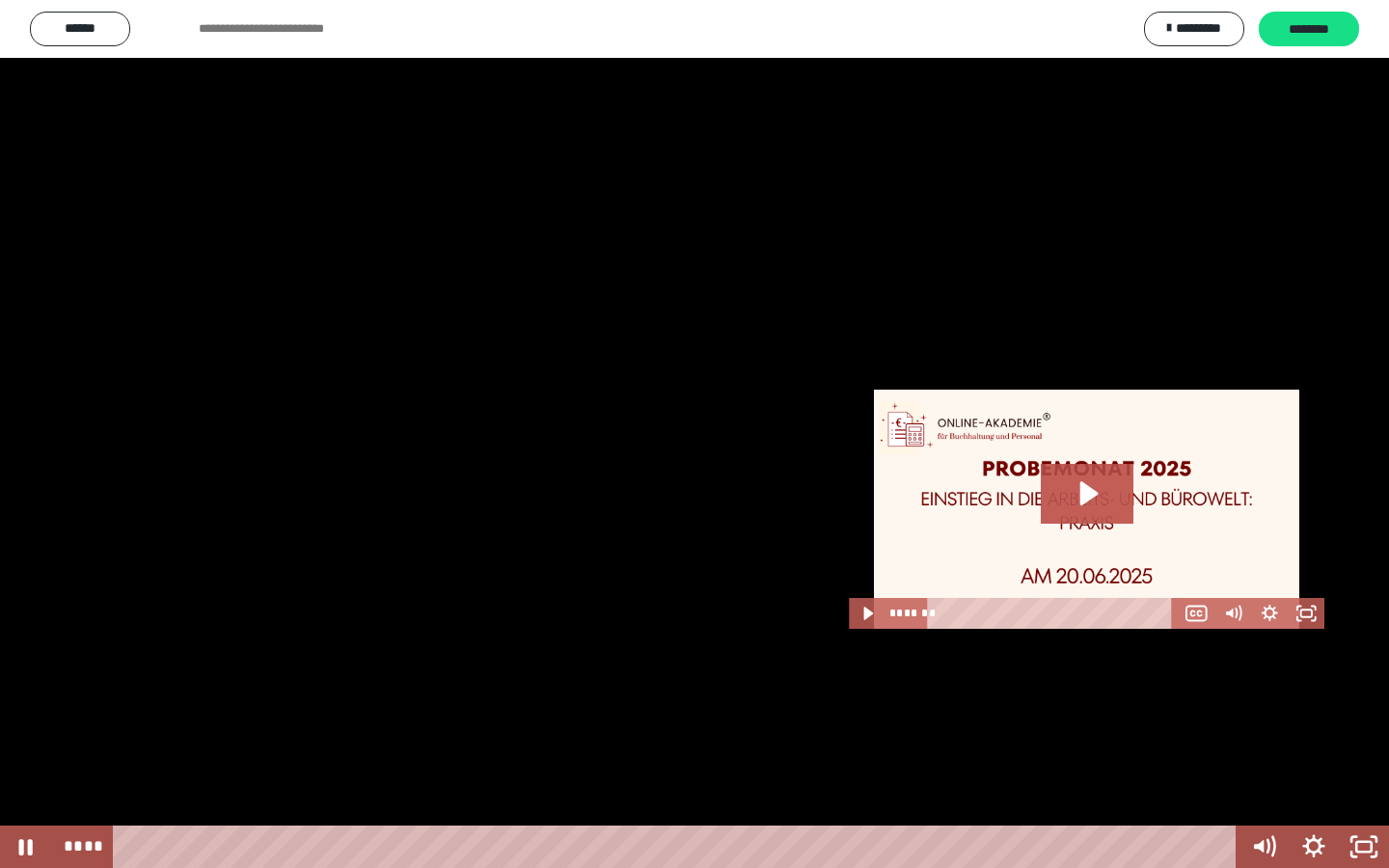 click at bounding box center [694, 434] 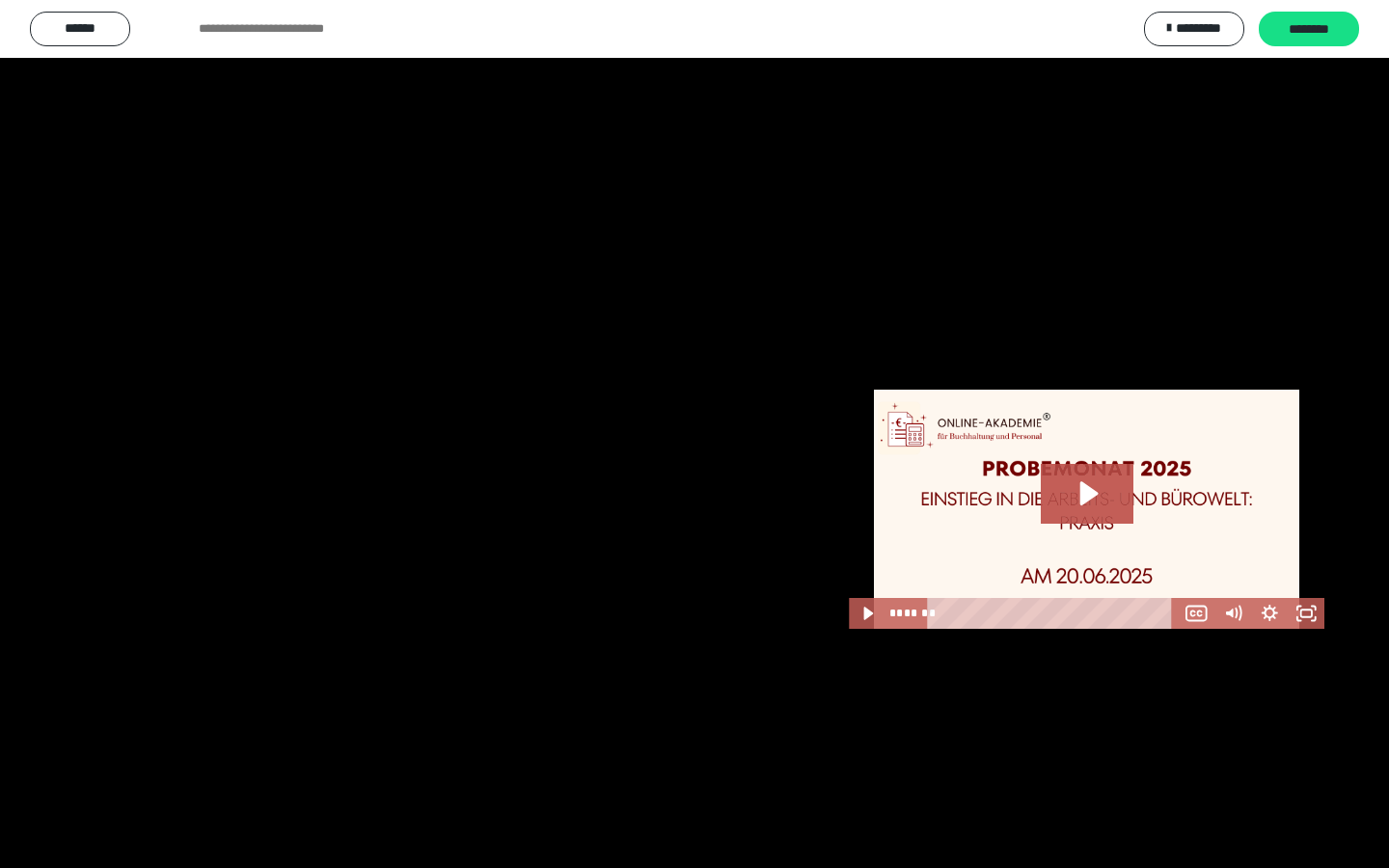 click at bounding box center [694, 434] 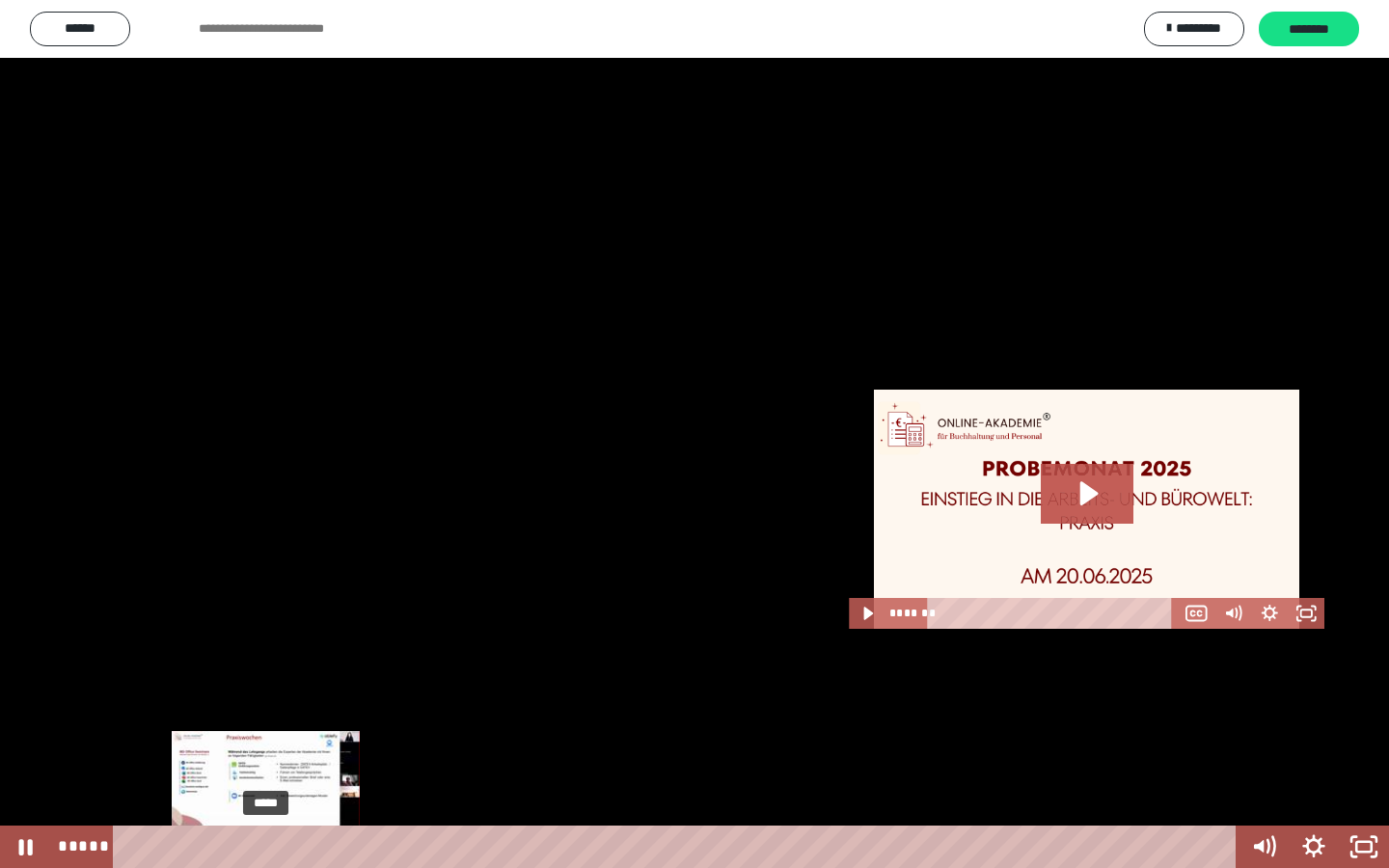 click at bounding box center [265, 847] 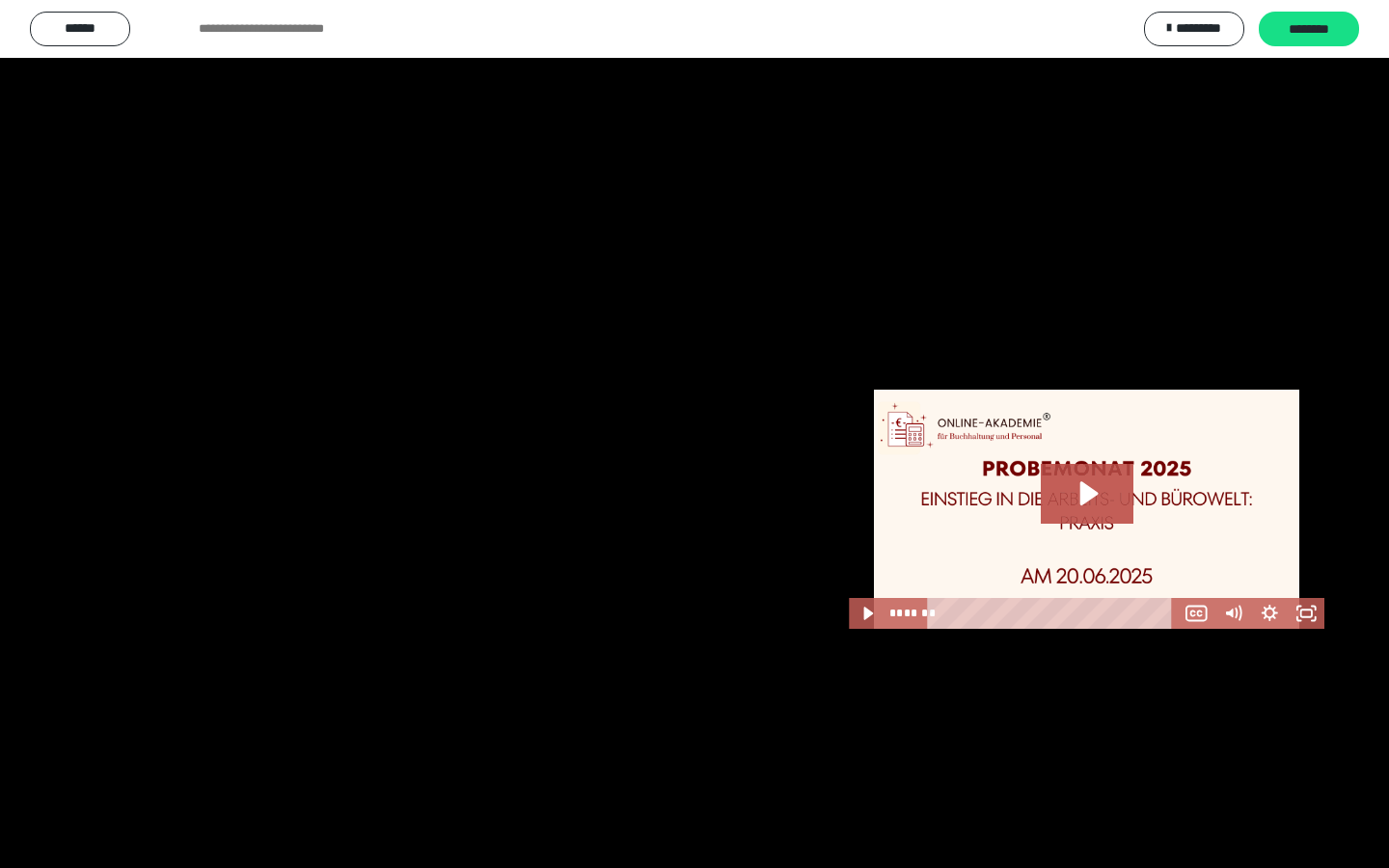 click at bounding box center (694, 434) 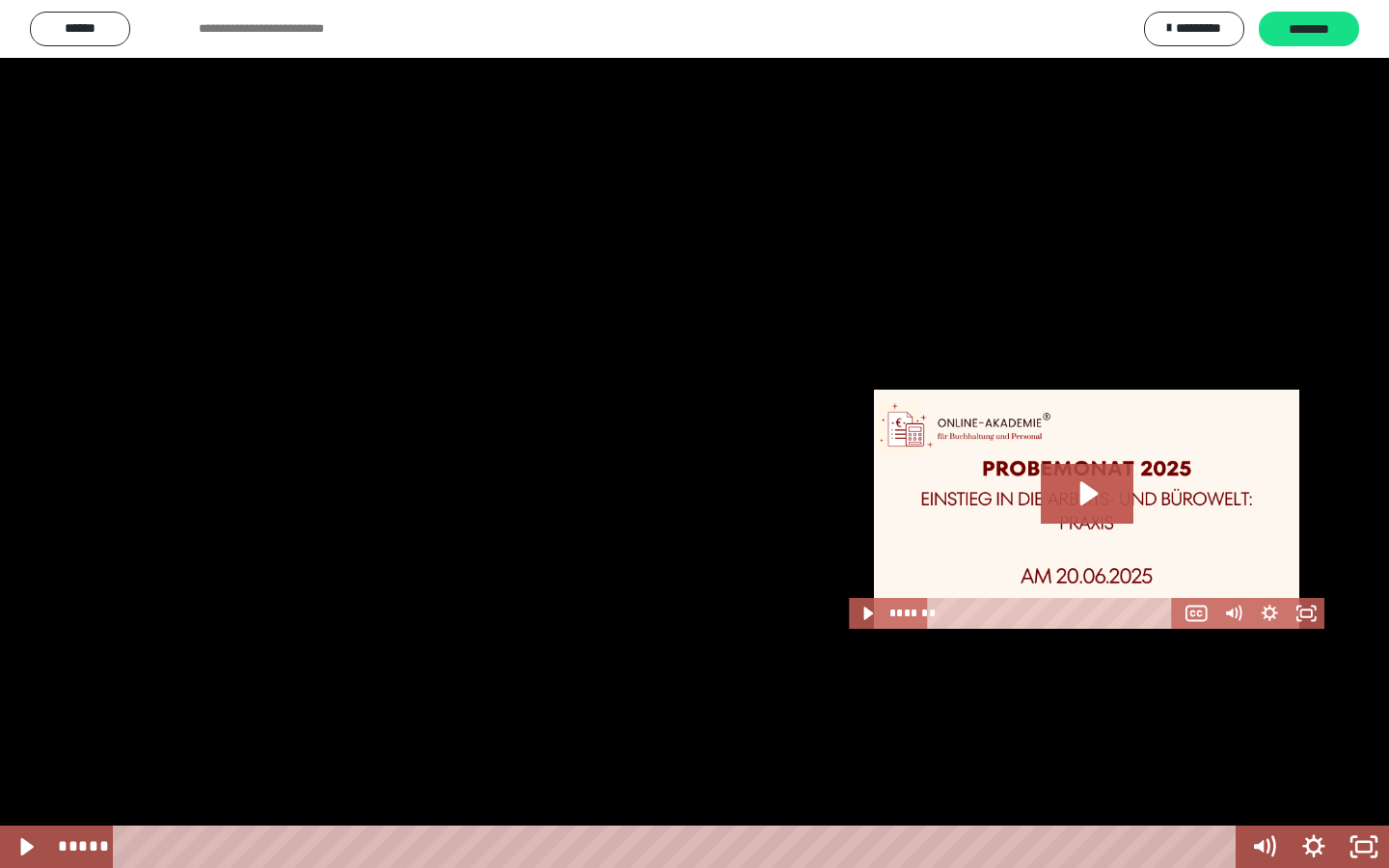 click at bounding box center [694, 434] 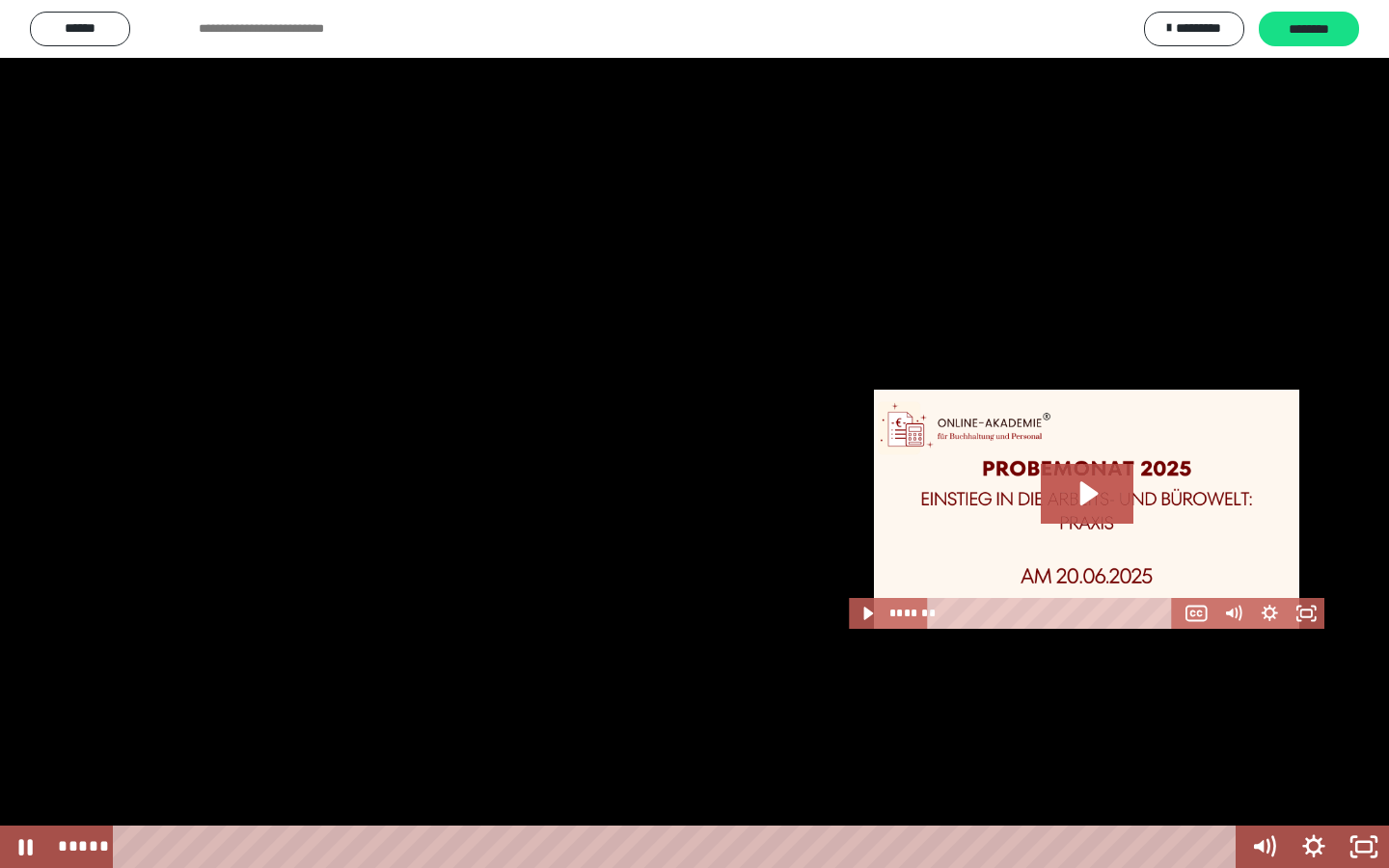 click at bounding box center [694, 434] 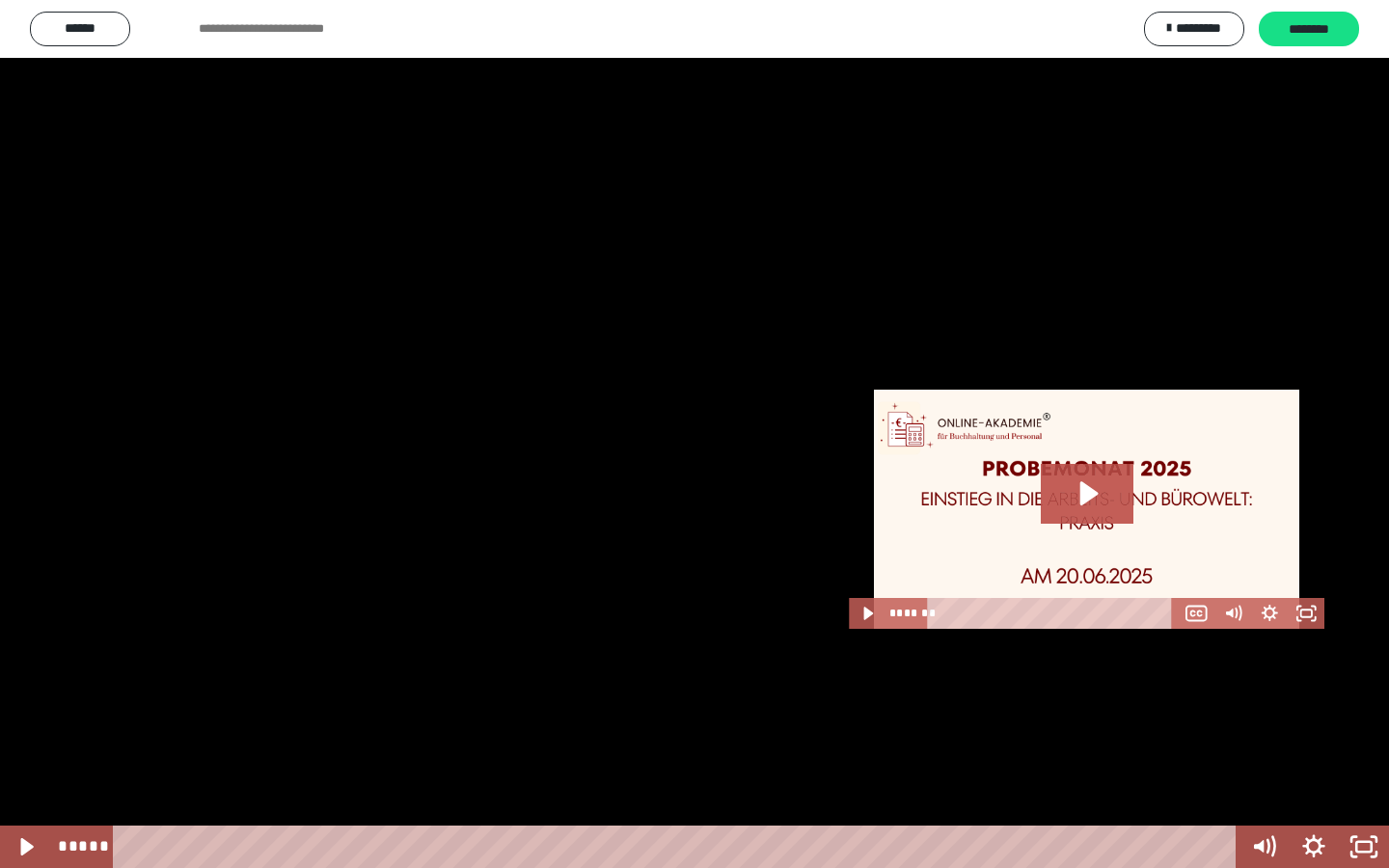 click at bounding box center (694, 434) 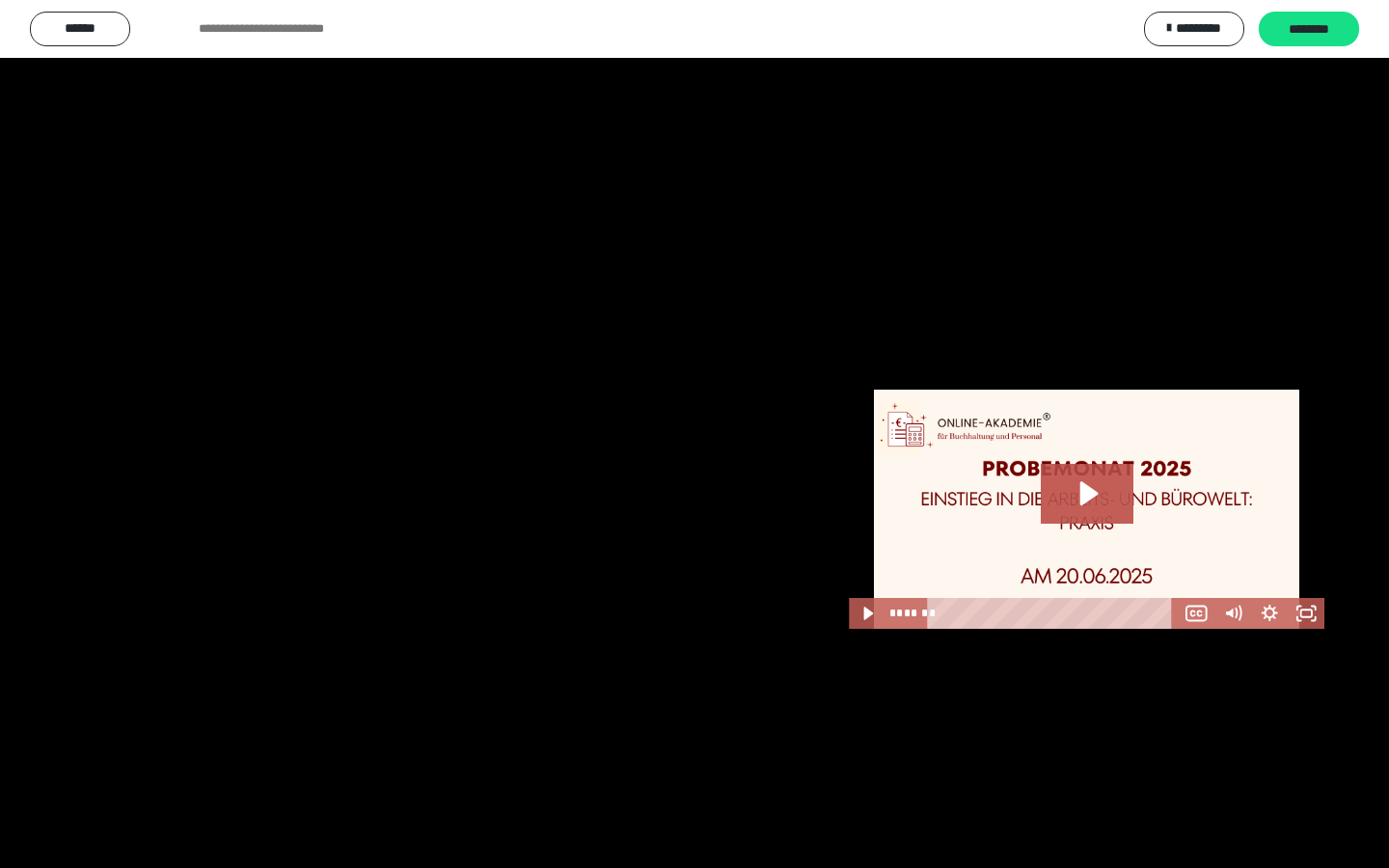 click at bounding box center (694, 434) 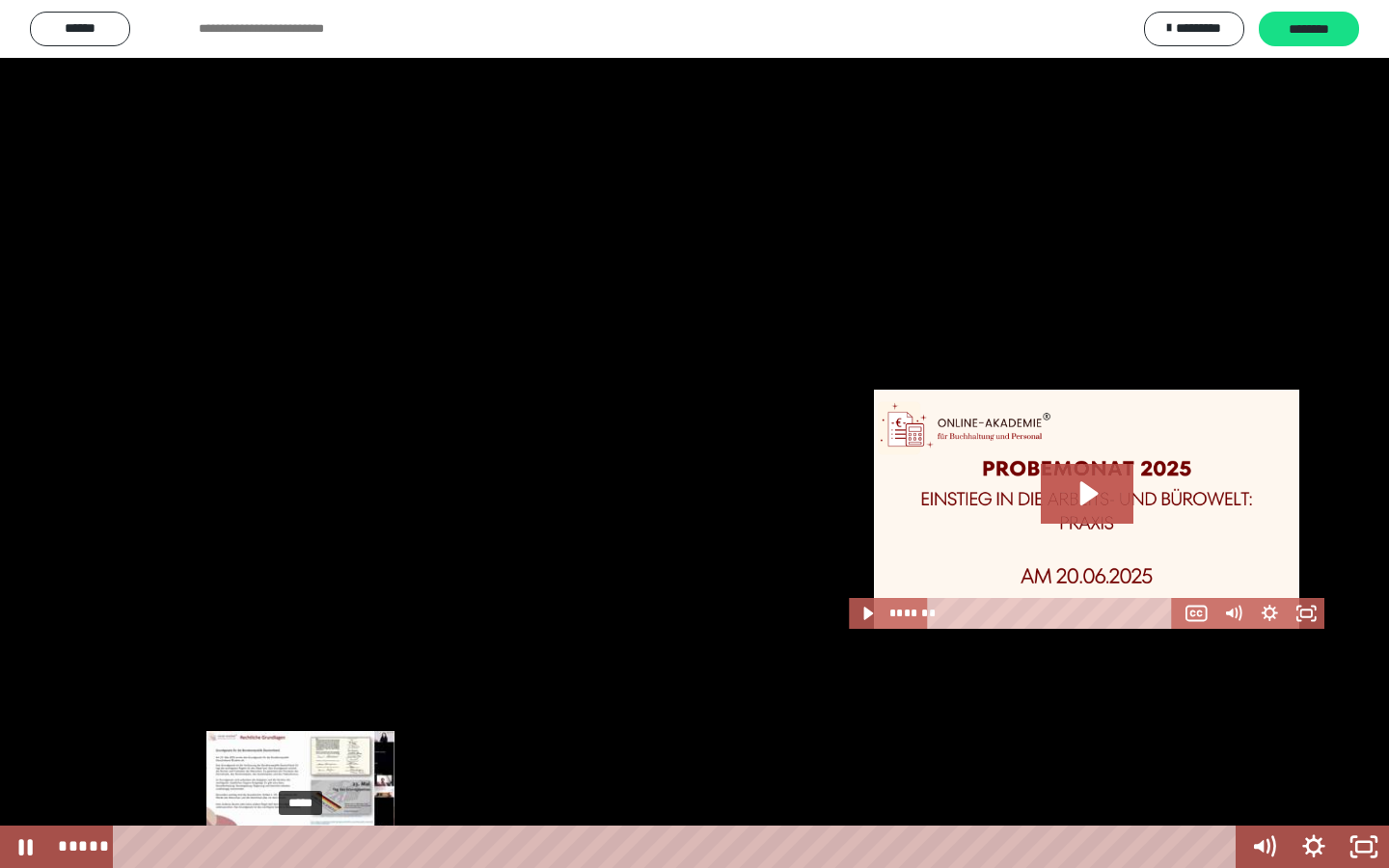 click at bounding box center (304, 847) 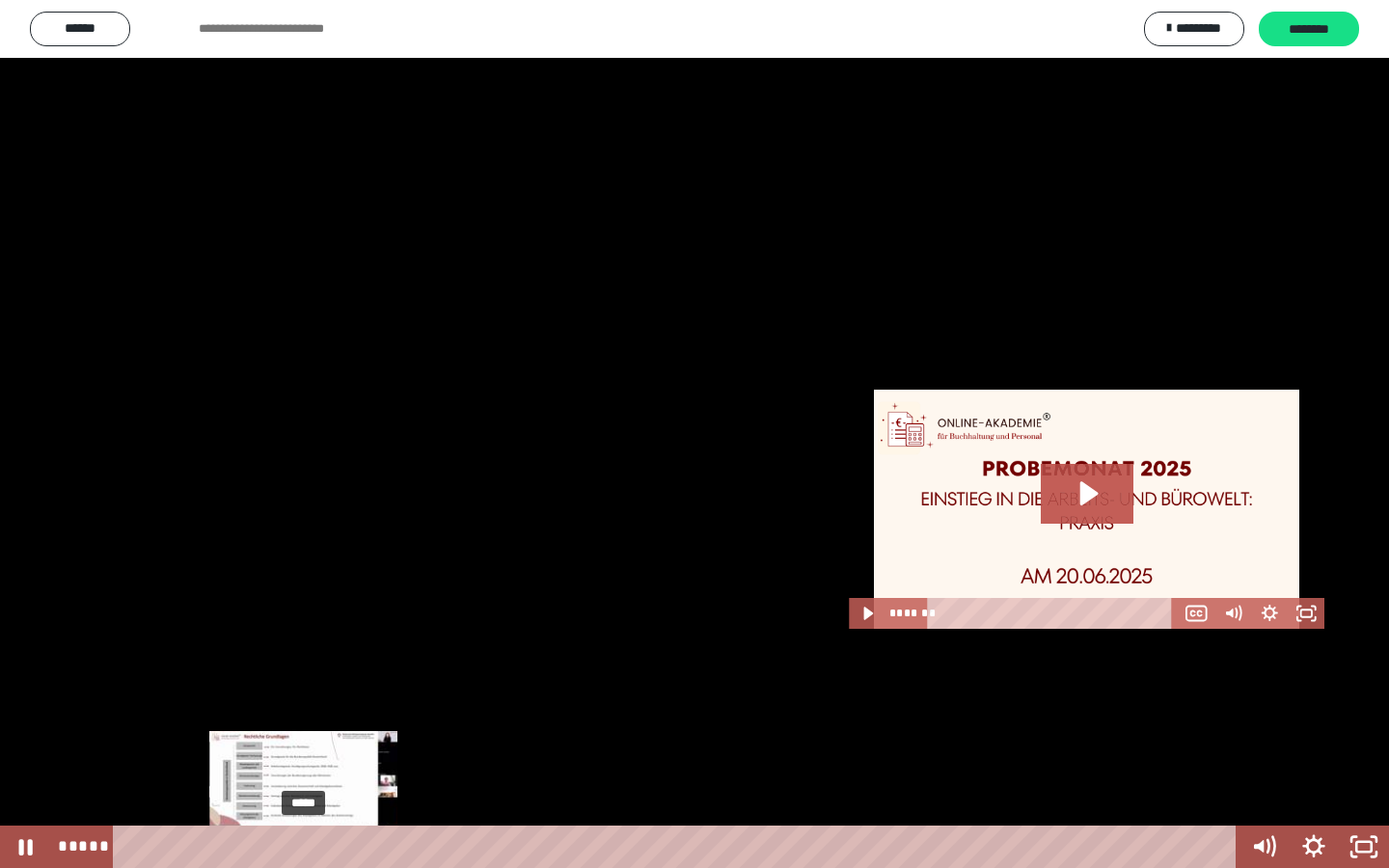 click at bounding box center (303, 847) 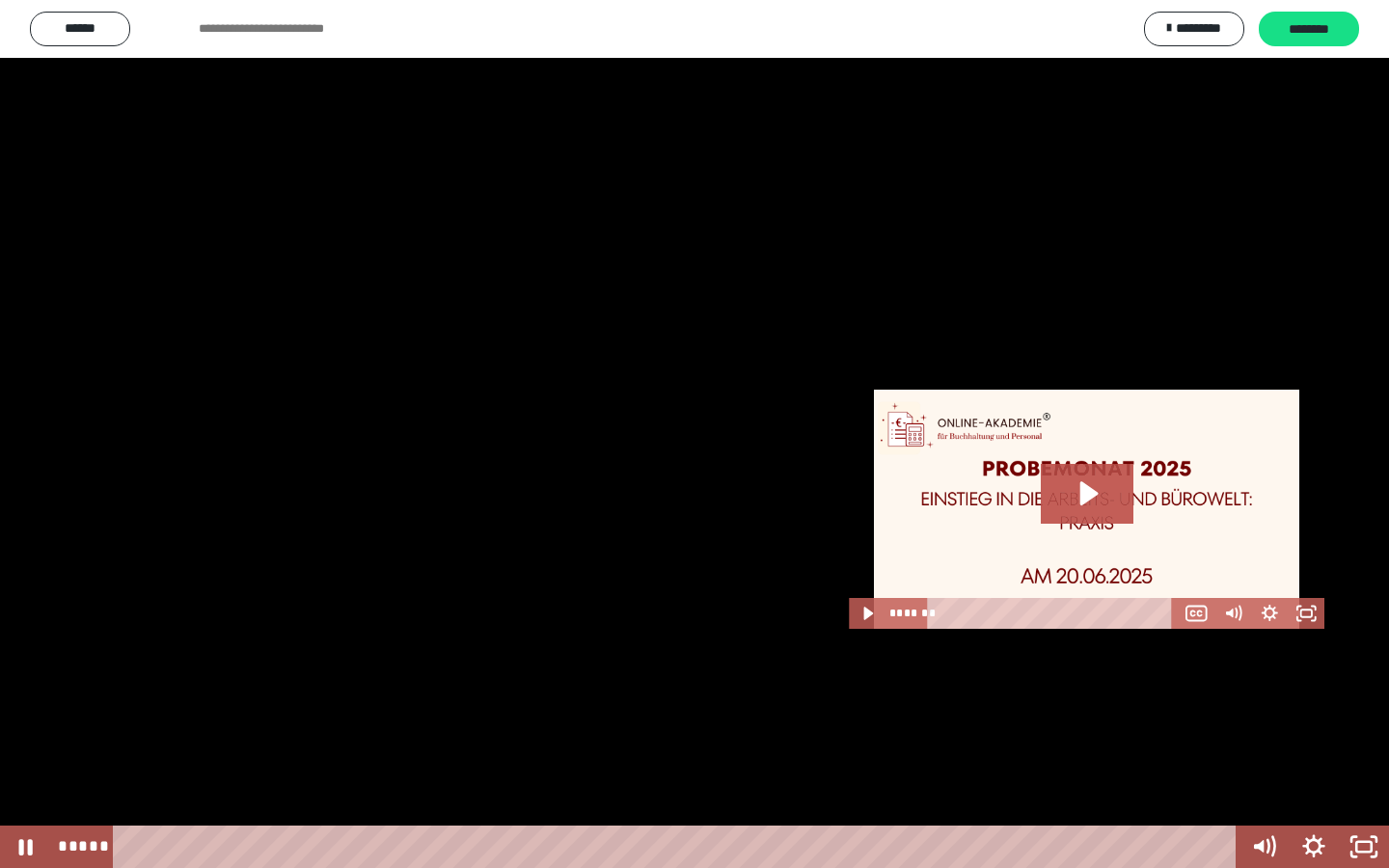 click at bounding box center [694, 434] 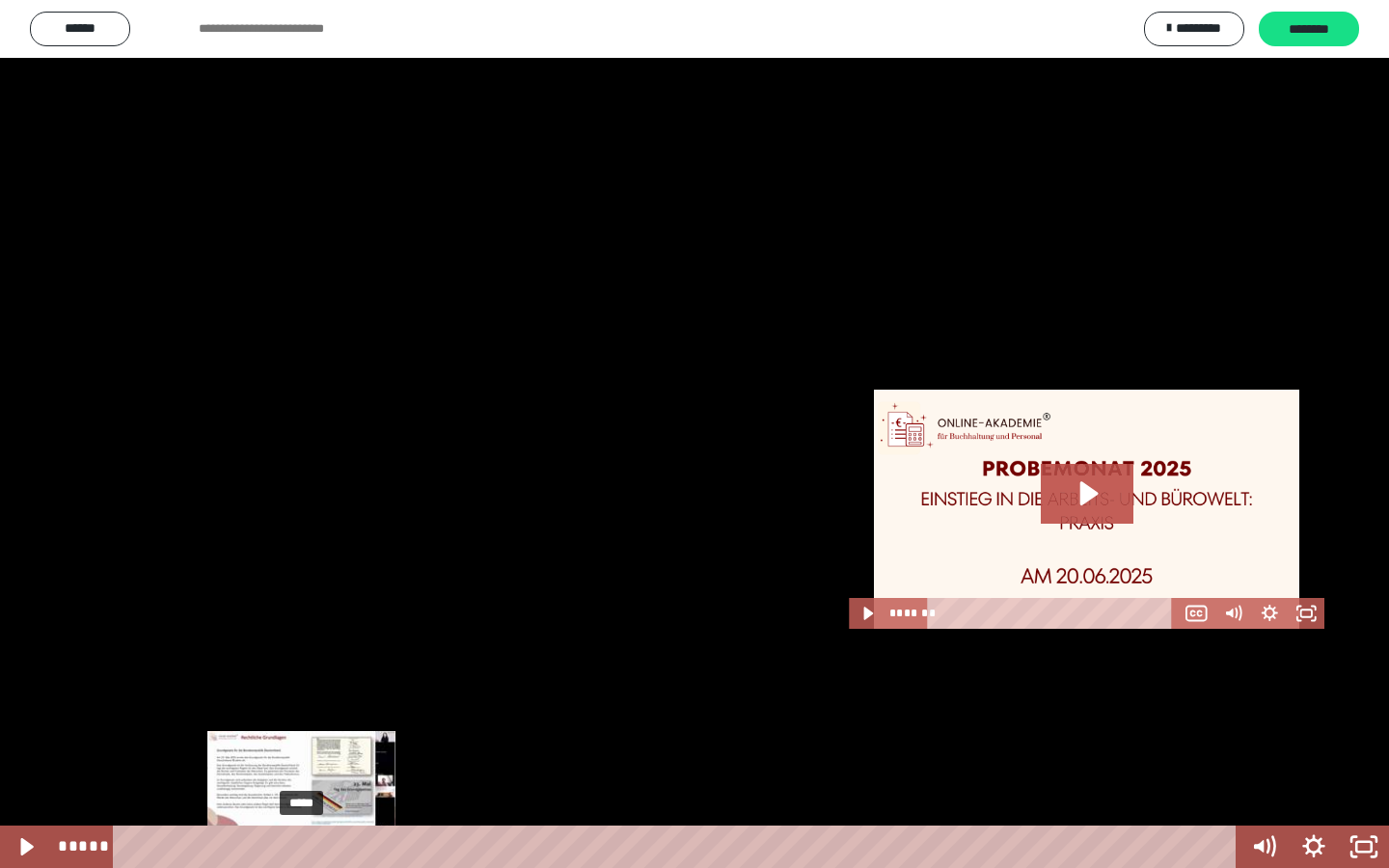 click at bounding box center (301, 847) 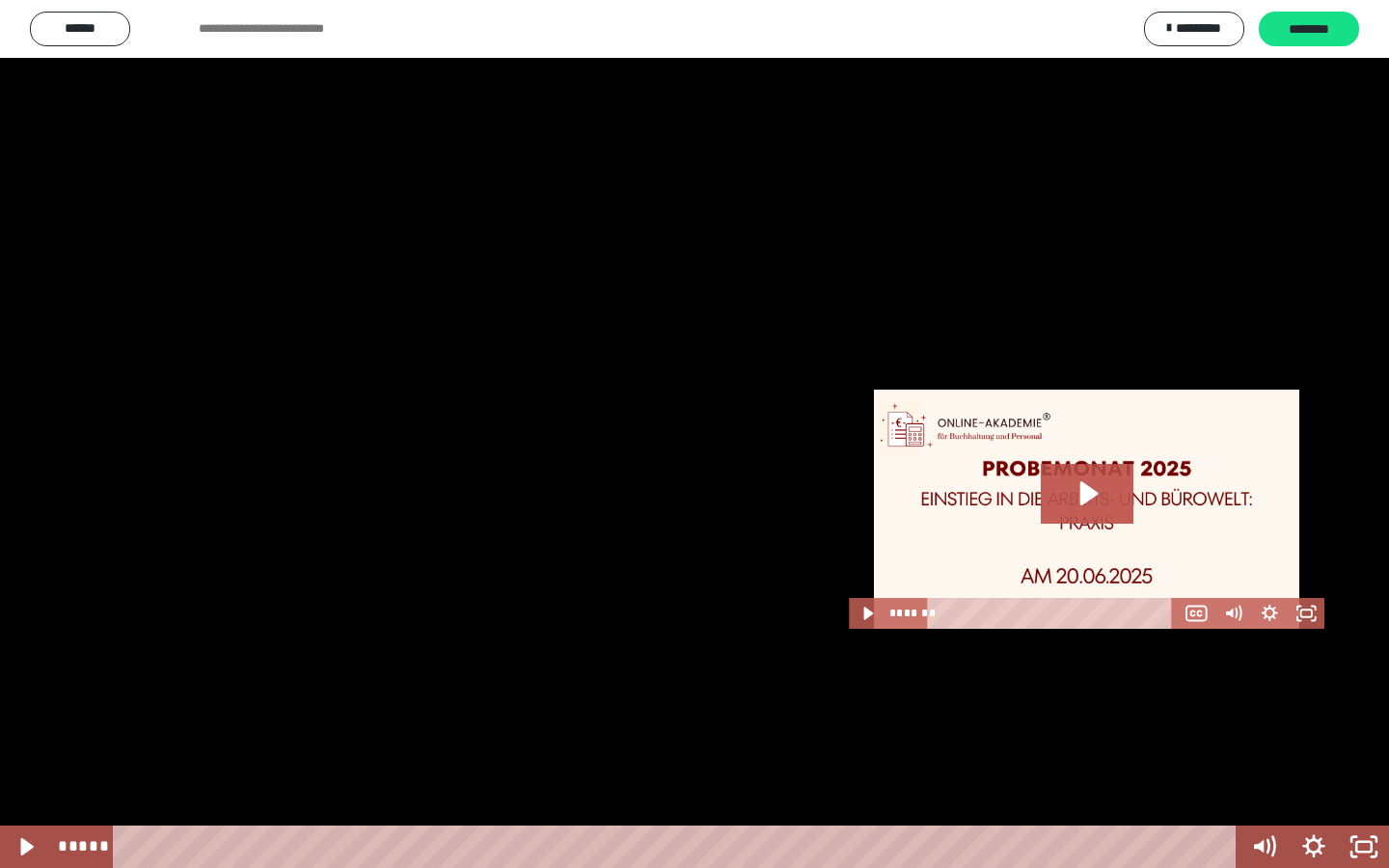 click at bounding box center [694, 434] 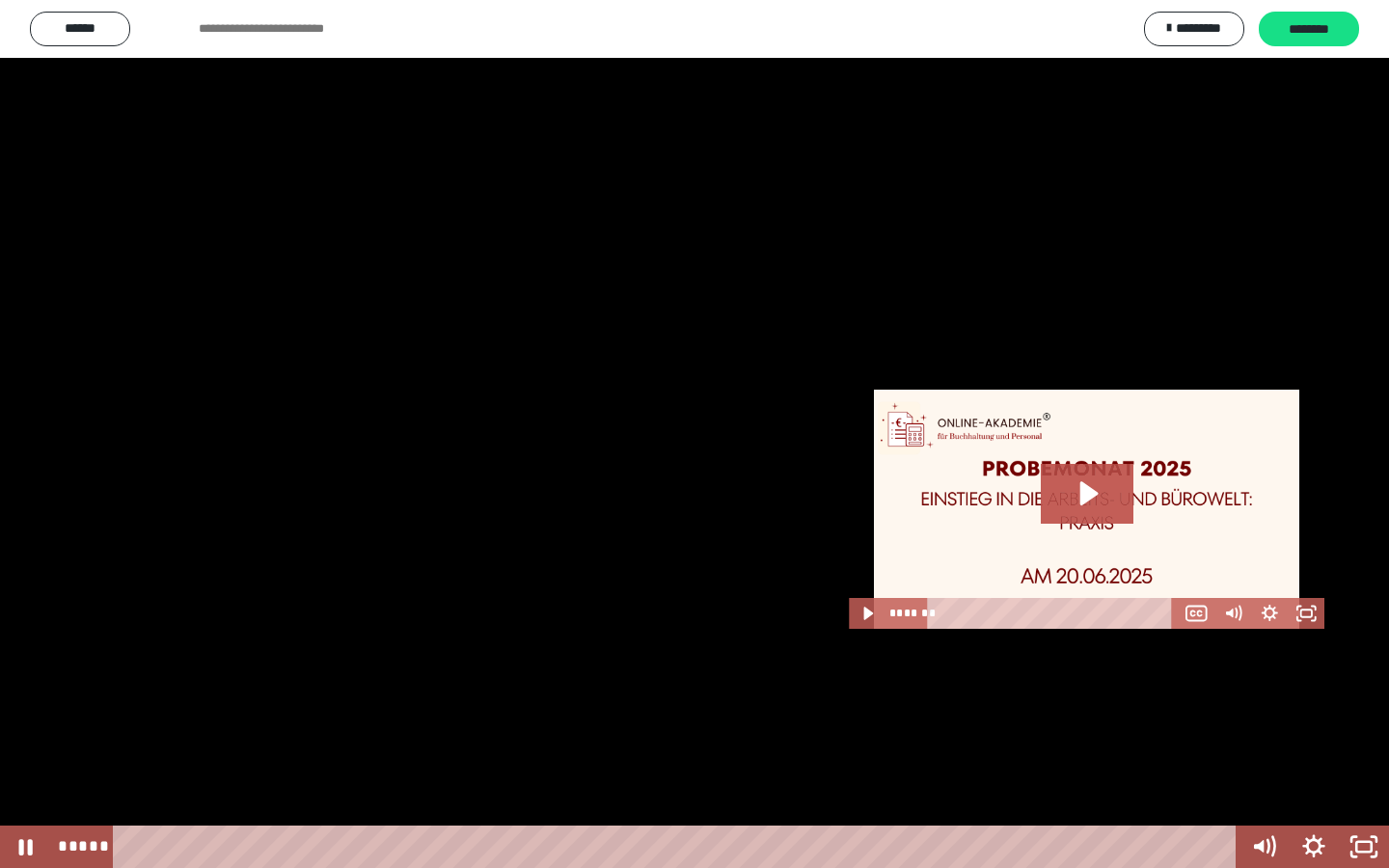 click at bounding box center (694, 434) 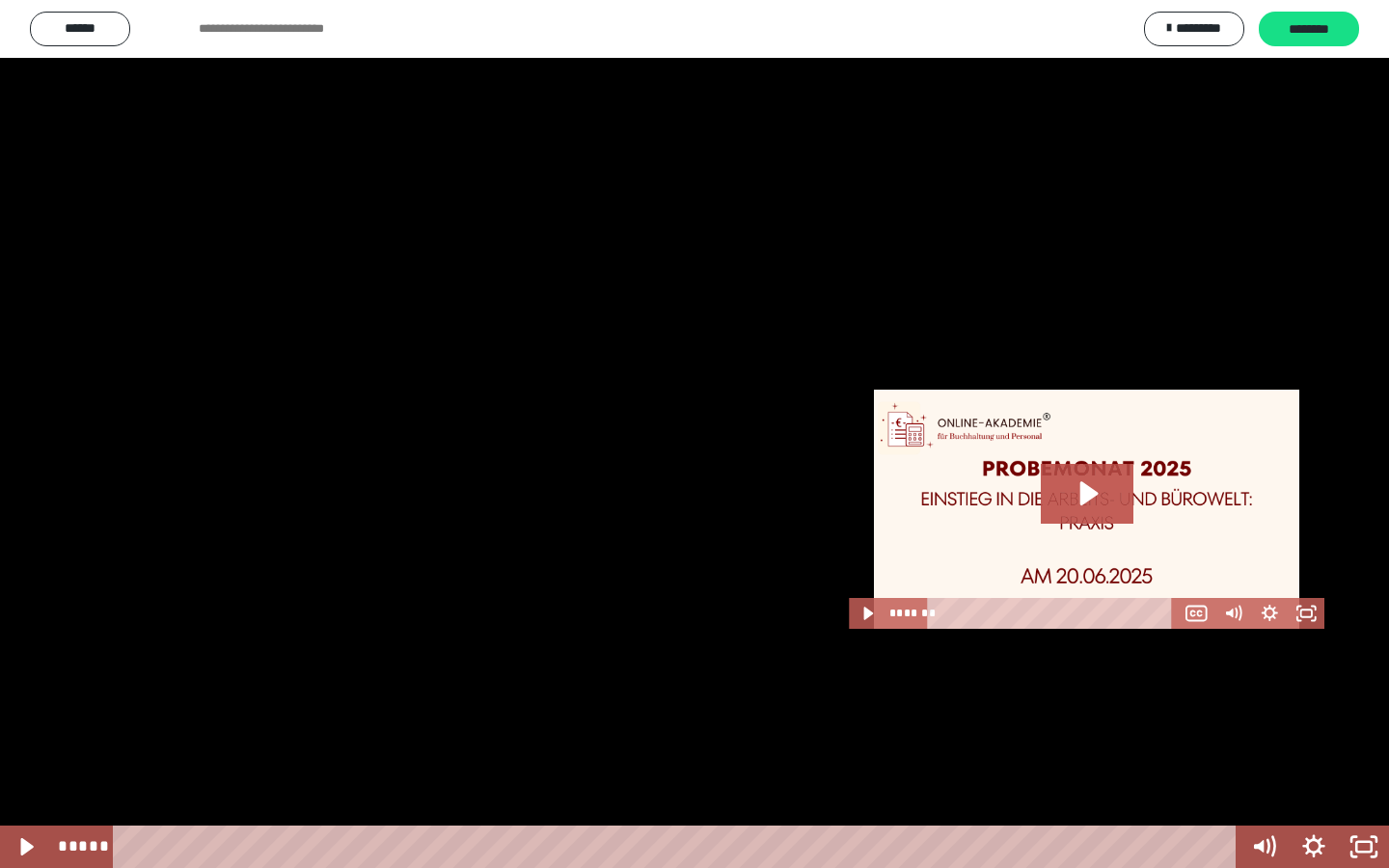click at bounding box center [694, 434] 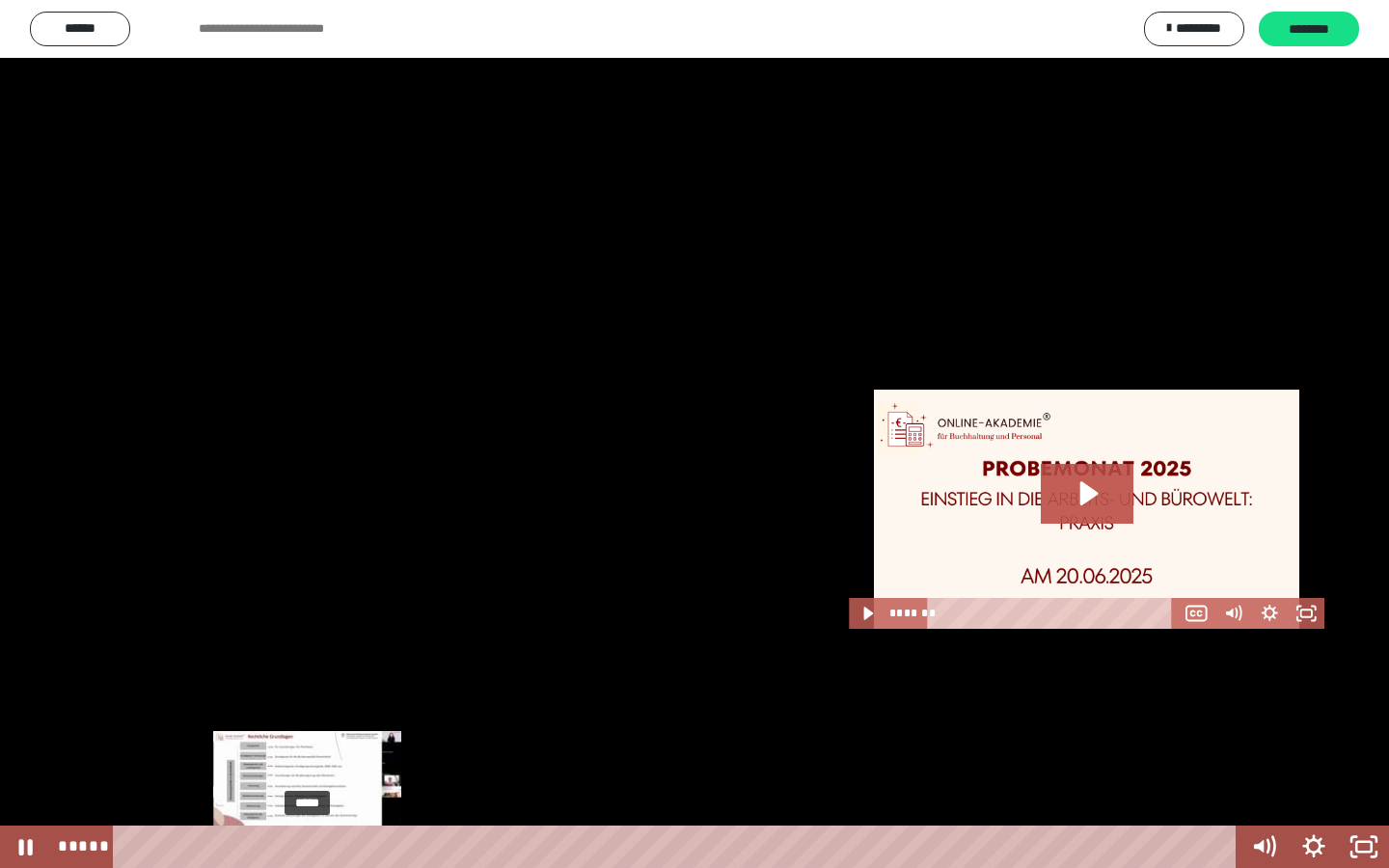 click on "*****" at bounding box center [678, 847] 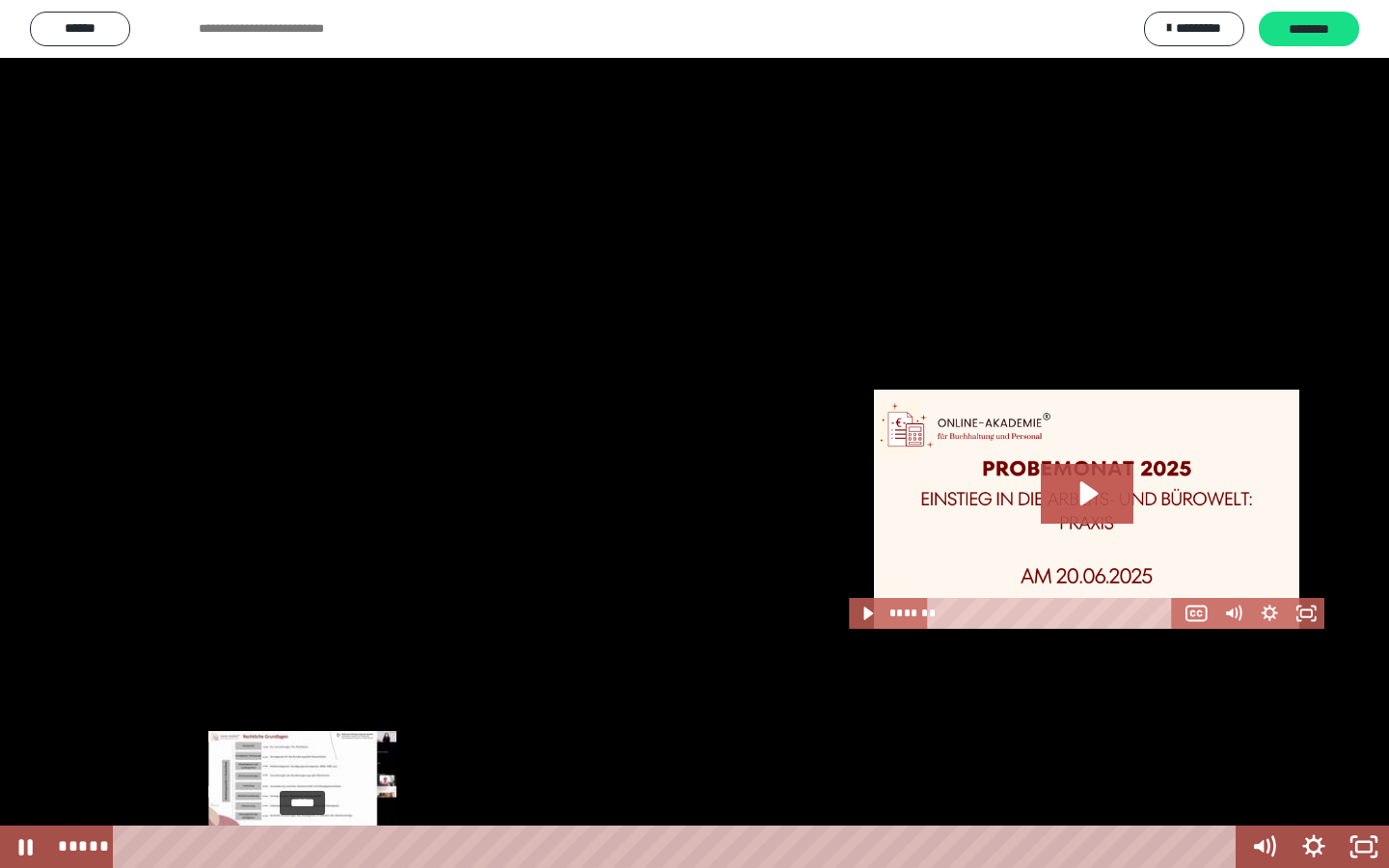 click at bounding box center [302, 847] 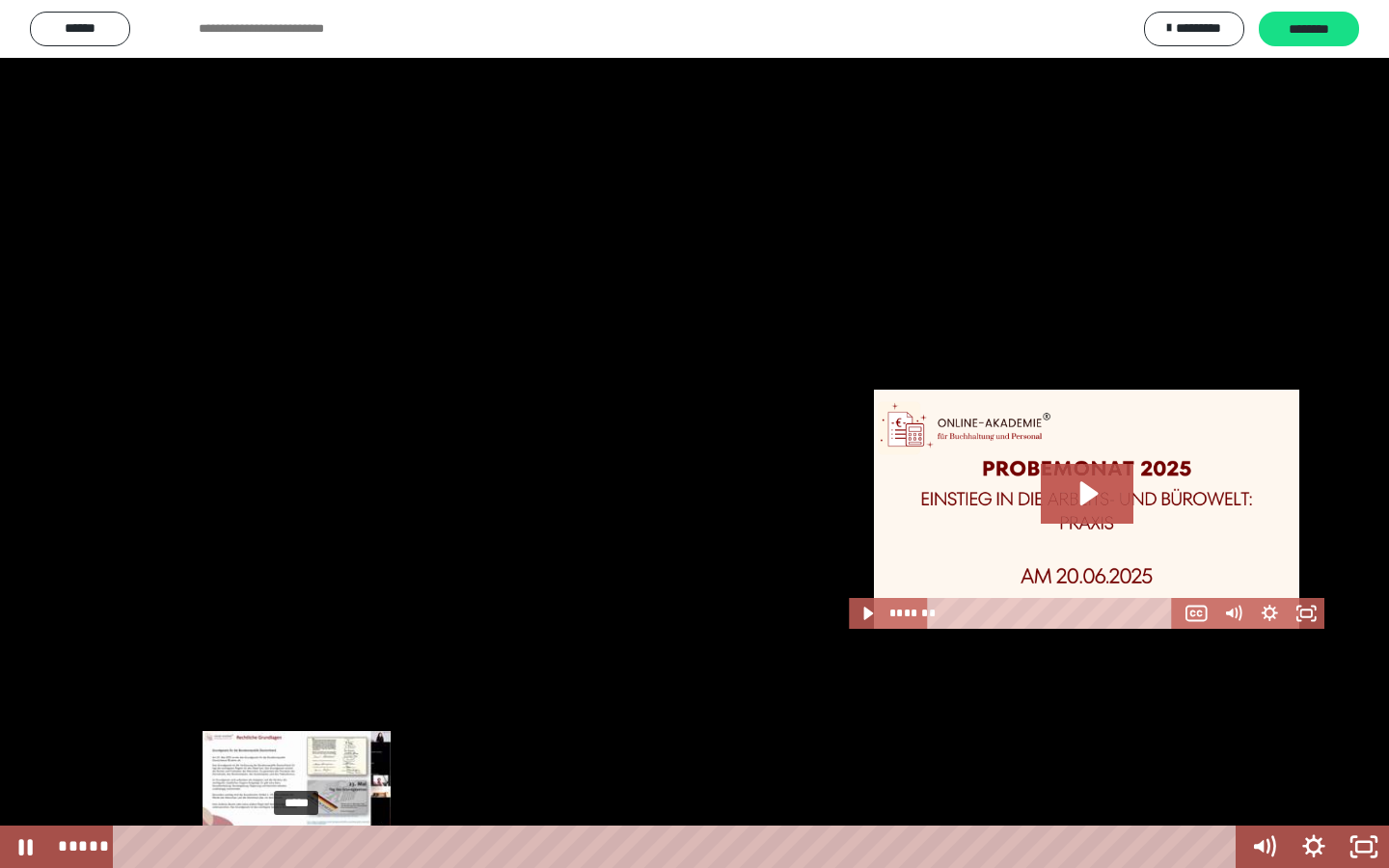 click at bounding box center [302, 847] 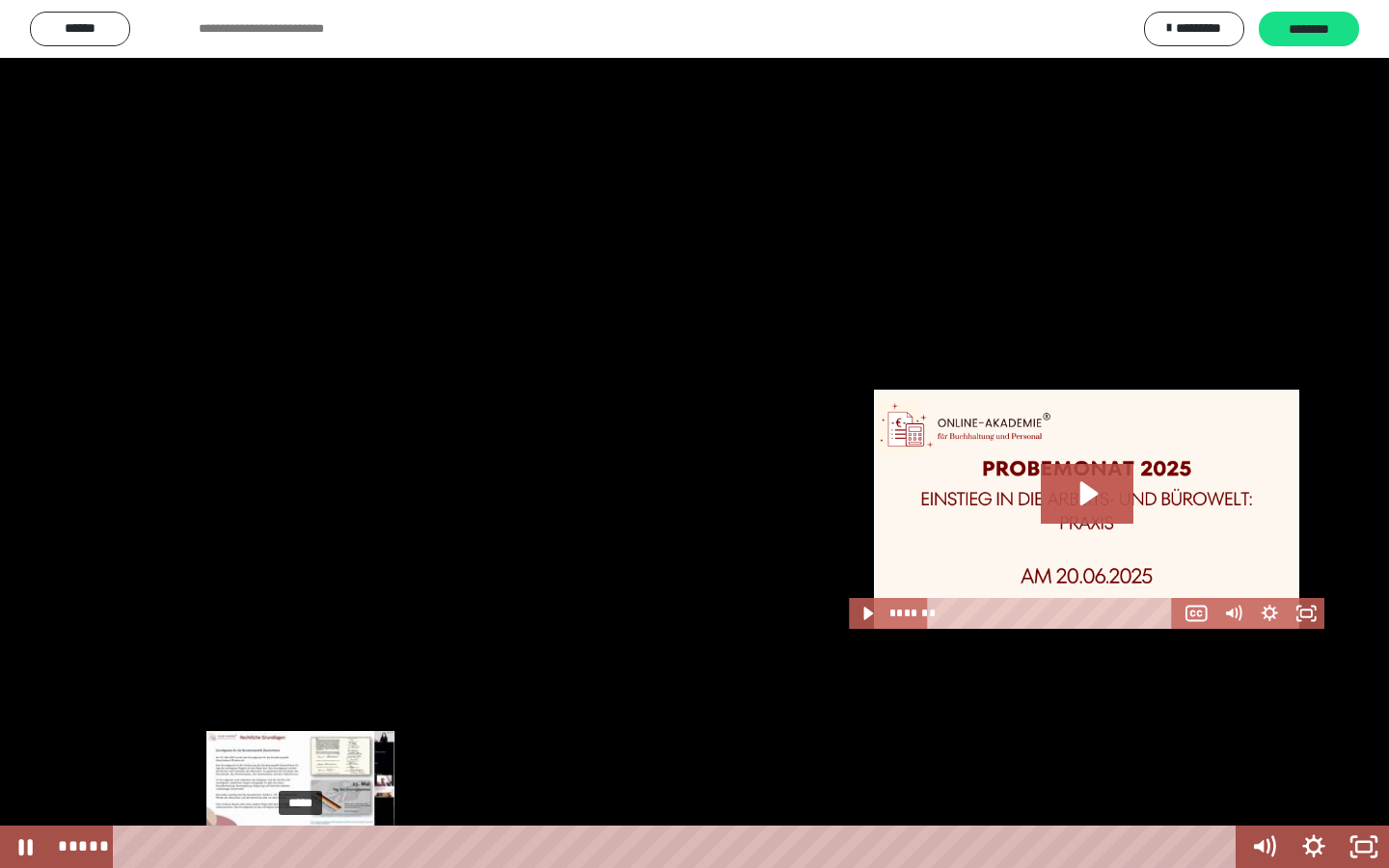 click at bounding box center (300, 847) 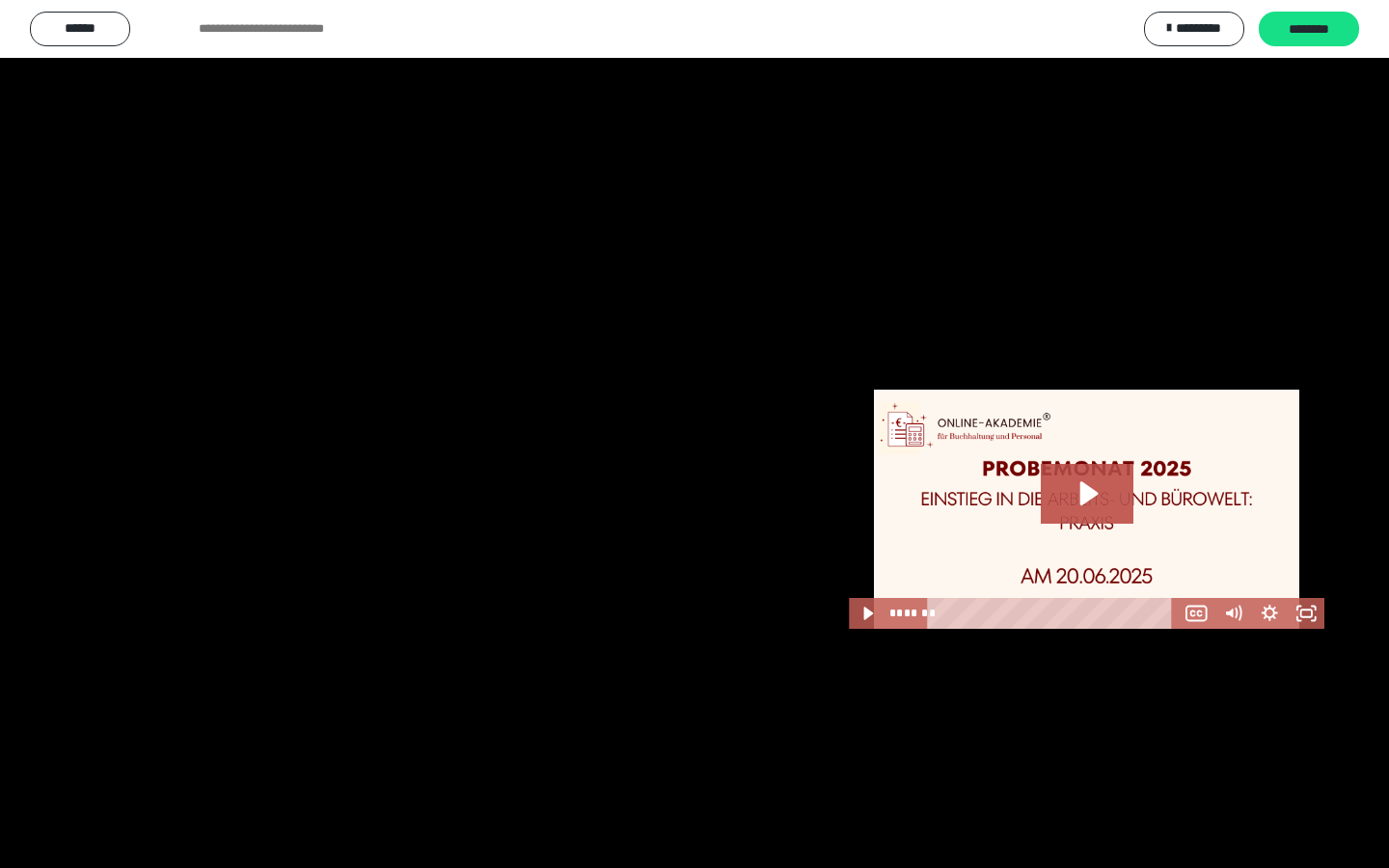 click at bounding box center (694, 434) 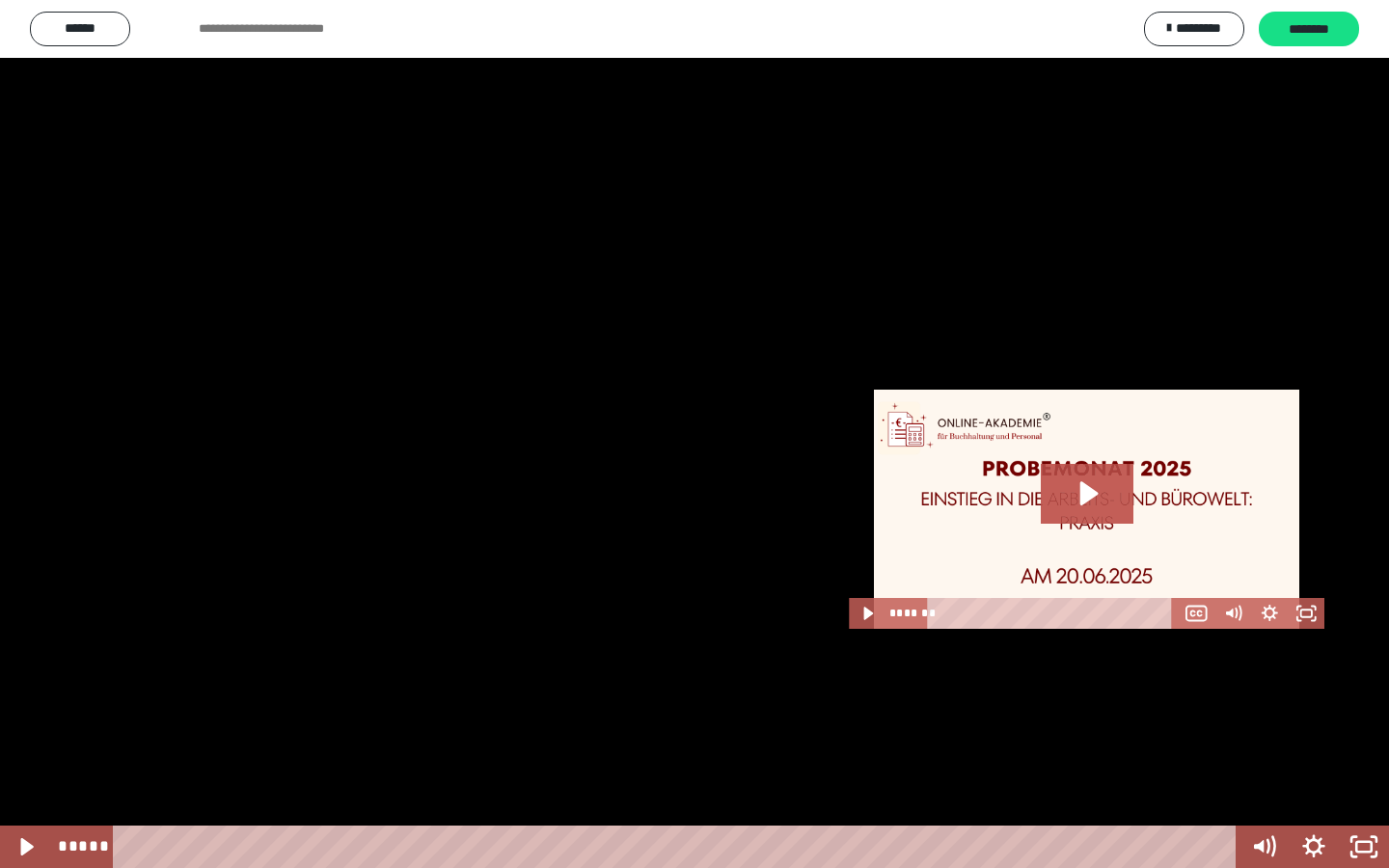 click at bounding box center [694, 434] 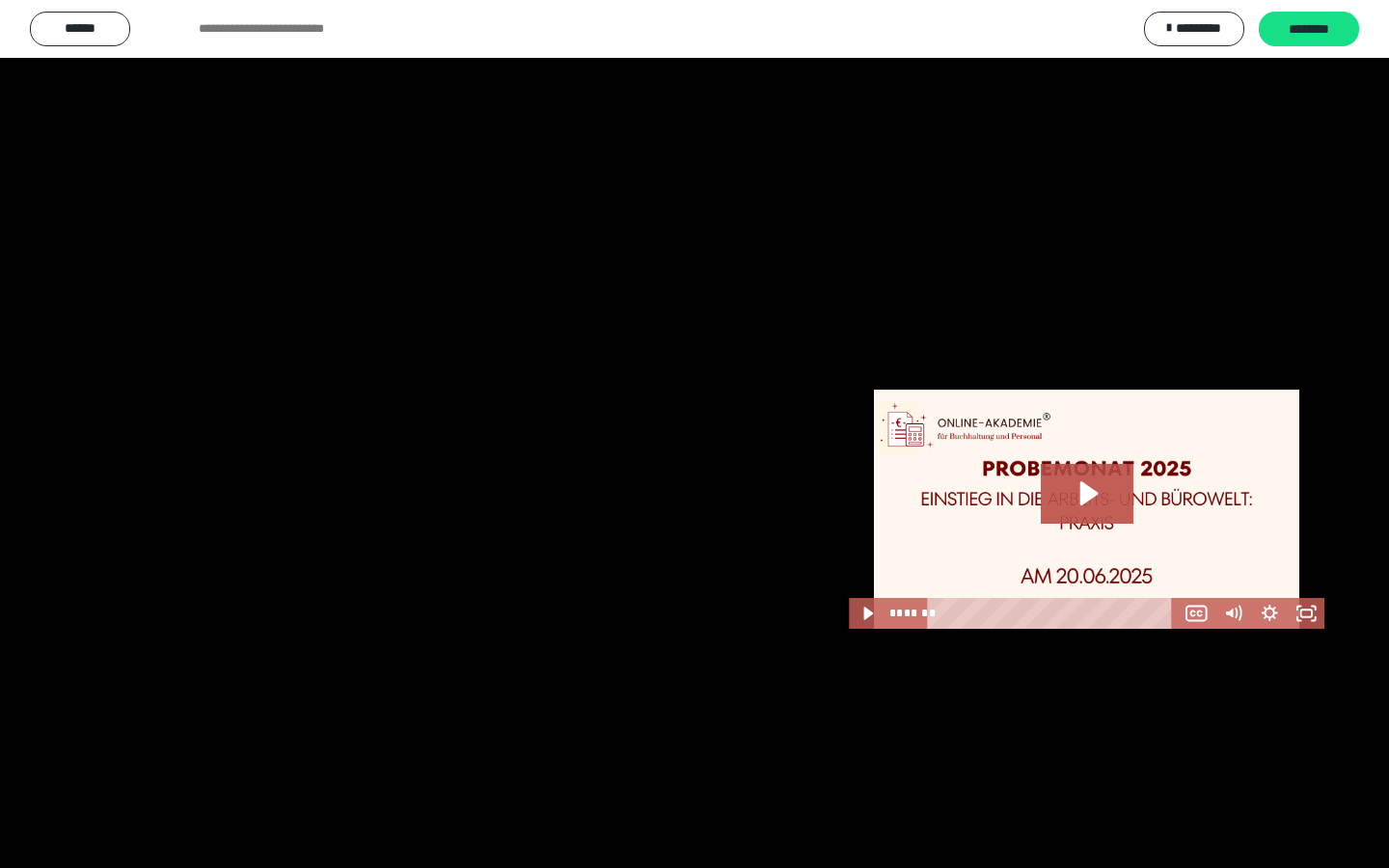 click at bounding box center (694, 434) 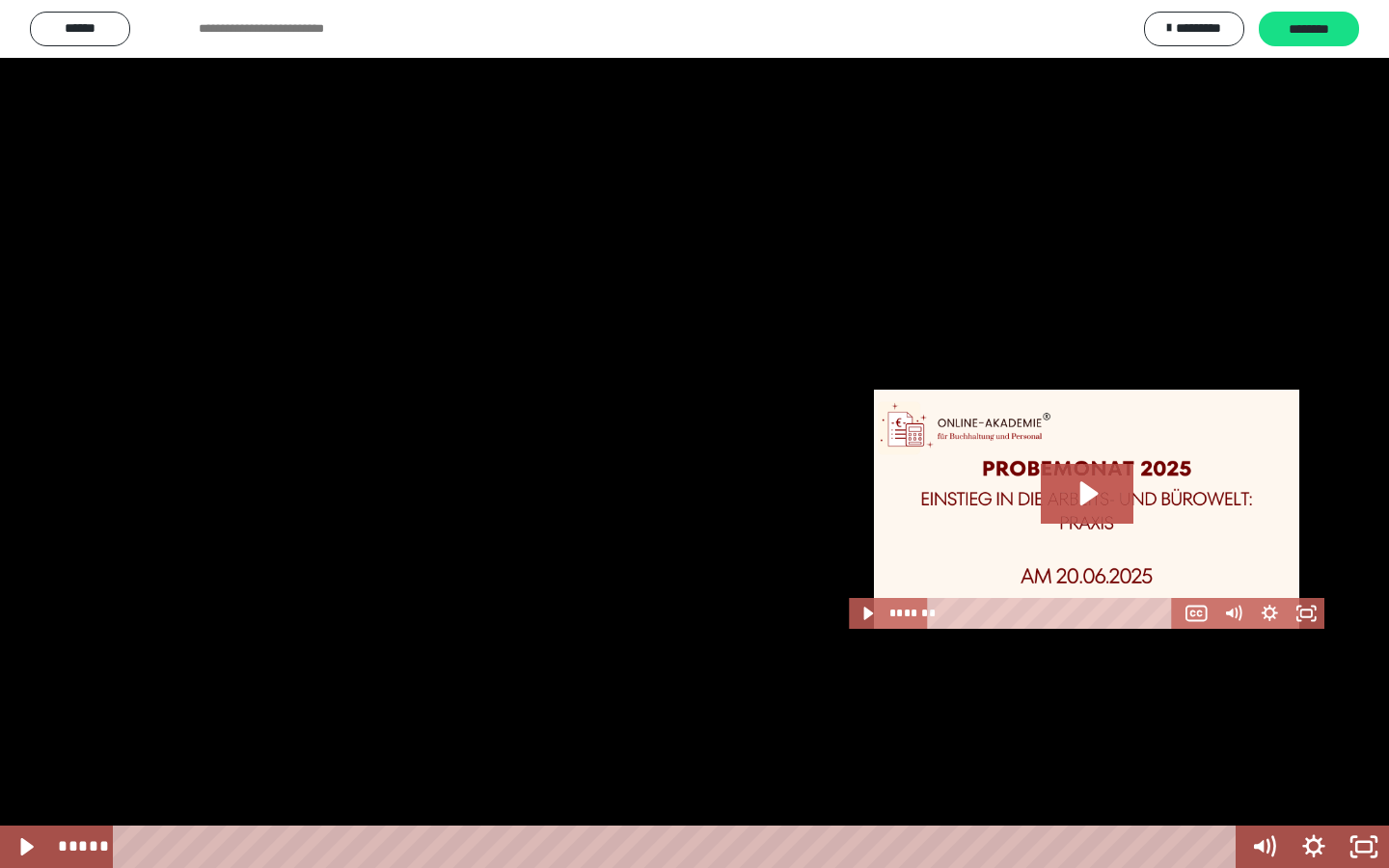 click at bounding box center (694, 434) 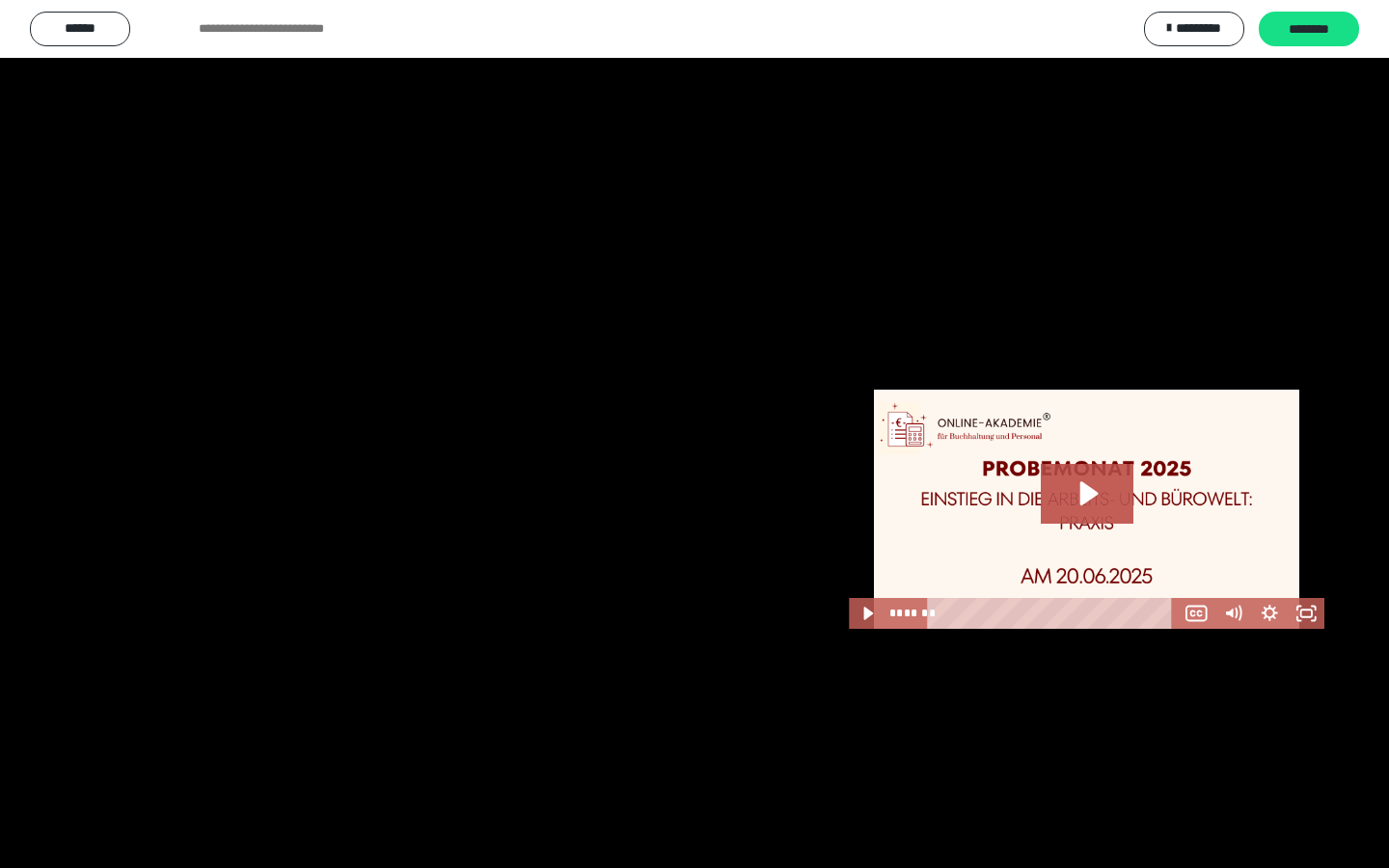 click at bounding box center (694, 434) 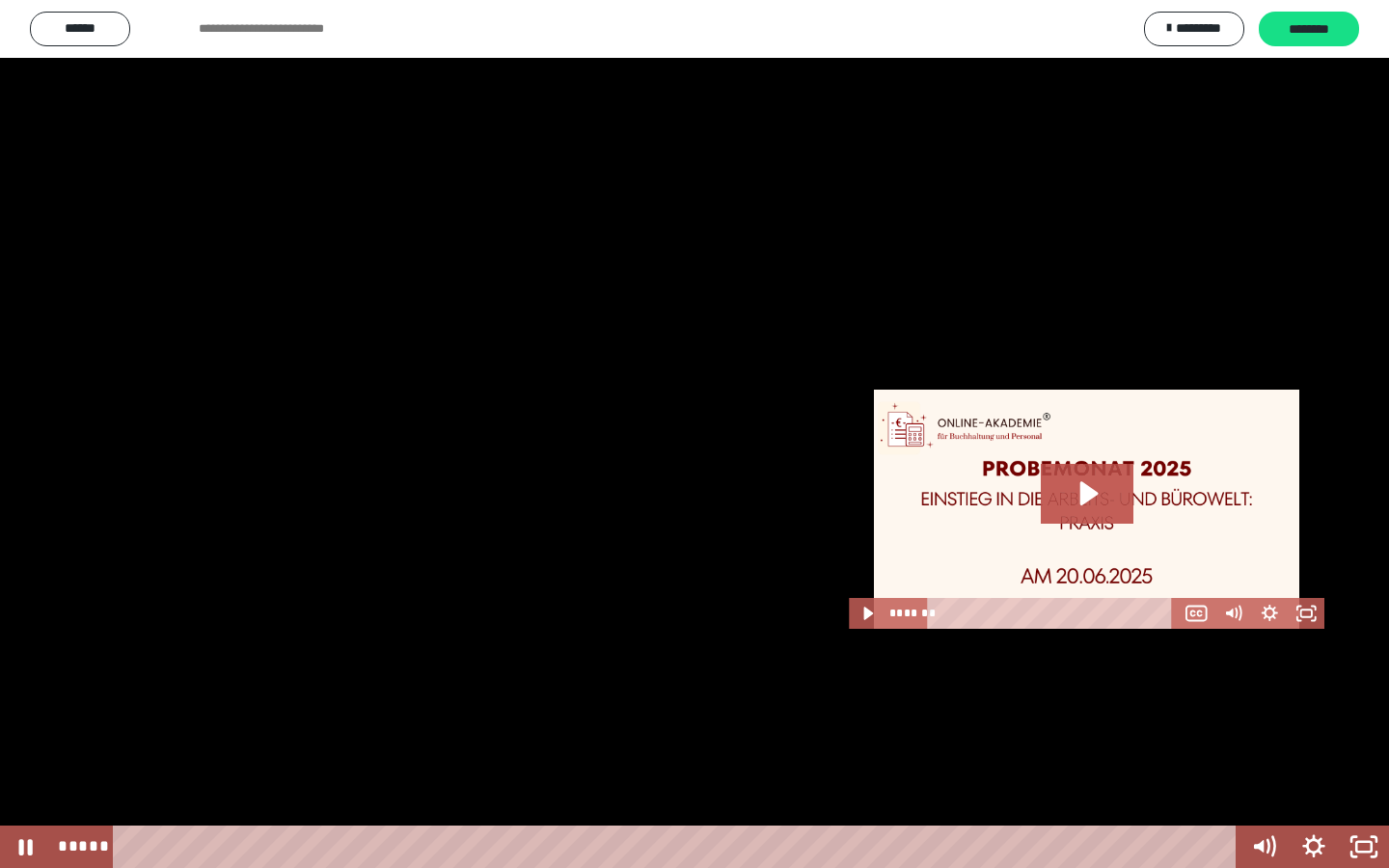 click at bounding box center (694, 434) 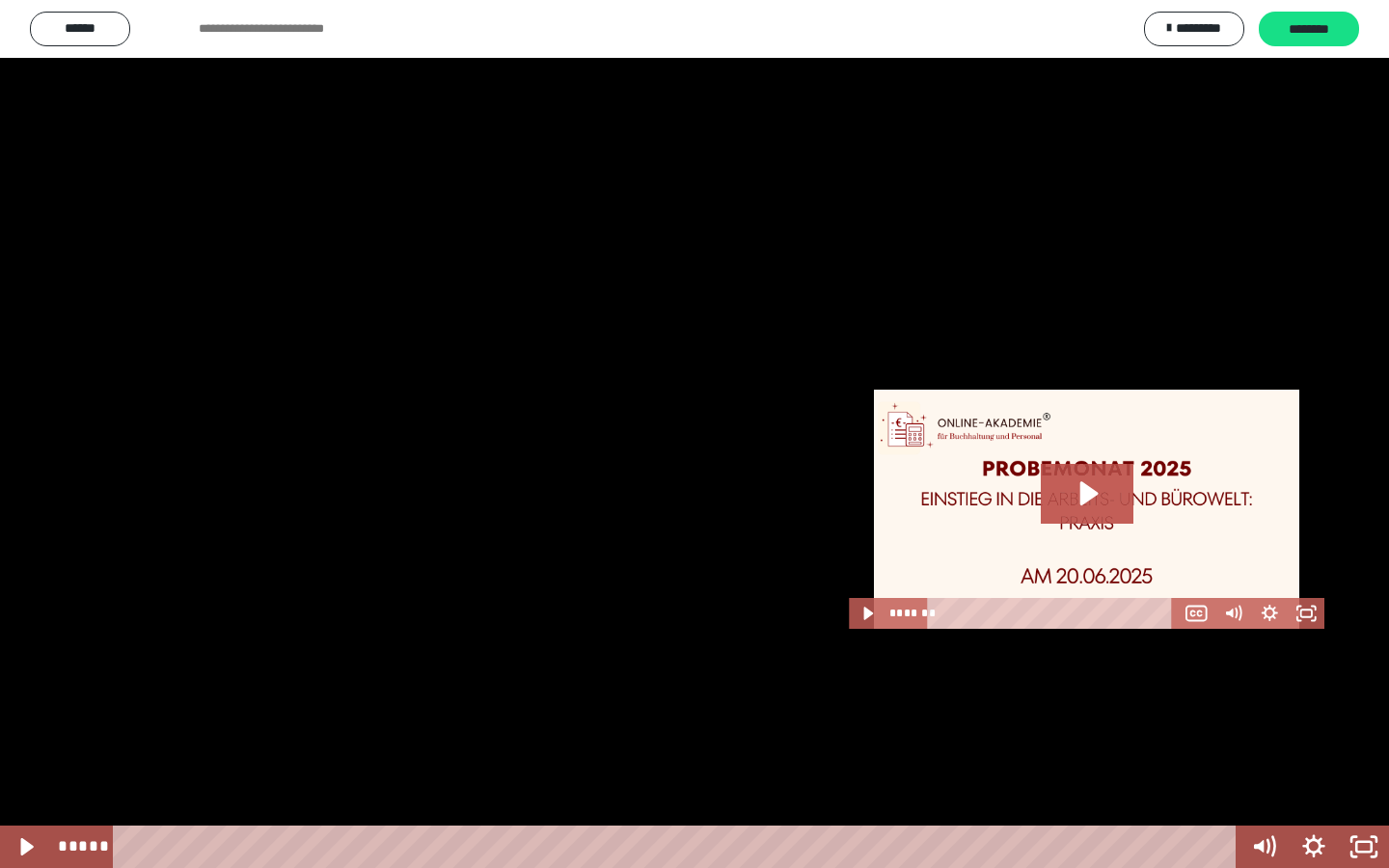 click at bounding box center [694, 434] 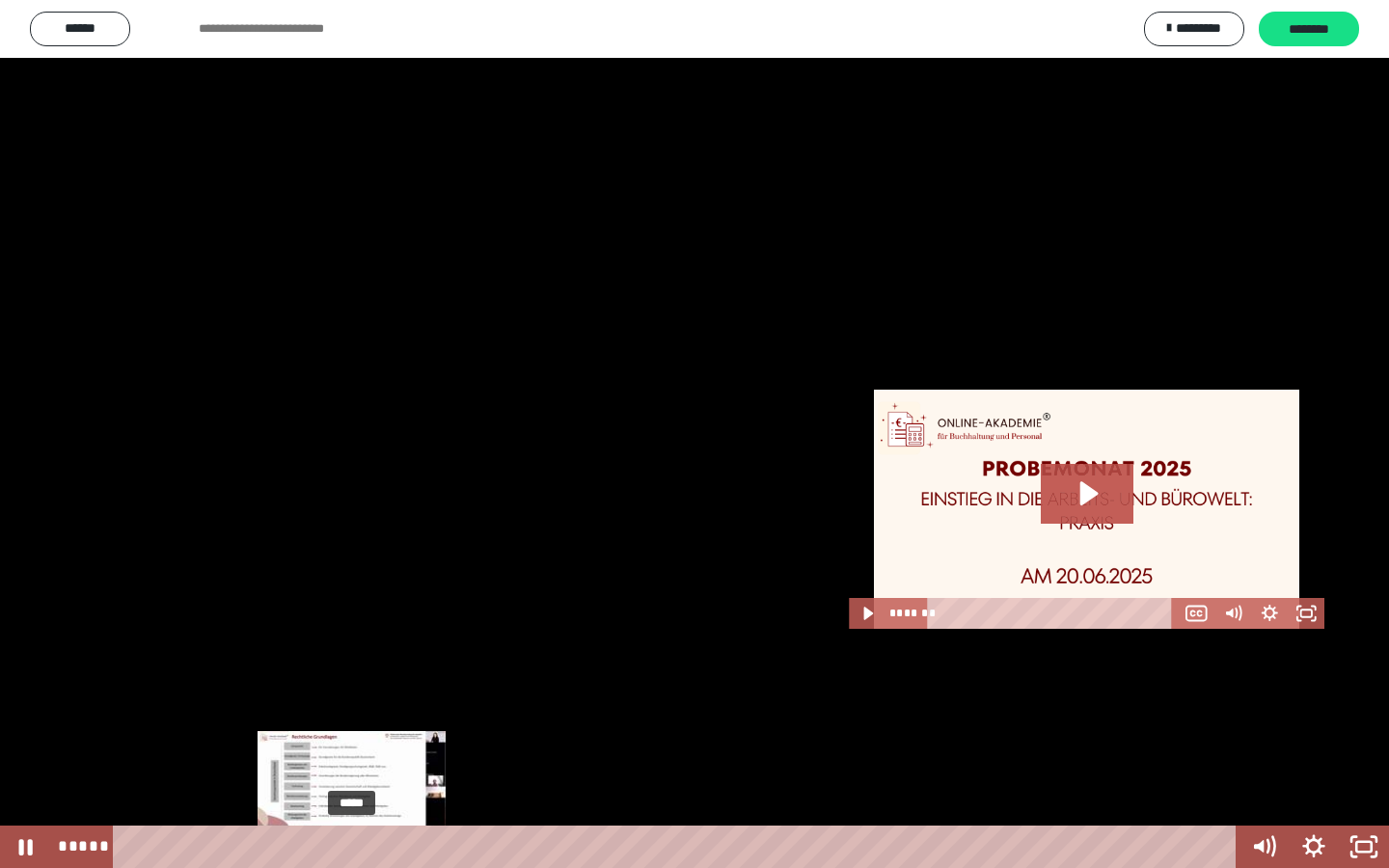 click at bounding box center (351, 847) 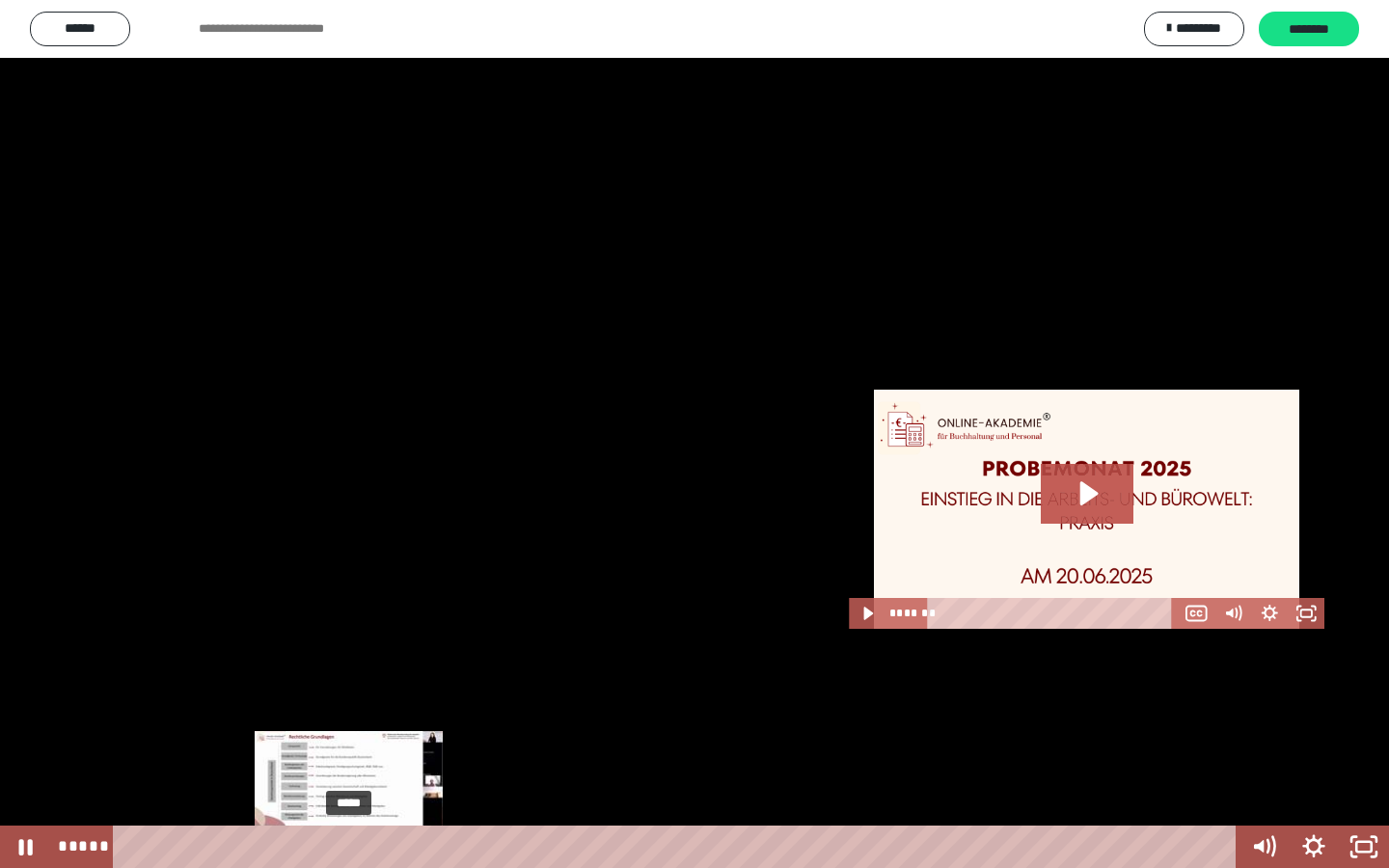 click at bounding box center (348, 847) 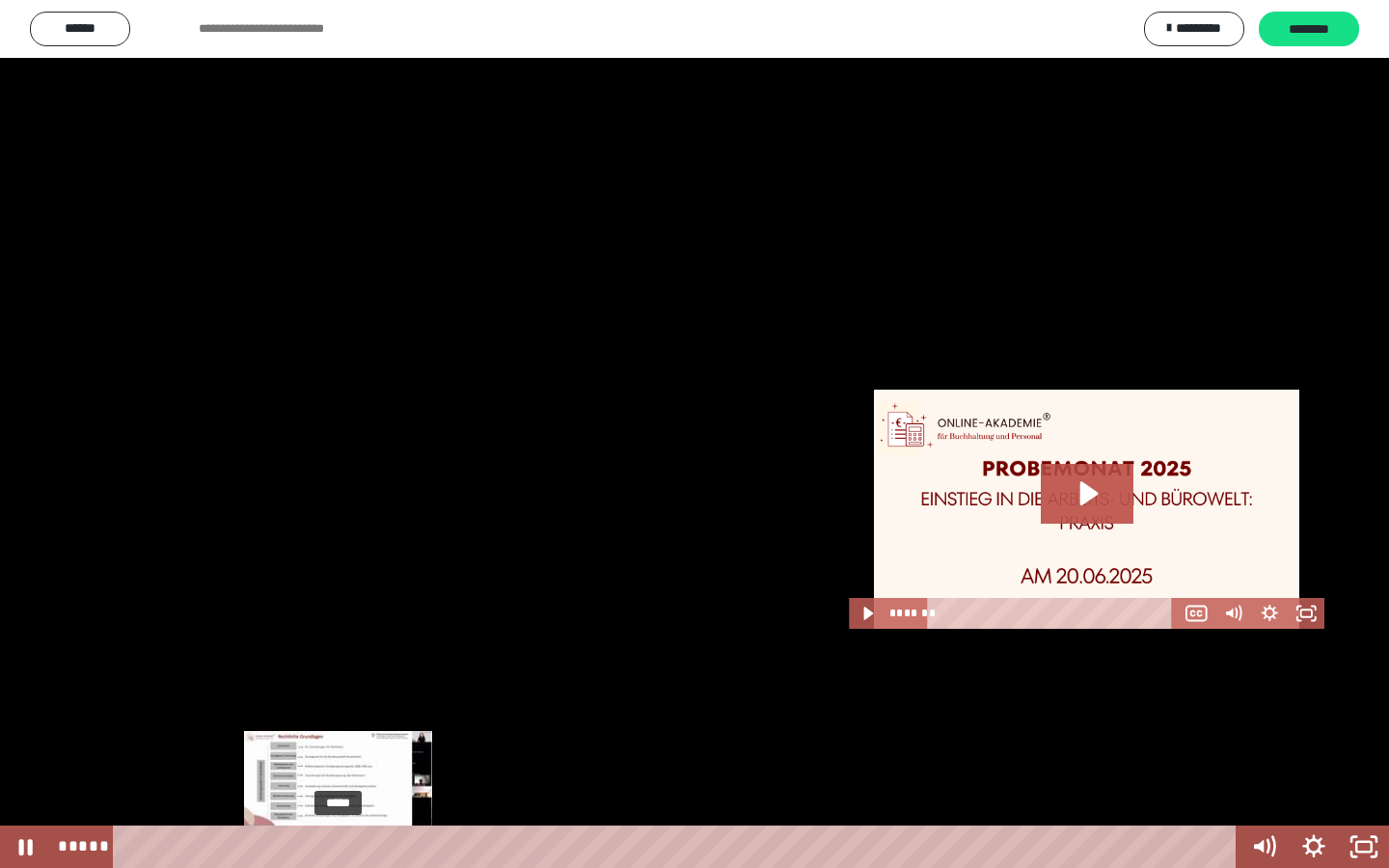 click on "*****" at bounding box center [678, 847] 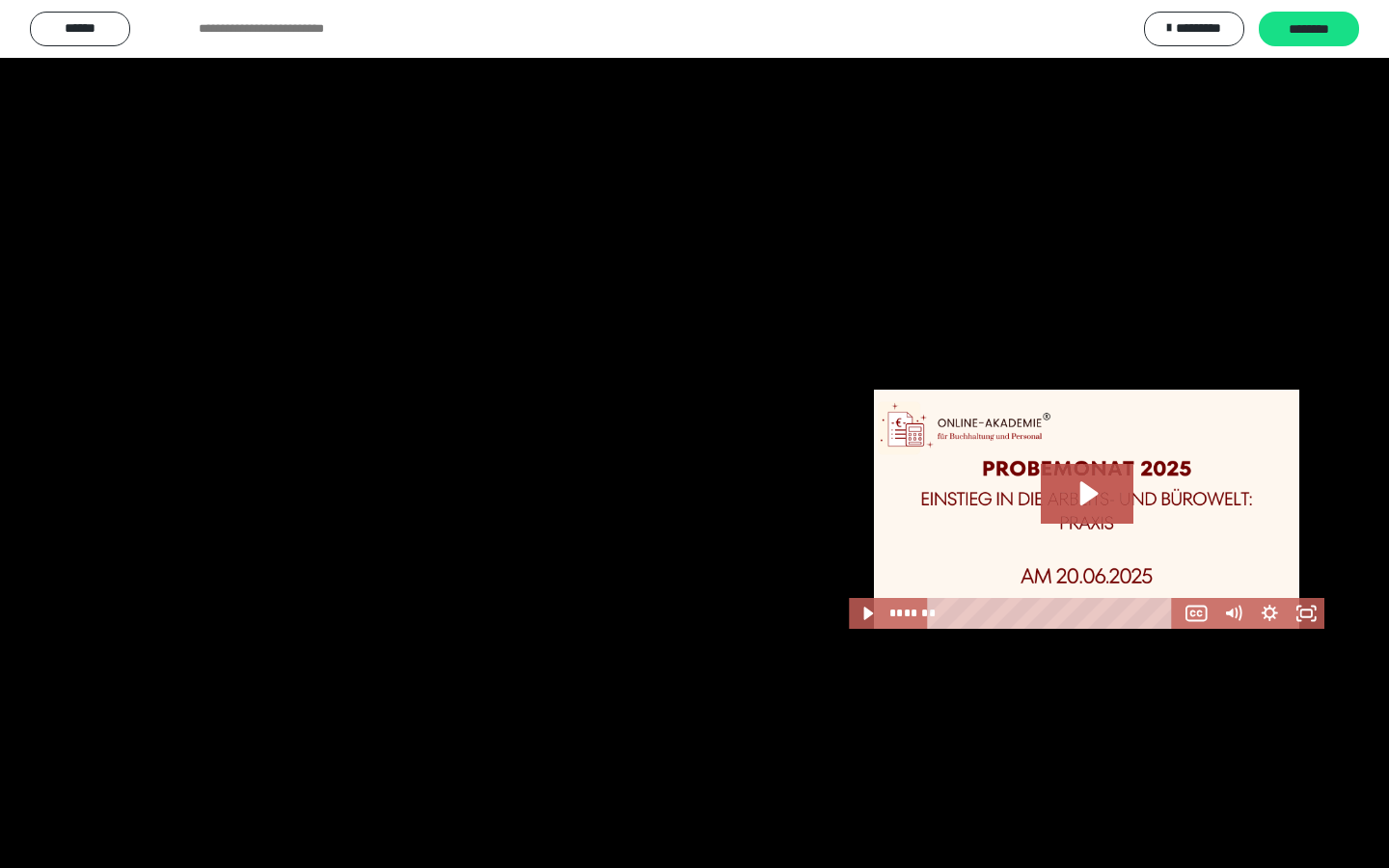 click at bounding box center (694, 434) 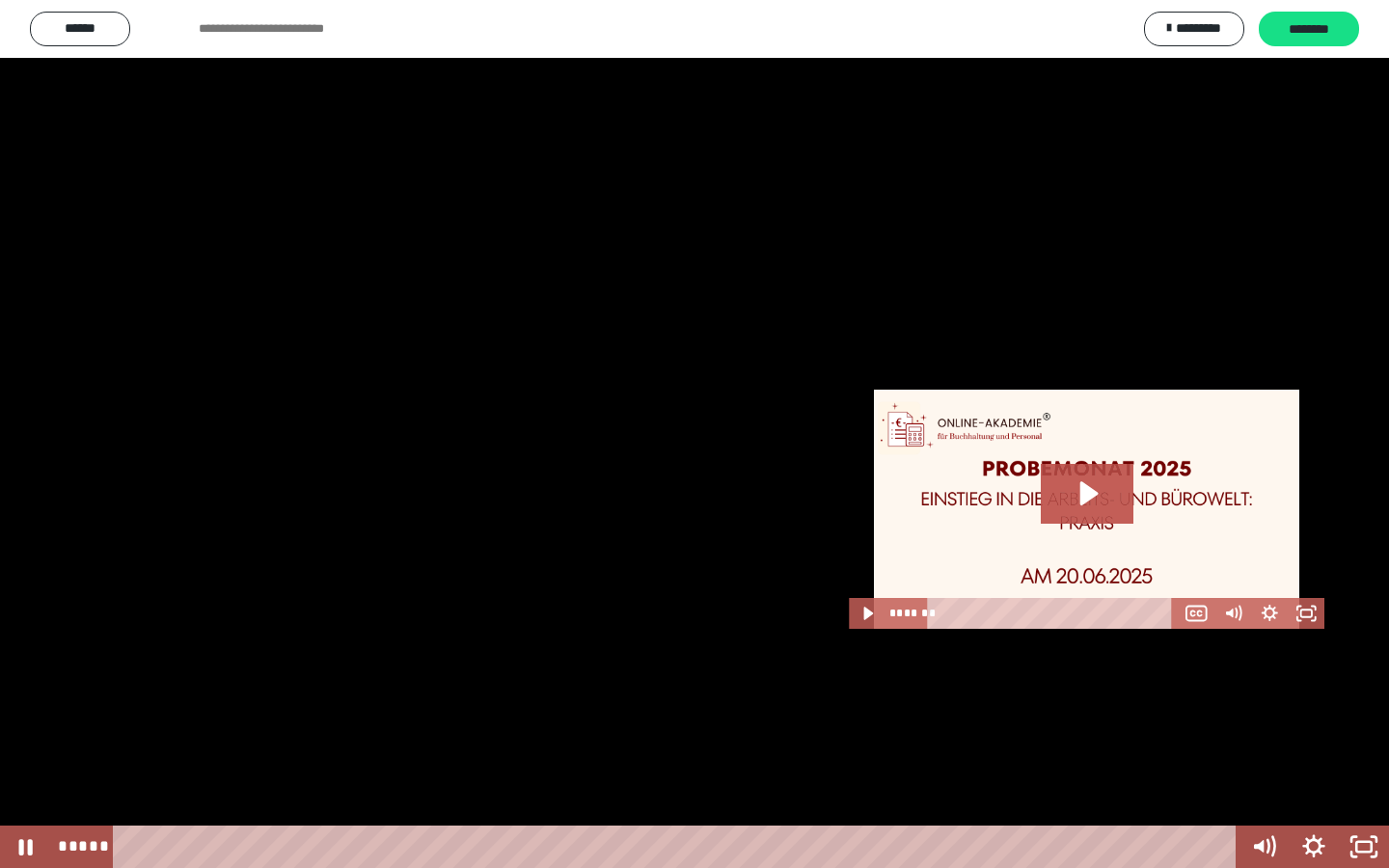 click at bounding box center (694, 434) 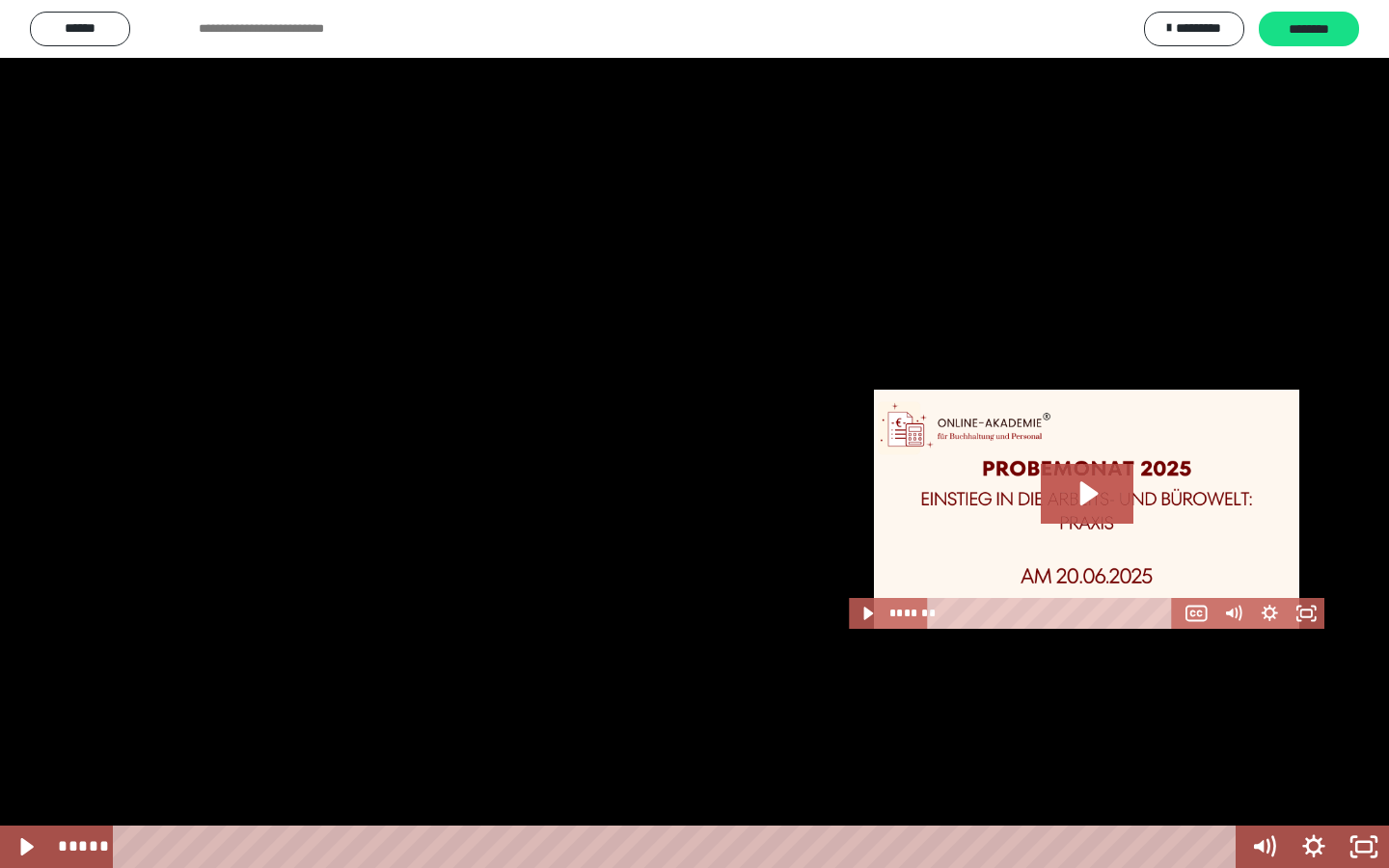 click at bounding box center (694, 434) 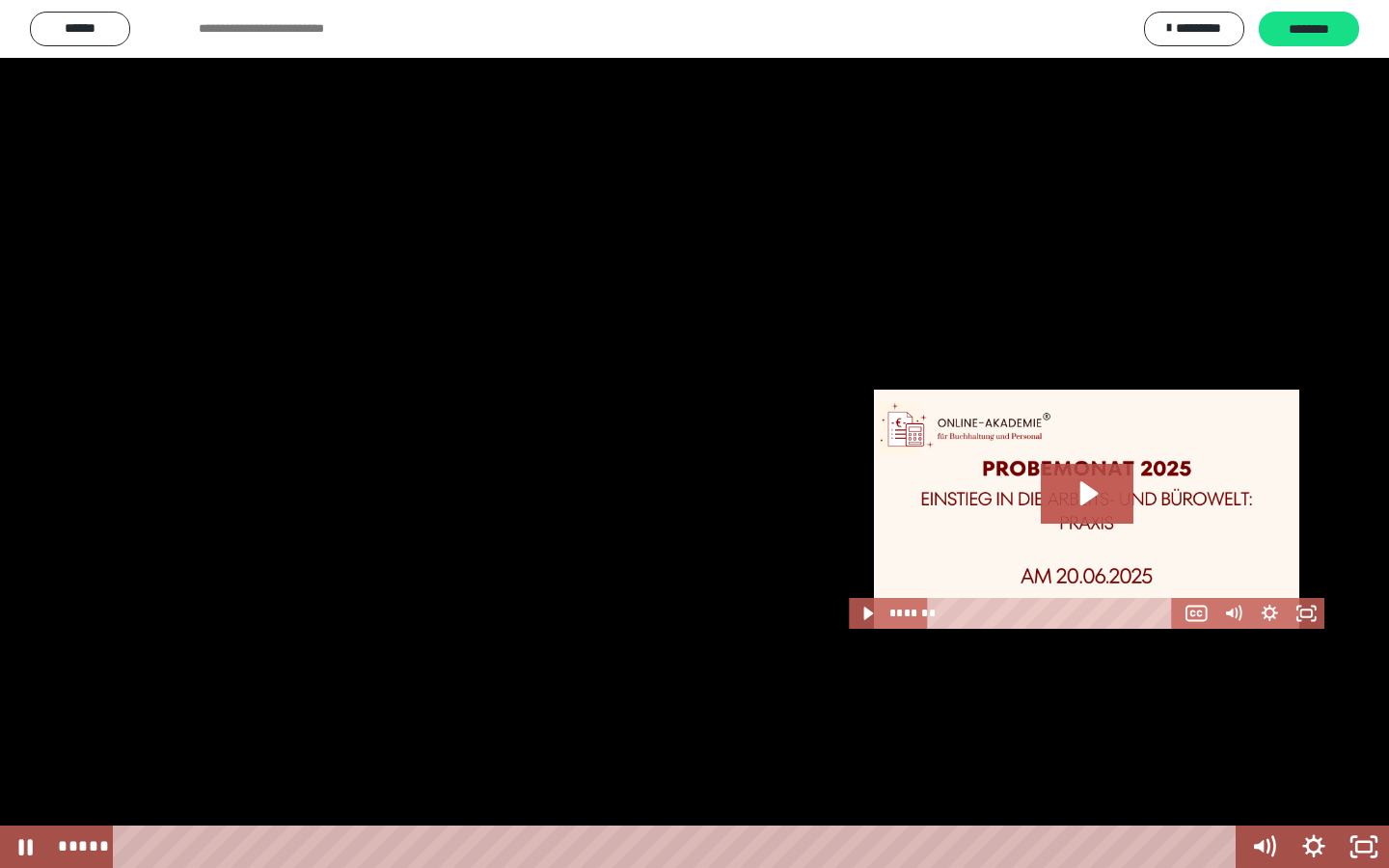 click at bounding box center (694, 434) 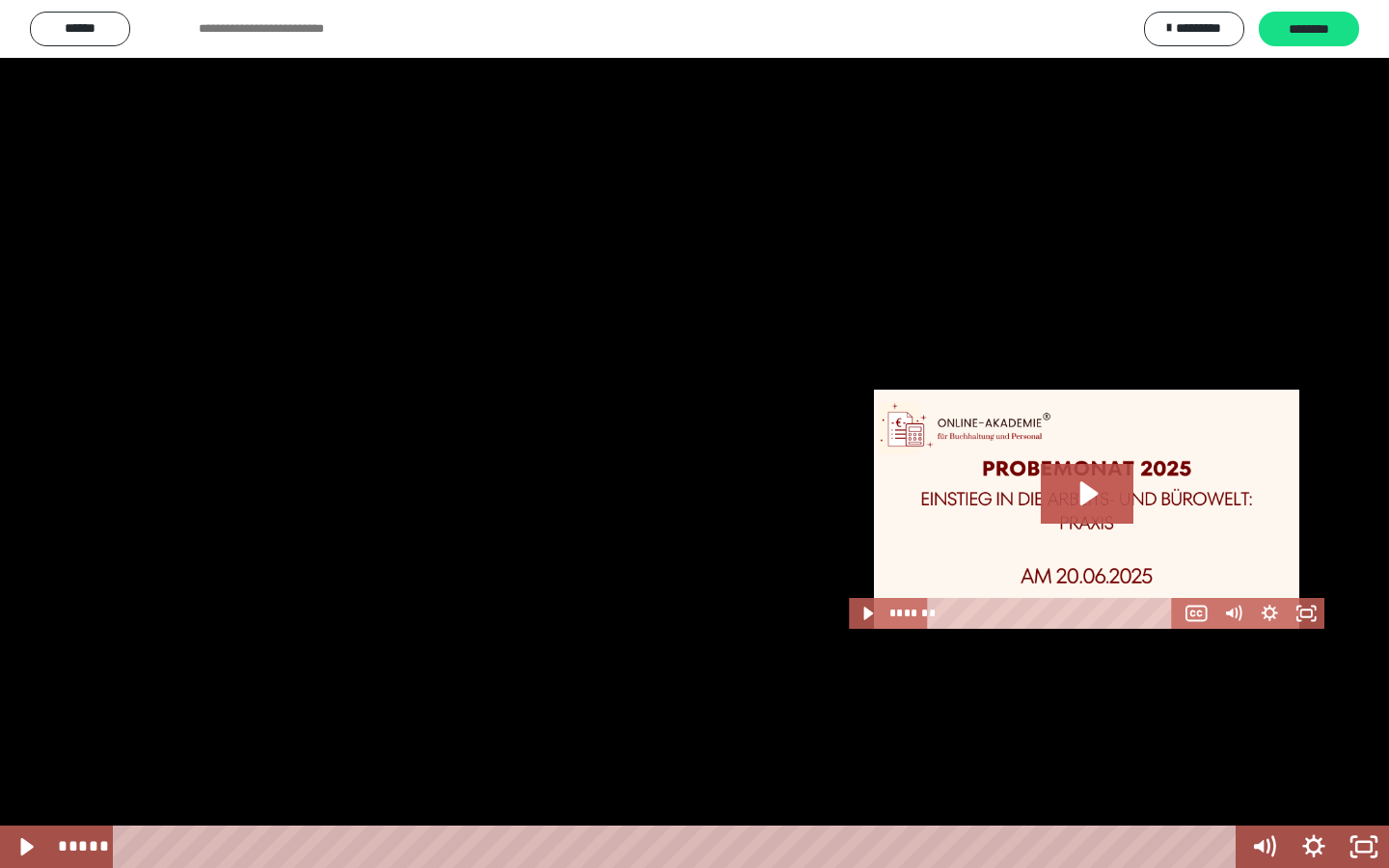 click at bounding box center [694, 434] 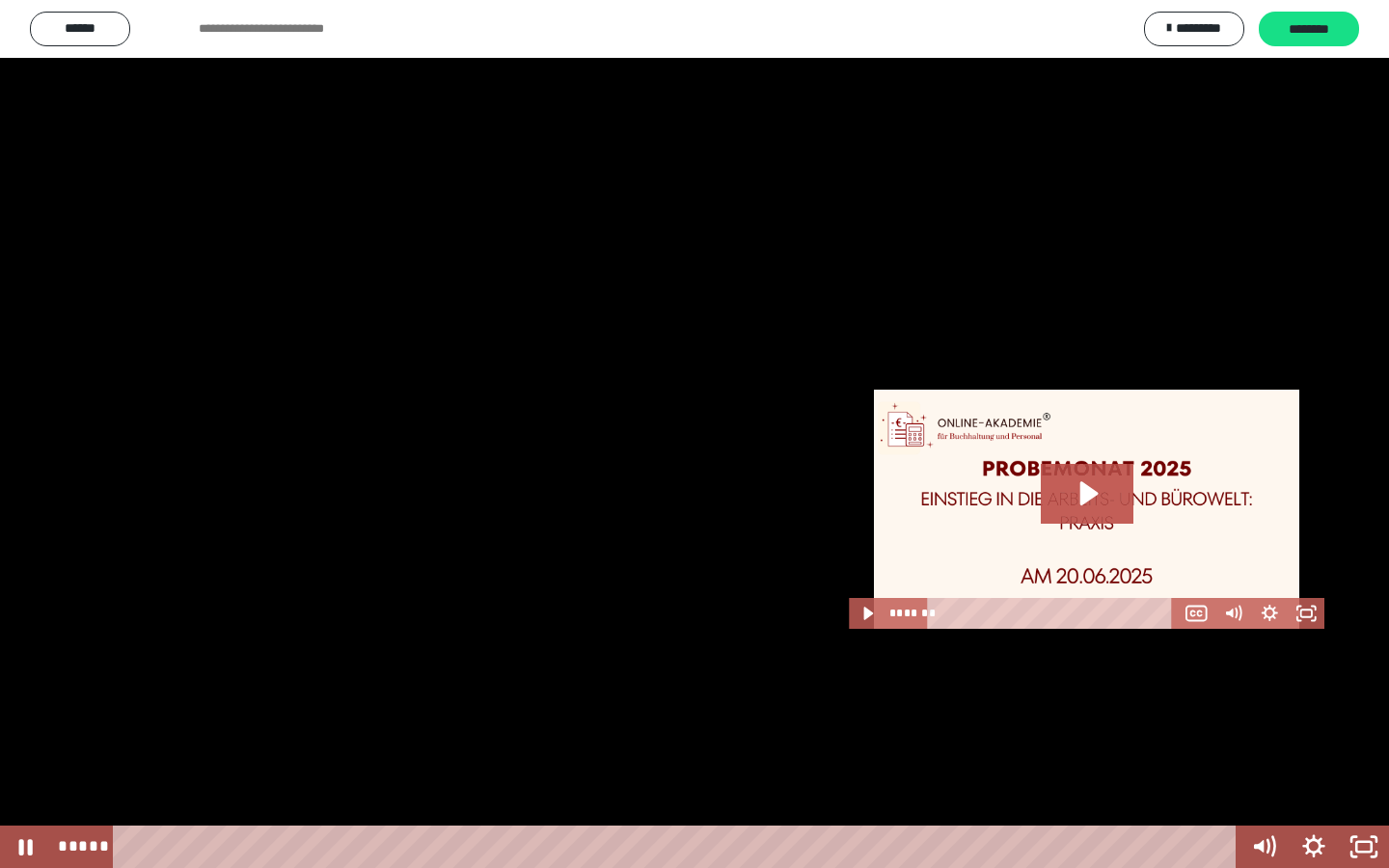 click at bounding box center (694, 434) 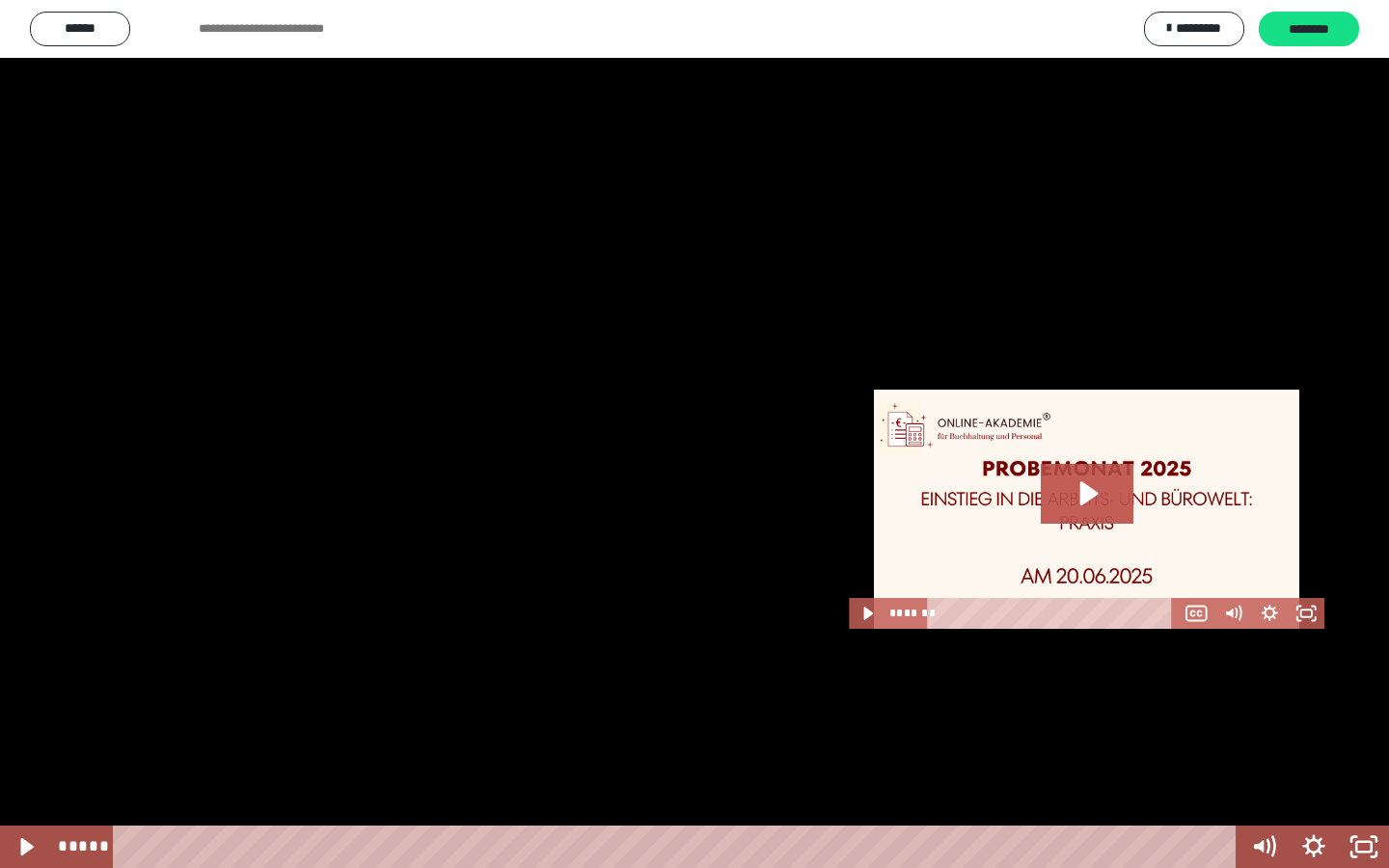 click at bounding box center (694, 434) 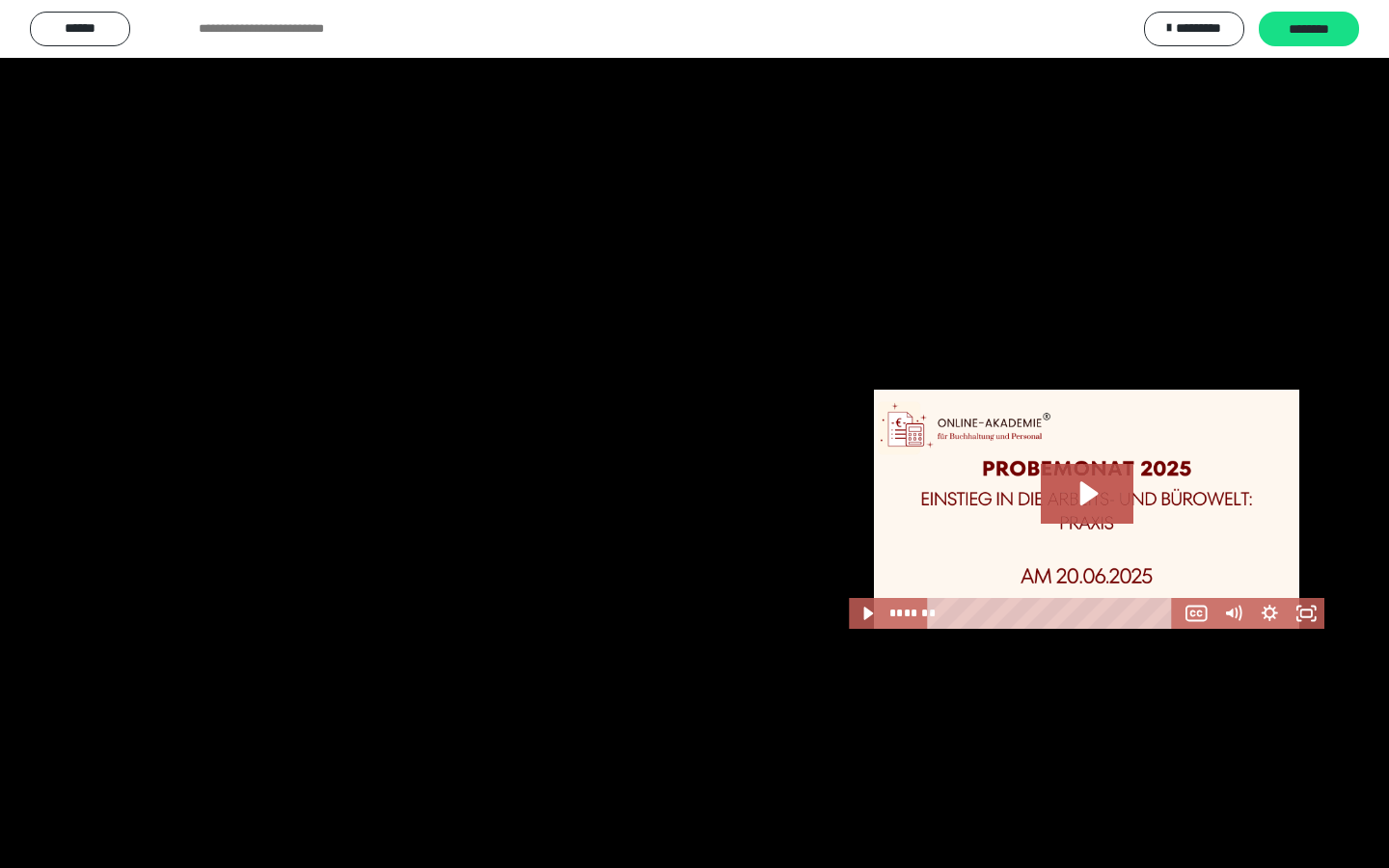 click at bounding box center [694, 434] 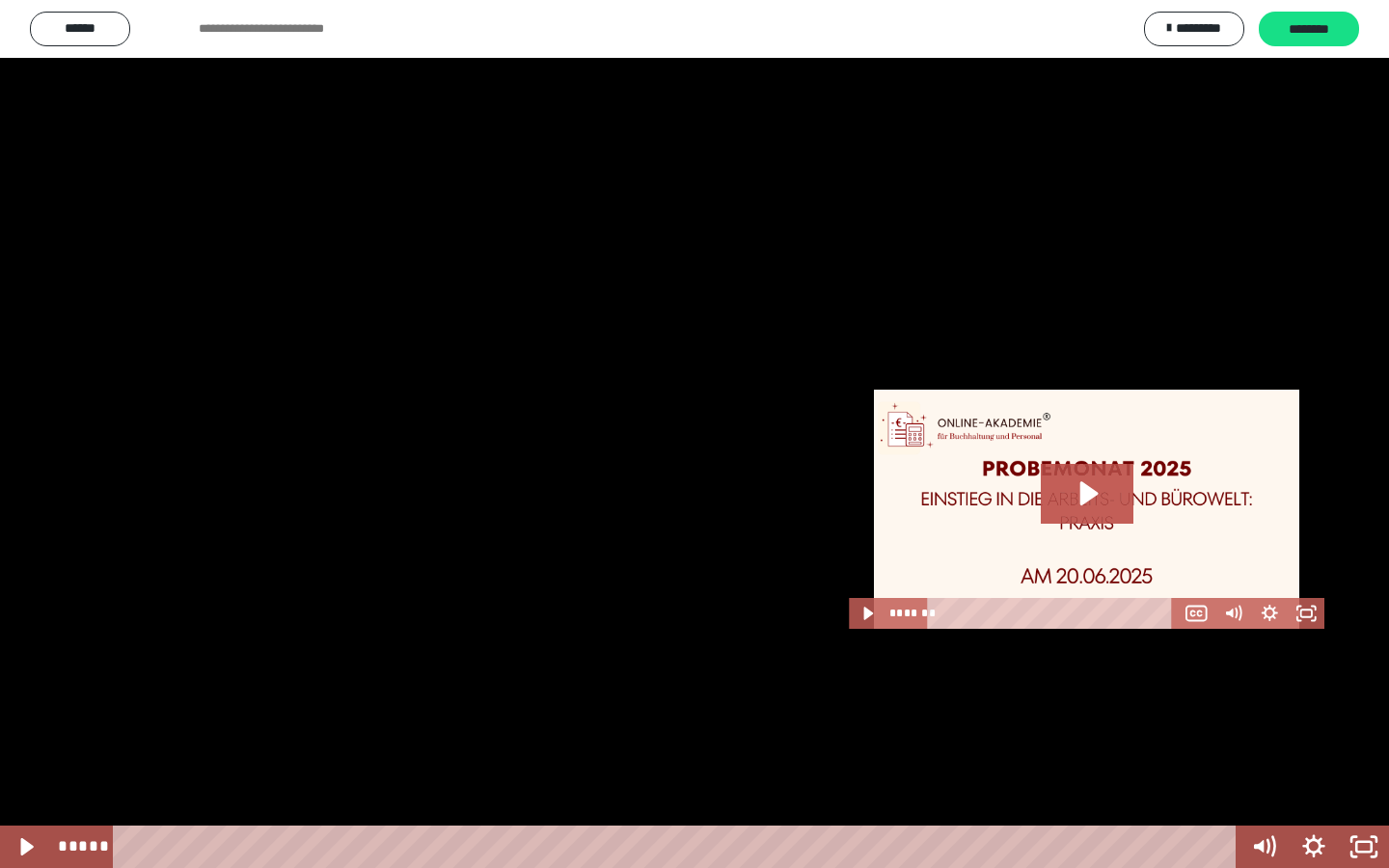 click at bounding box center (694, 434) 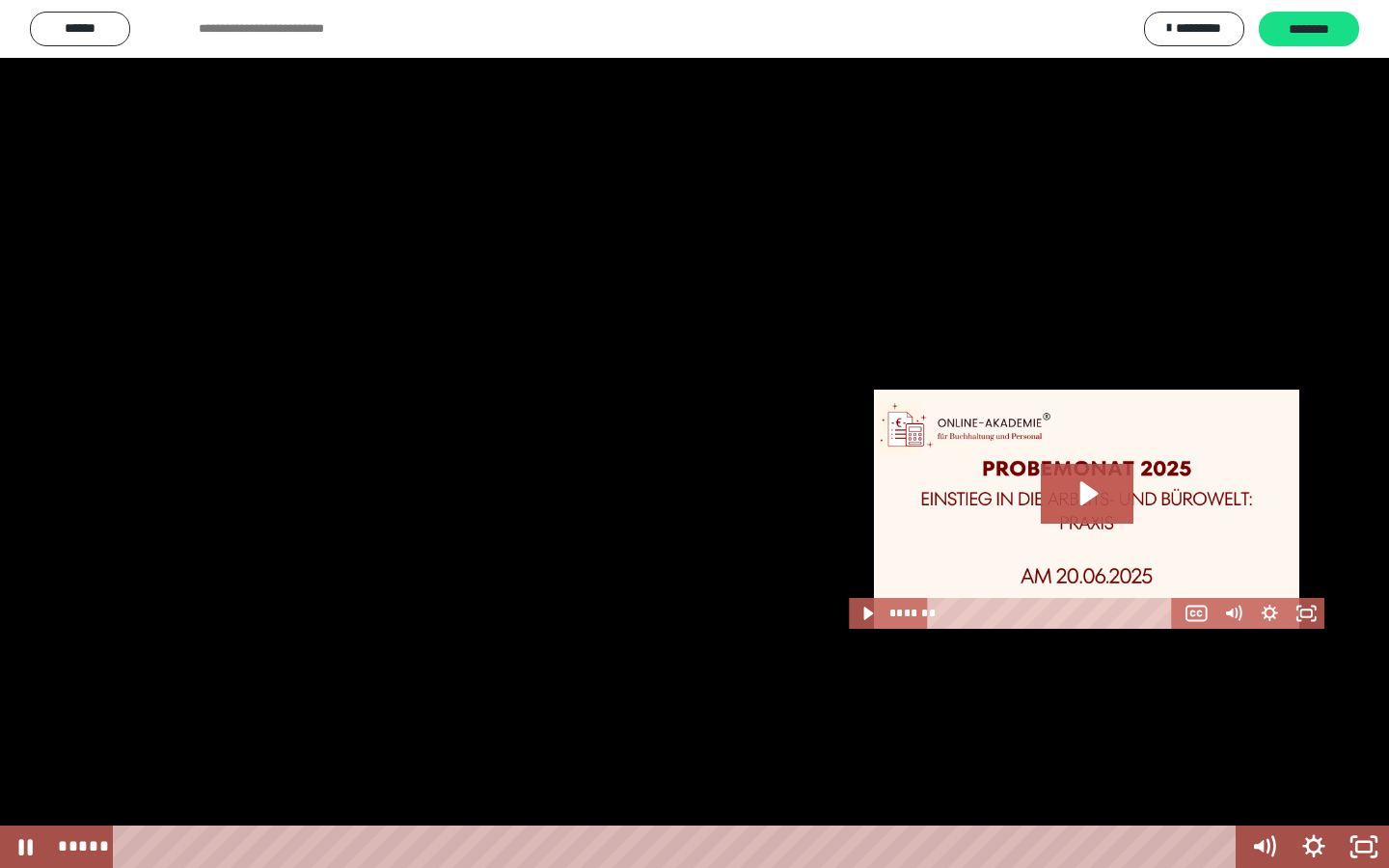 click at bounding box center (694, 434) 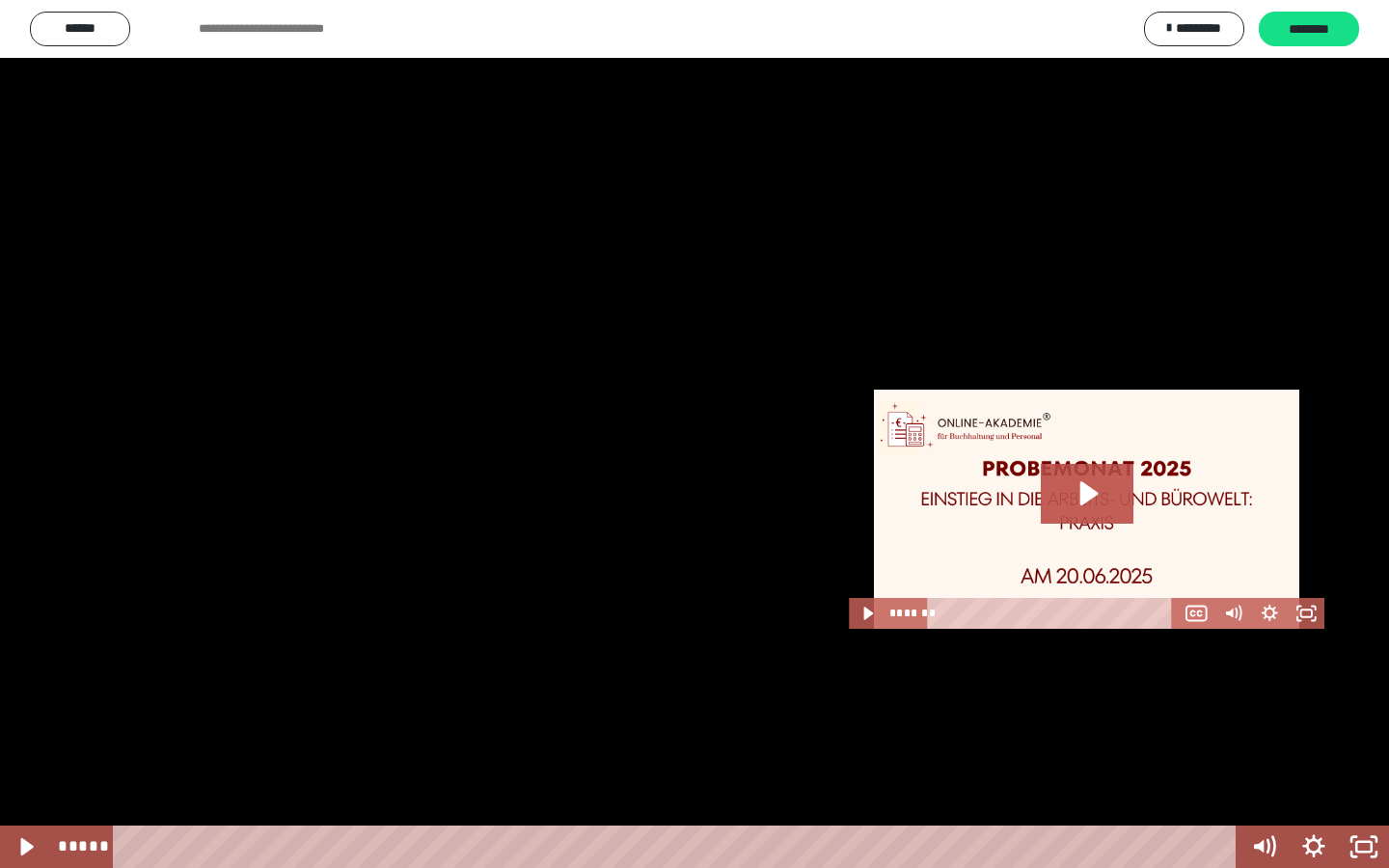 click at bounding box center (694, 434) 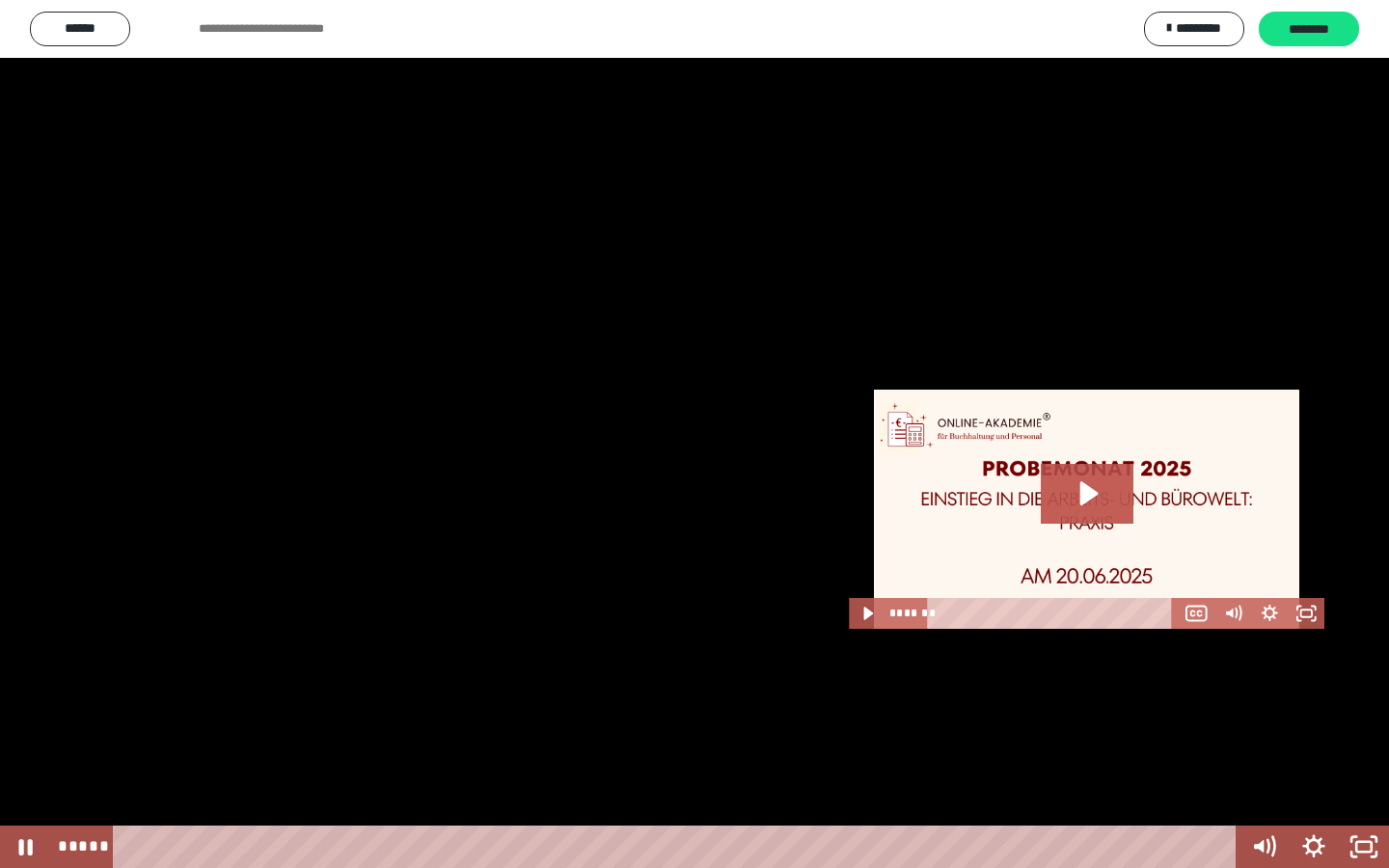 click at bounding box center (694, 434) 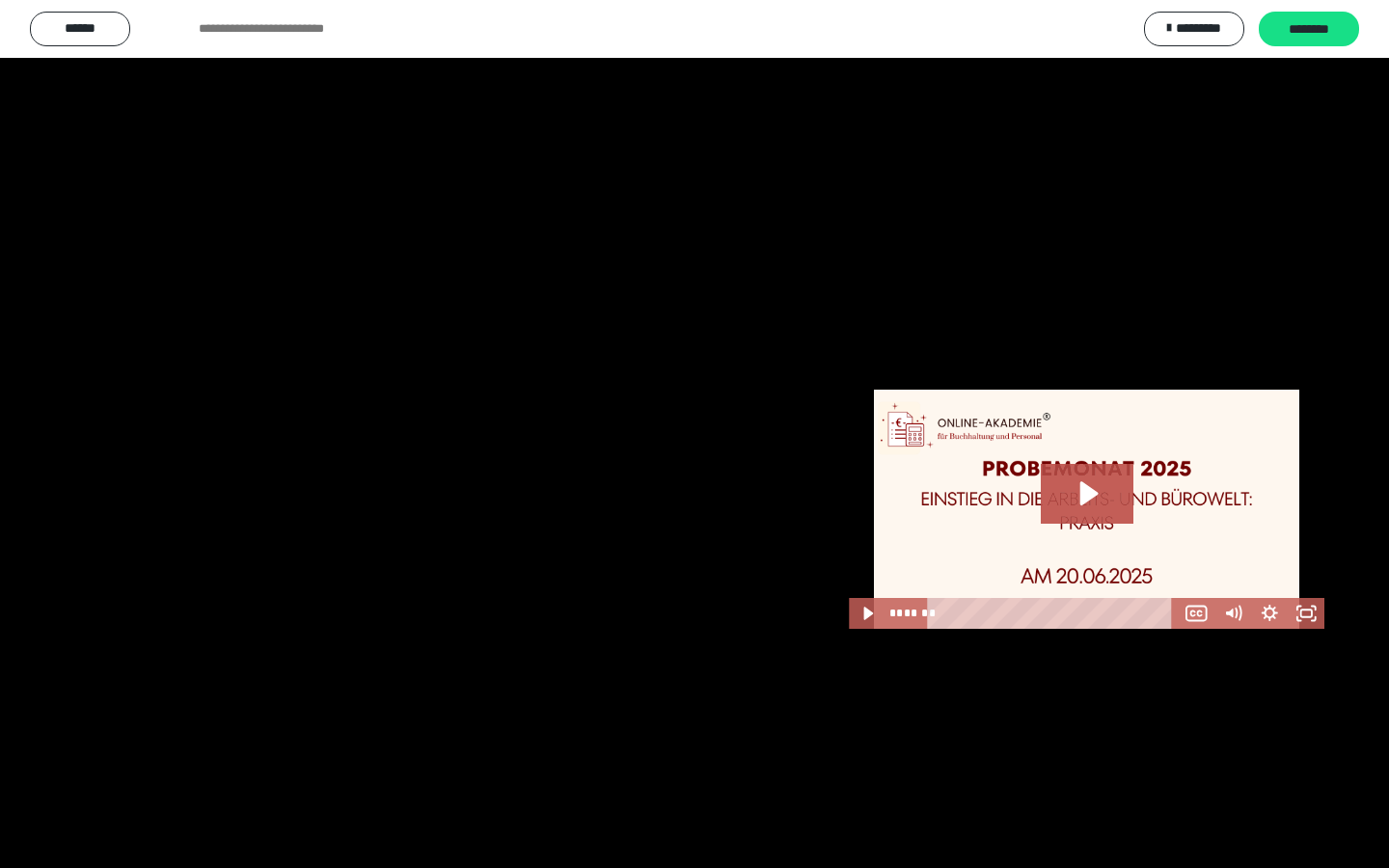 click at bounding box center (694, 434) 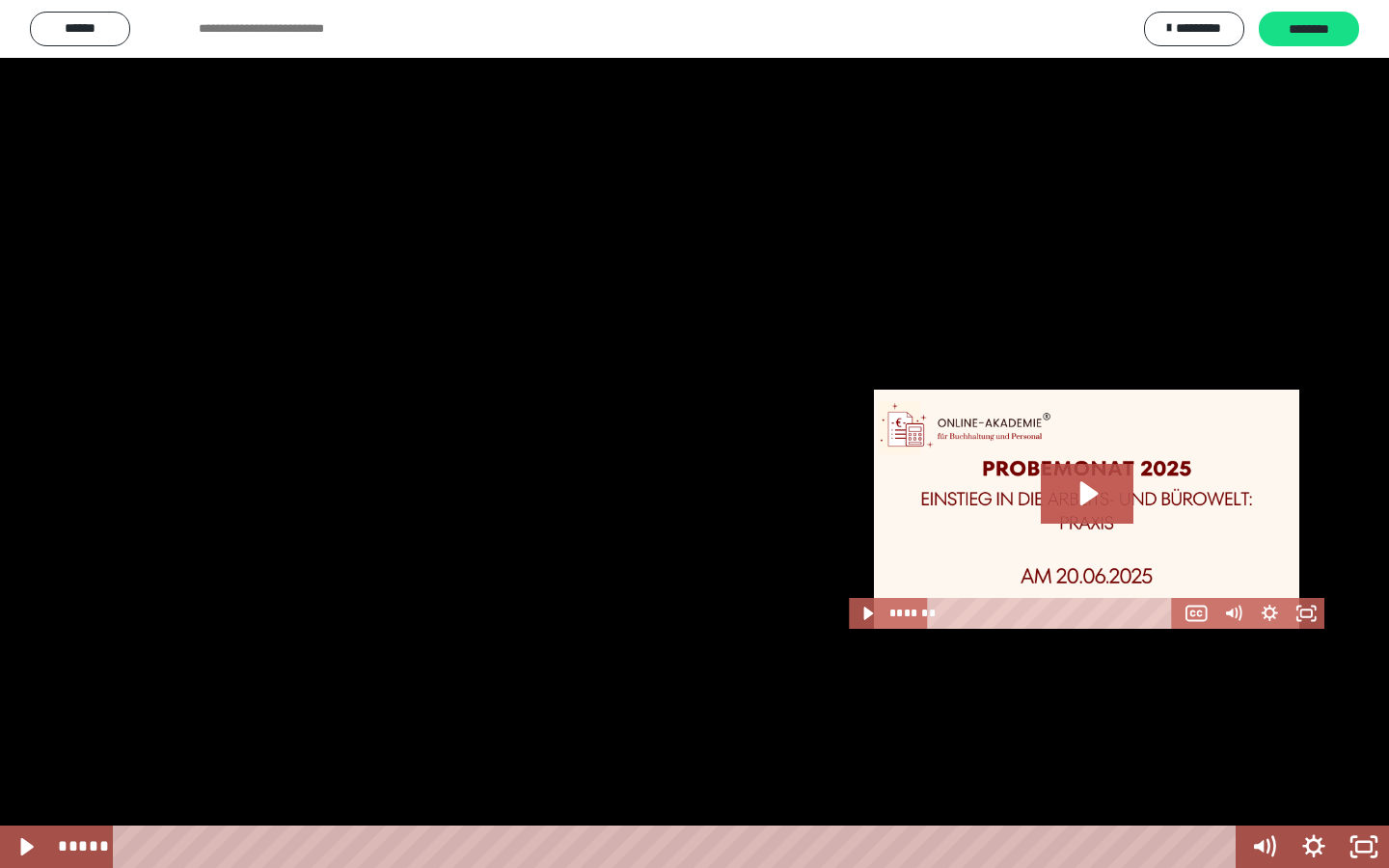 click at bounding box center (694, 434) 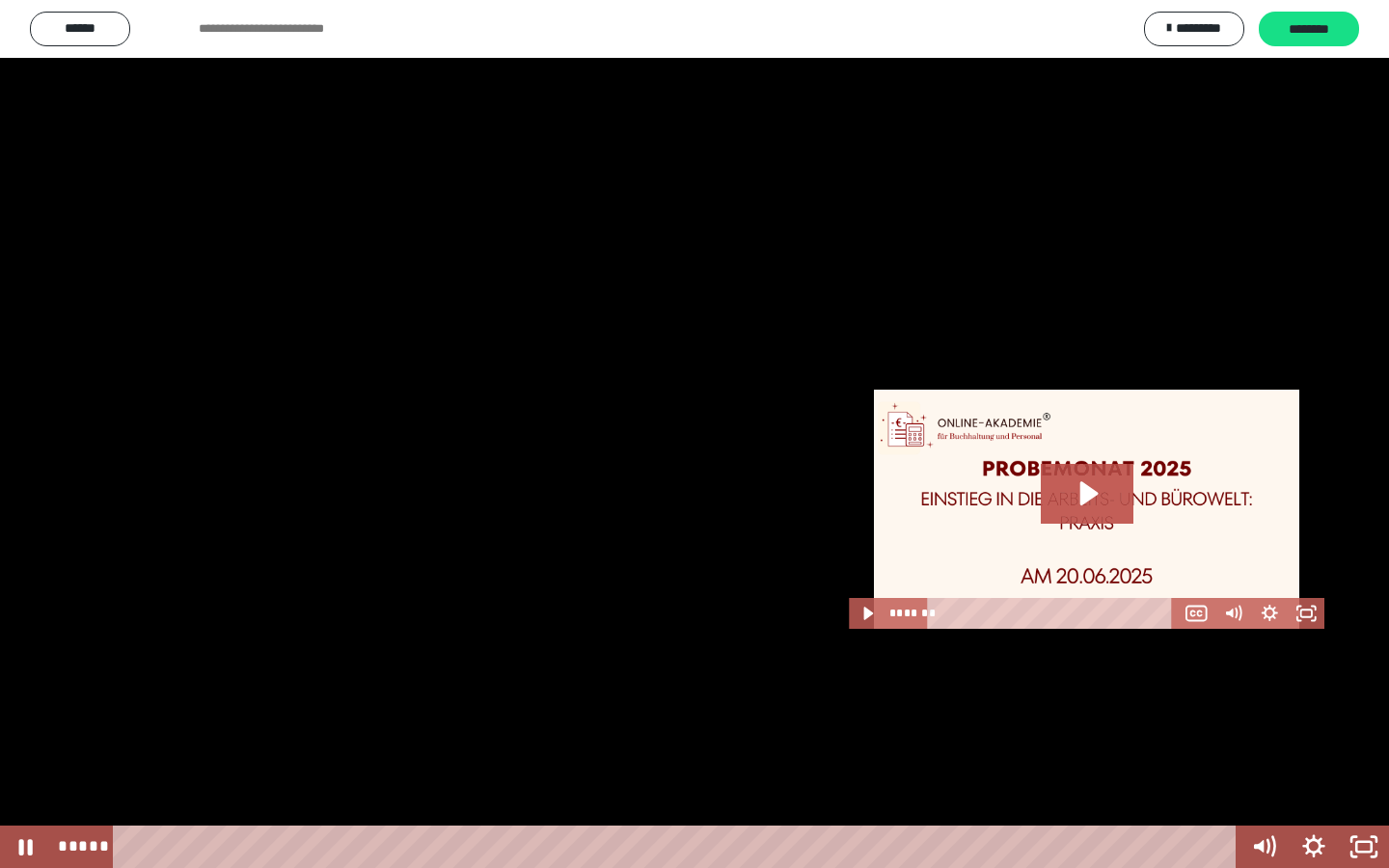 click at bounding box center [694, 434] 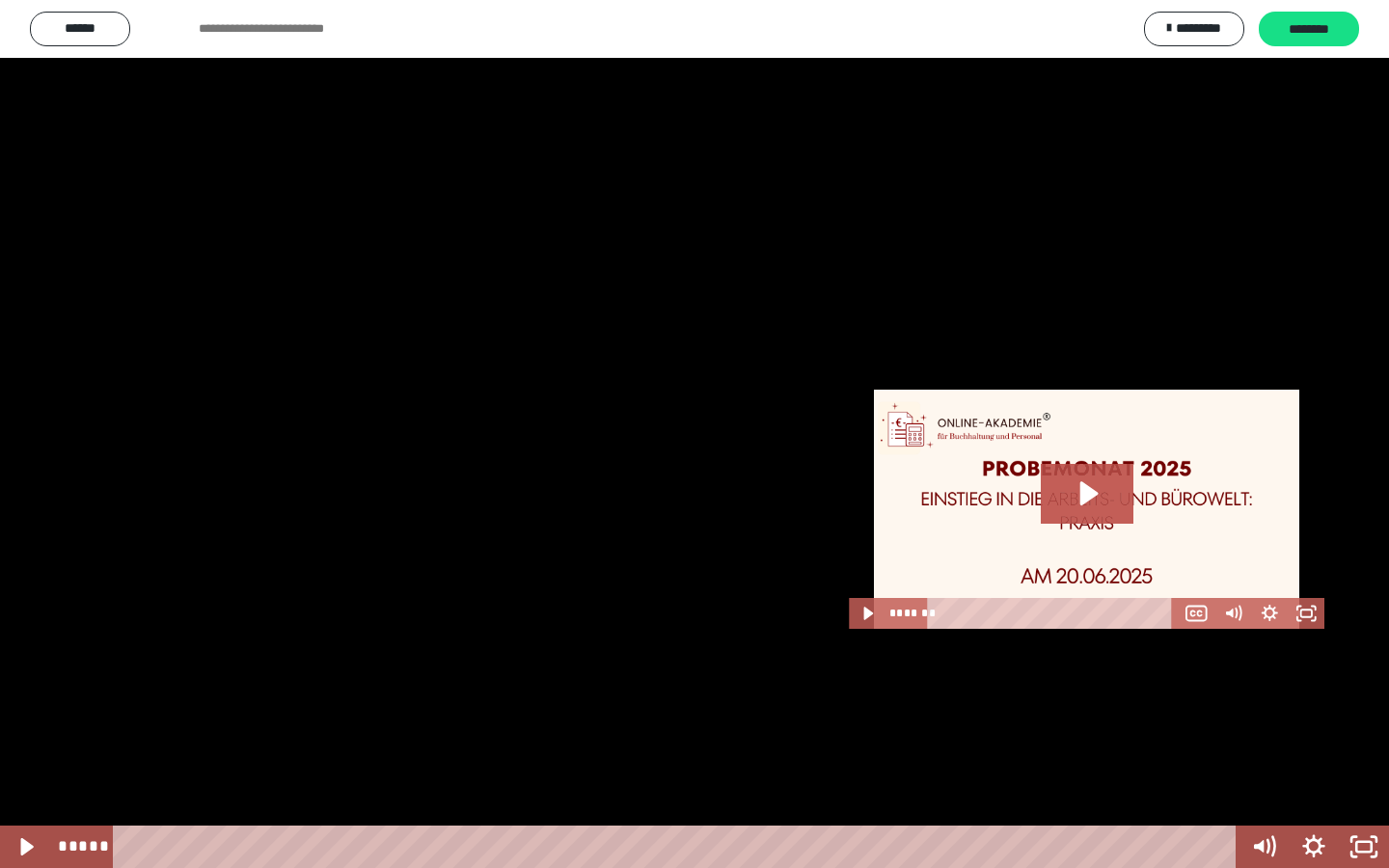 click at bounding box center (694, 434) 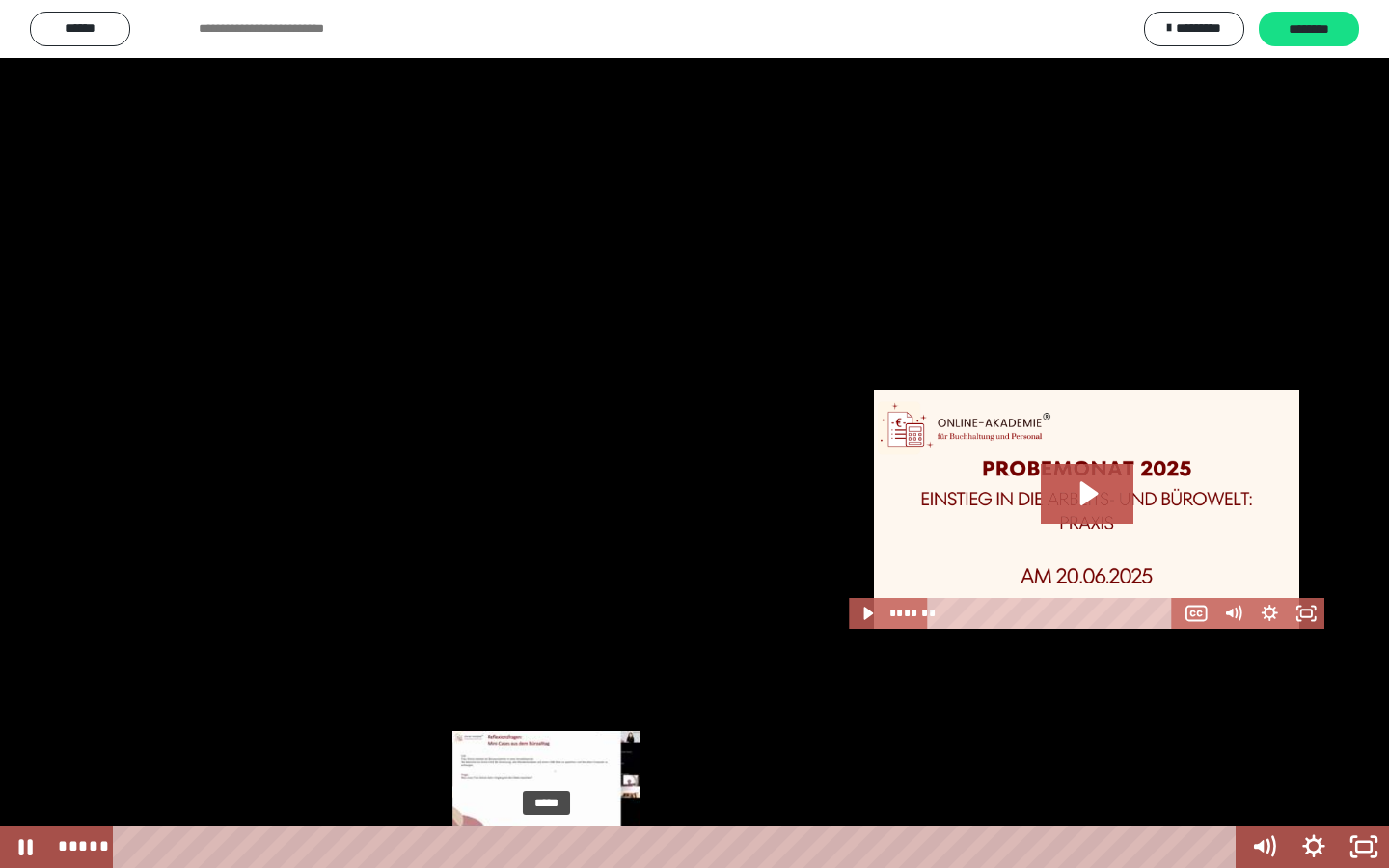 click at bounding box center (546, 847) 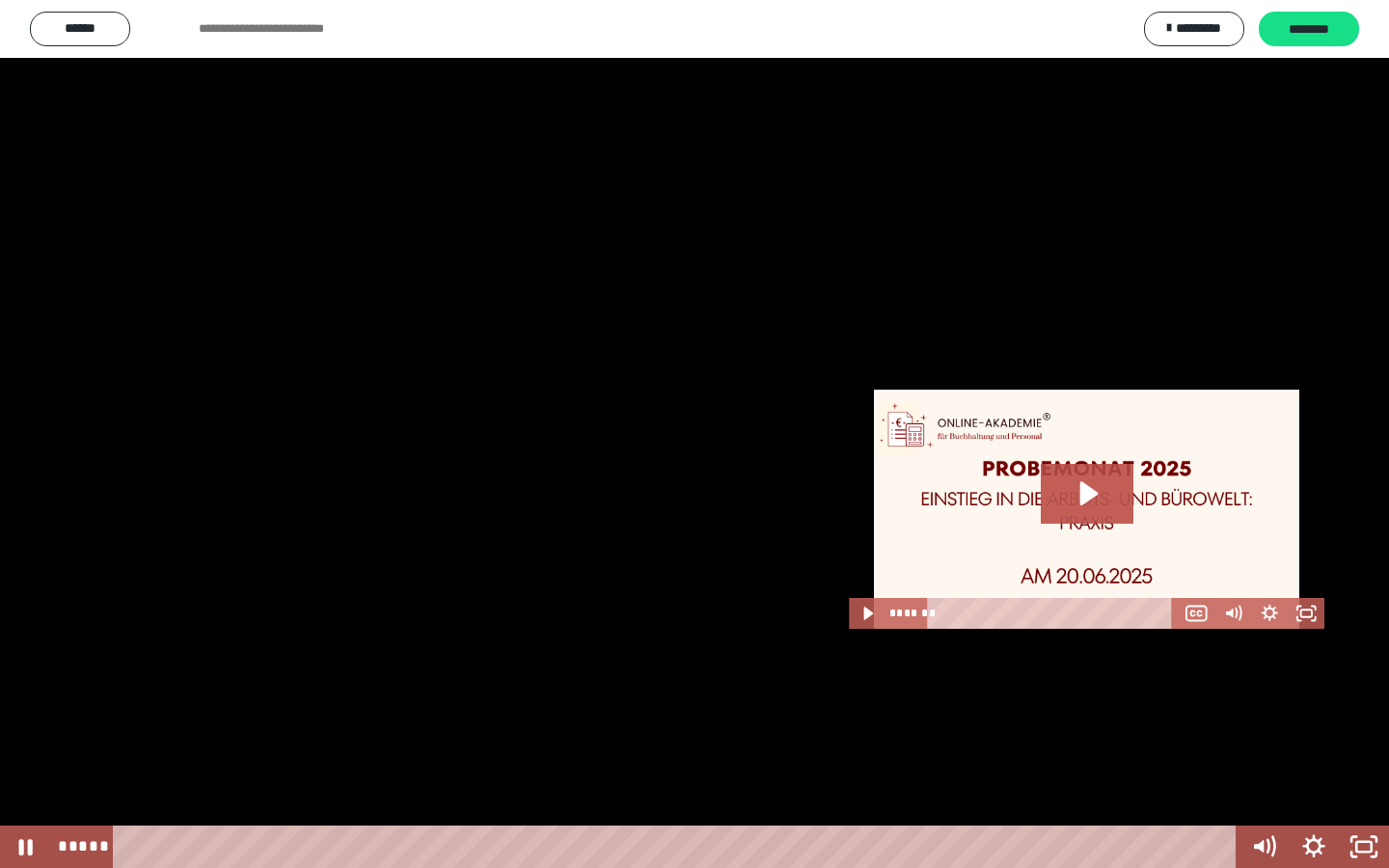 click at bounding box center (694, 434) 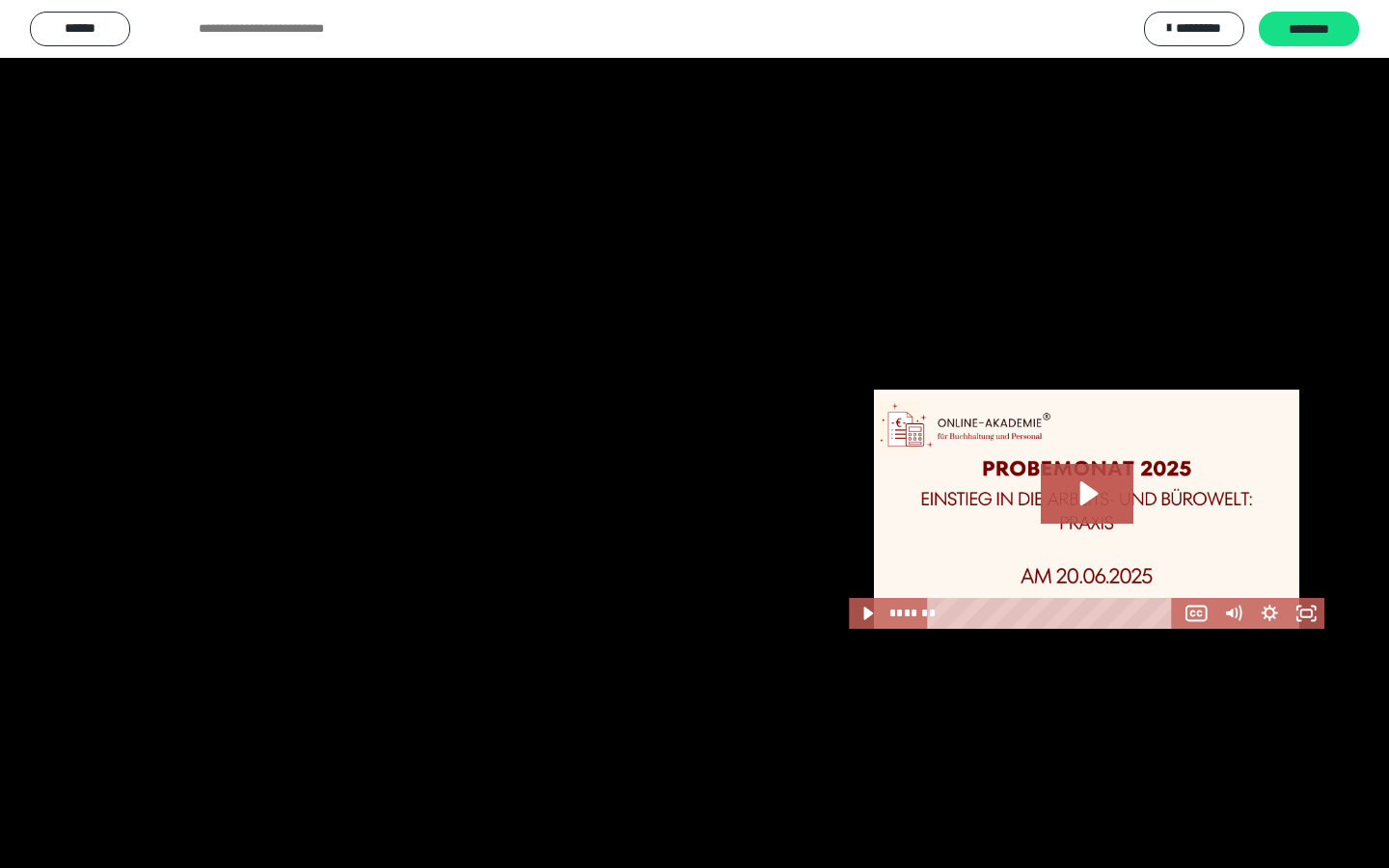 click at bounding box center [694, 434] 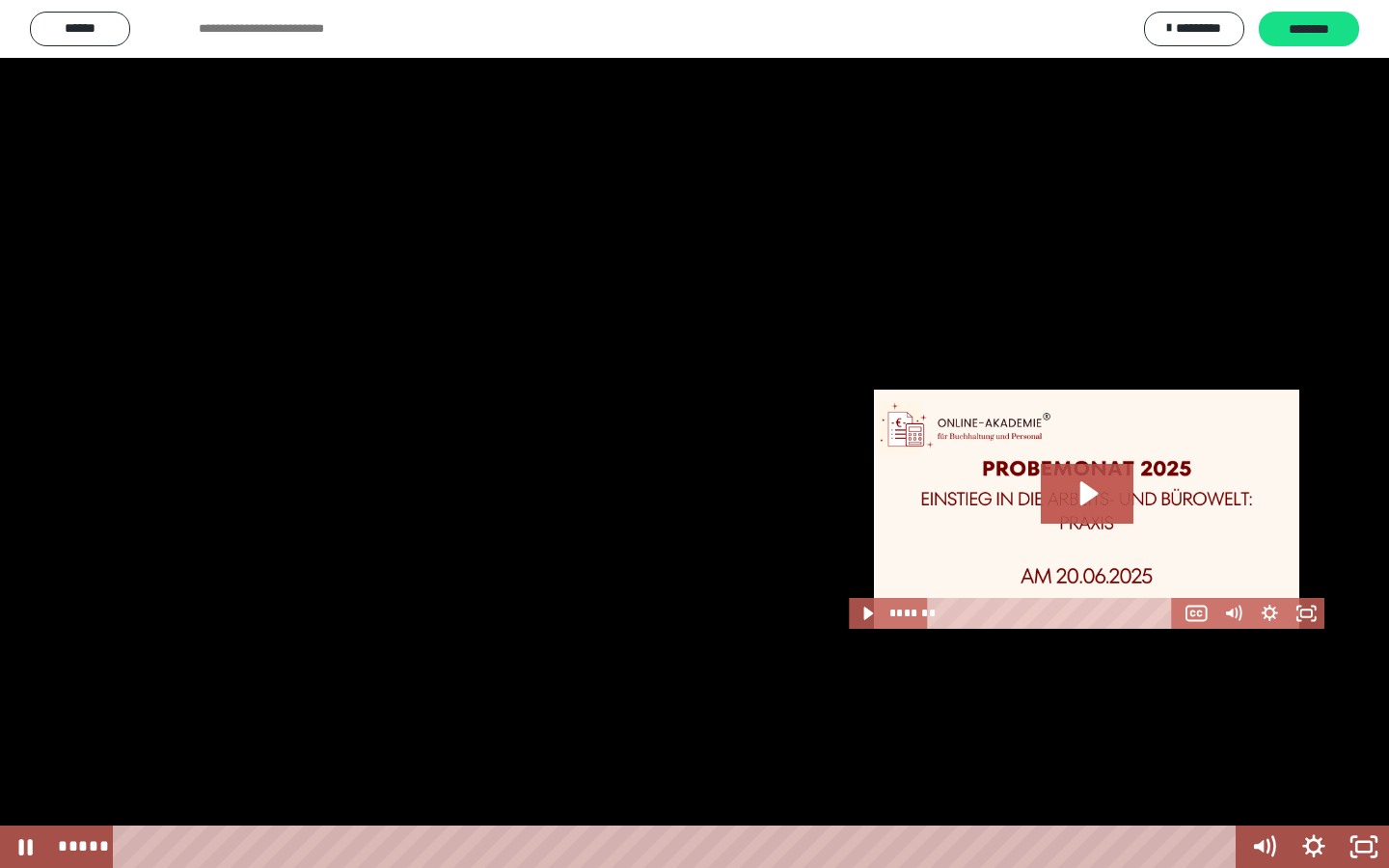 click at bounding box center [694, 434] 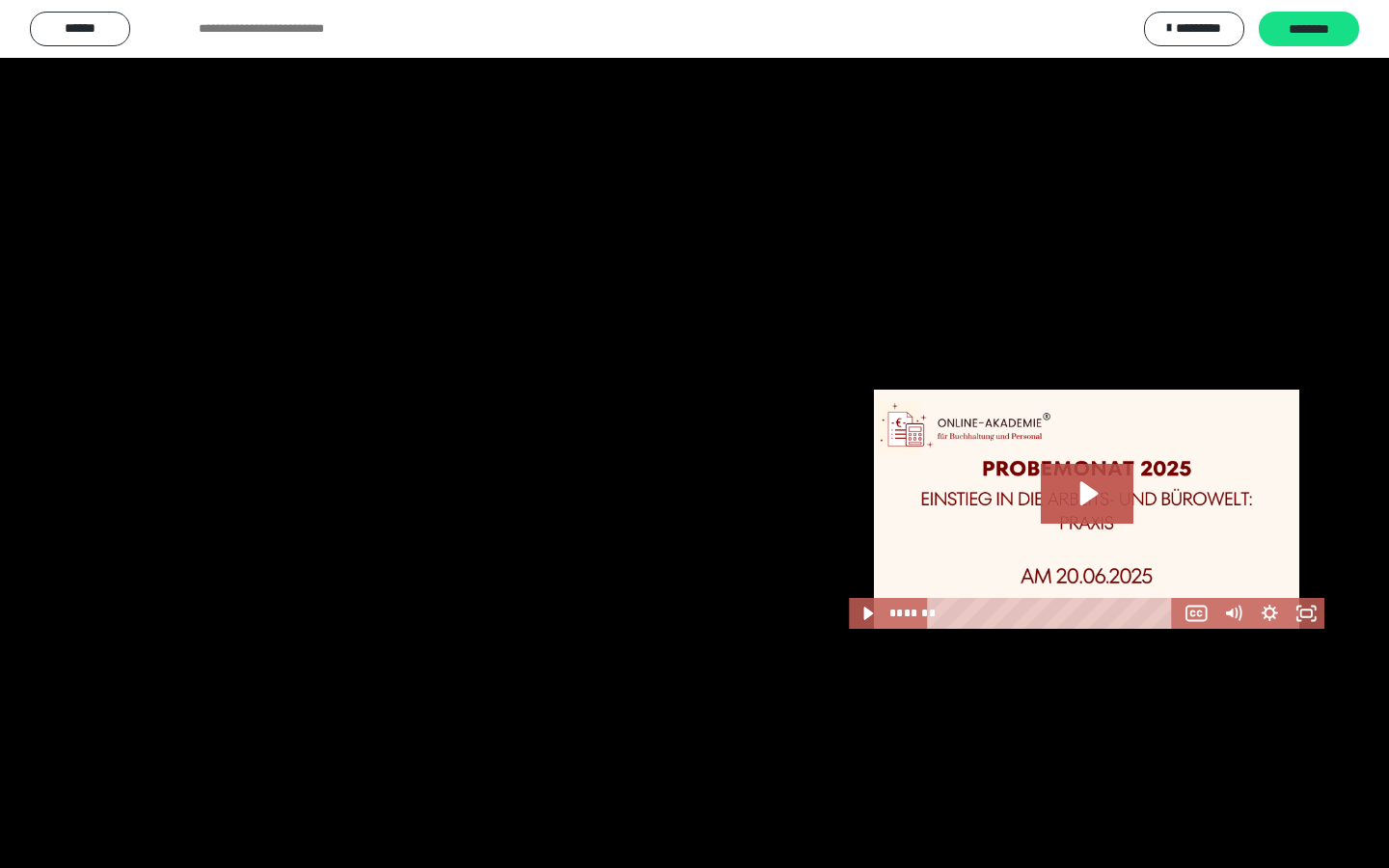 click at bounding box center [694, 434] 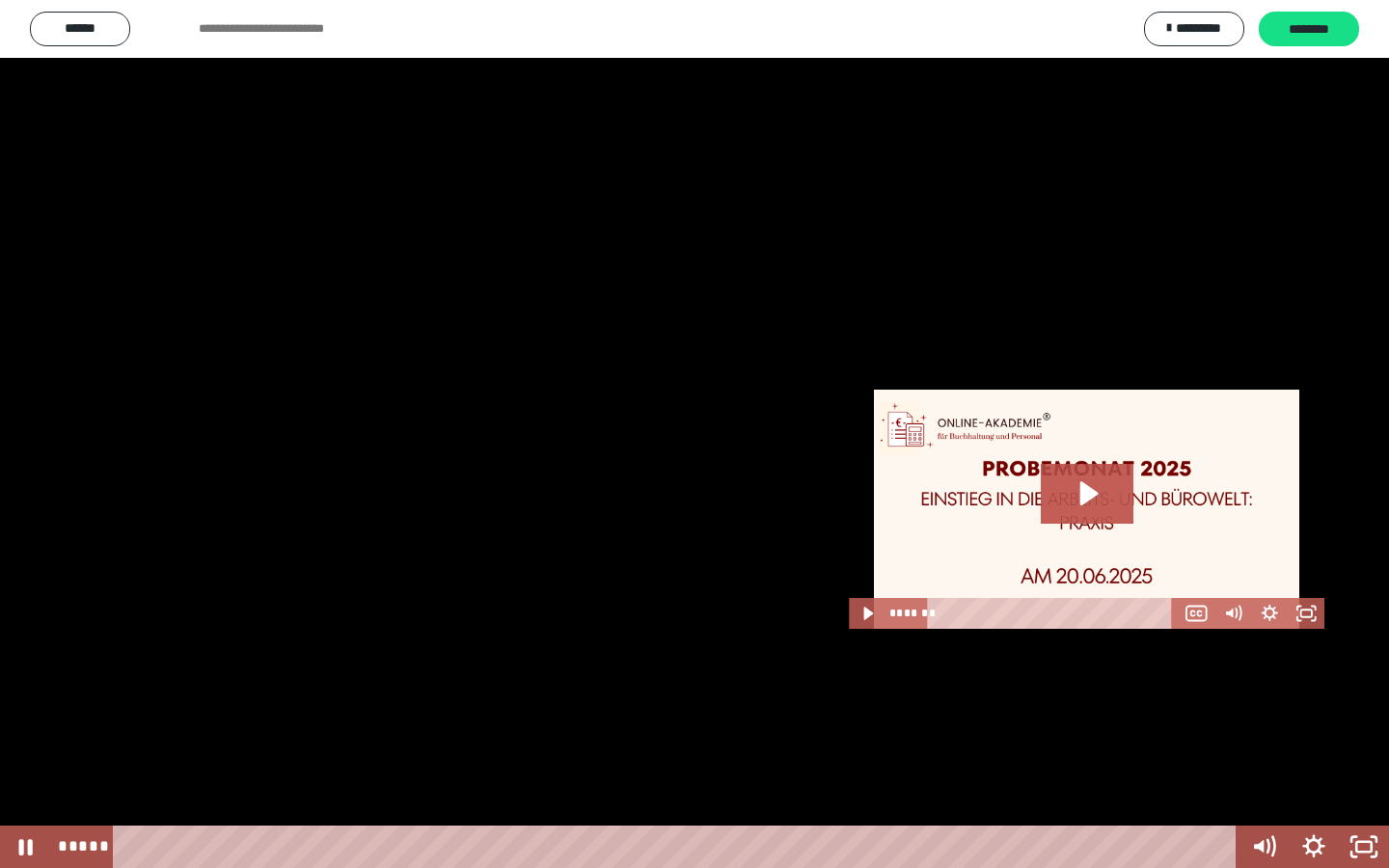 click at bounding box center (694, 434) 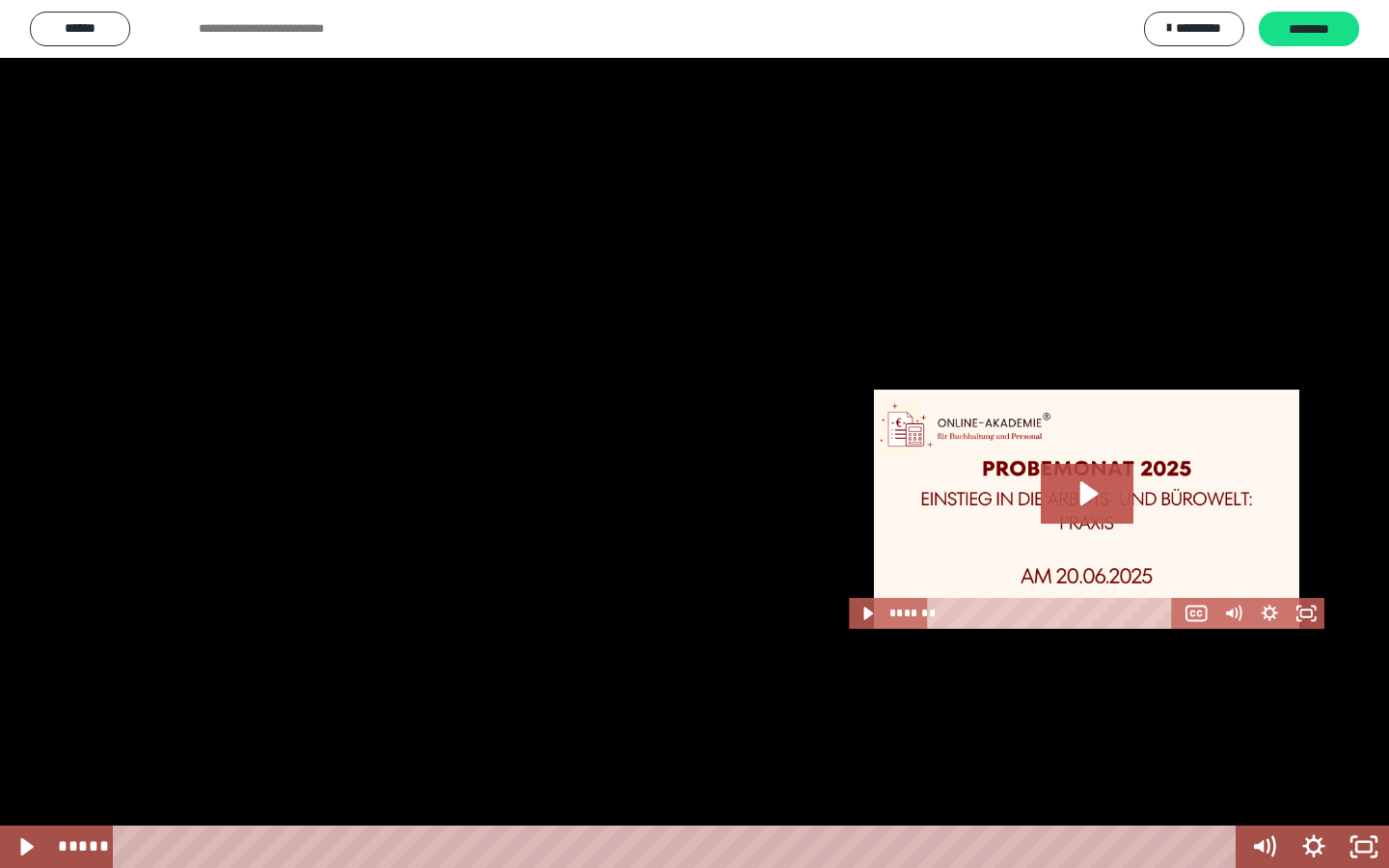 click at bounding box center [694, 434] 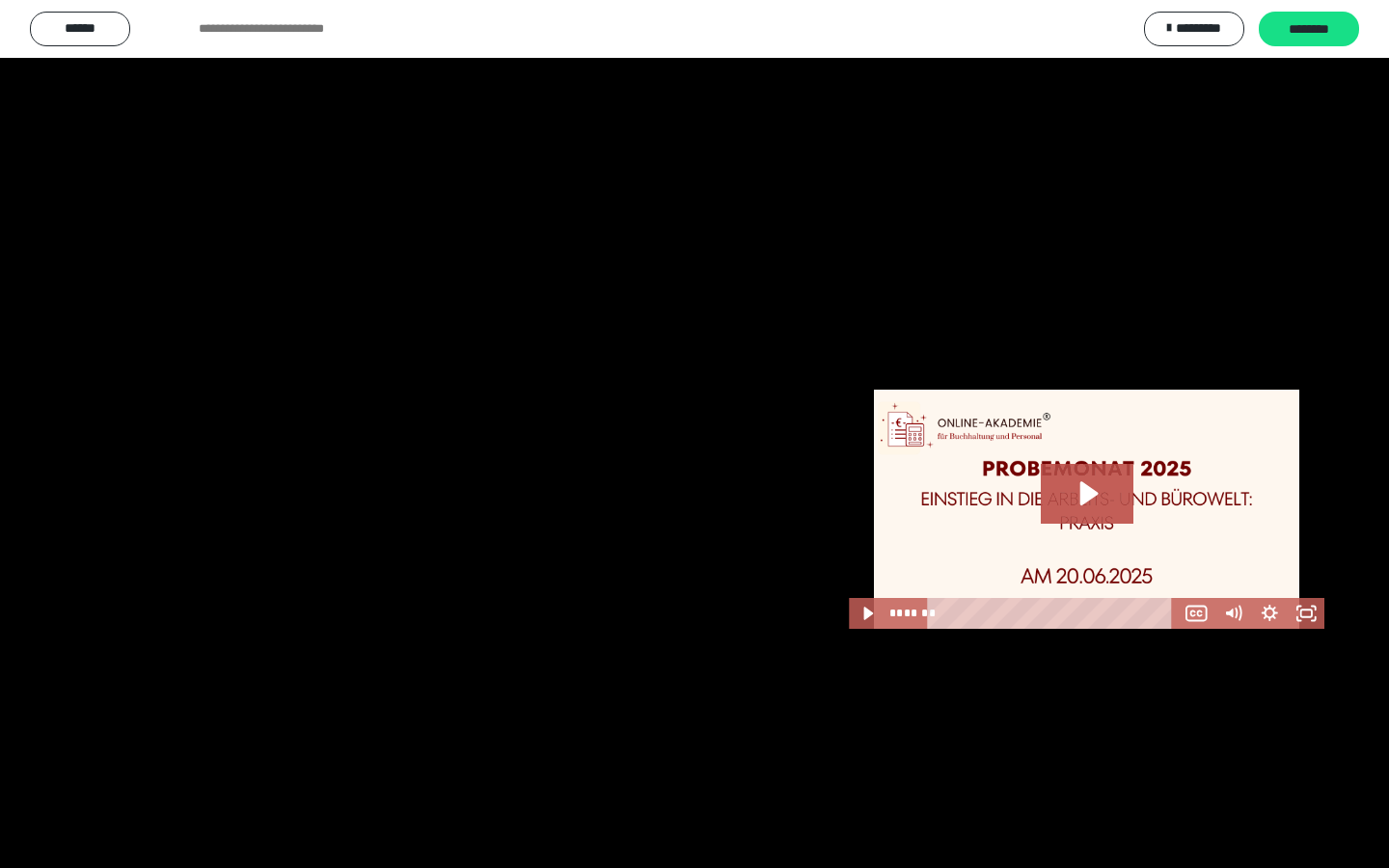 click at bounding box center (694, 434) 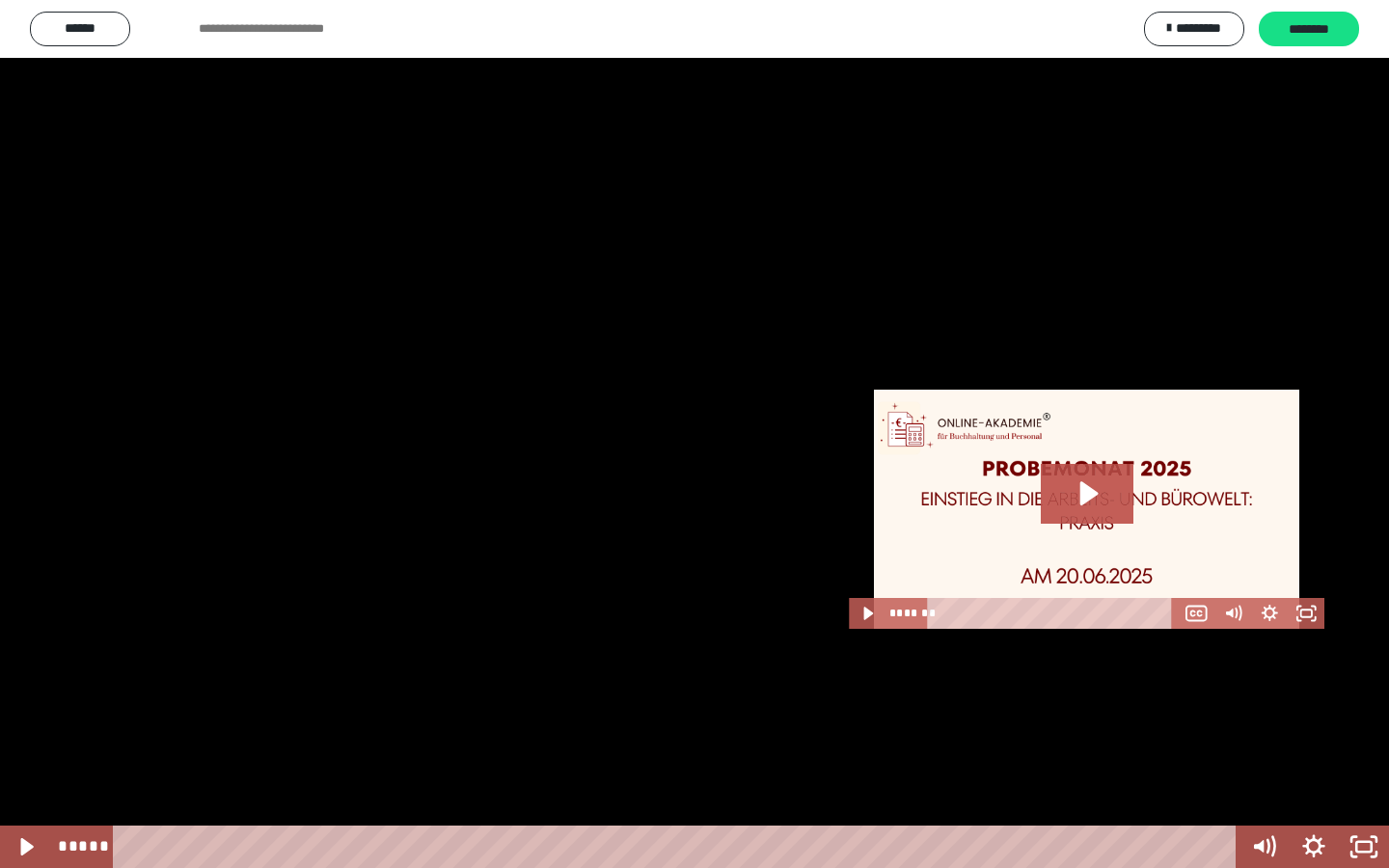 click at bounding box center [694, 434] 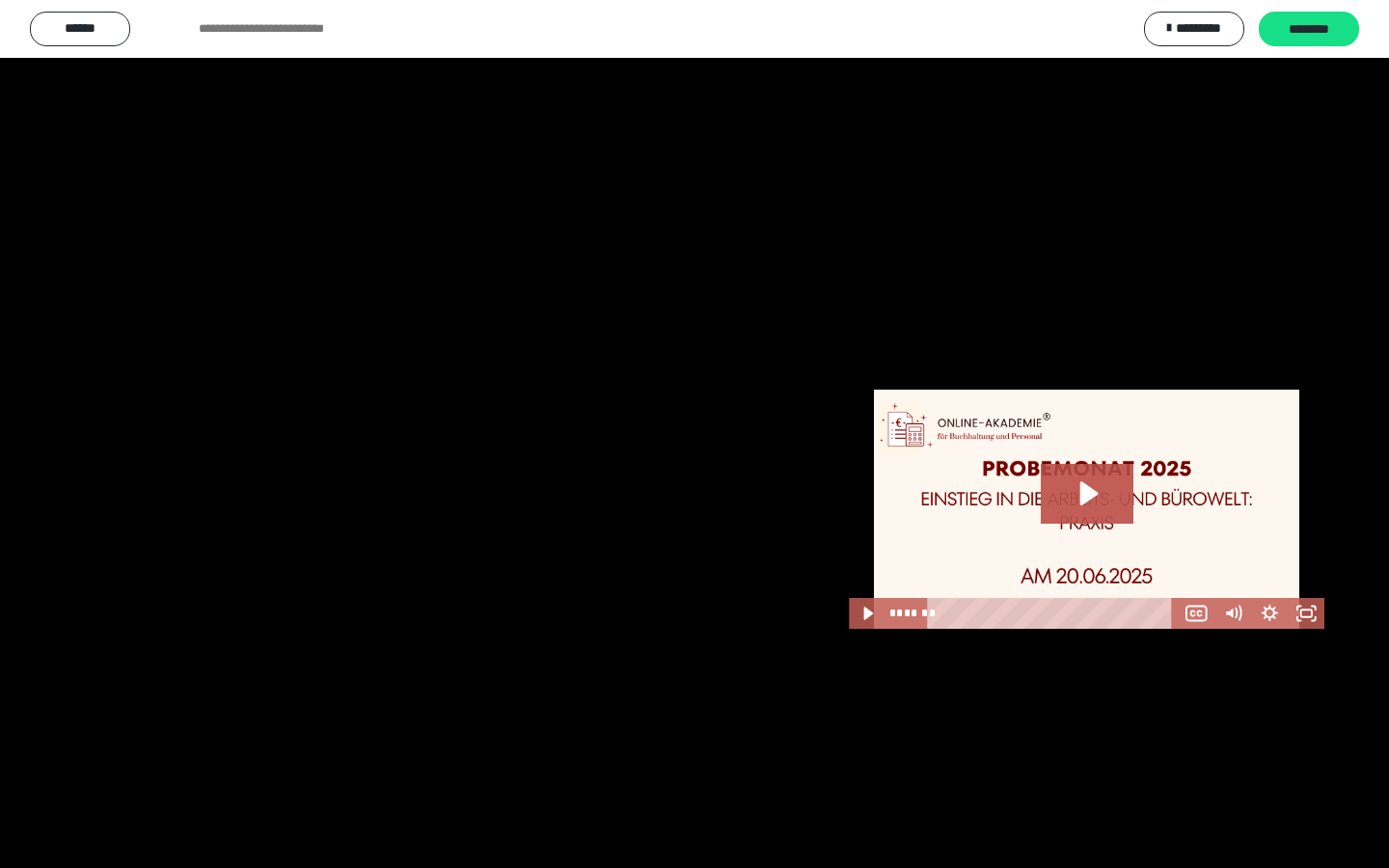 click at bounding box center [694, 434] 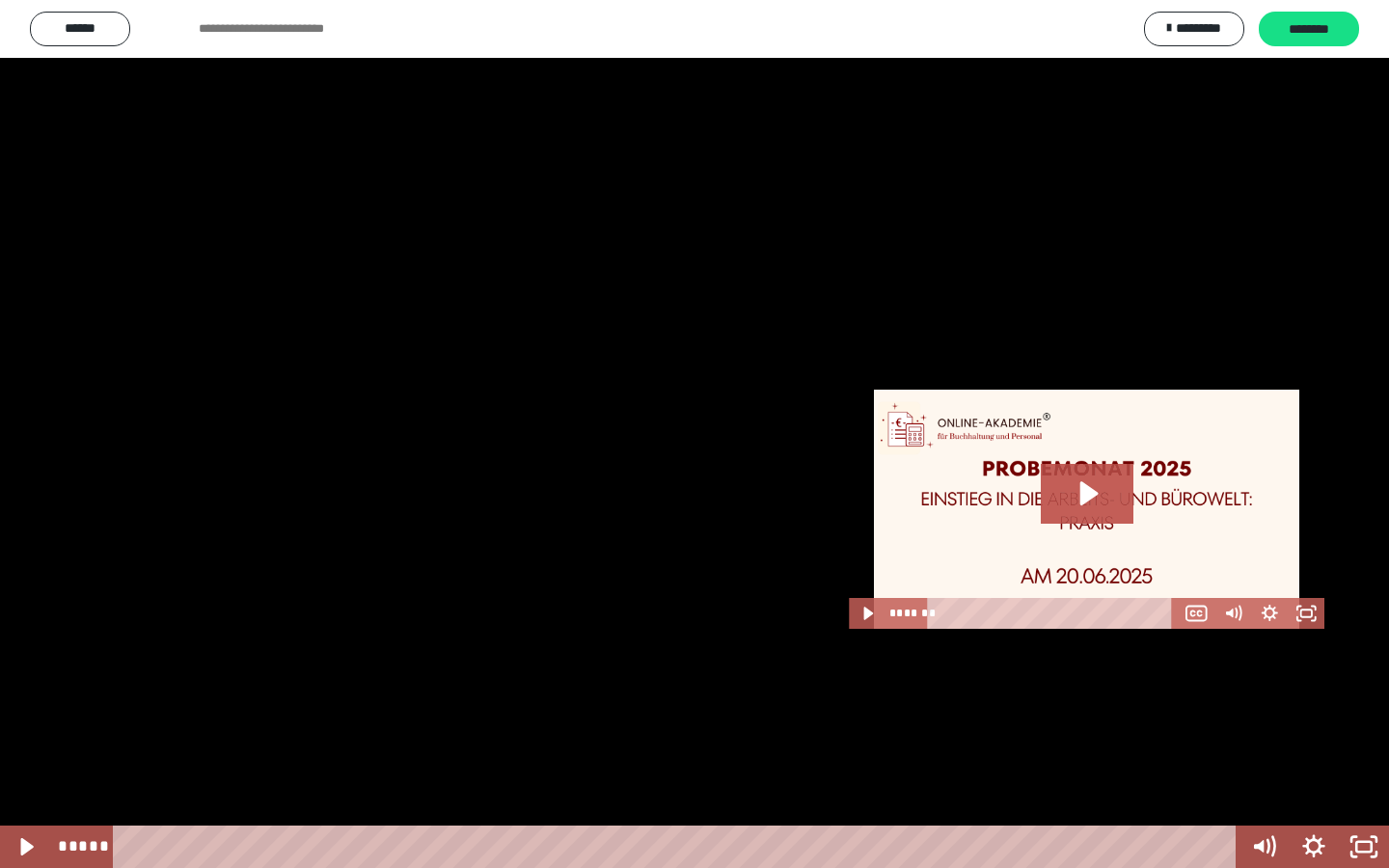 click at bounding box center [694, 434] 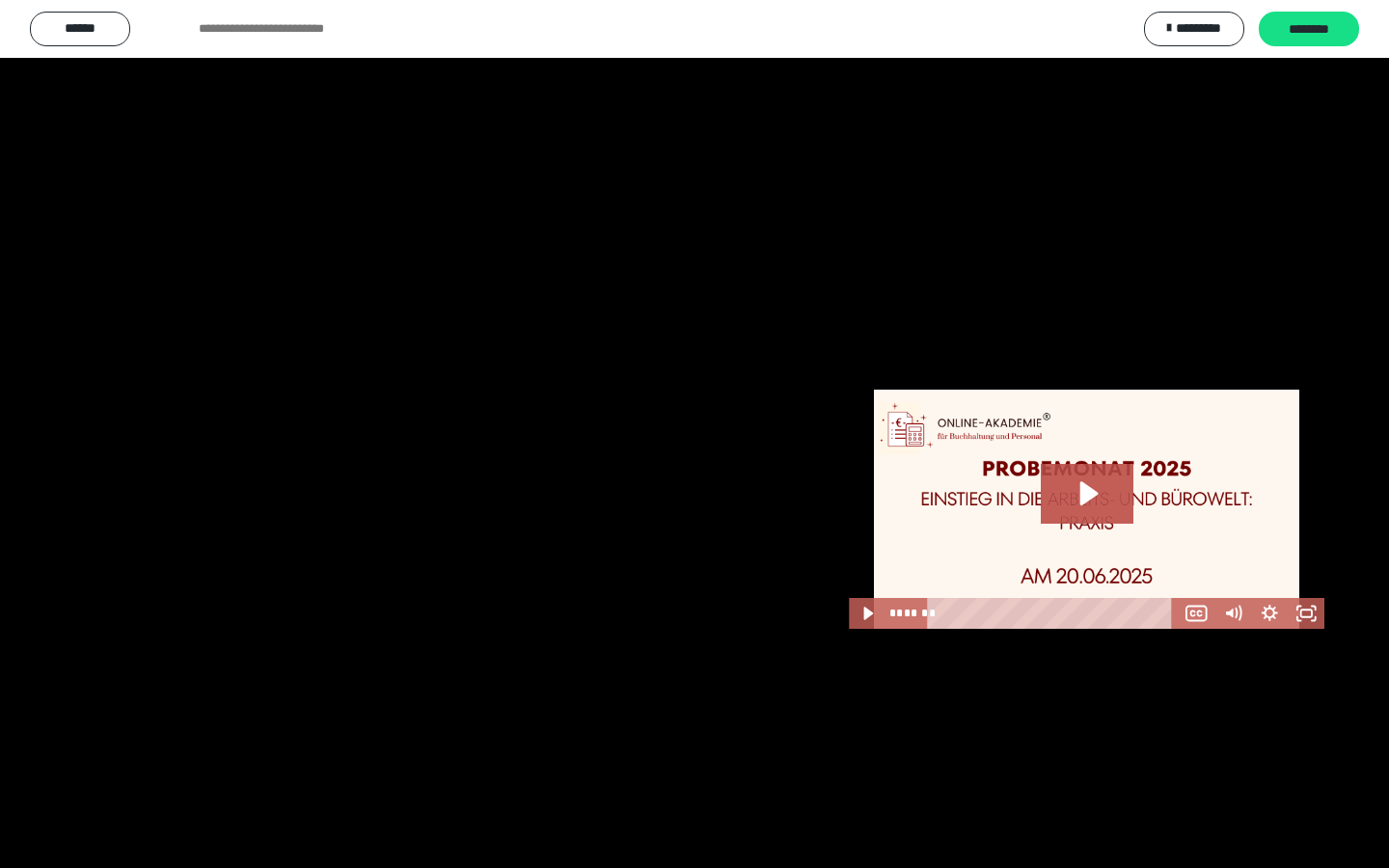 click at bounding box center (694, 434) 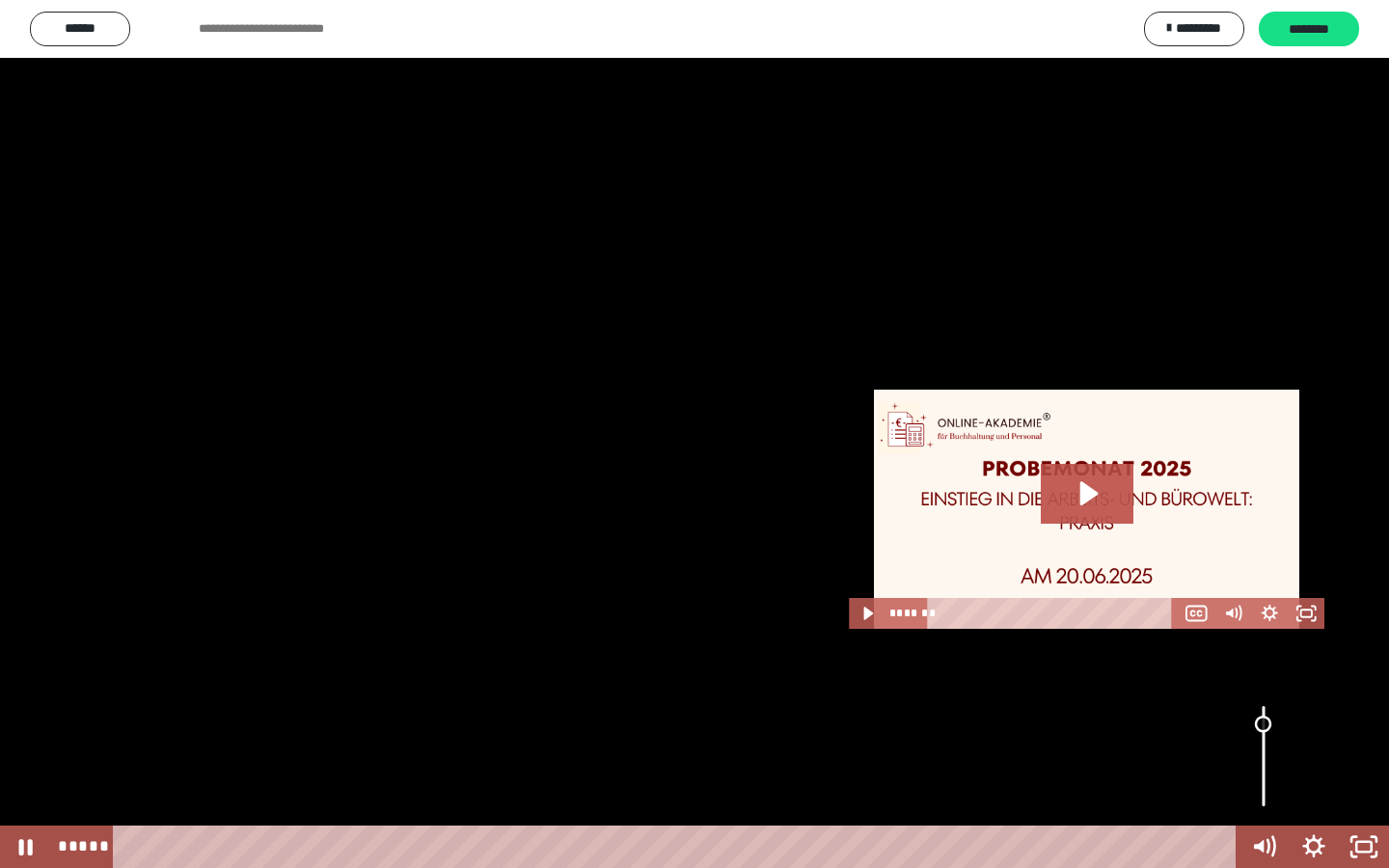 click at bounding box center (1263, 724) 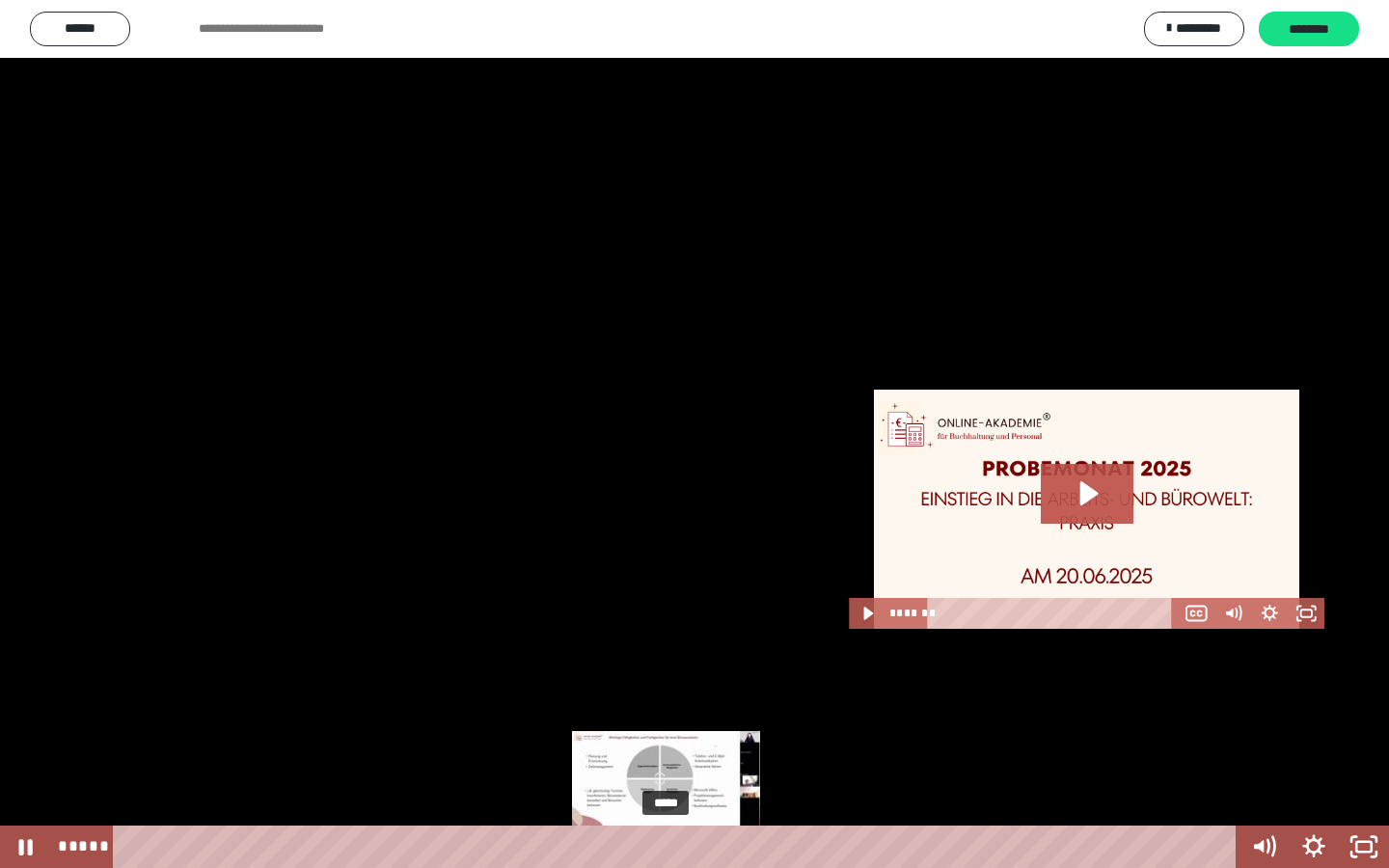 click at bounding box center [670, 847] 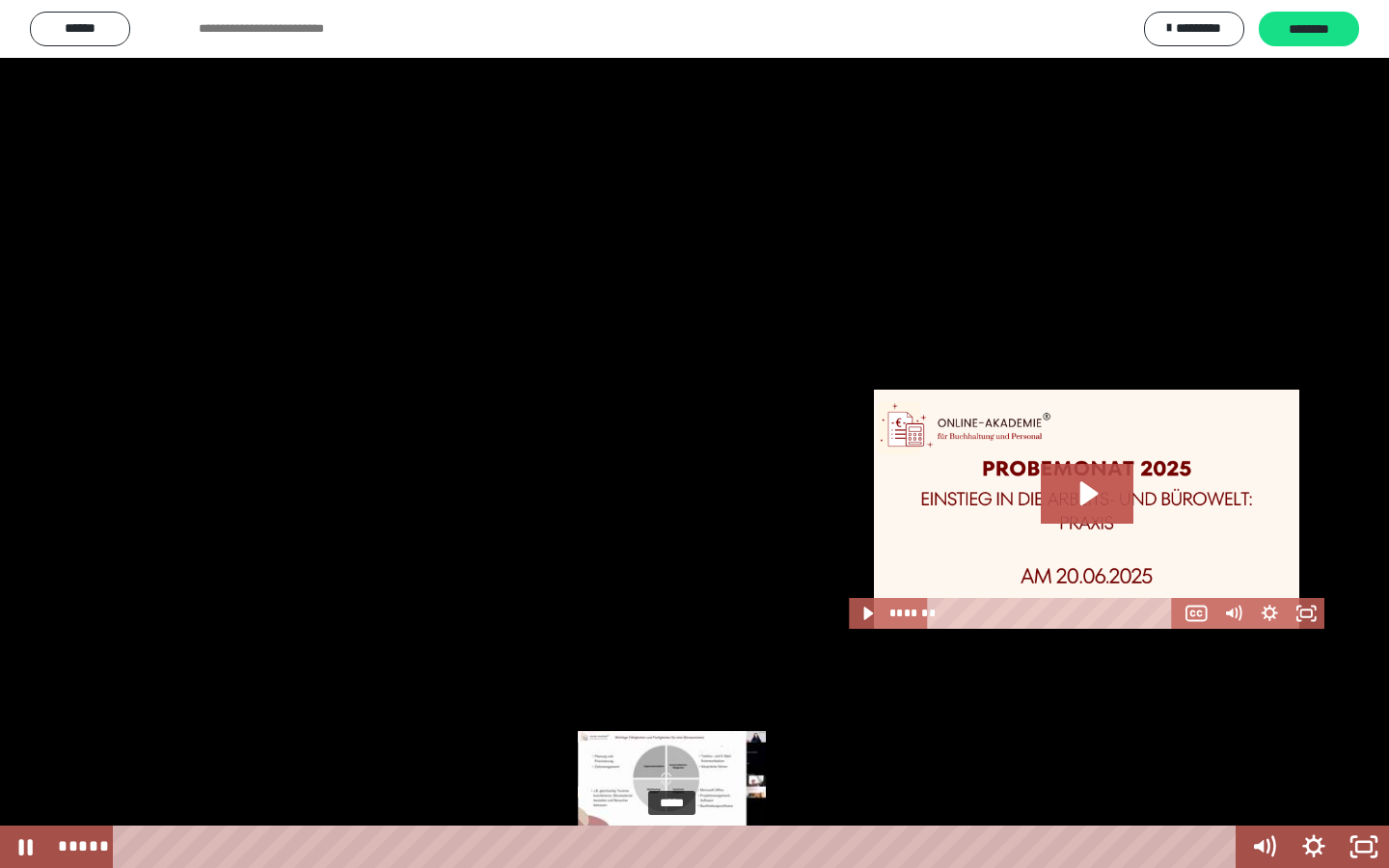 click on "*****" at bounding box center (678, 847) 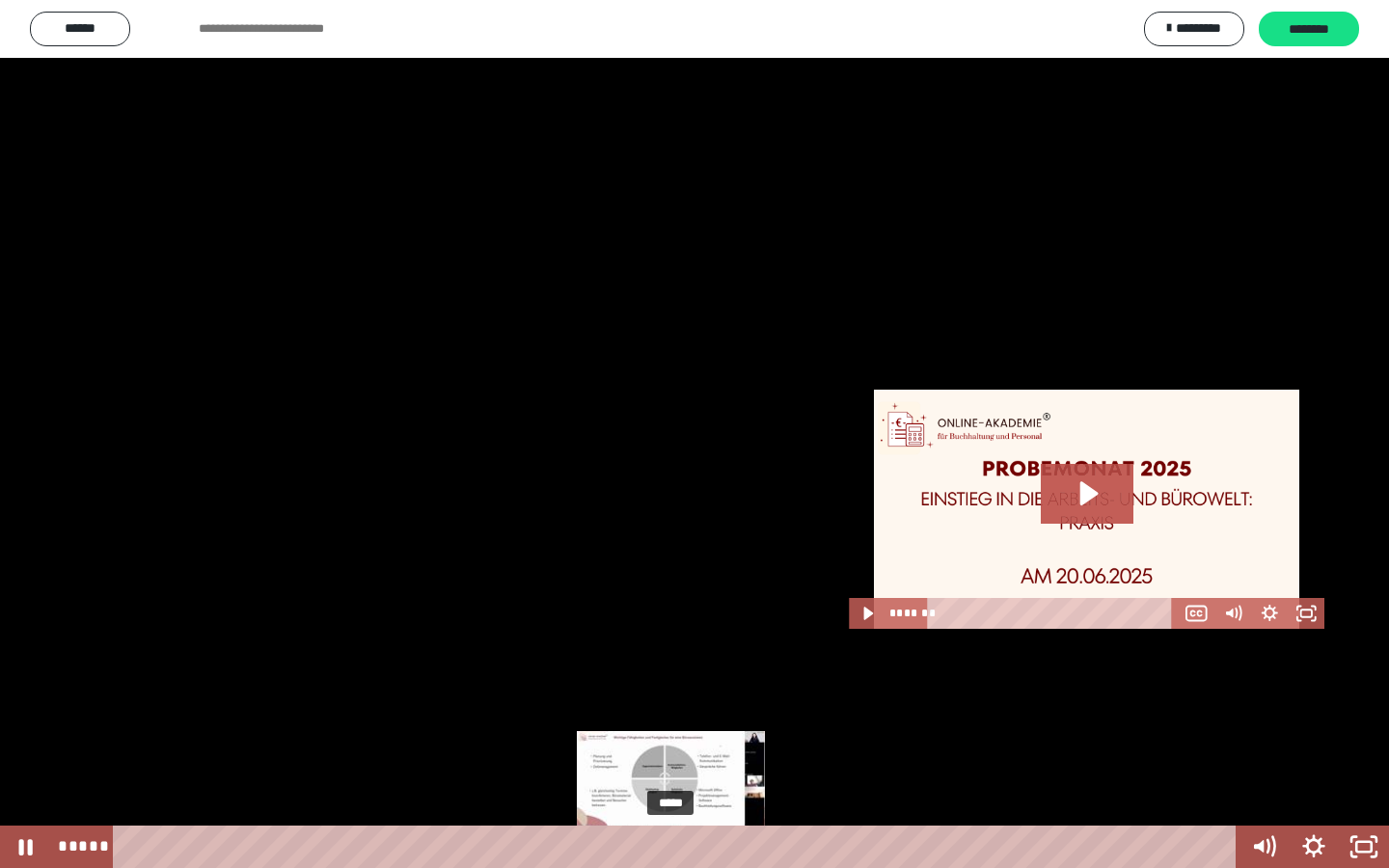 click at bounding box center (670, 847) 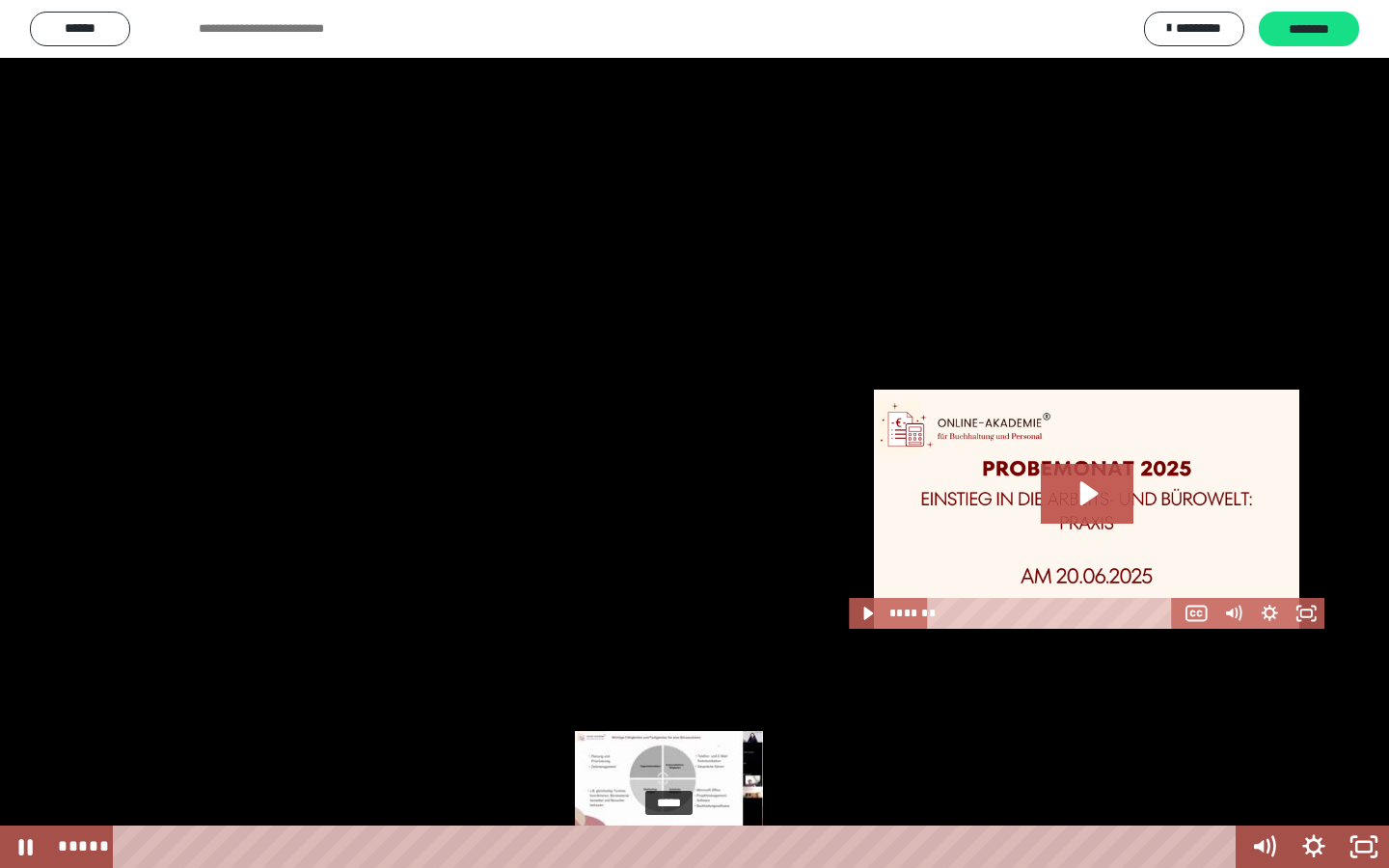 click at bounding box center (668, 847) 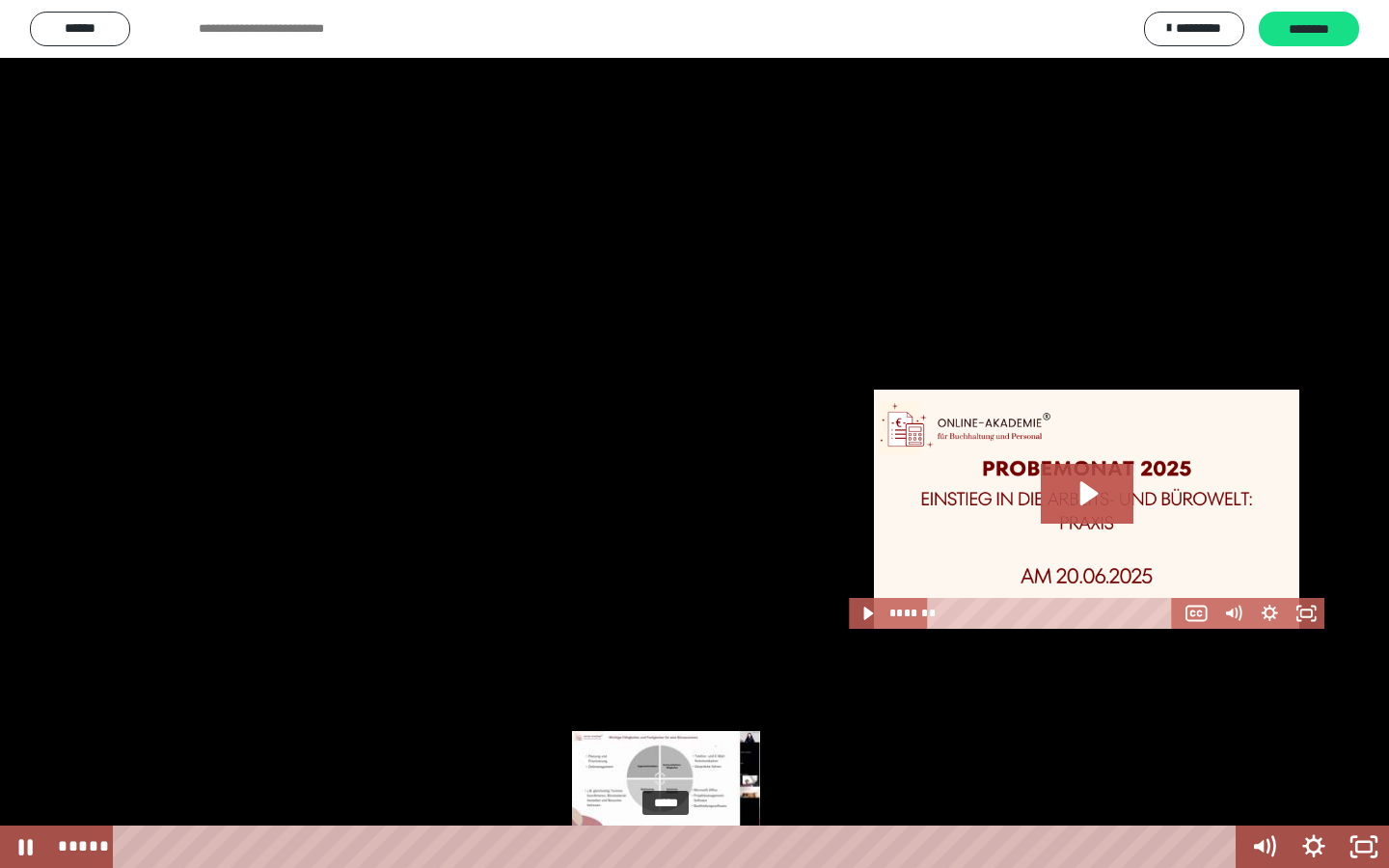 click at bounding box center (666, 847) 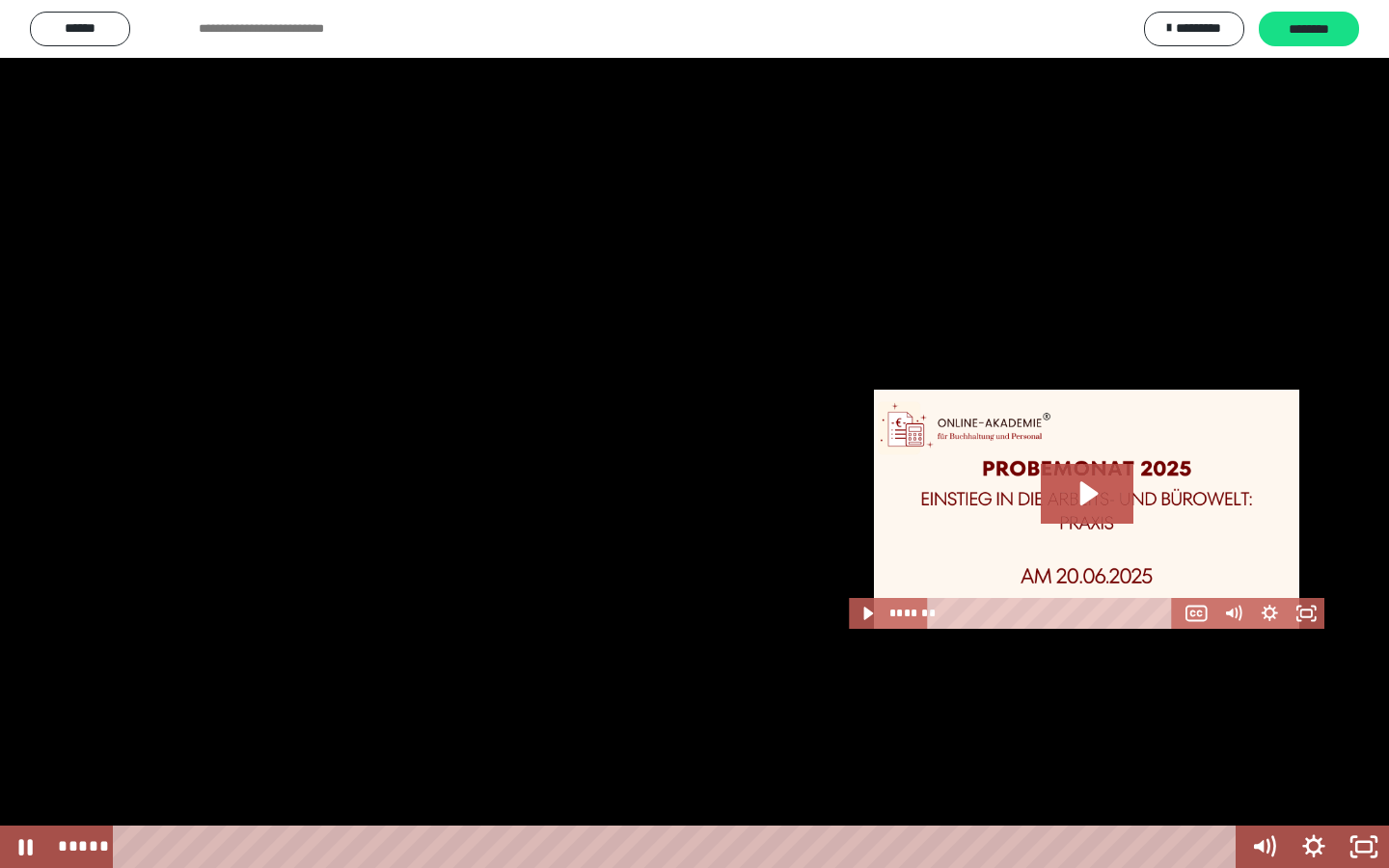 click at bounding box center (694, 434) 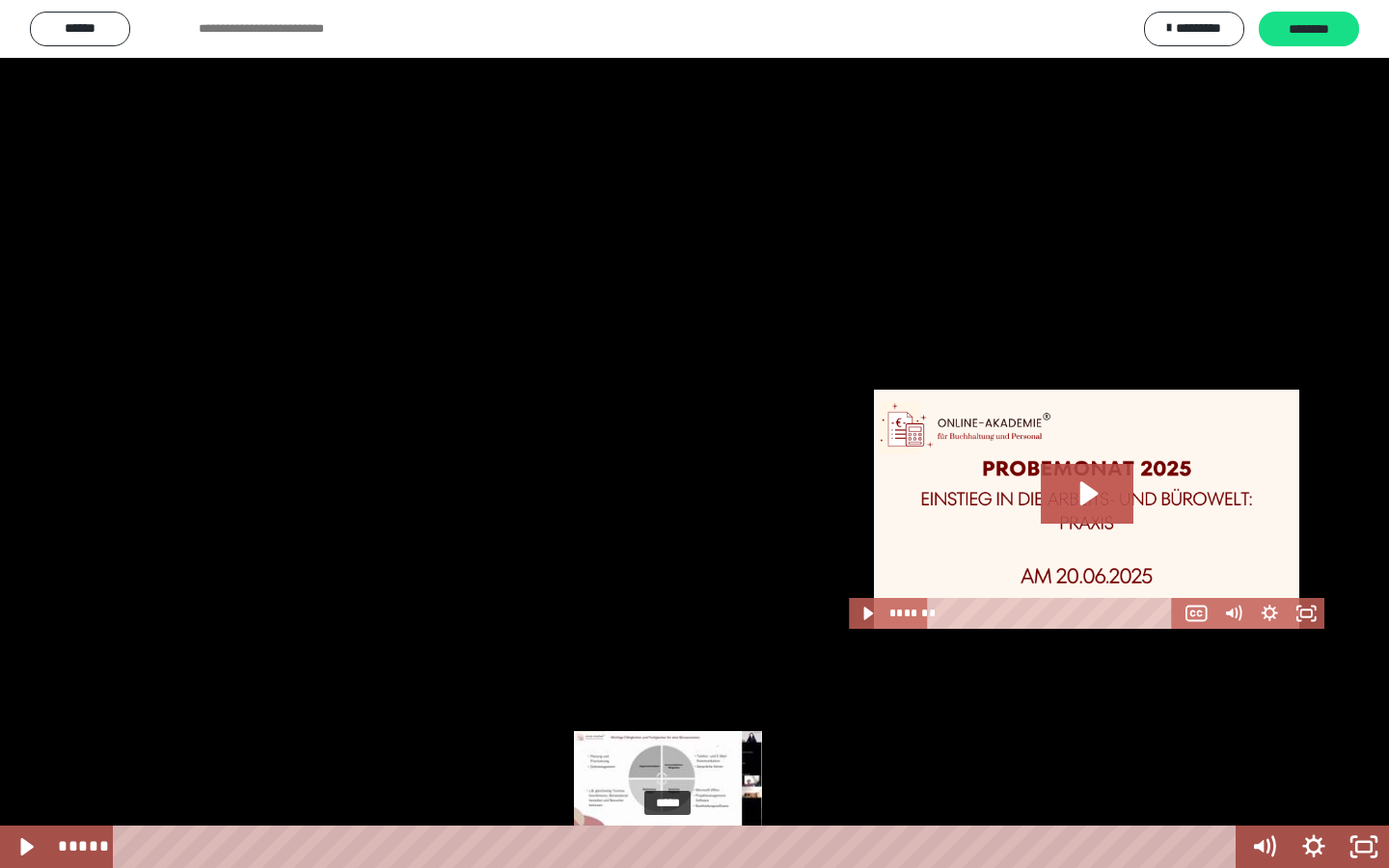 click at bounding box center [667, 847] 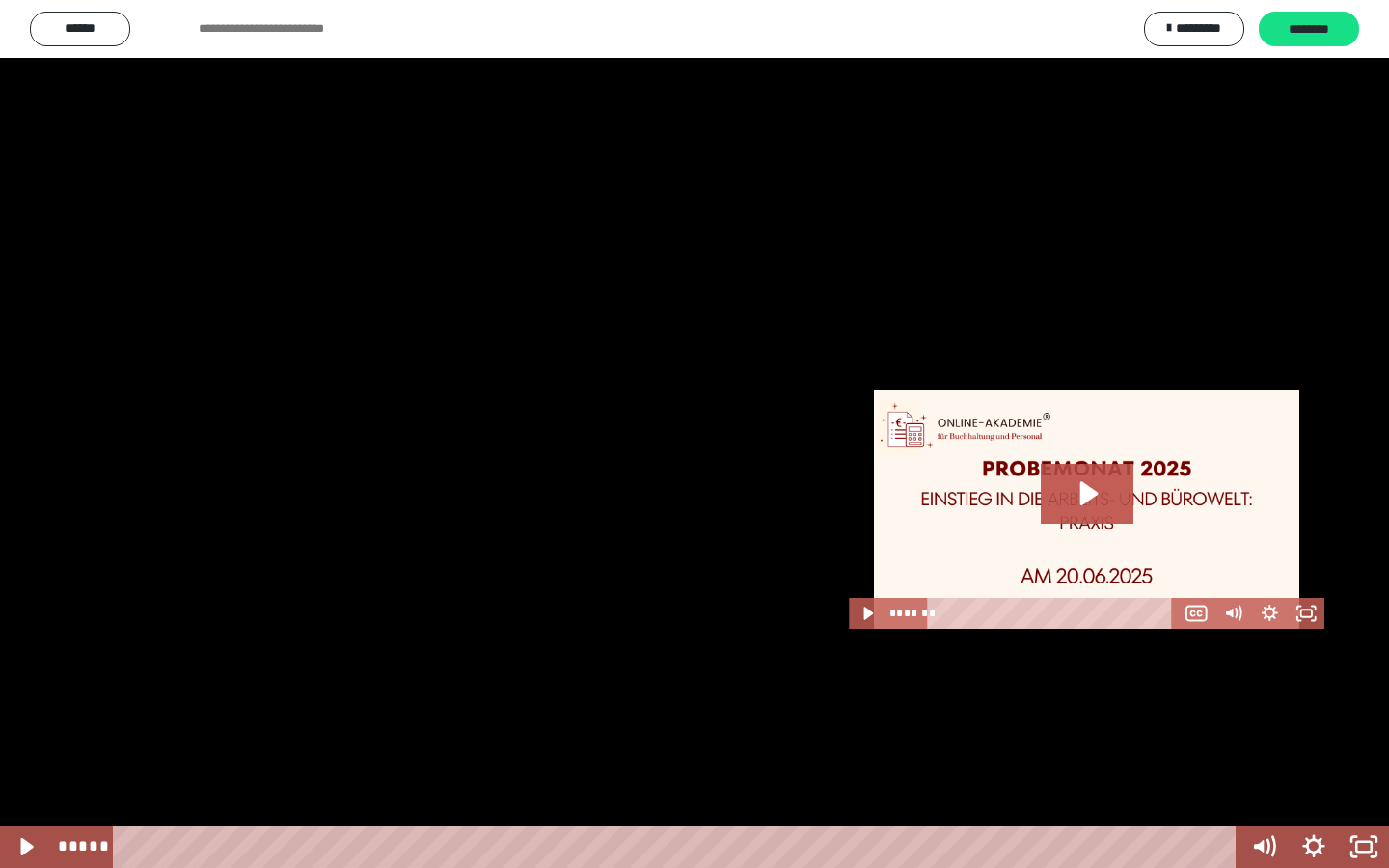 click at bounding box center (694, 434) 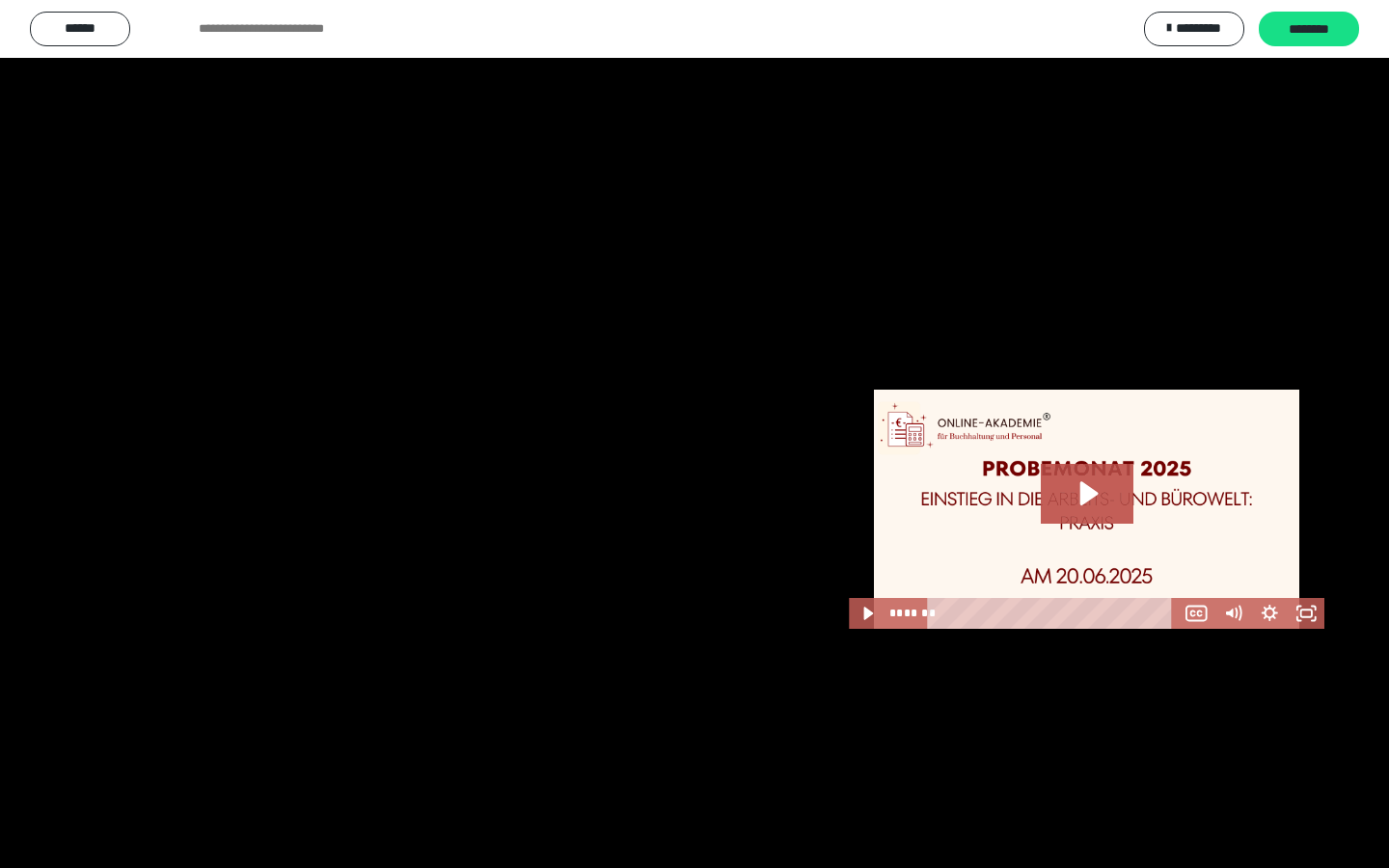 click at bounding box center (694, 434) 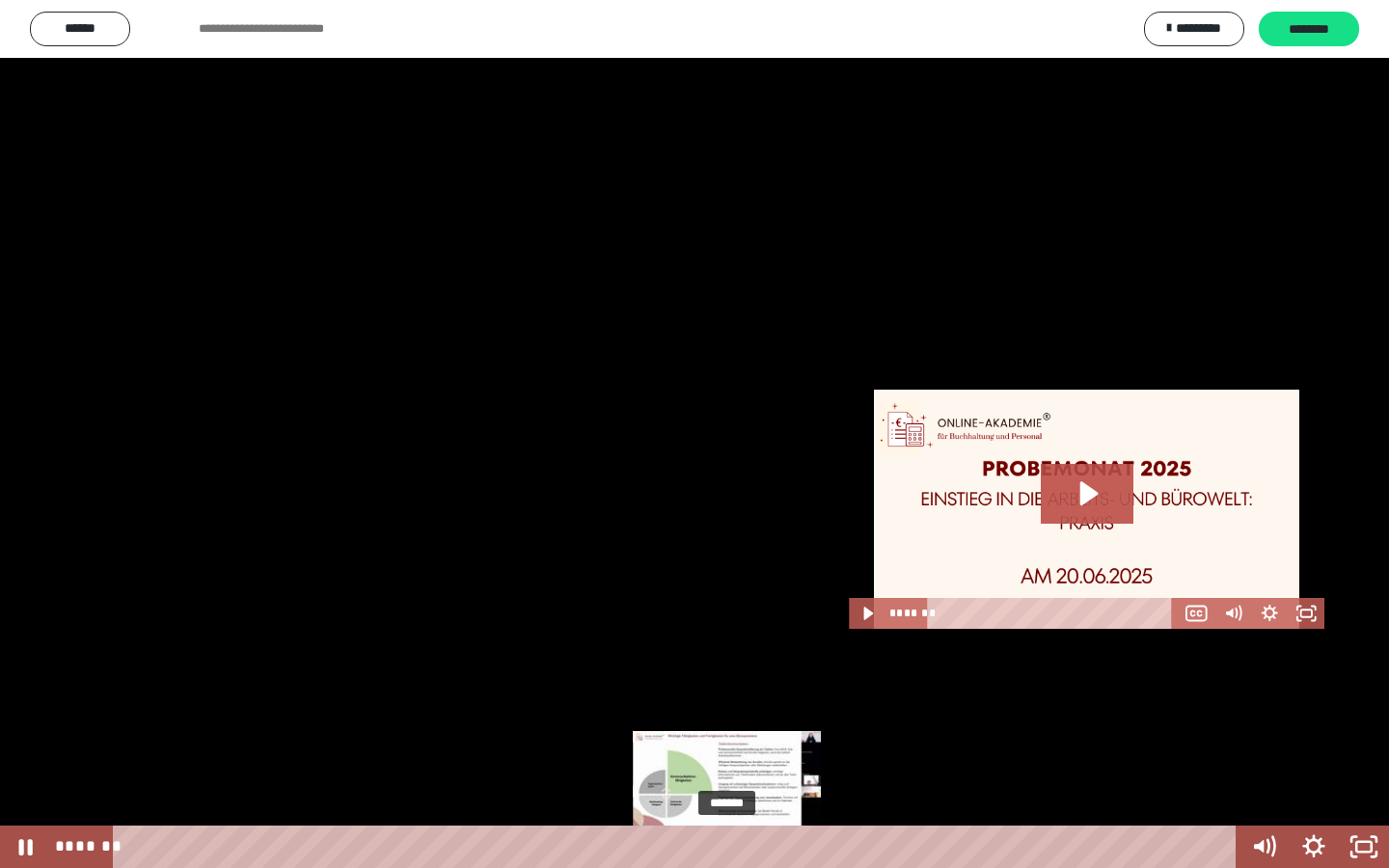 click on "*******" at bounding box center [678, 847] 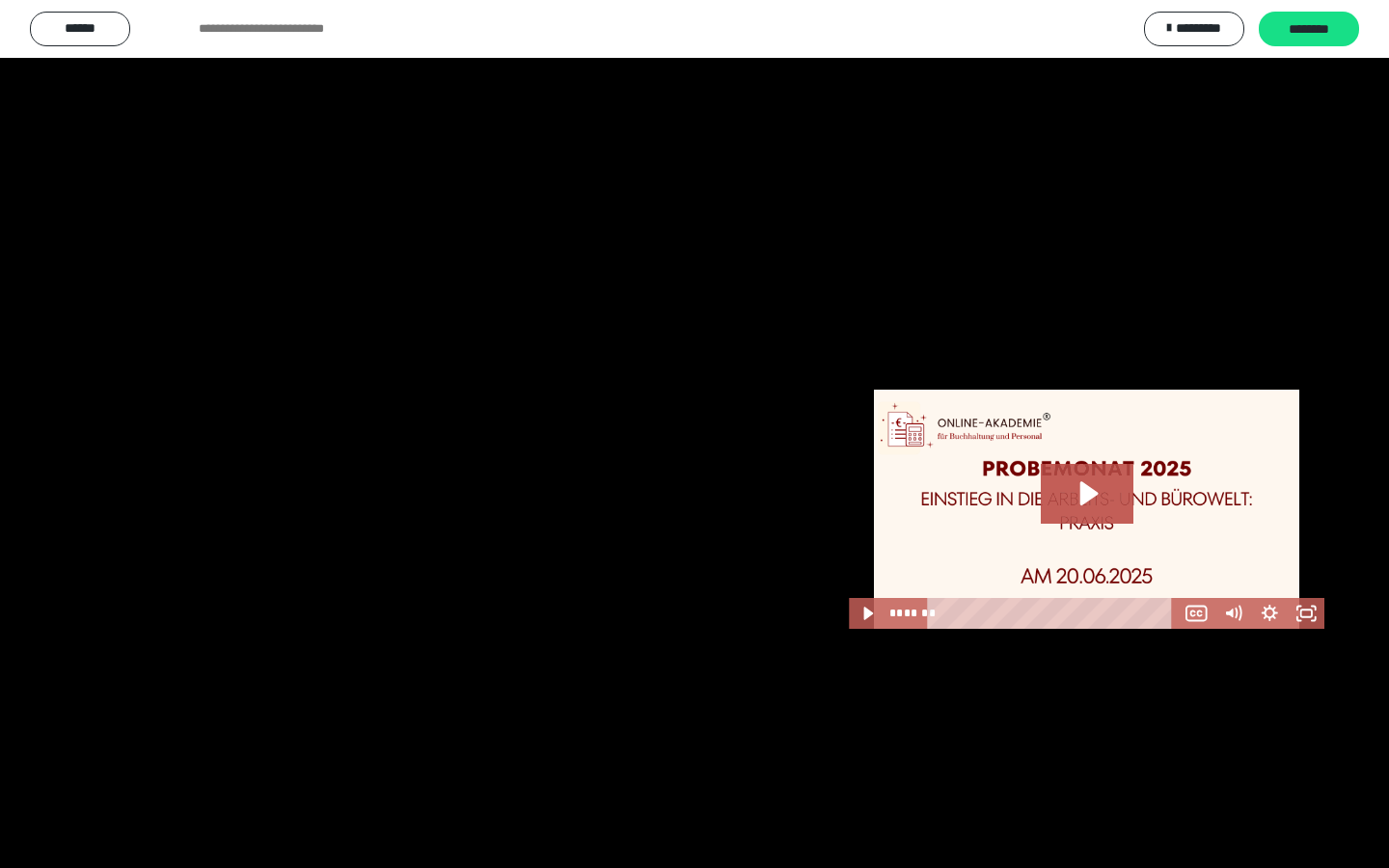 click at bounding box center (694, 434) 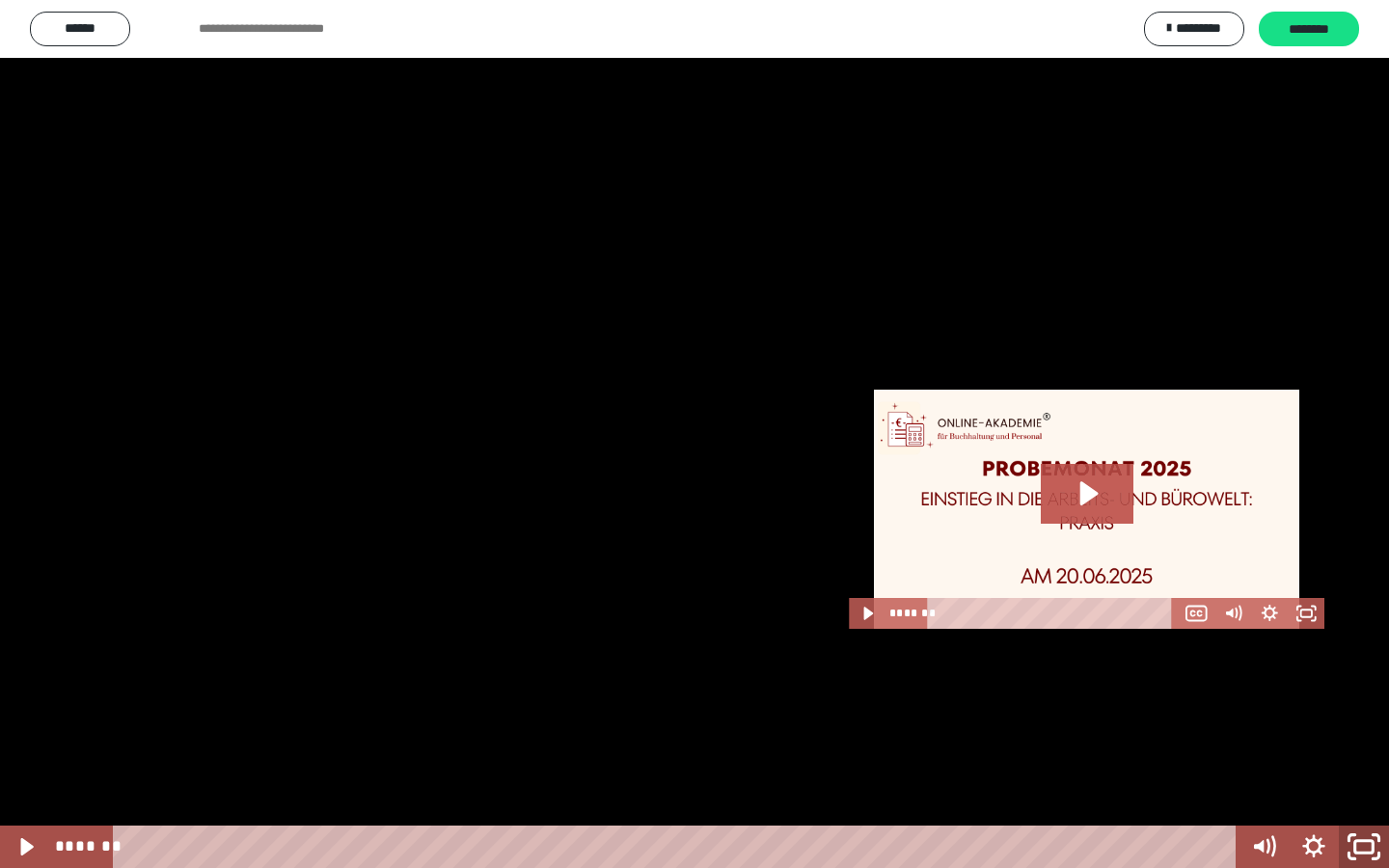 click 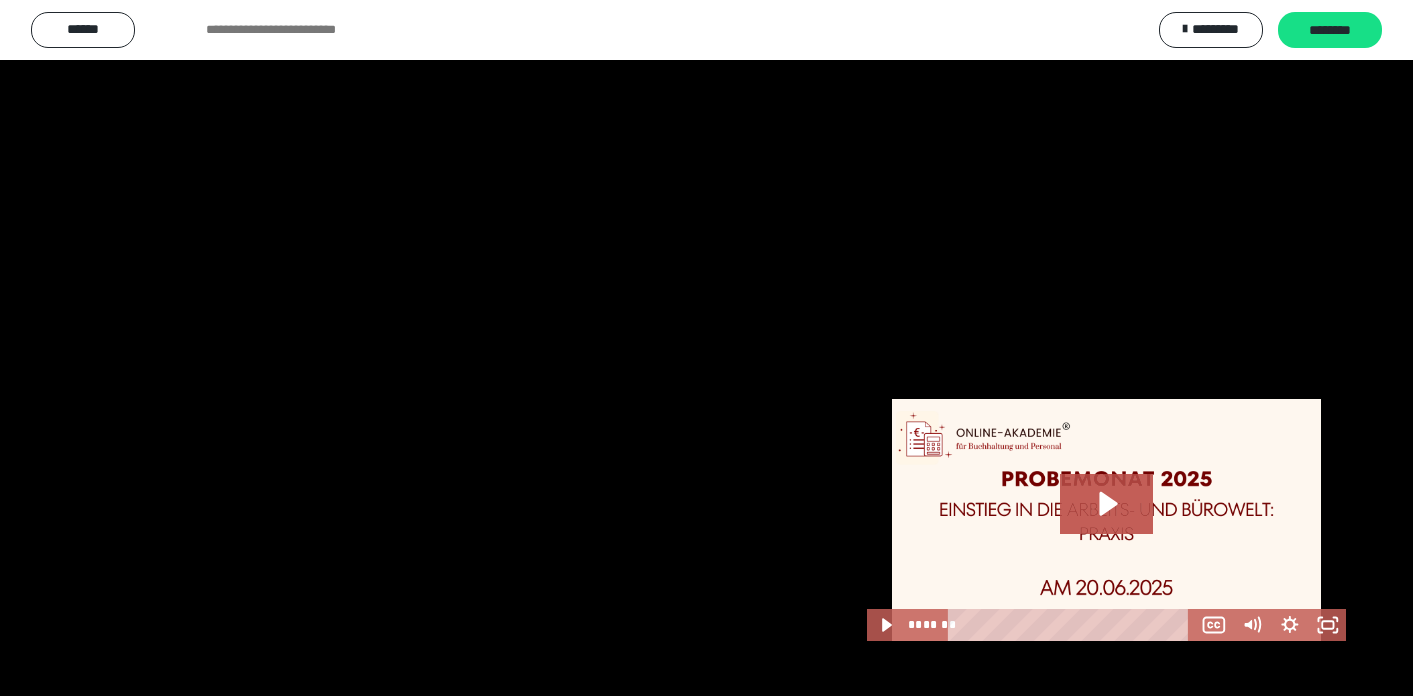 scroll, scrollTop: 723, scrollLeft: 0, axis: vertical 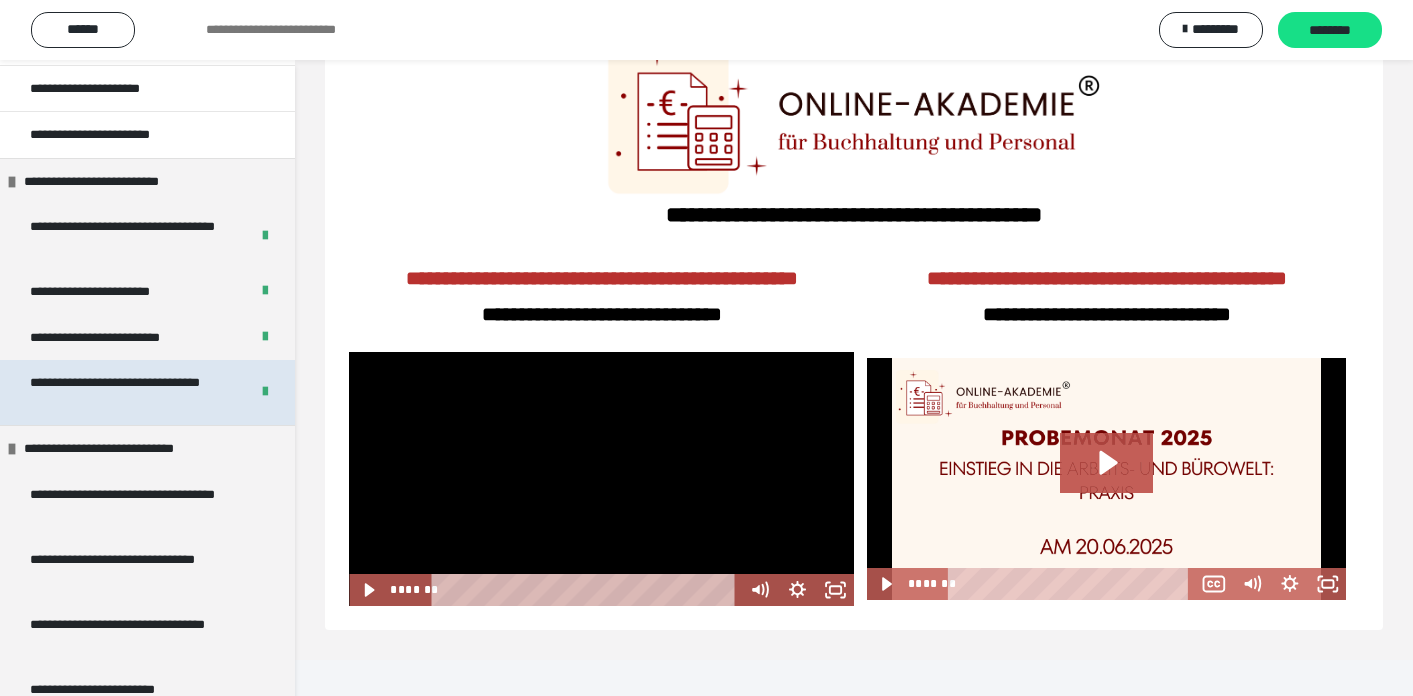 click on "**********" at bounding box center [131, 392] 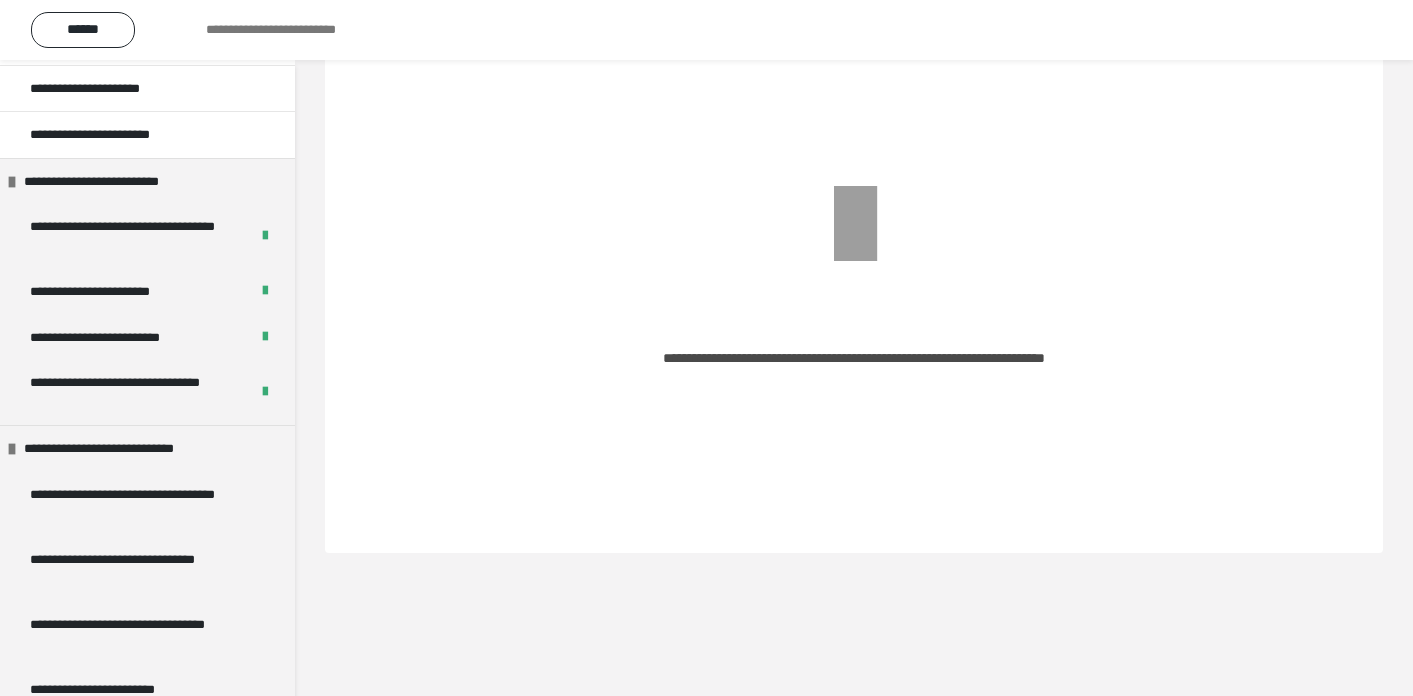 scroll, scrollTop: 60, scrollLeft: 0, axis: vertical 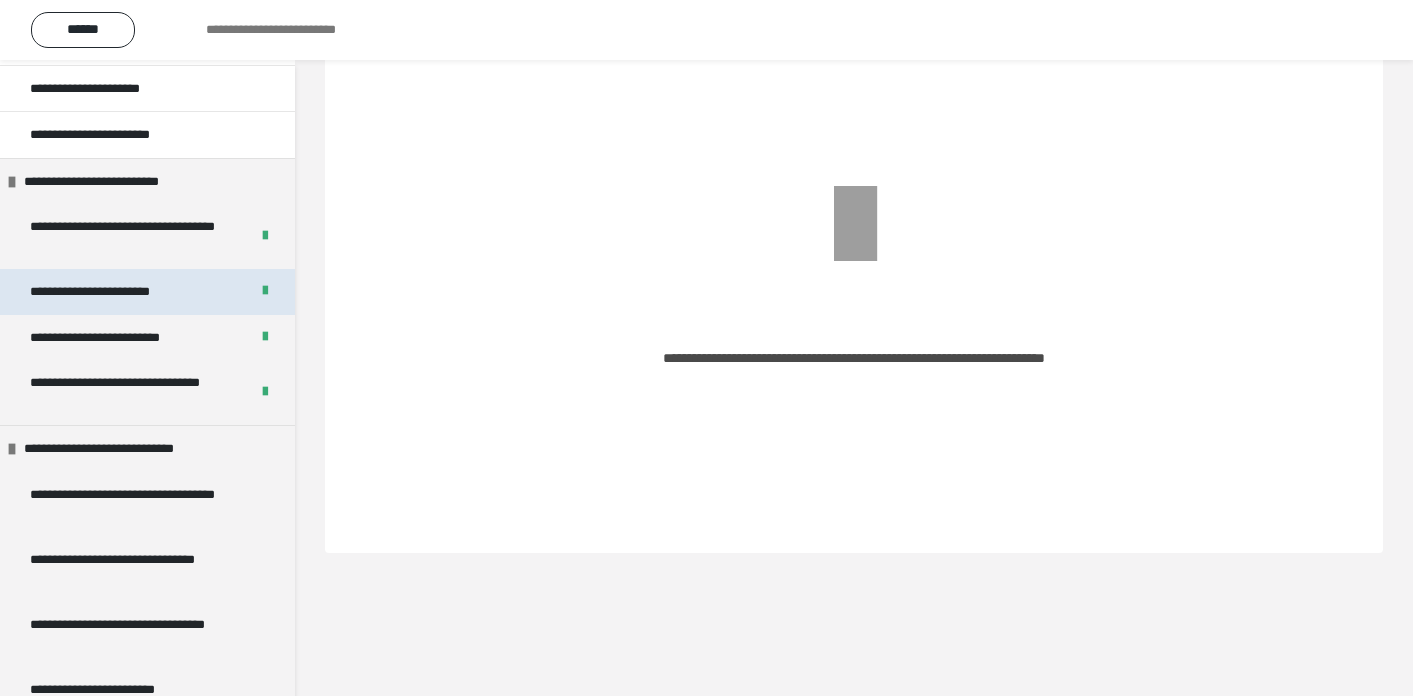 click on "**********" at bounding box center (147, 292) 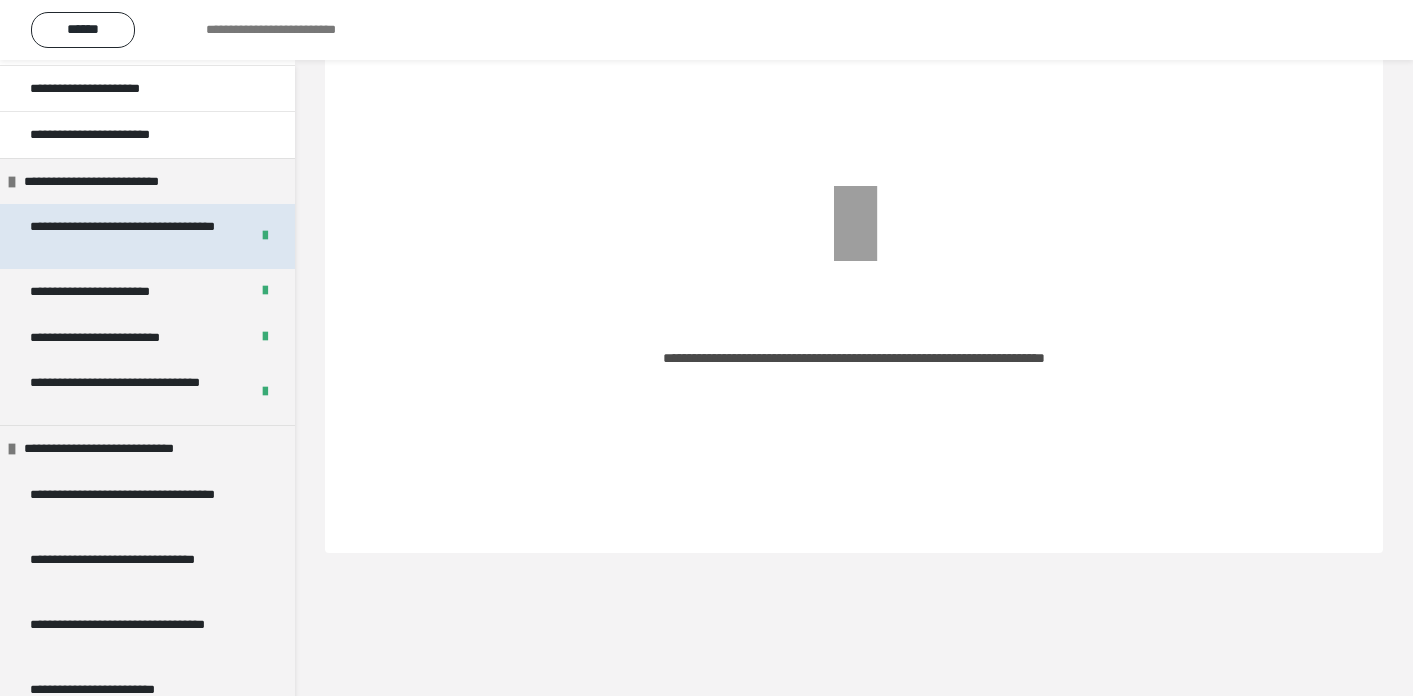 click on "**********" at bounding box center [131, 236] 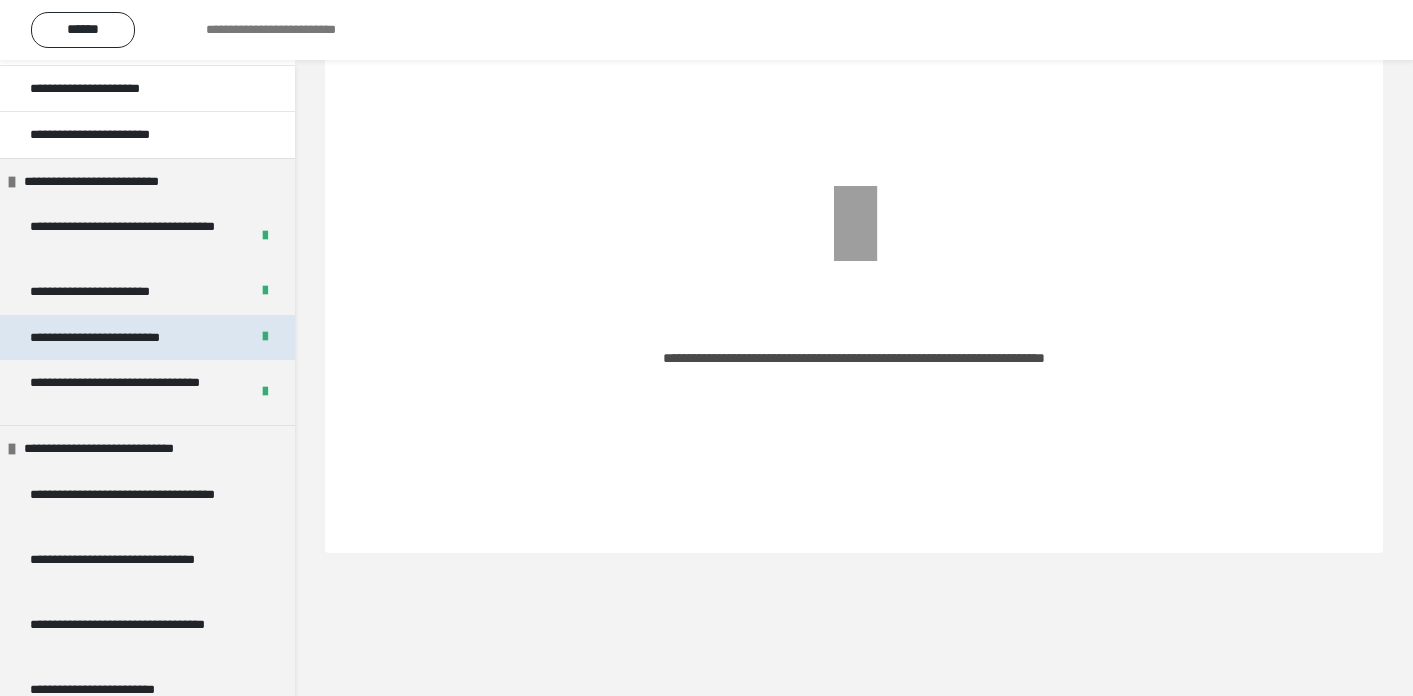click on "**********" at bounding box center [128, 338] 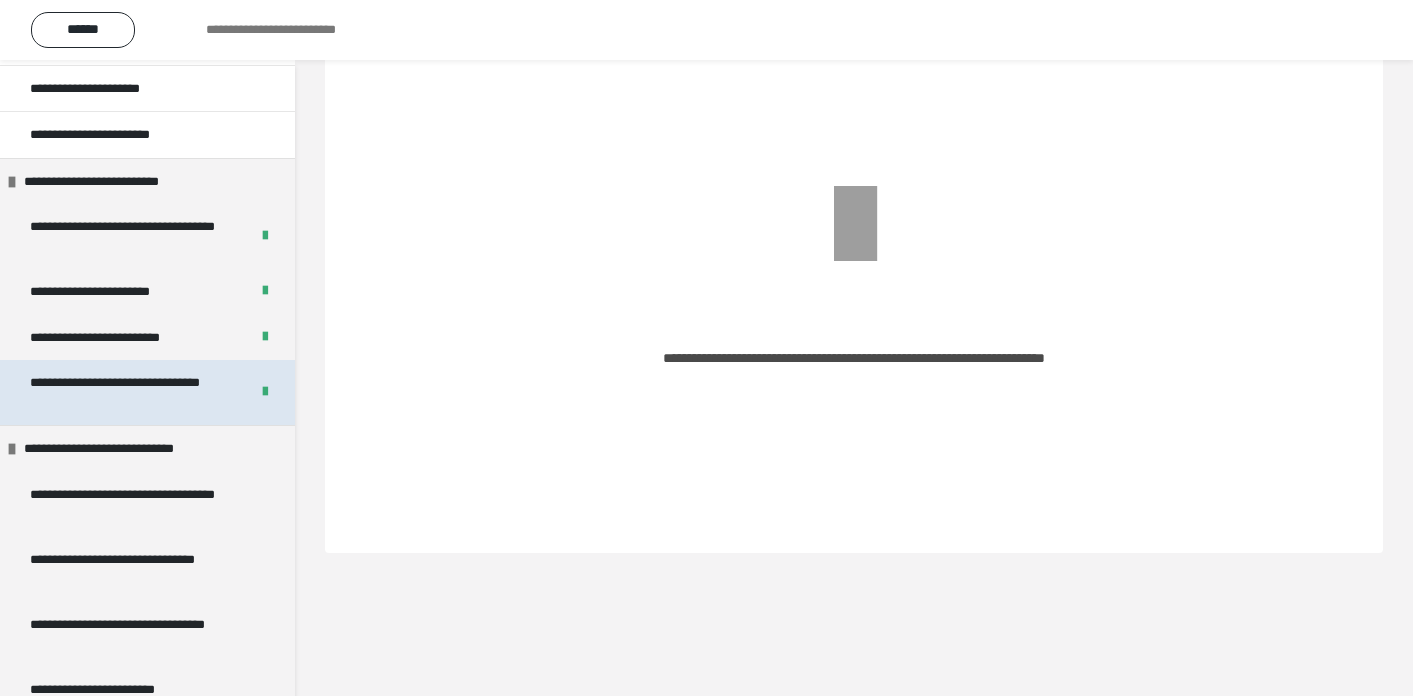 click on "**********" at bounding box center [131, 392] 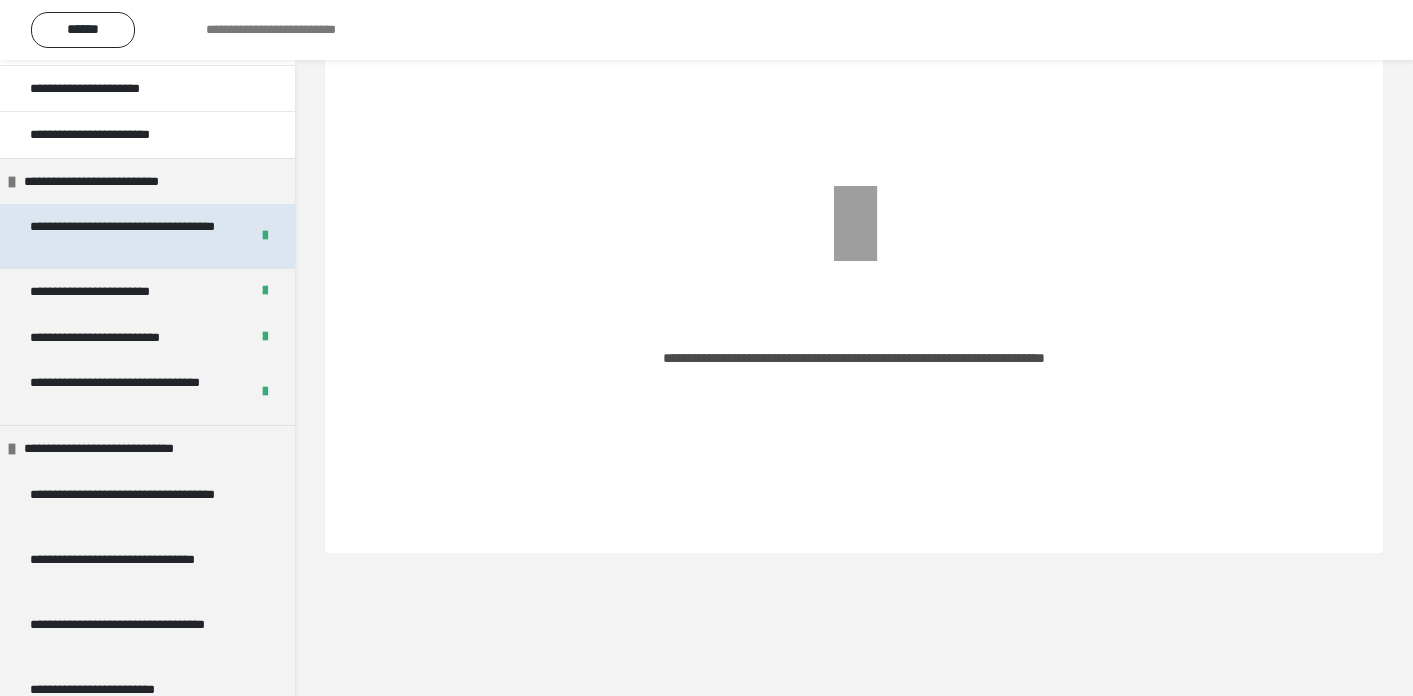 click on "**********" at bounding box center [147, 236] 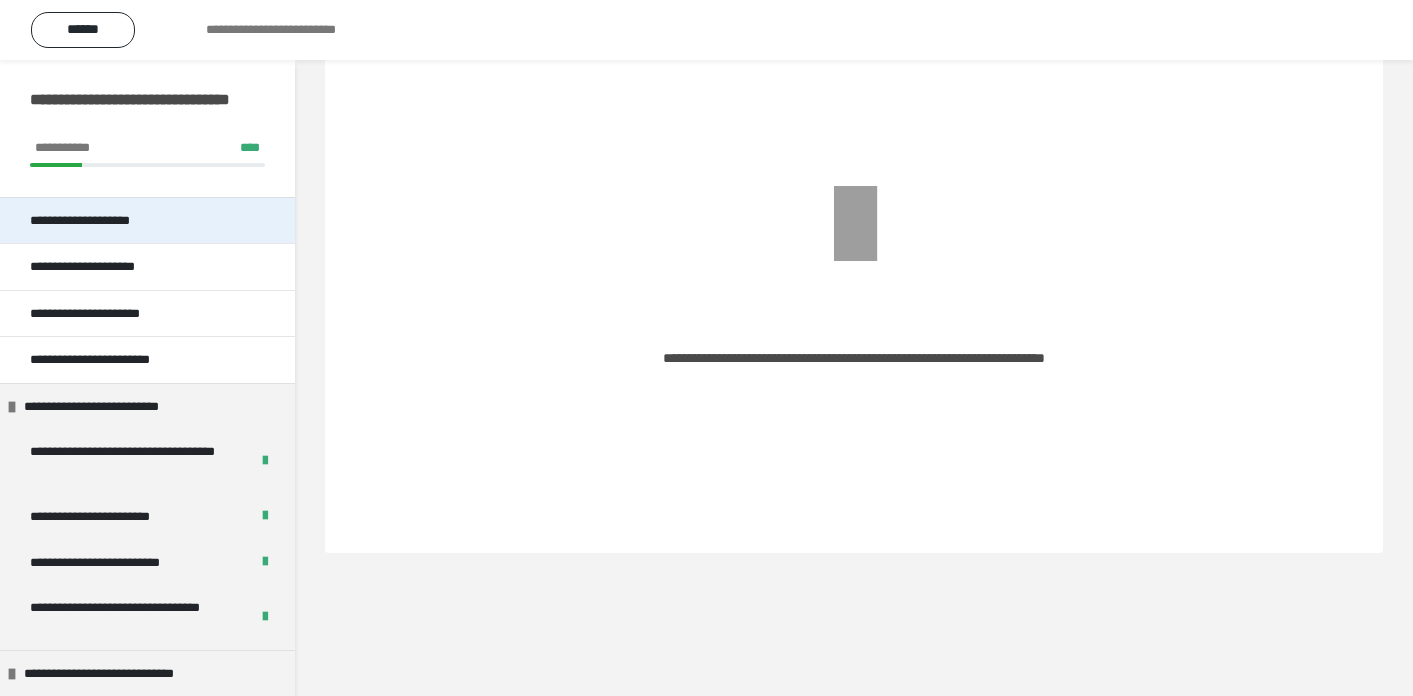 click on "**********" at bounding box center (102, 221) 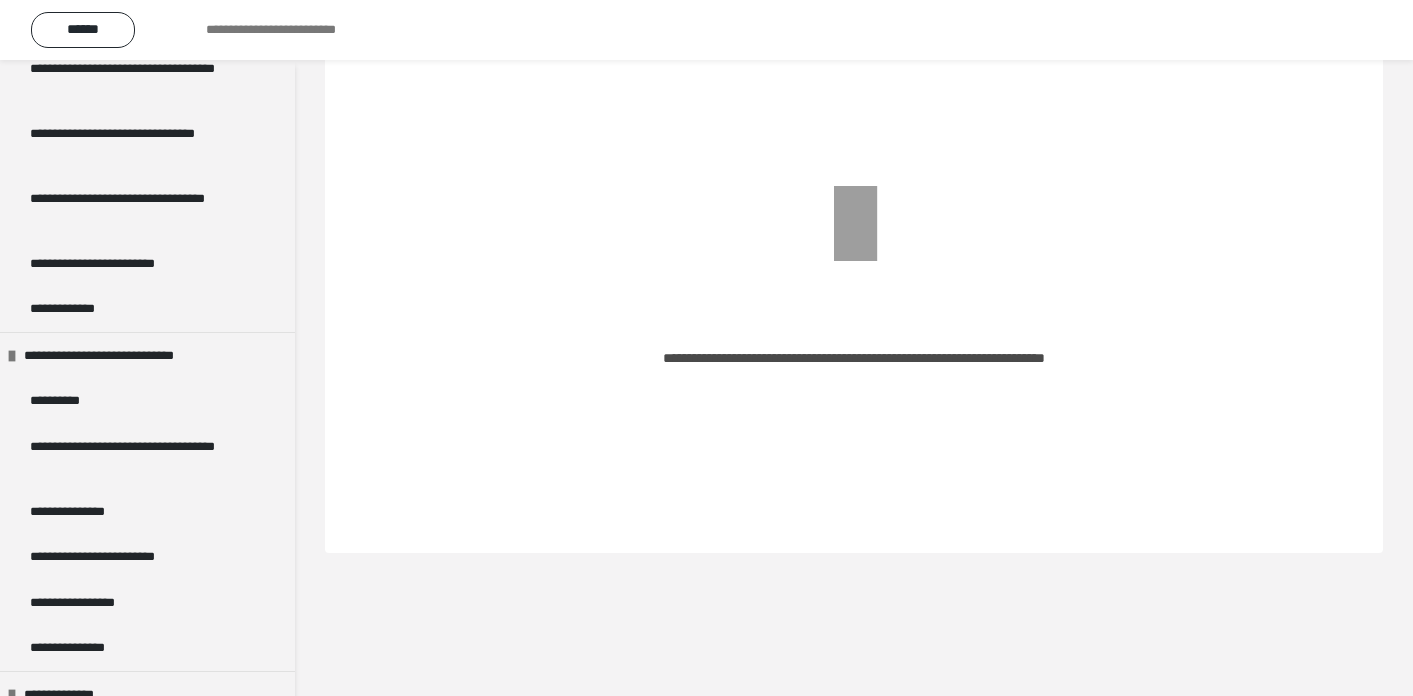 scroll, scrollTop: 723, scrollLeft: 0, axis: vertical 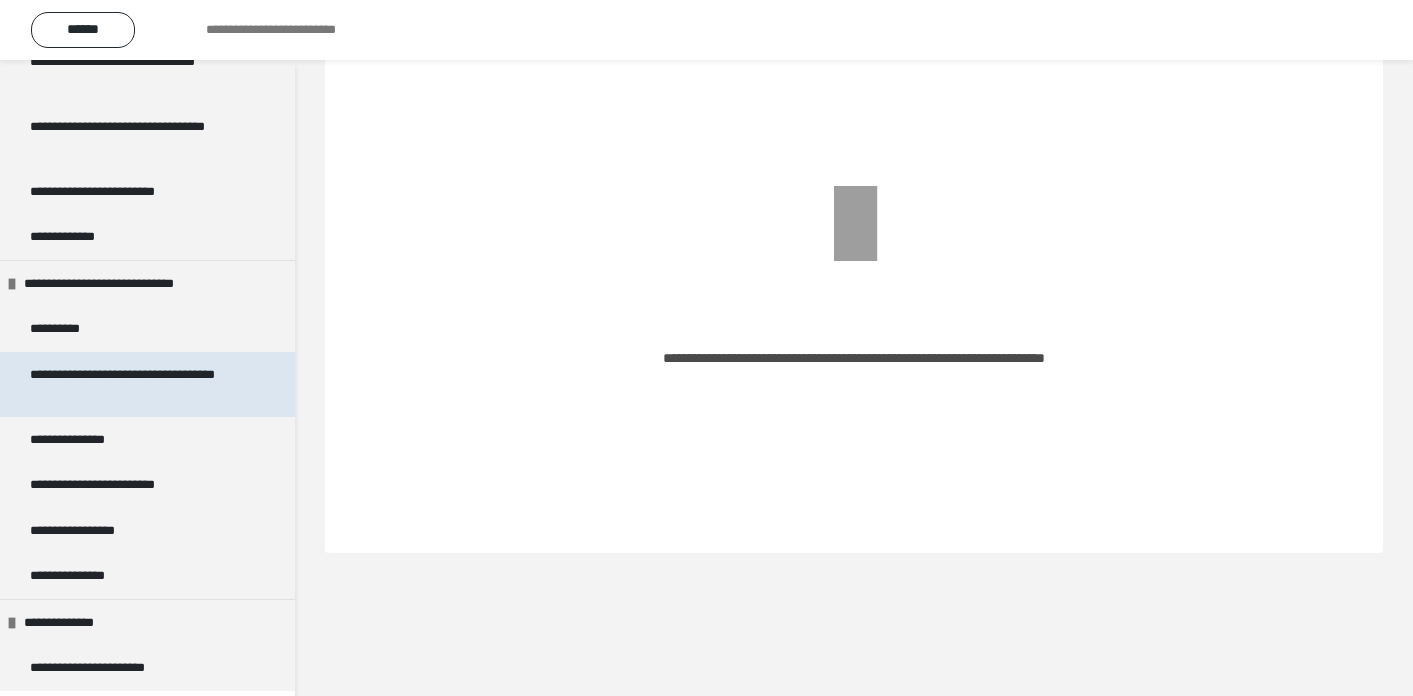 click on "**********" at bounding box center [139, 384] 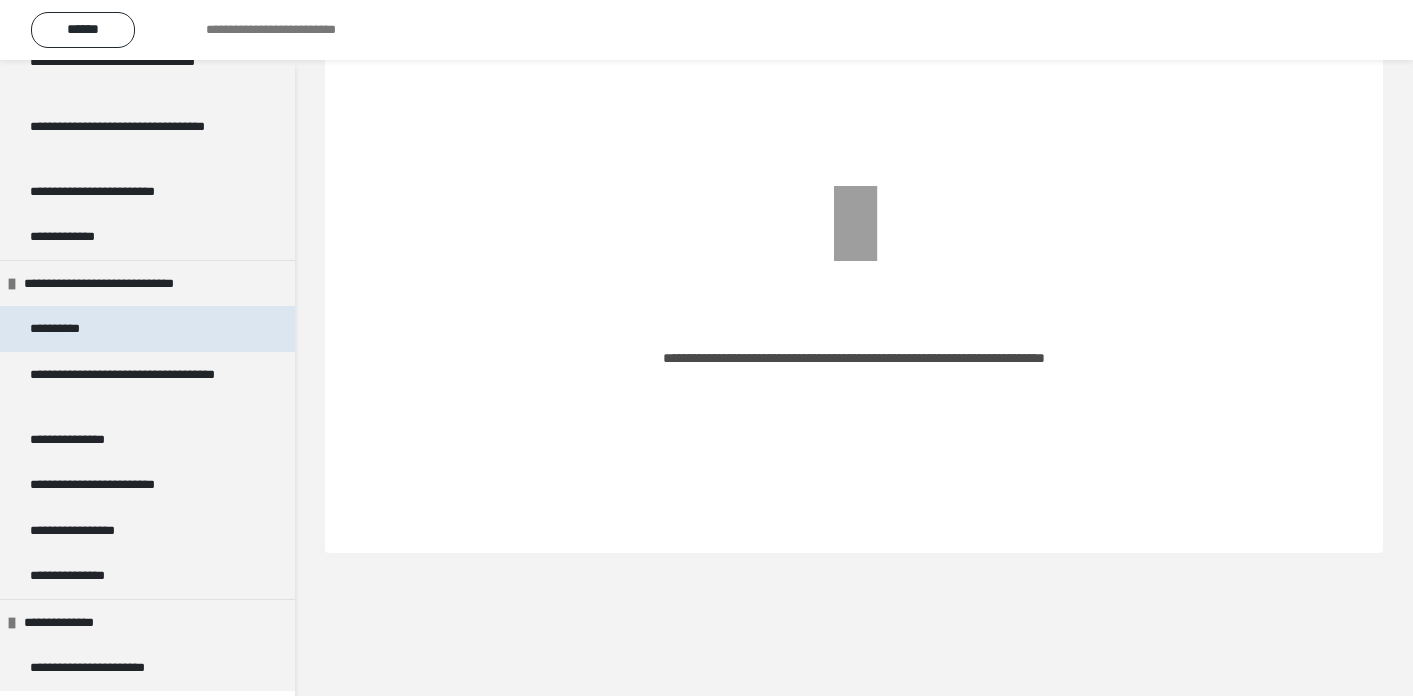 click on "**********" at bounding box center [67, 329] 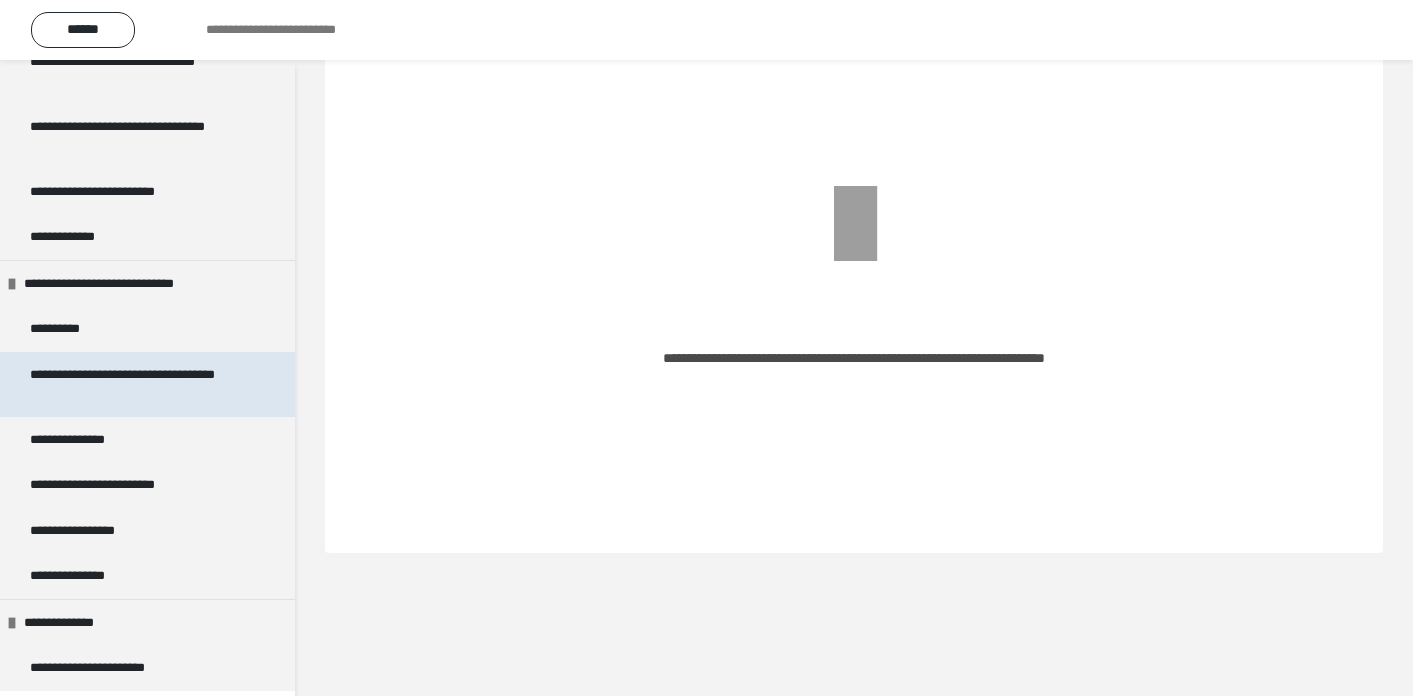 click on "**********" at bounding box center [139, 384] 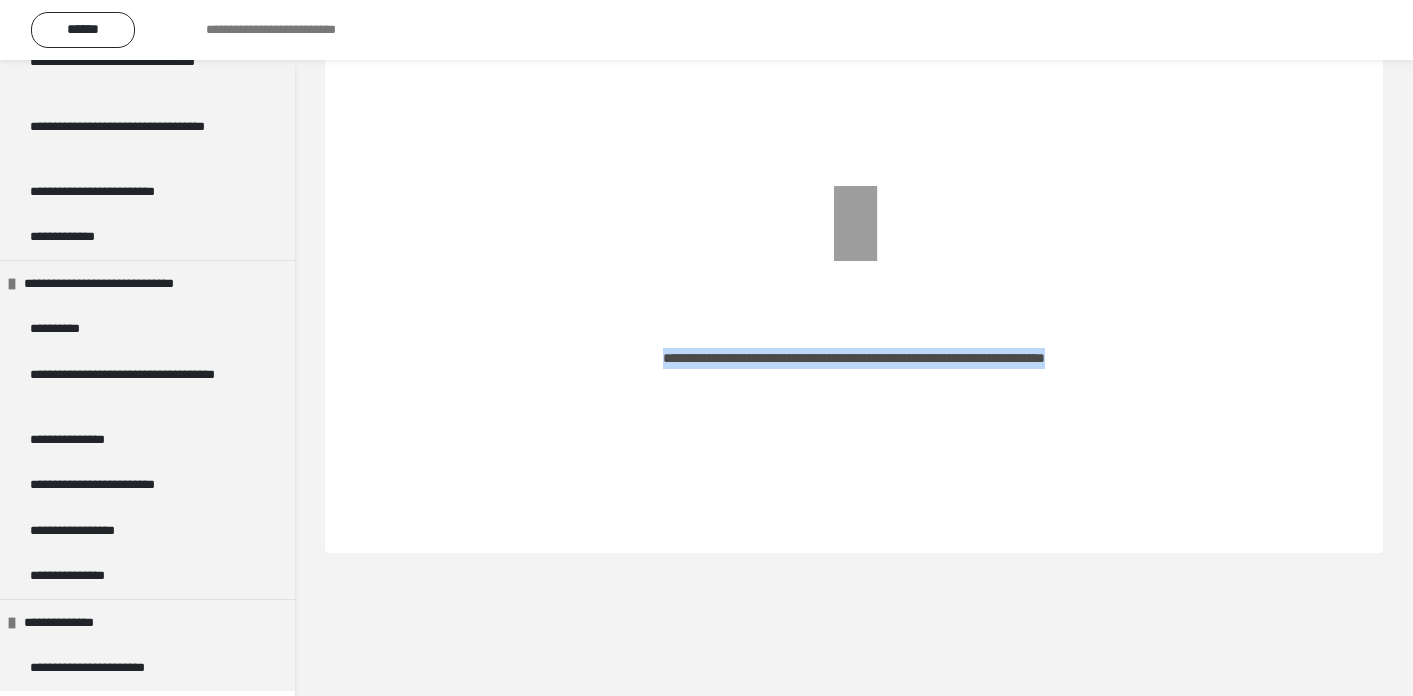 drag, startPoint x: 537, startPoint y: 361, endPoint x: 1176, endPoint y: 393, distance: 639.8007 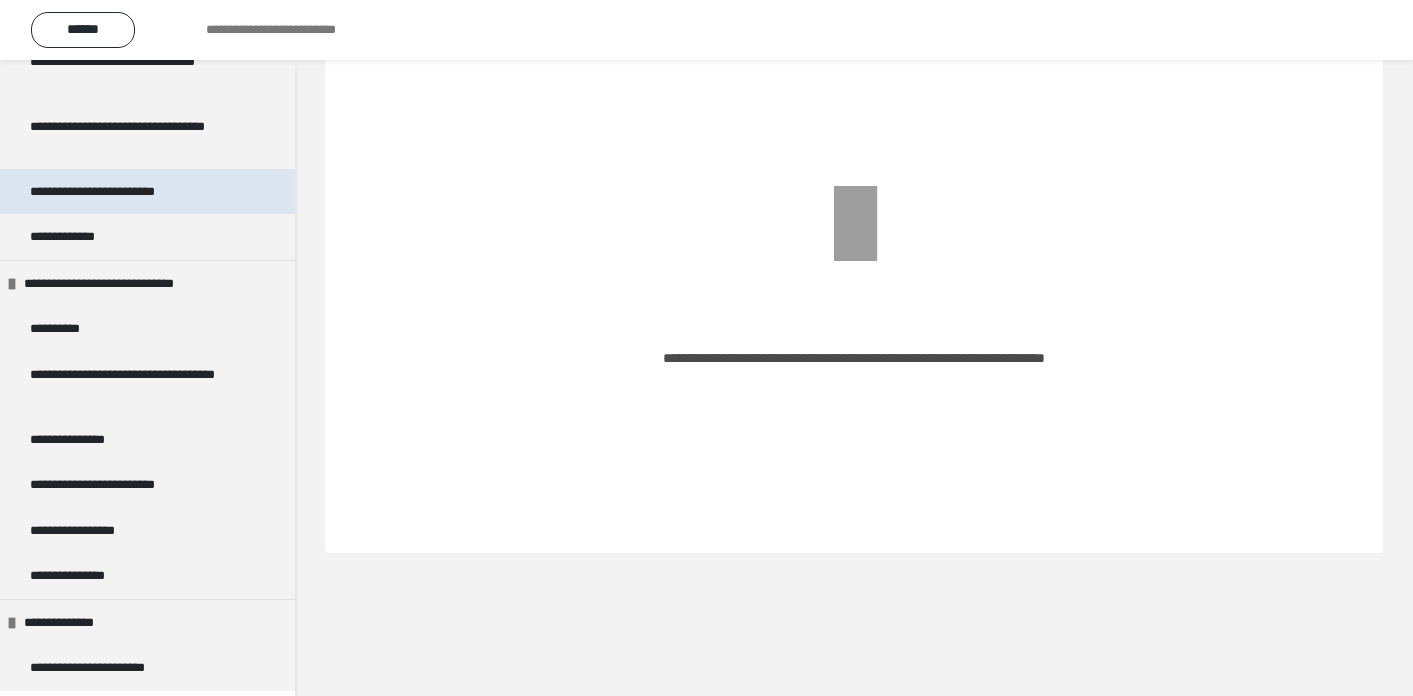 click on "**********" at bounding box center (115, 192) 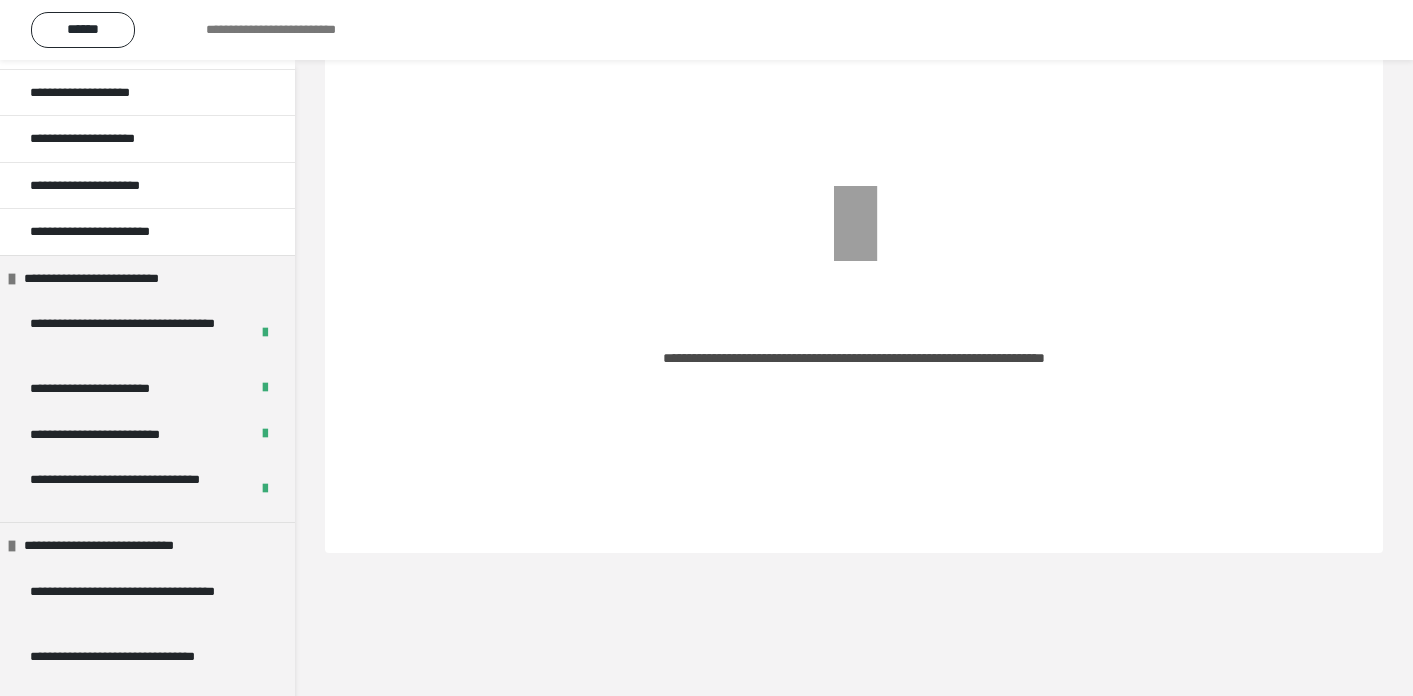 scroll, scrollTop: 0, scrollLeft: 0, axis: both 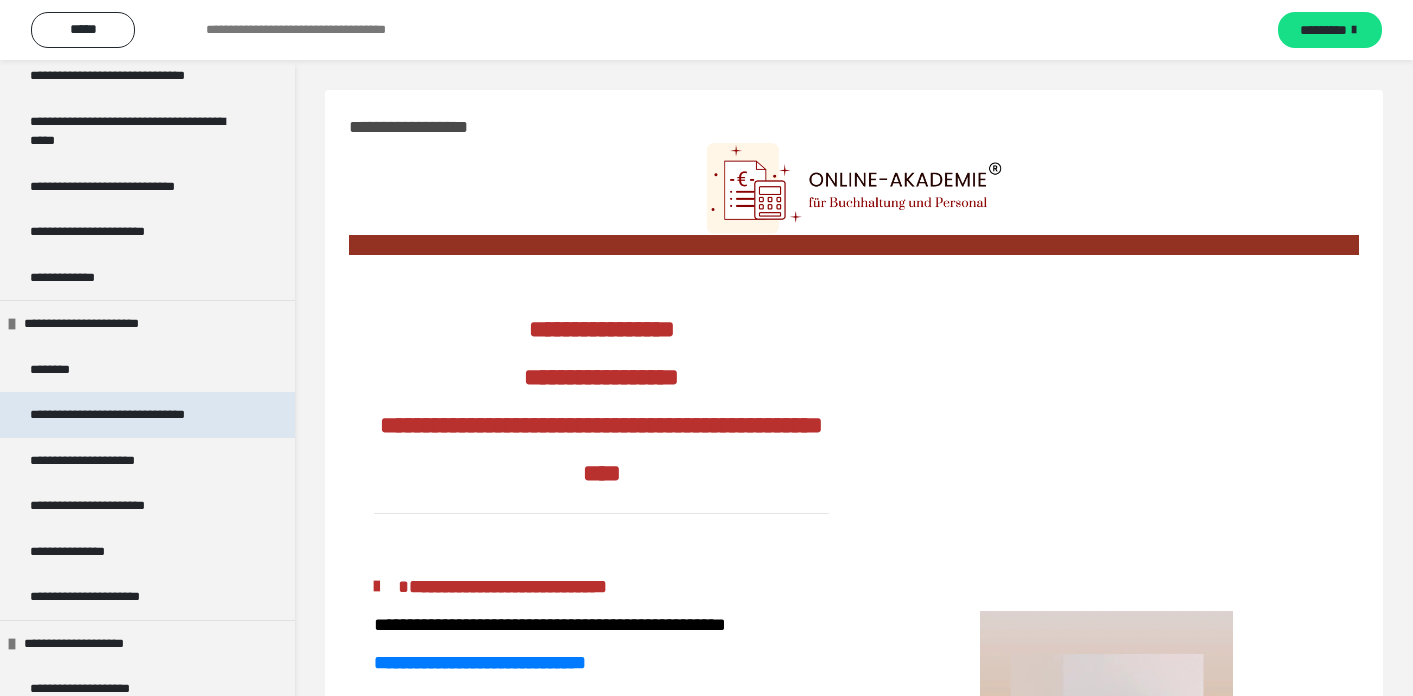 click on "**********" at bounding box center (125, 415) 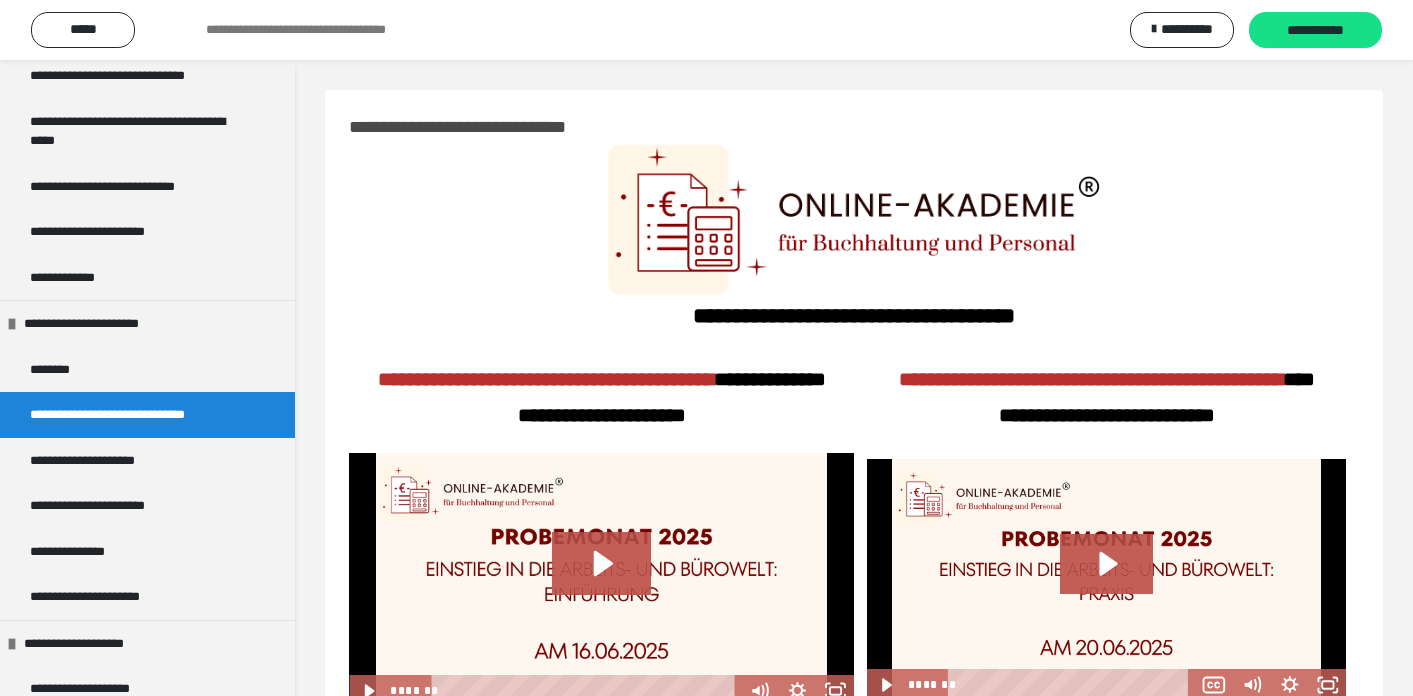 scroll, scrollTop: 65, scrollLeft: 0, axis: vertical 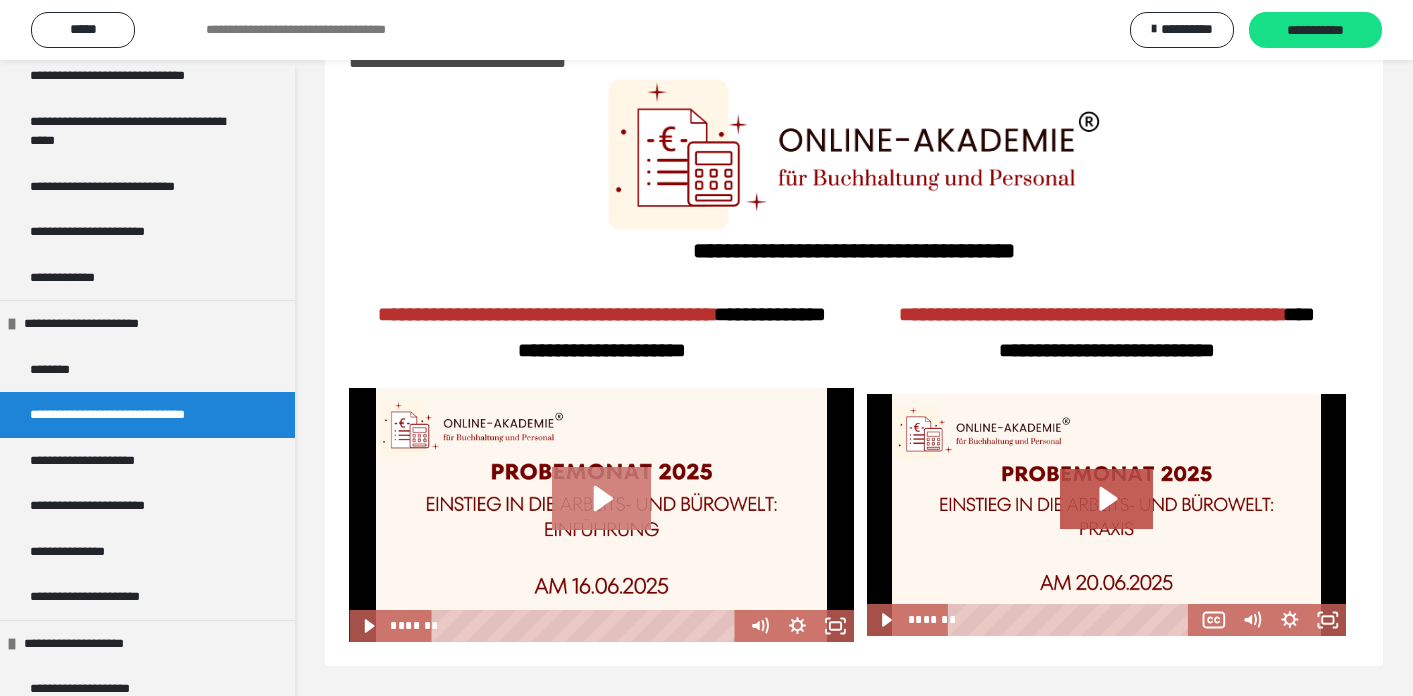 click 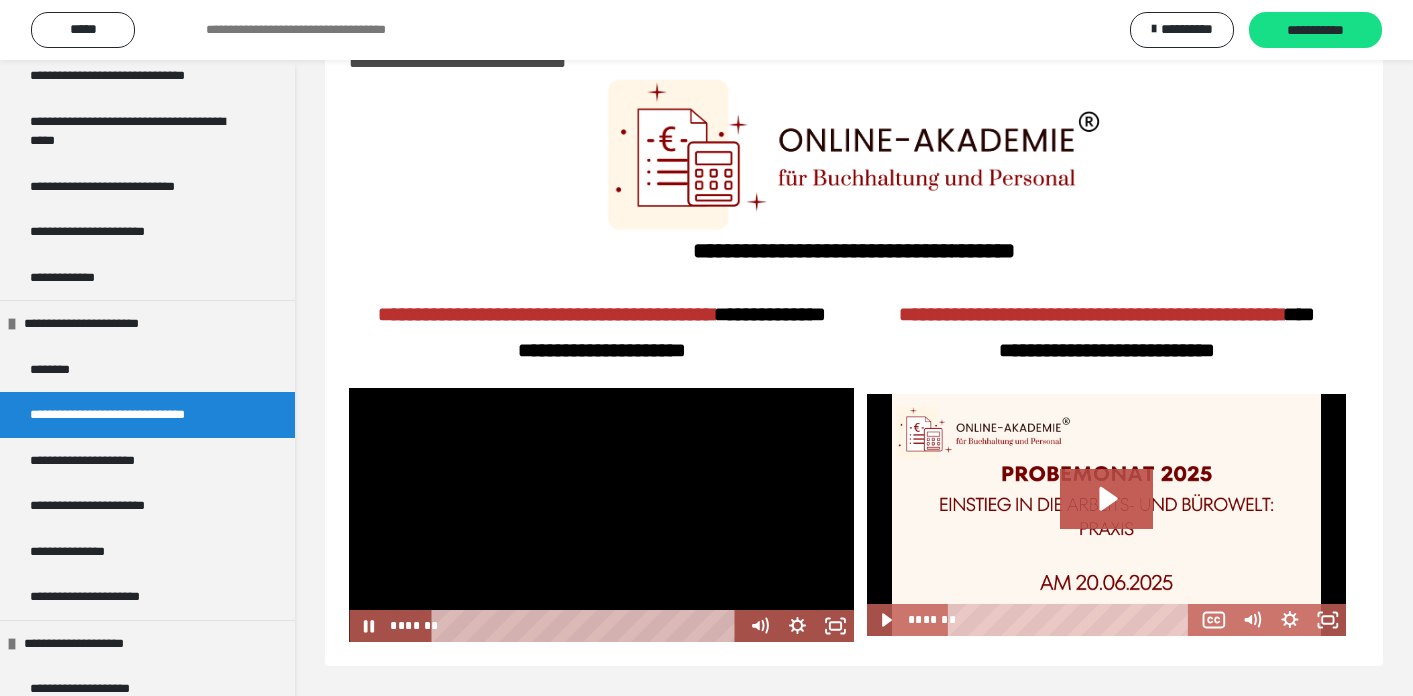 click at bounding box center (601, 515) 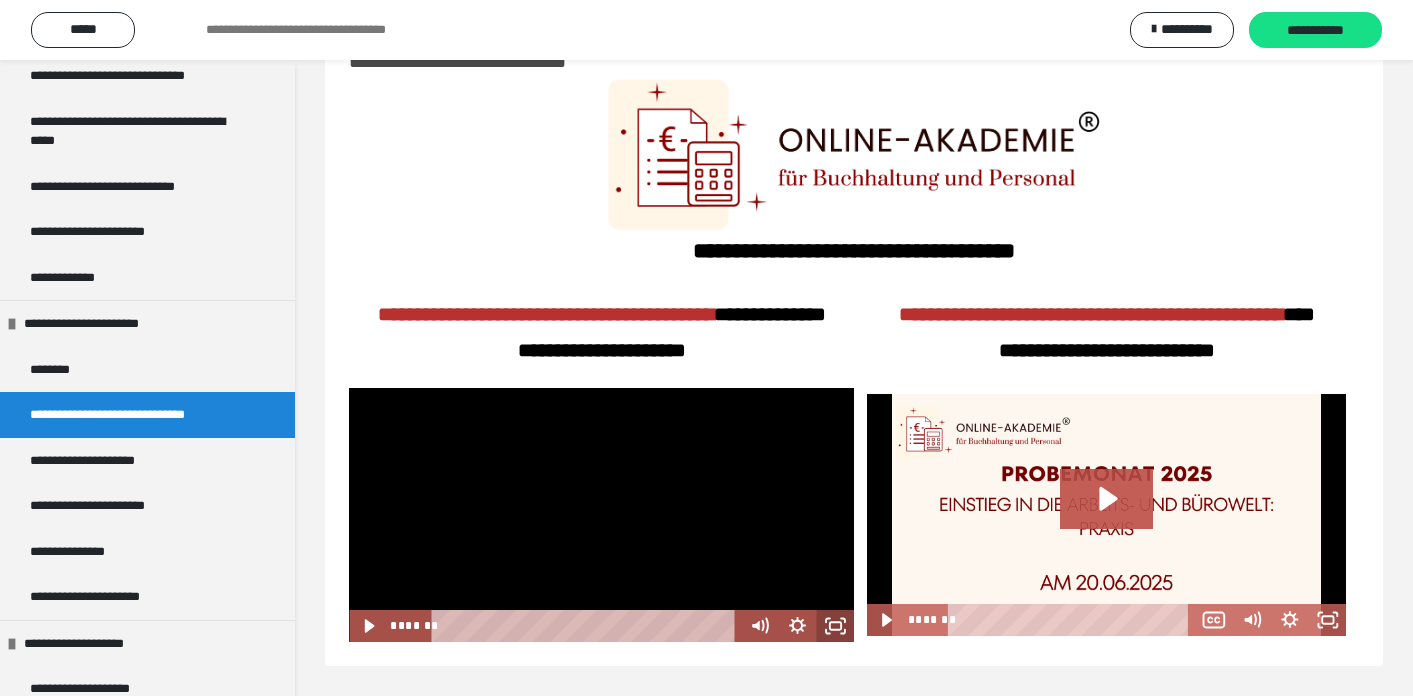 click 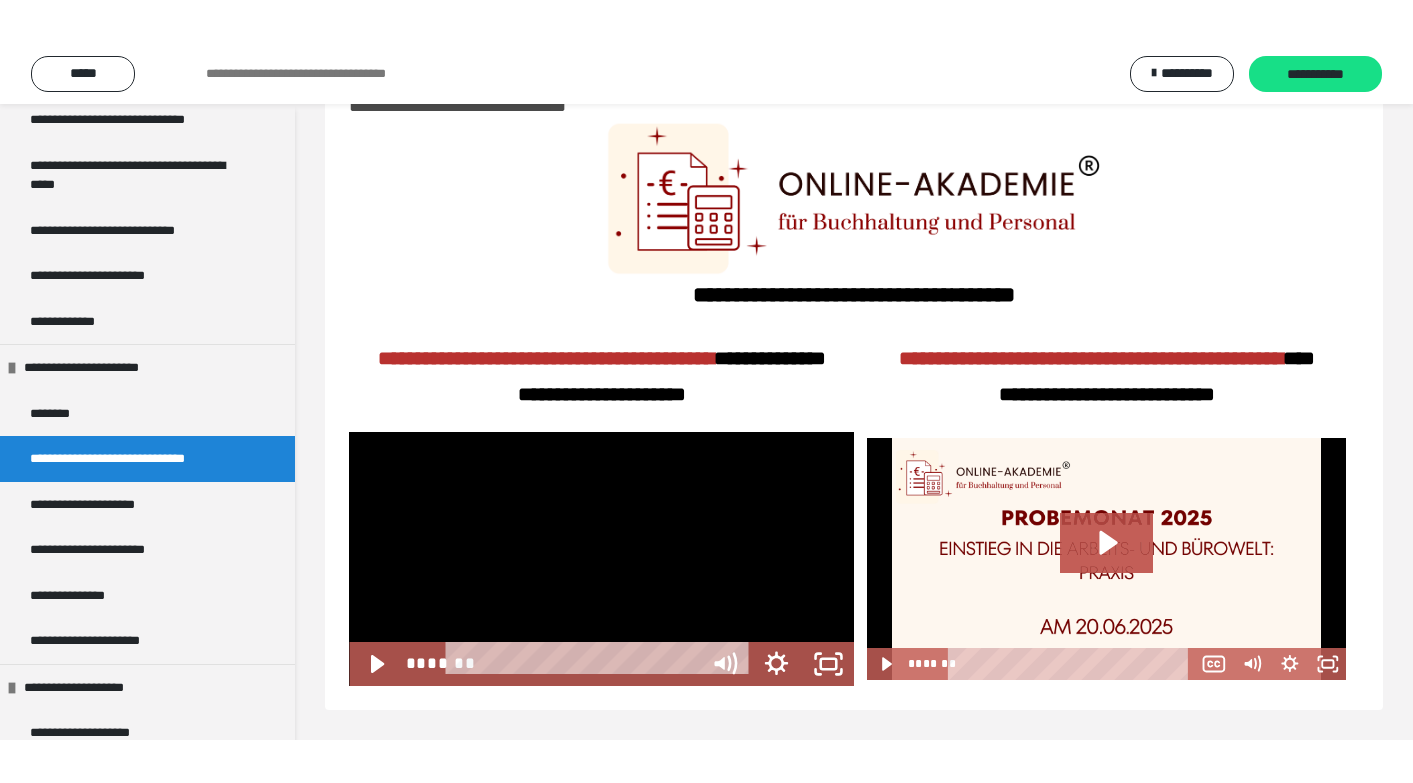 scroll, scrollTop: 60, scrollLeft: 0, axis: vertical 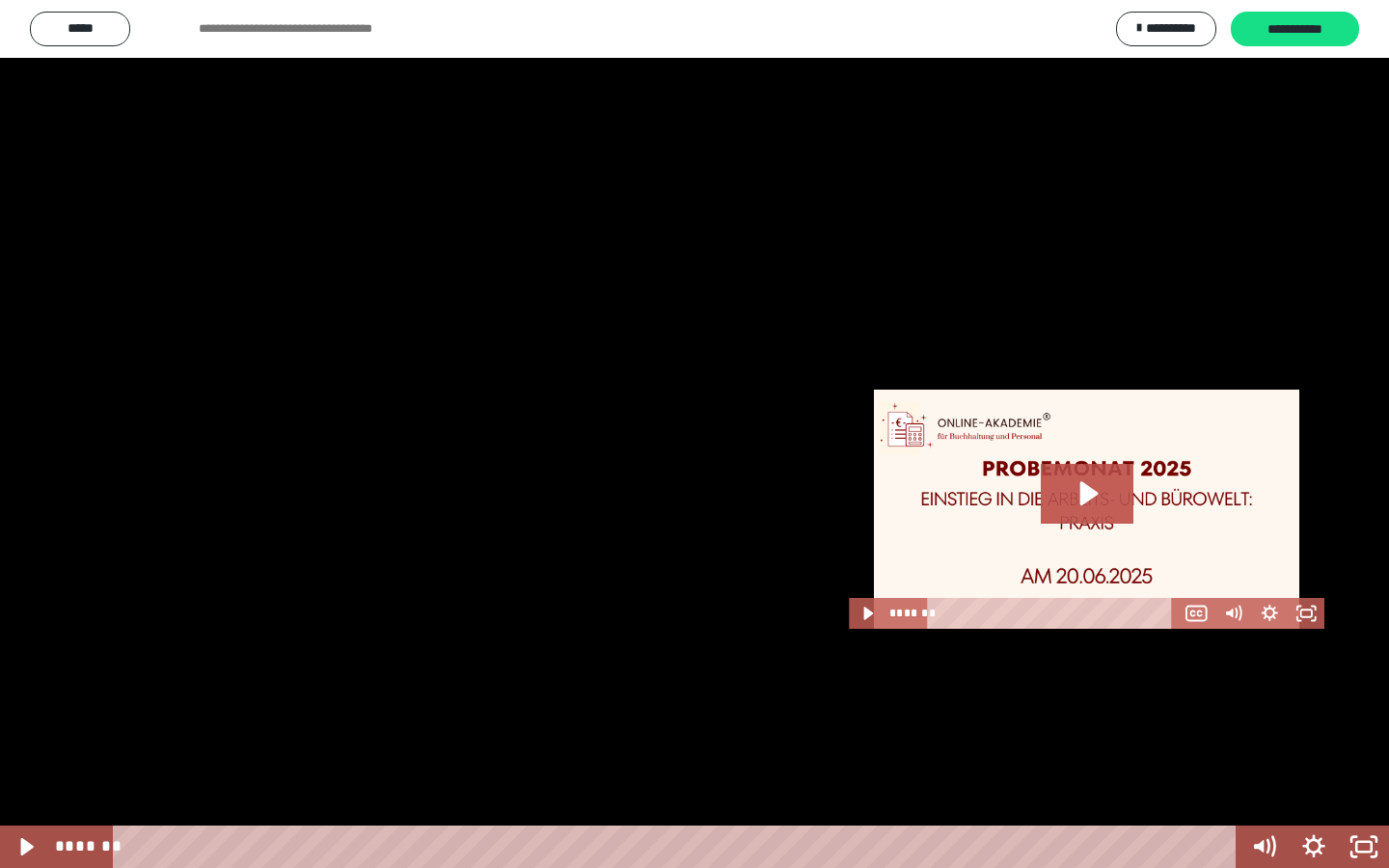click at bounding box center (694, 434) 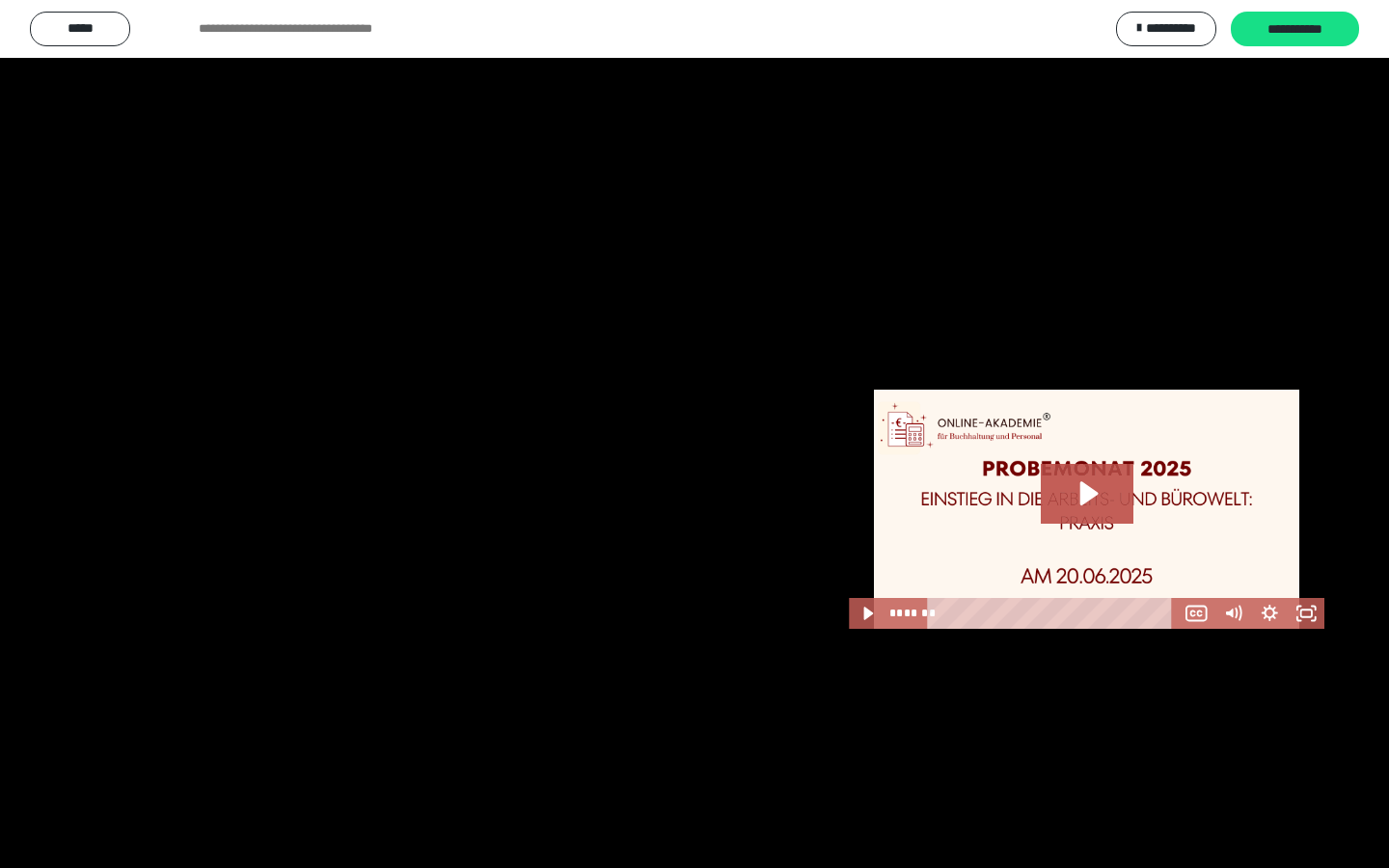 click at bounding box center (694, 434) 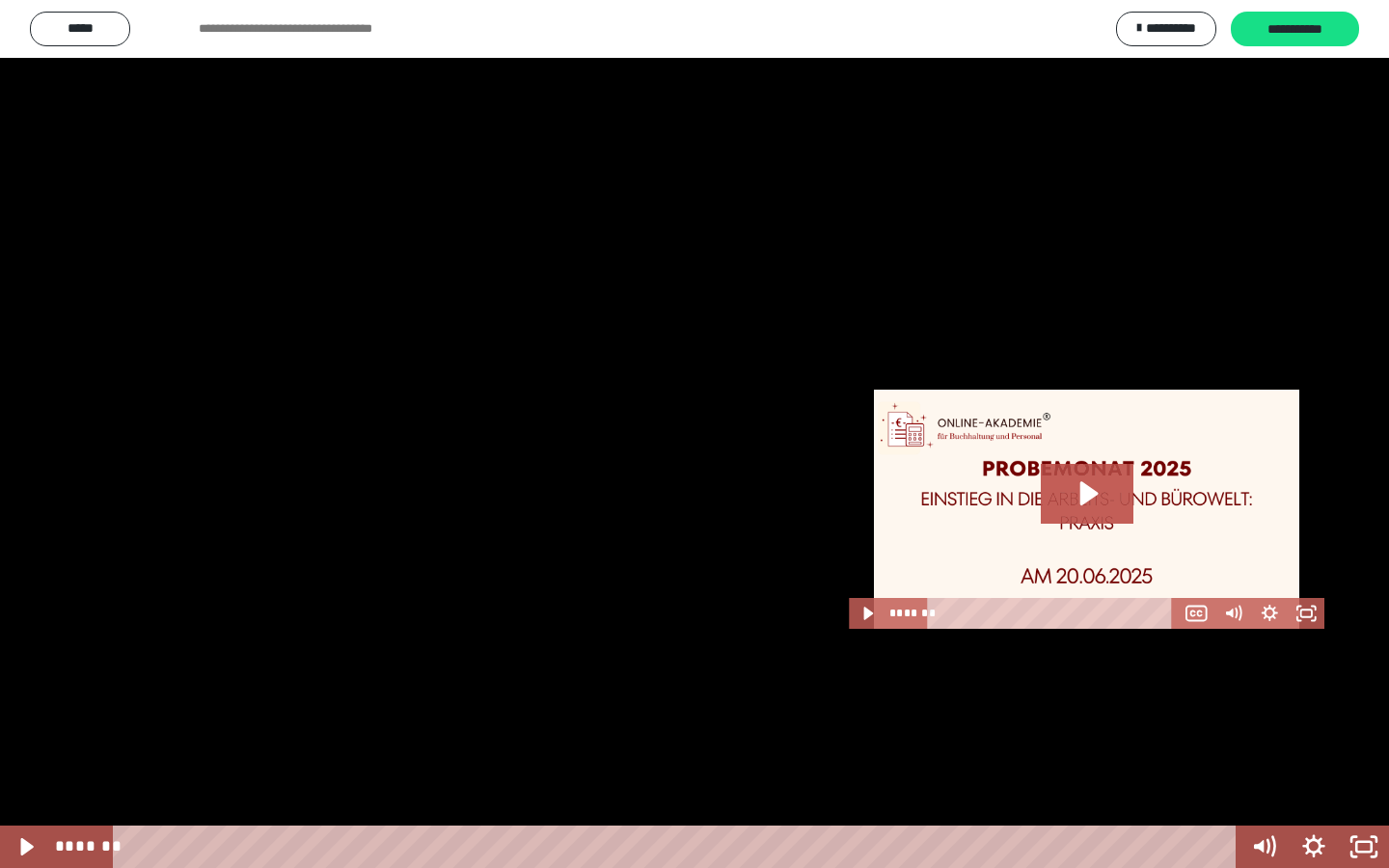 click at bounding box center (694, 434) 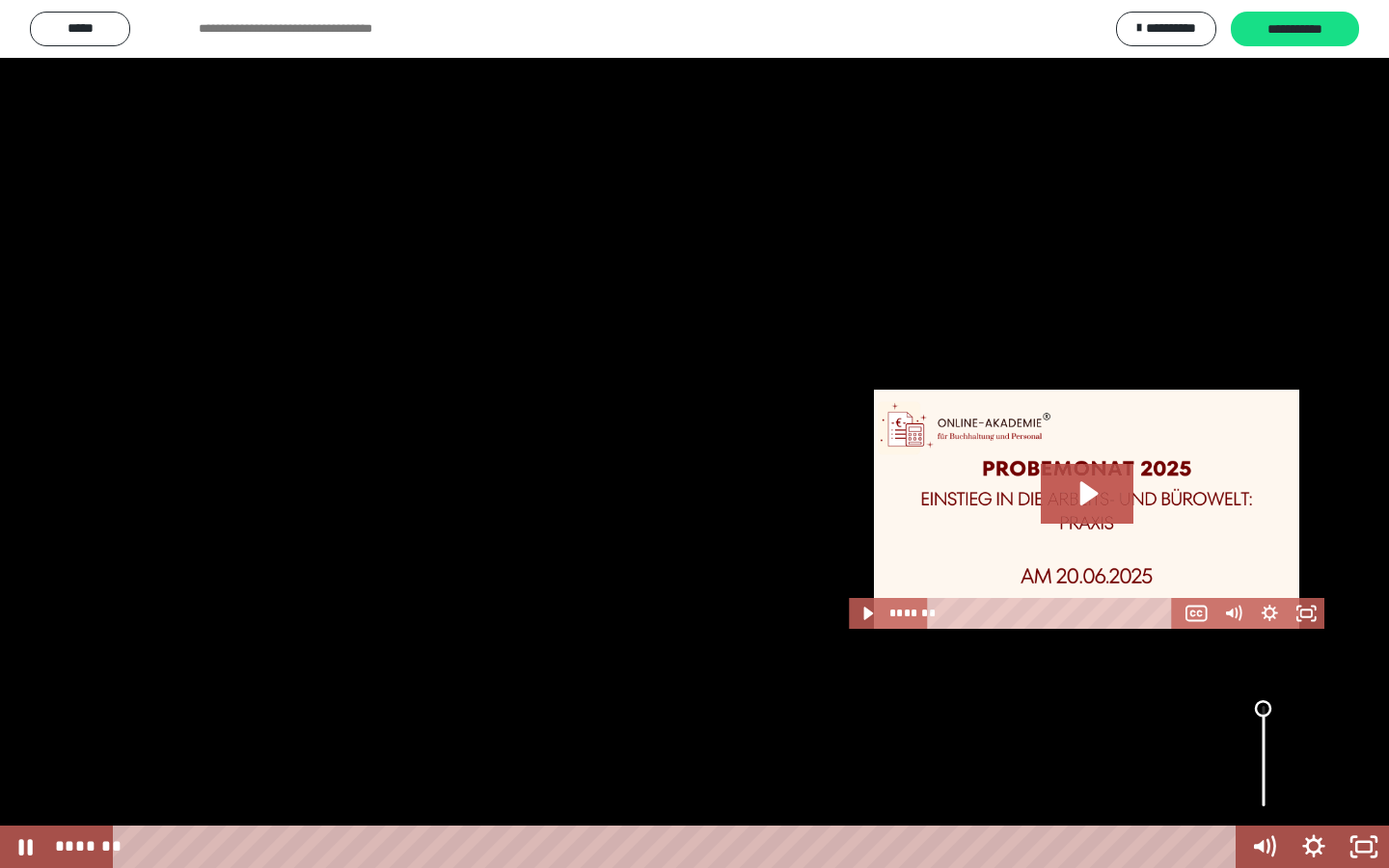 click at bounding box center (1264, 756) 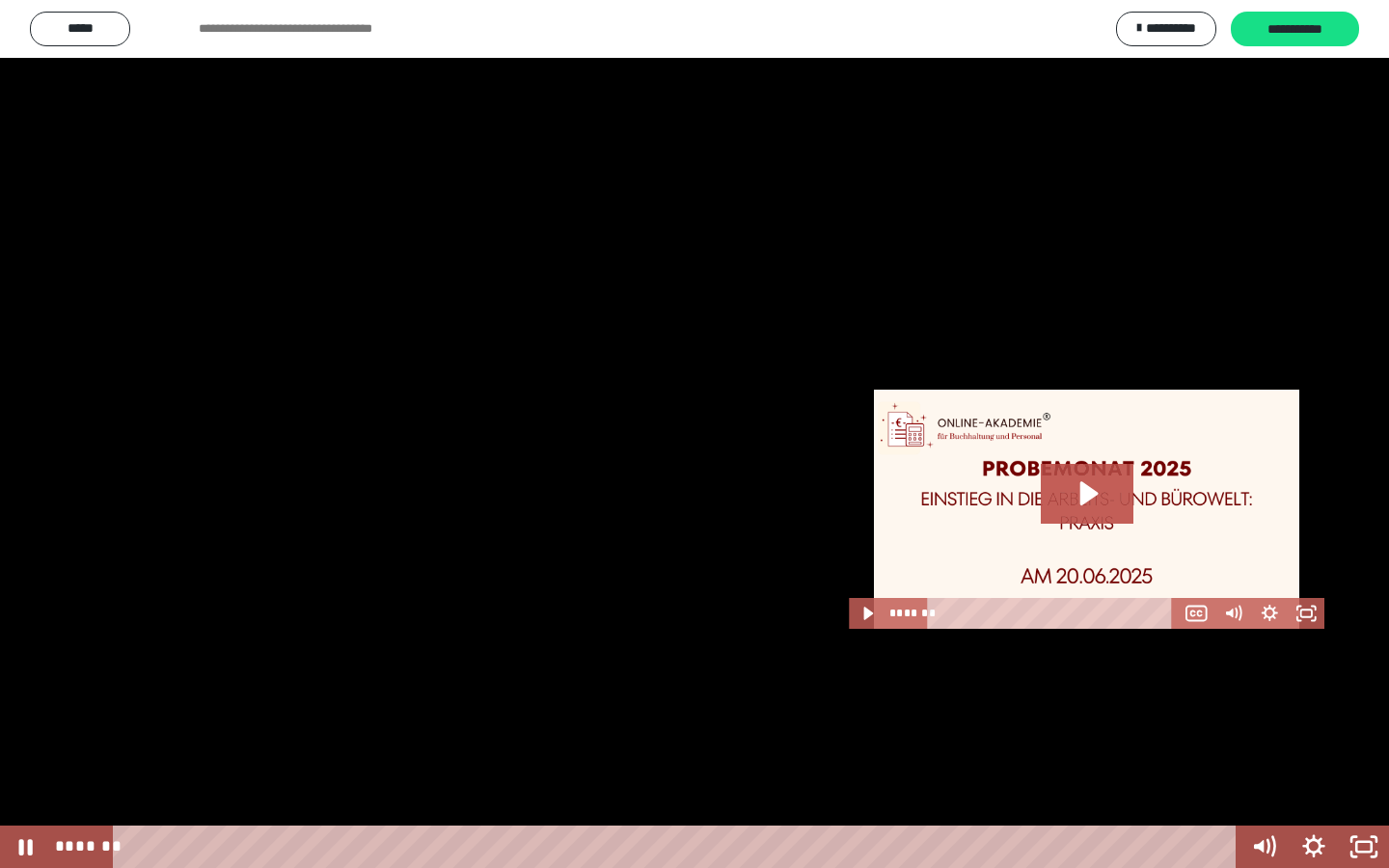 click at bounding box center [694, 434] 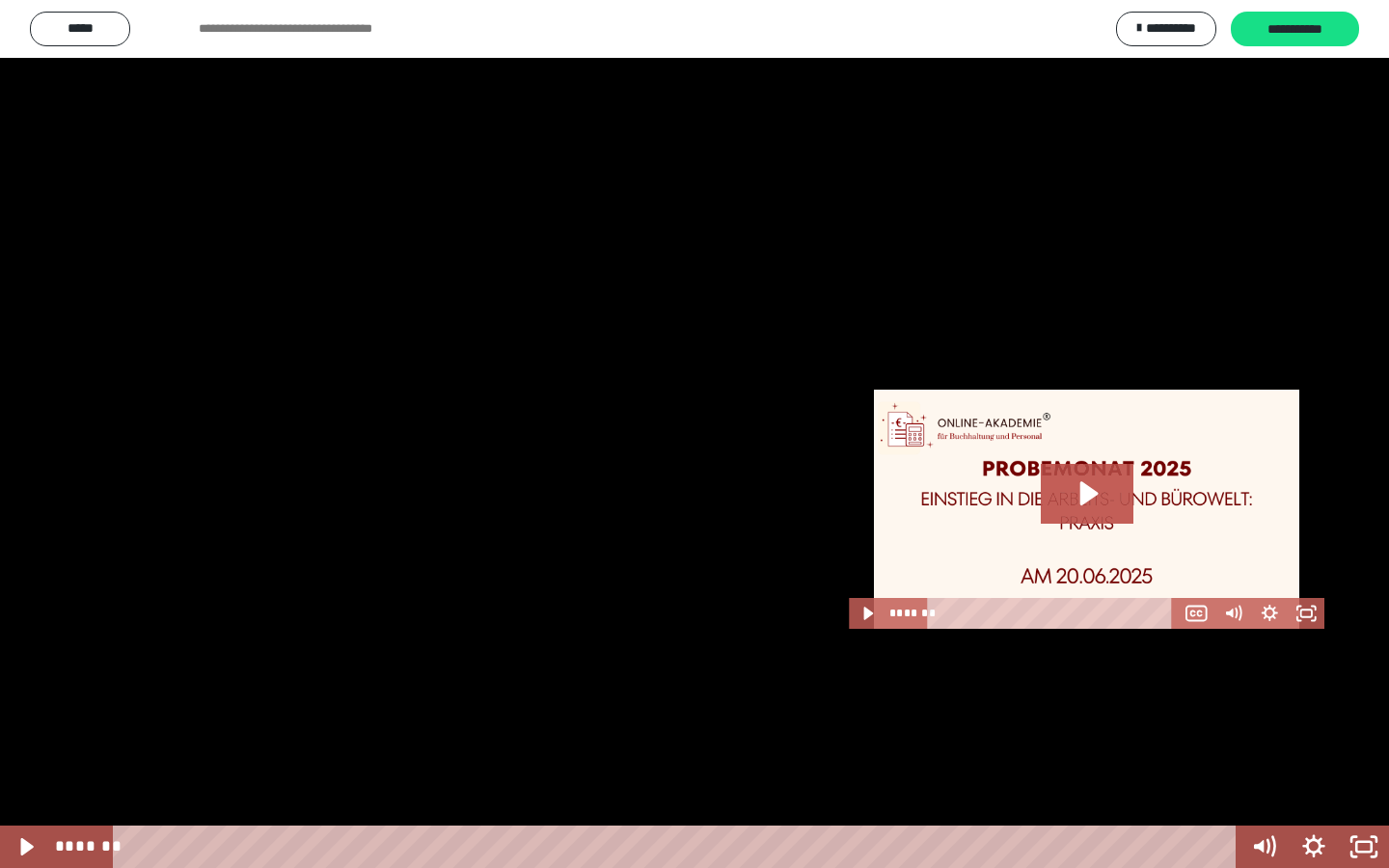 click at bounding box center (694, 434) 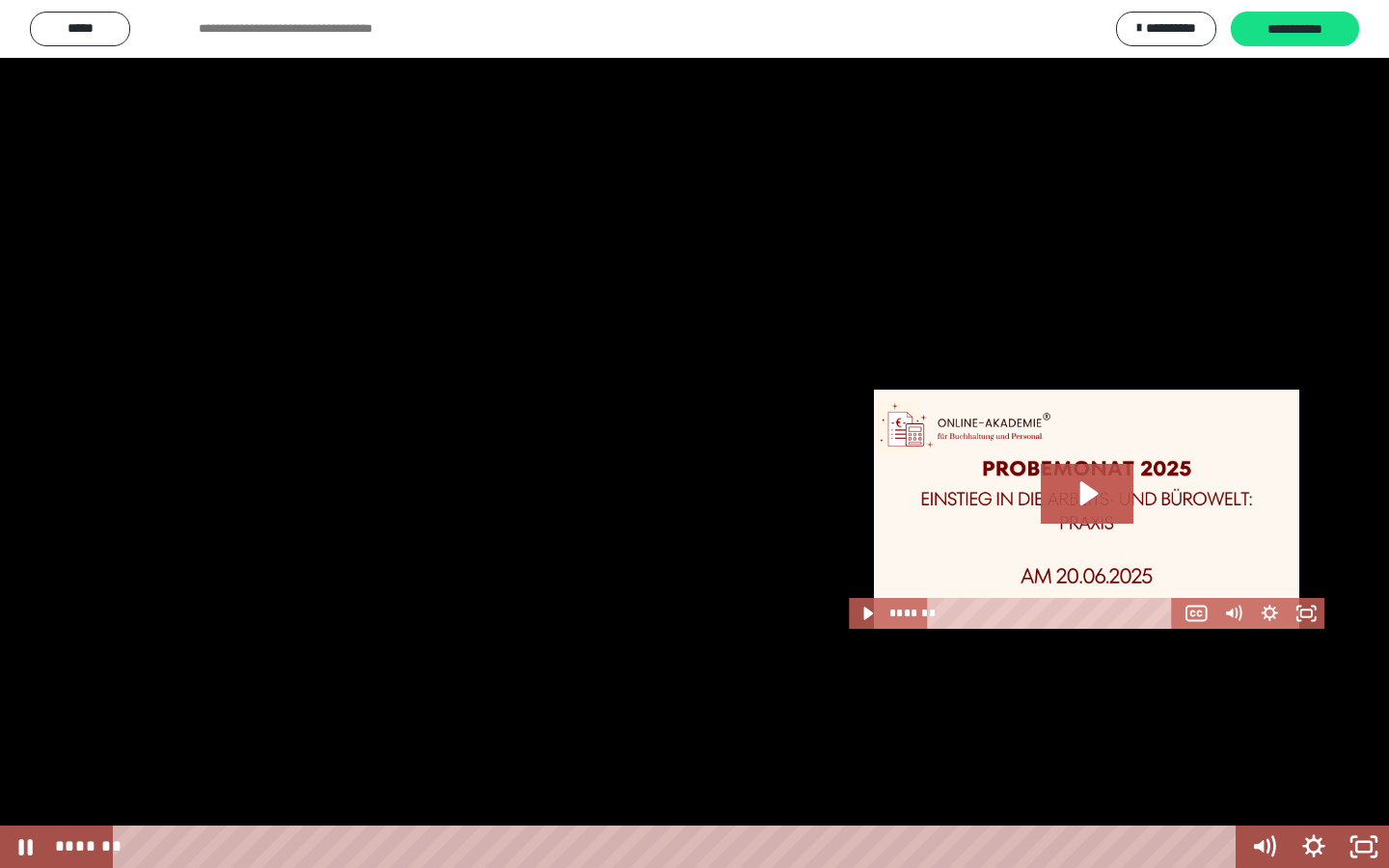 click at bounding box center (694, 434) 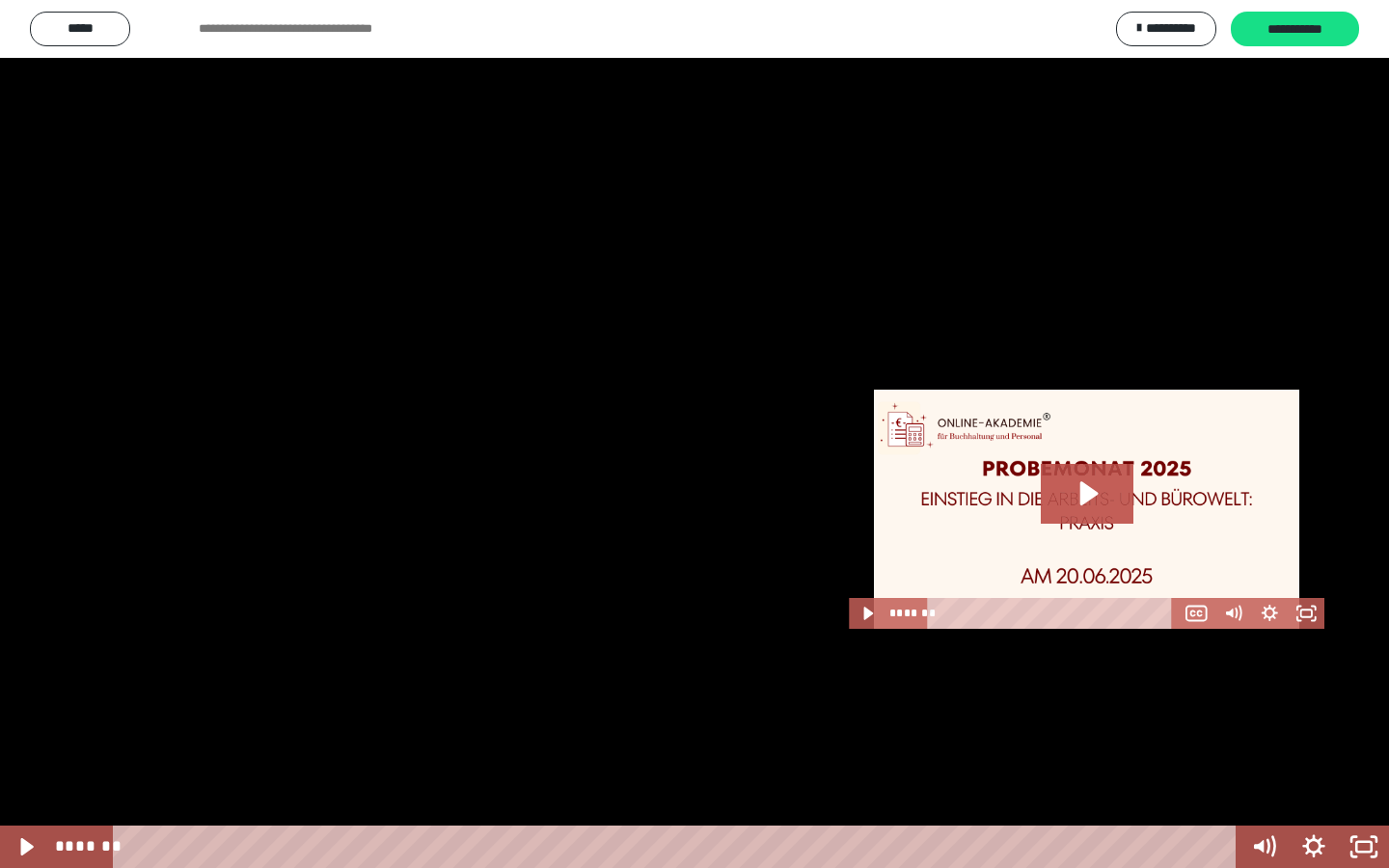 click at bounding box center (694, 434) 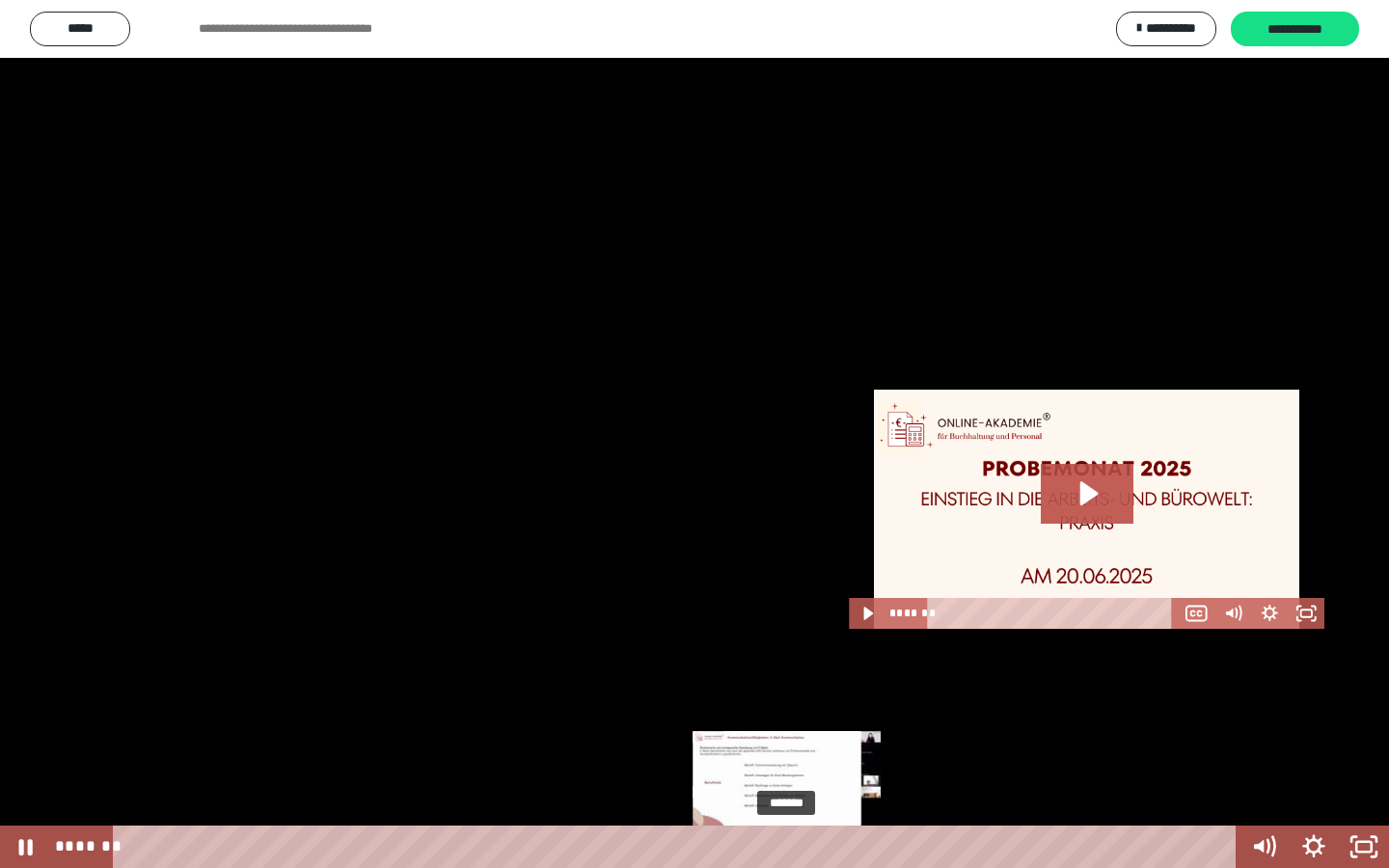 click at bounding box center [786, 847] 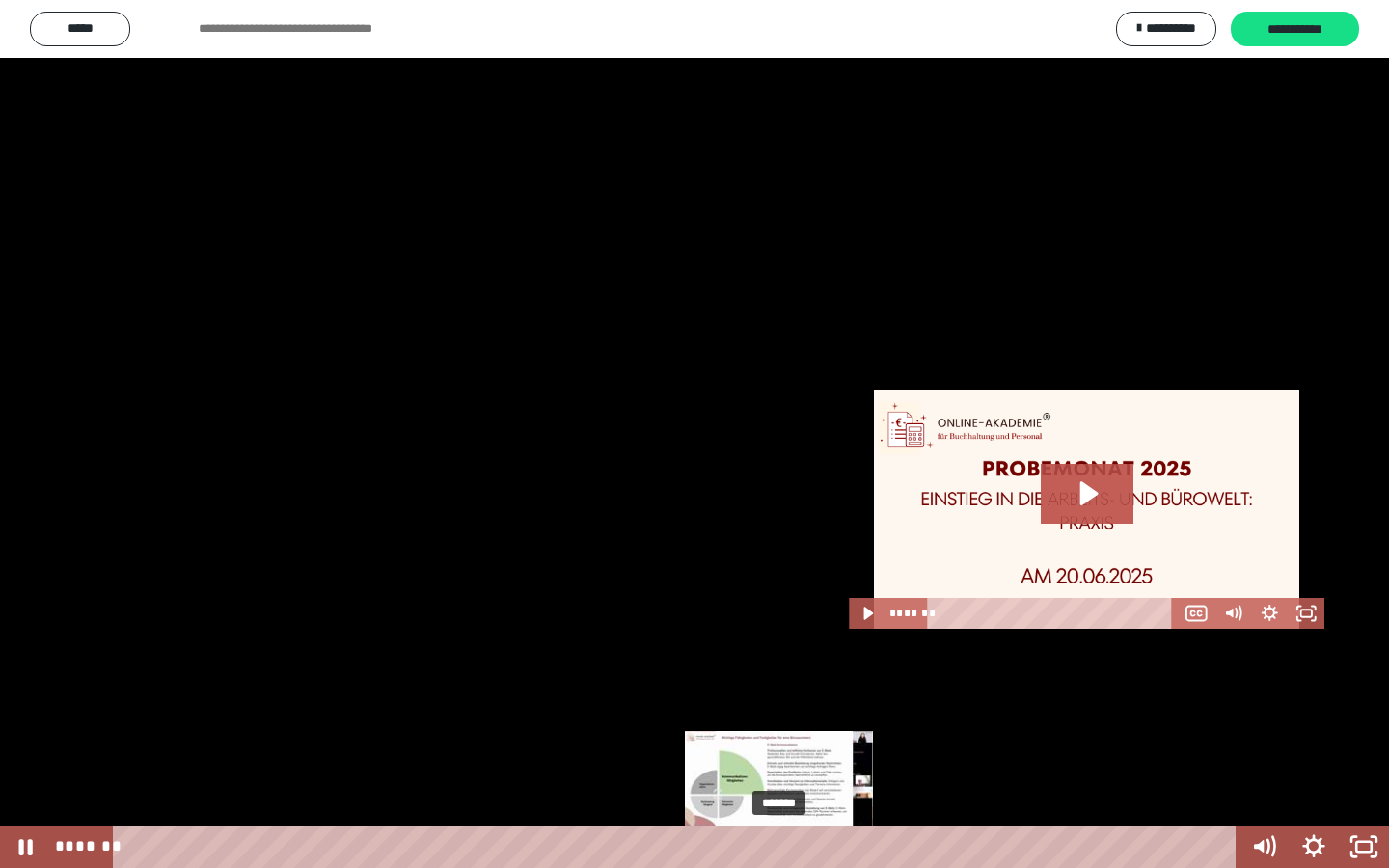 click at bounding box center [778, 847] 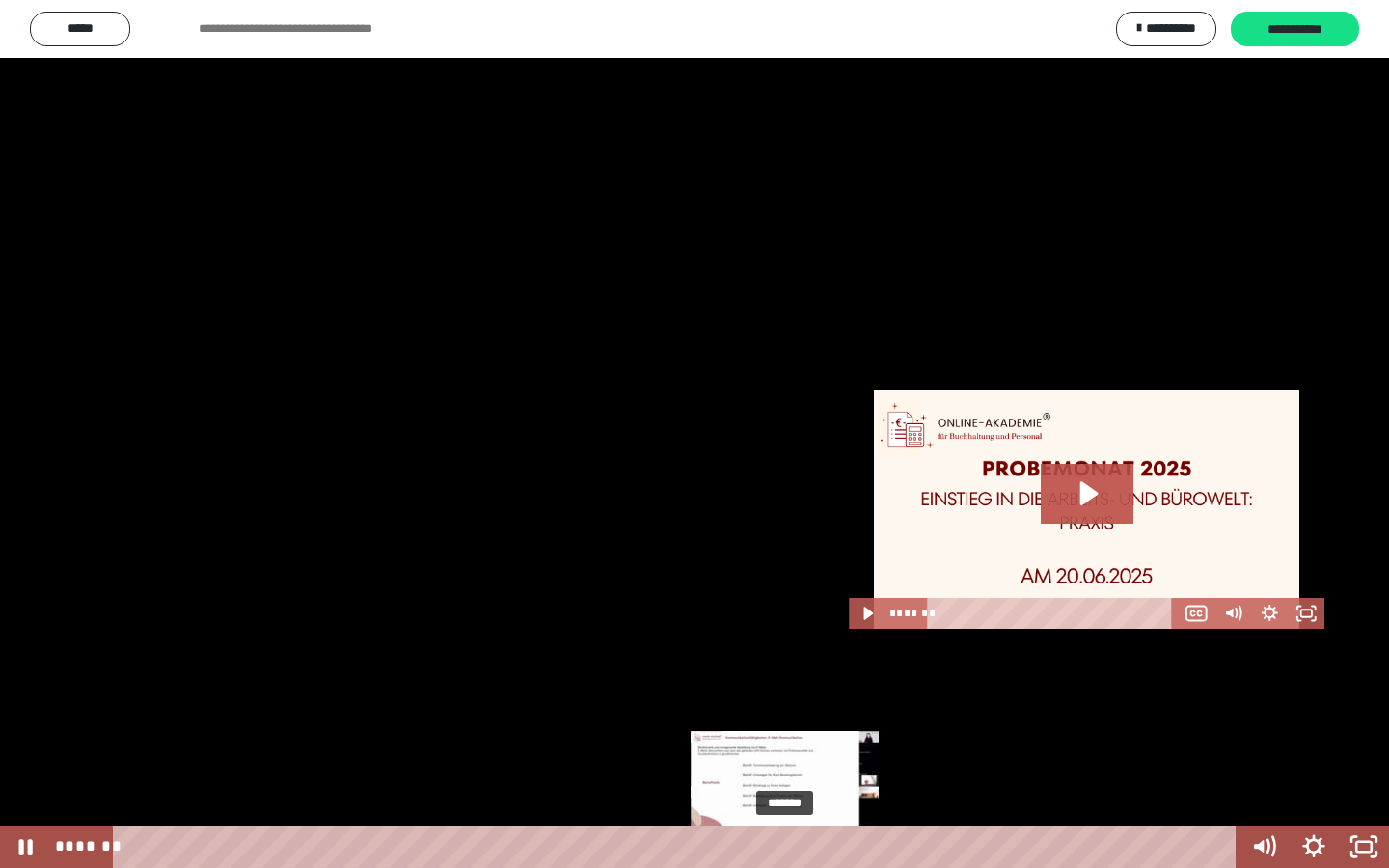 click on "*******" at bounding box center (678, 847) 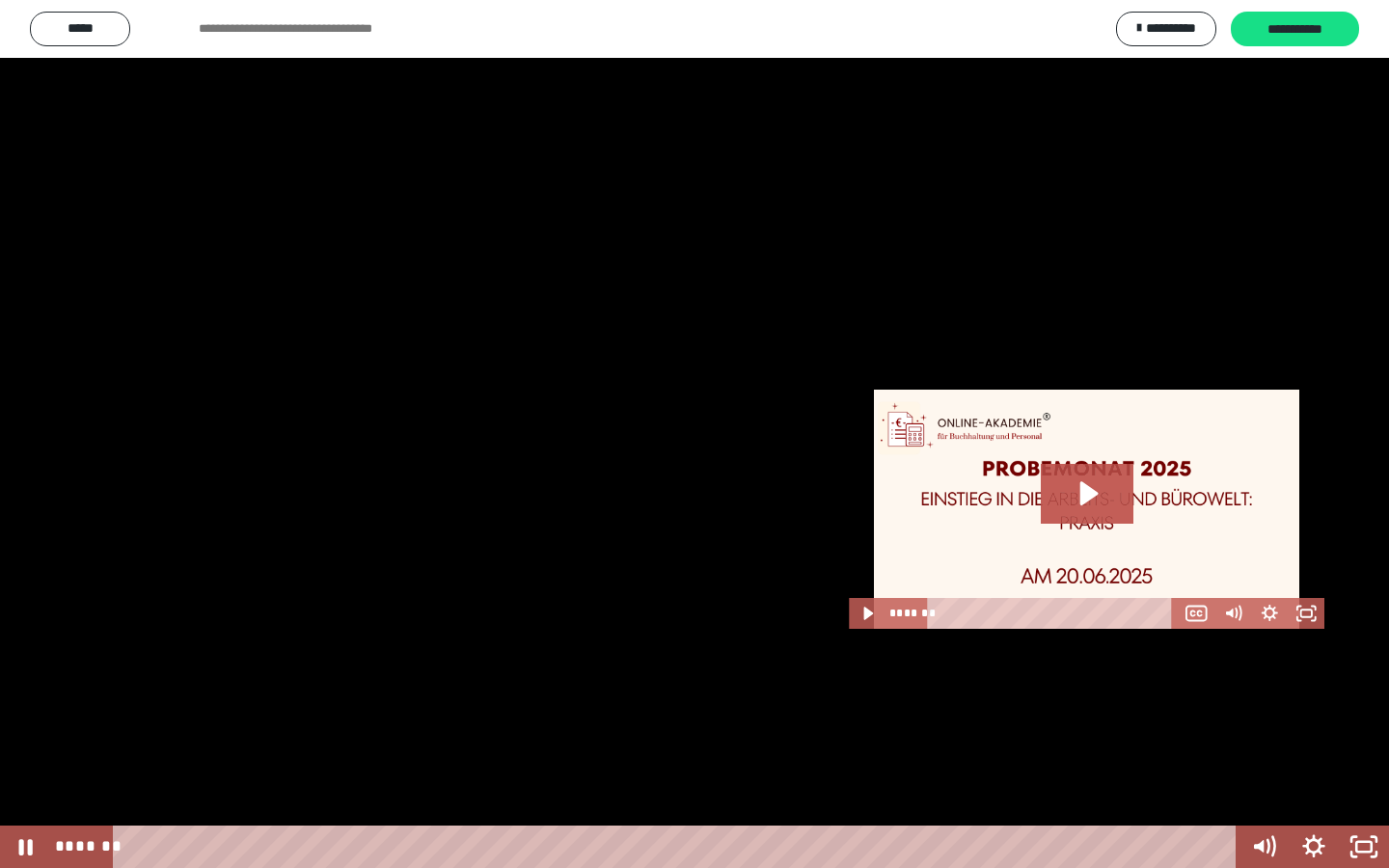 click at bounding box center [694, 434] 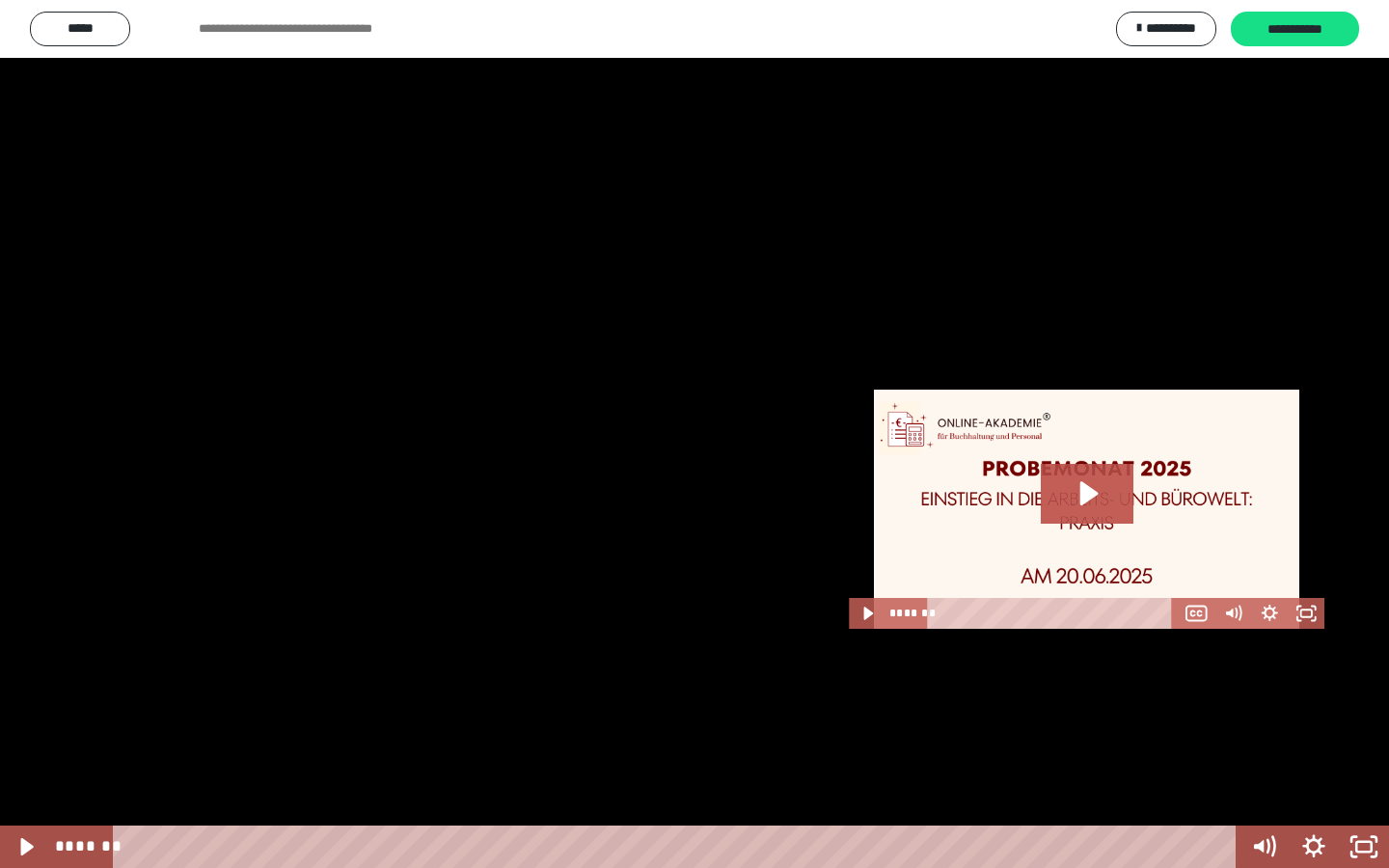 type 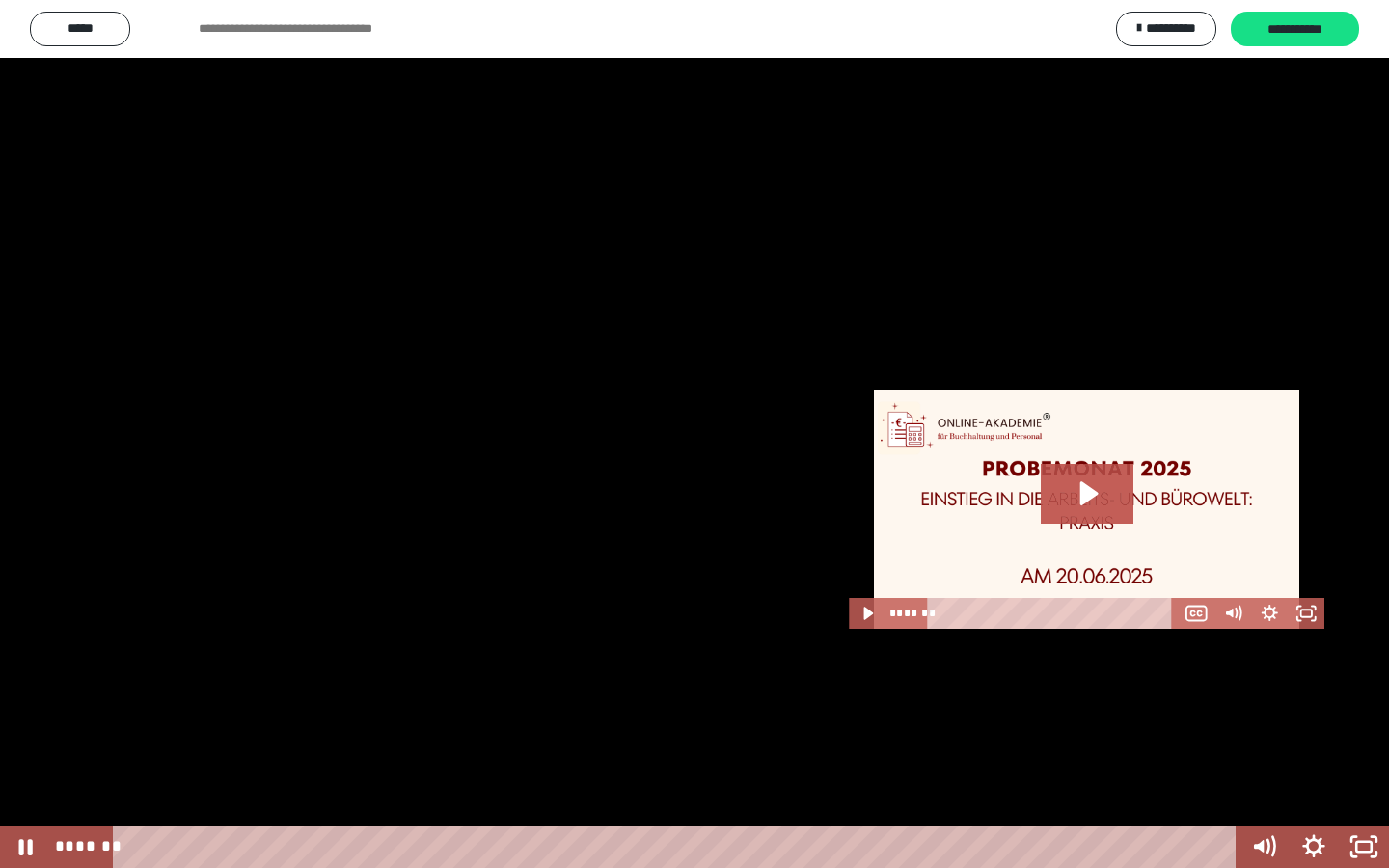 click at bounding box center (694, 434) 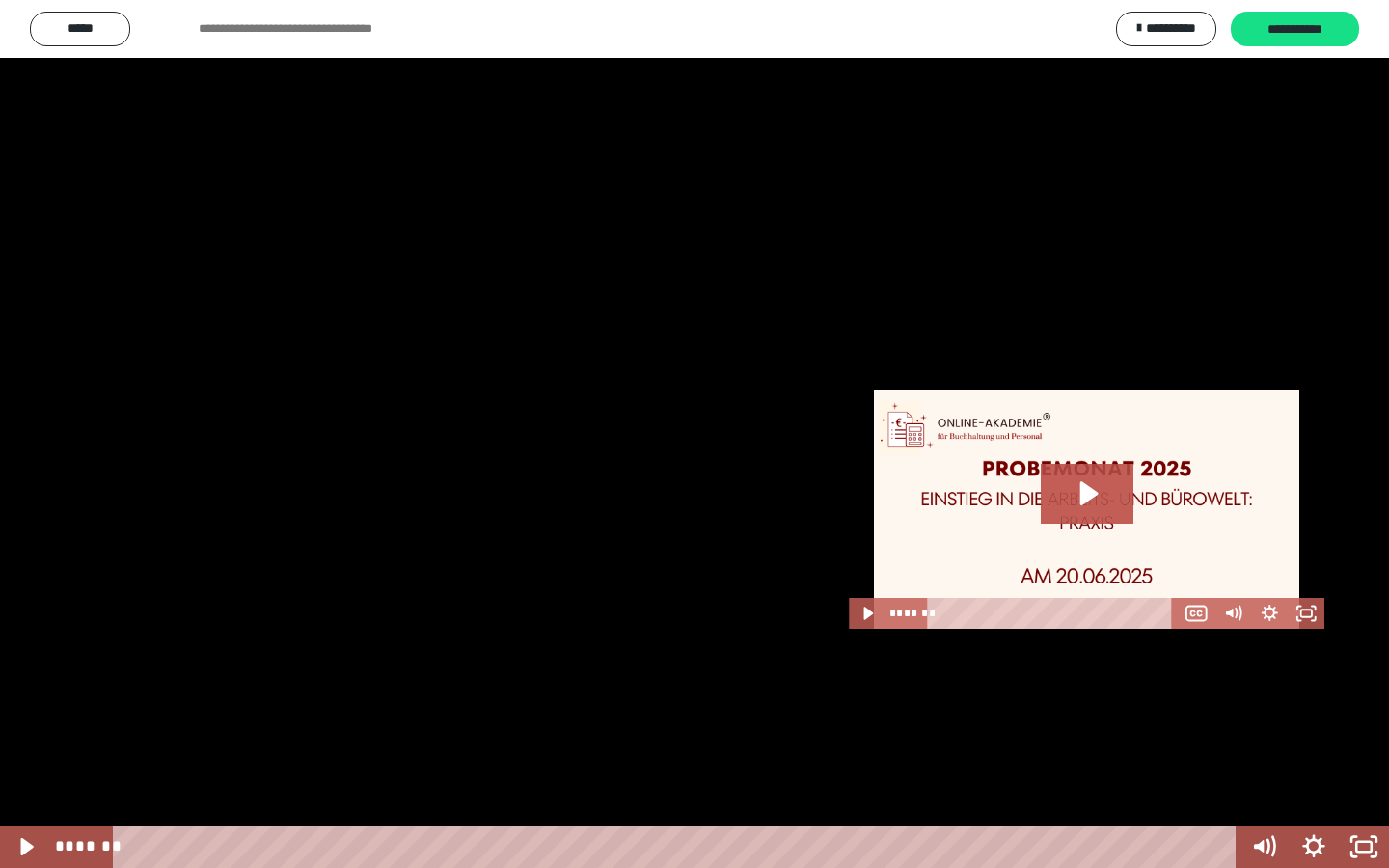 click at bounding box center [694, 434] 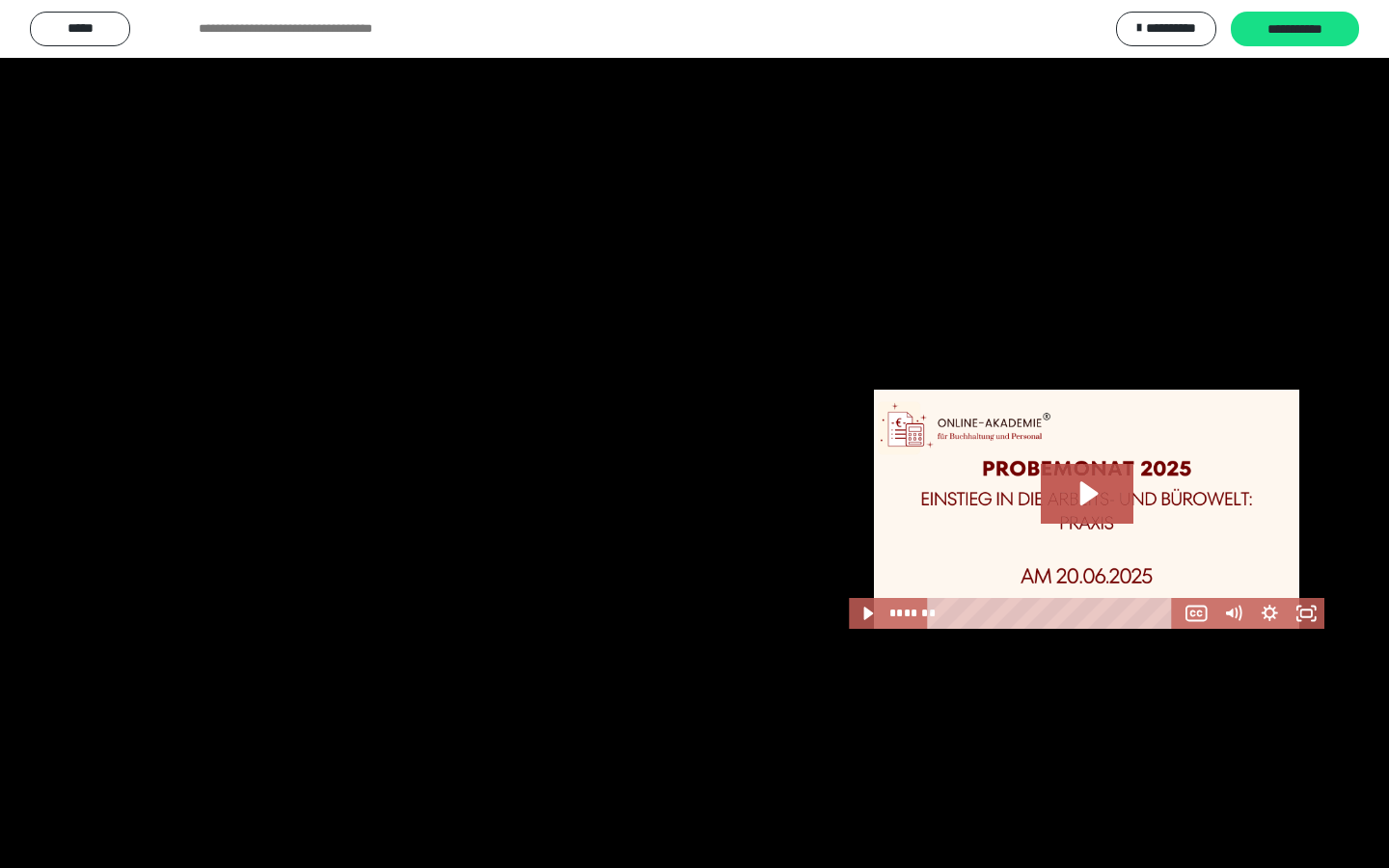 click at bounding box center (694, 434) 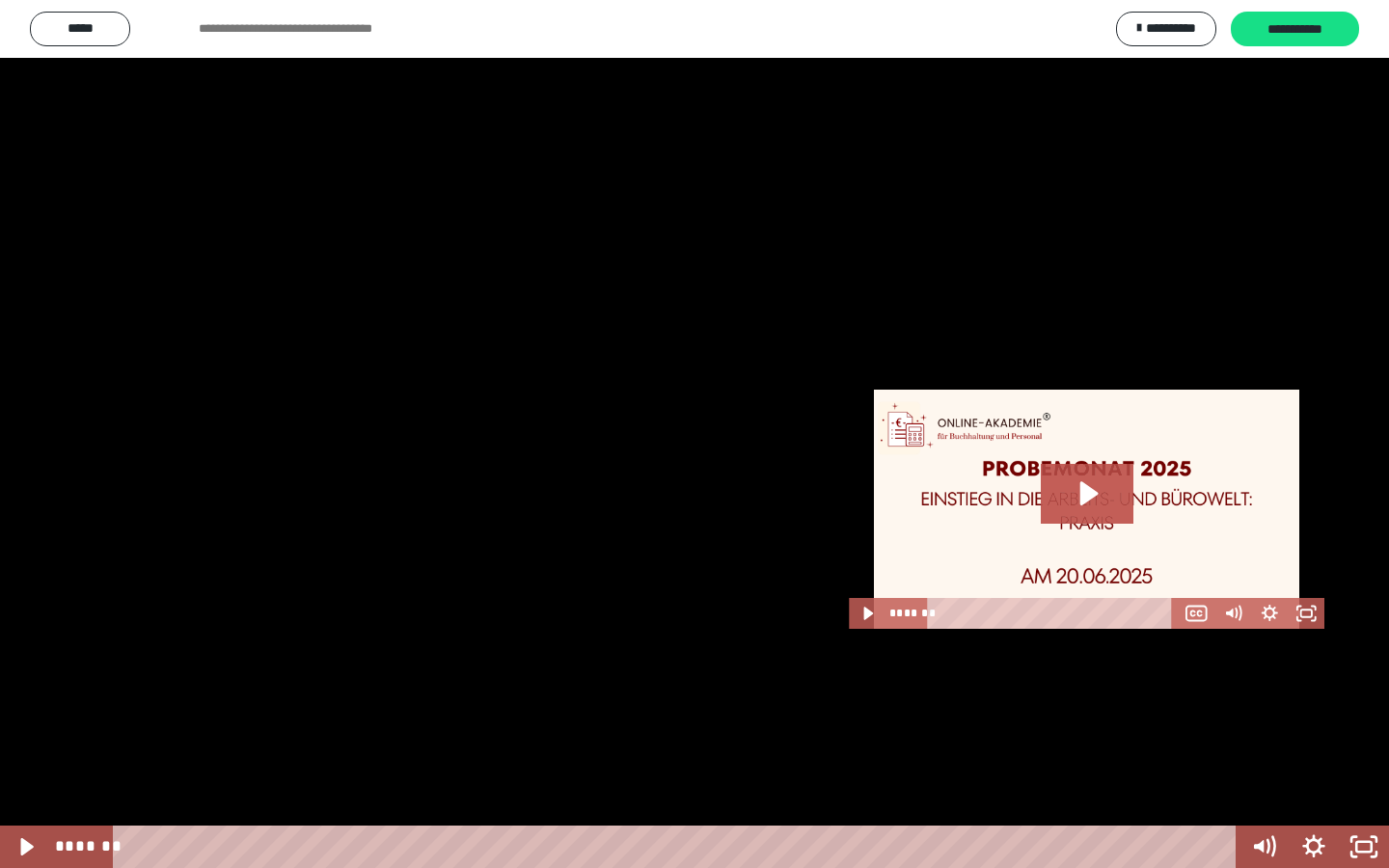 click at bounding box center (694, 434) 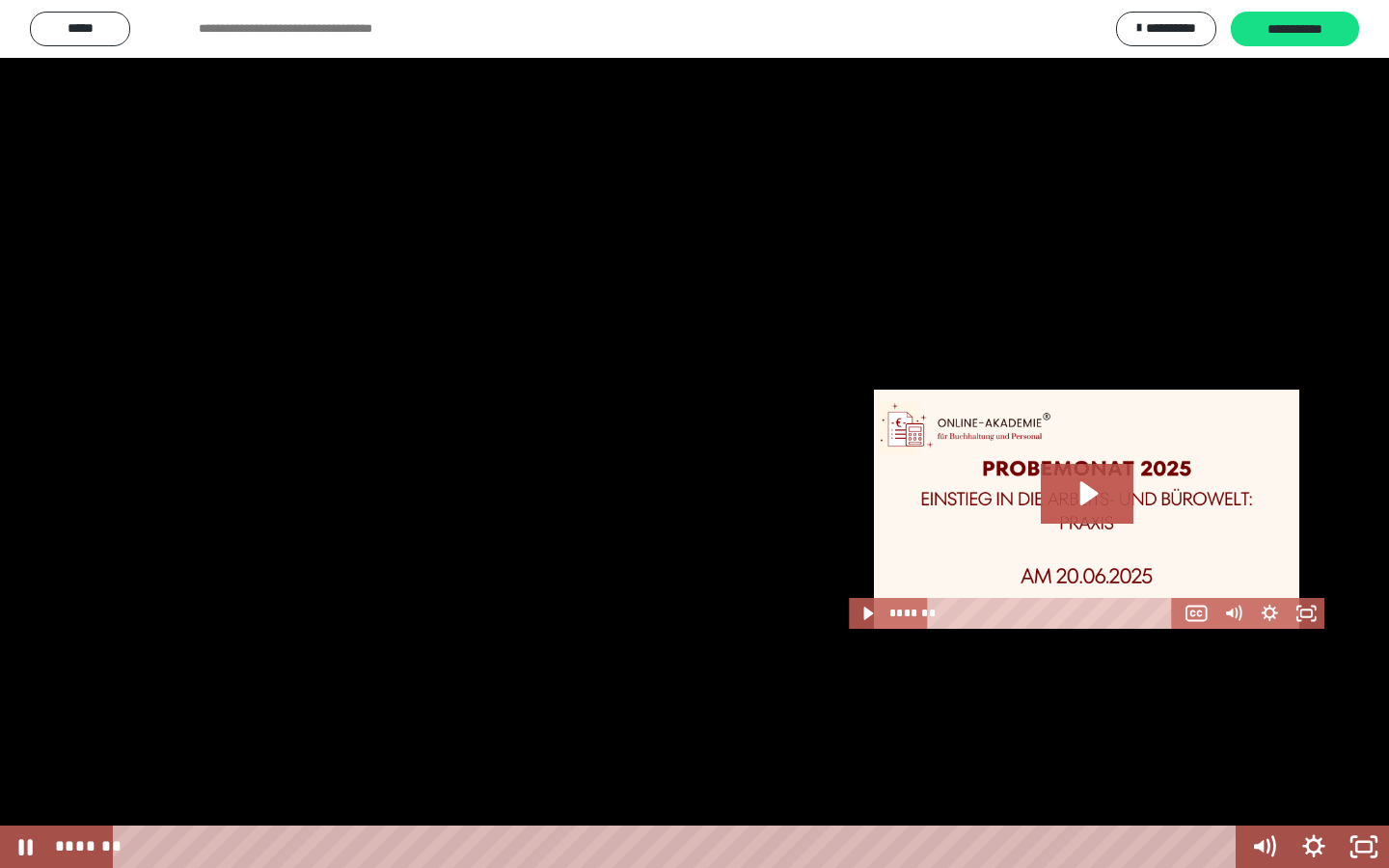 click at bounding box center [694, 434] 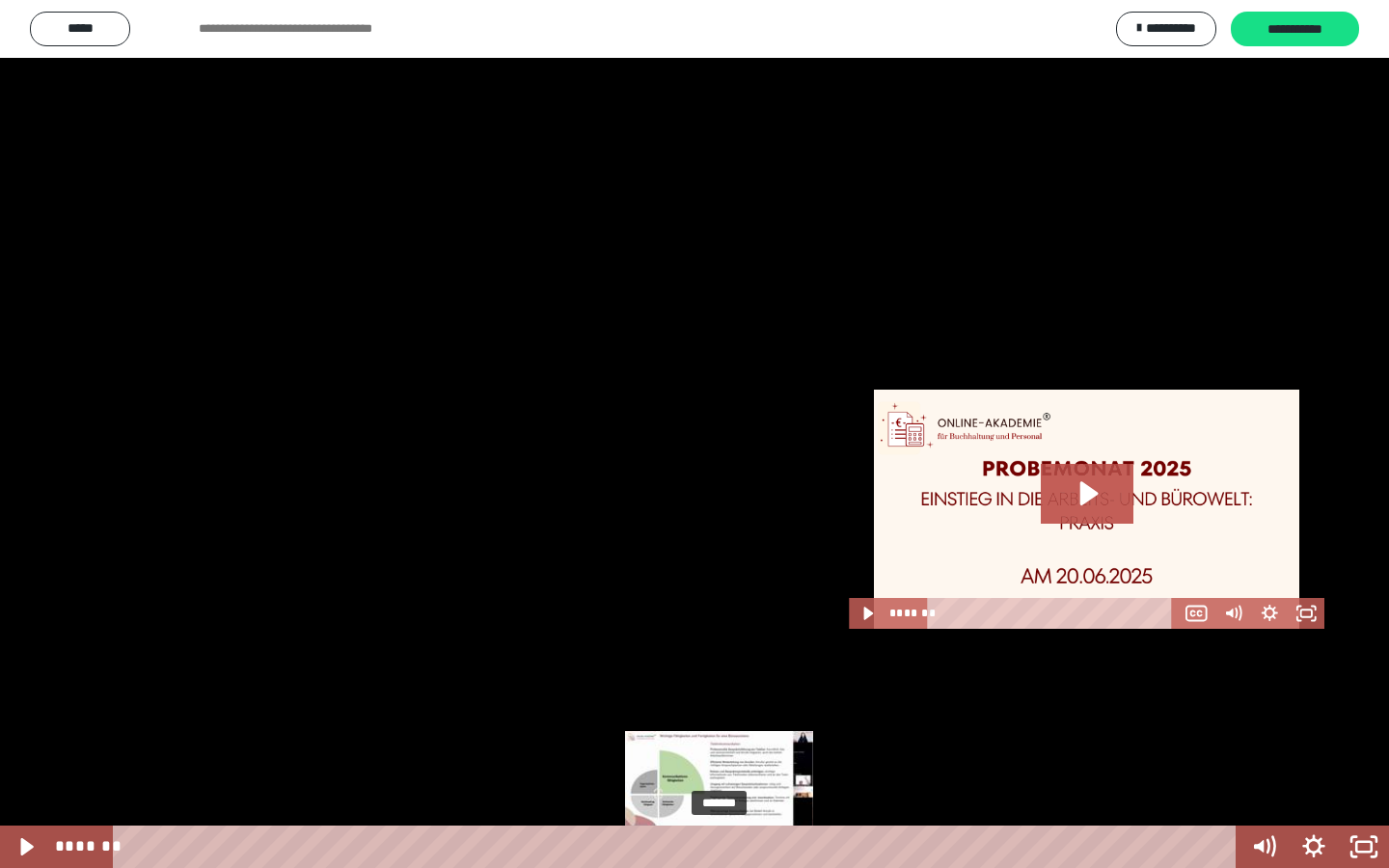 click on "*******" at bounding box center [678, 847] 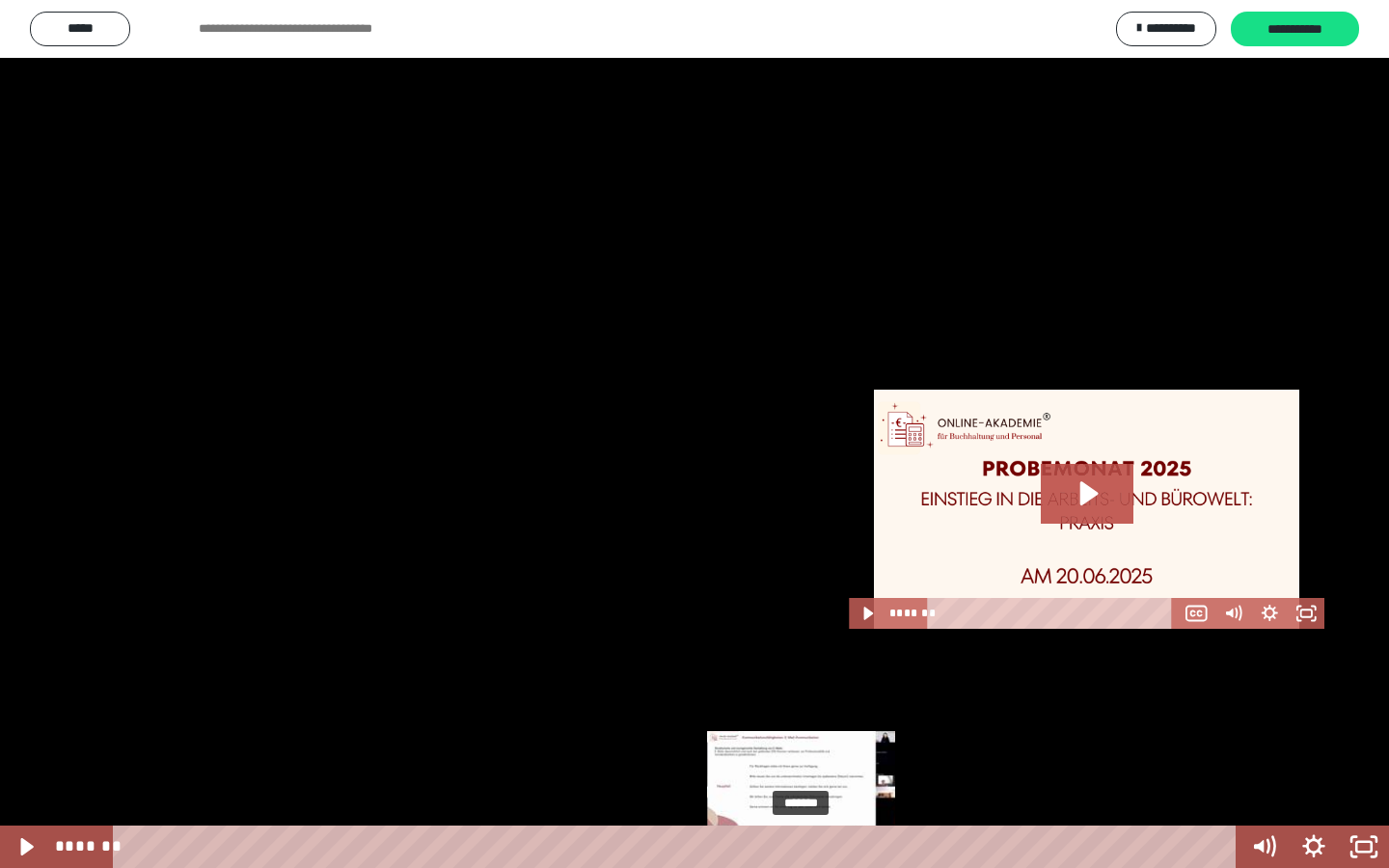 click on "*******" at bounding box center [678, 847] 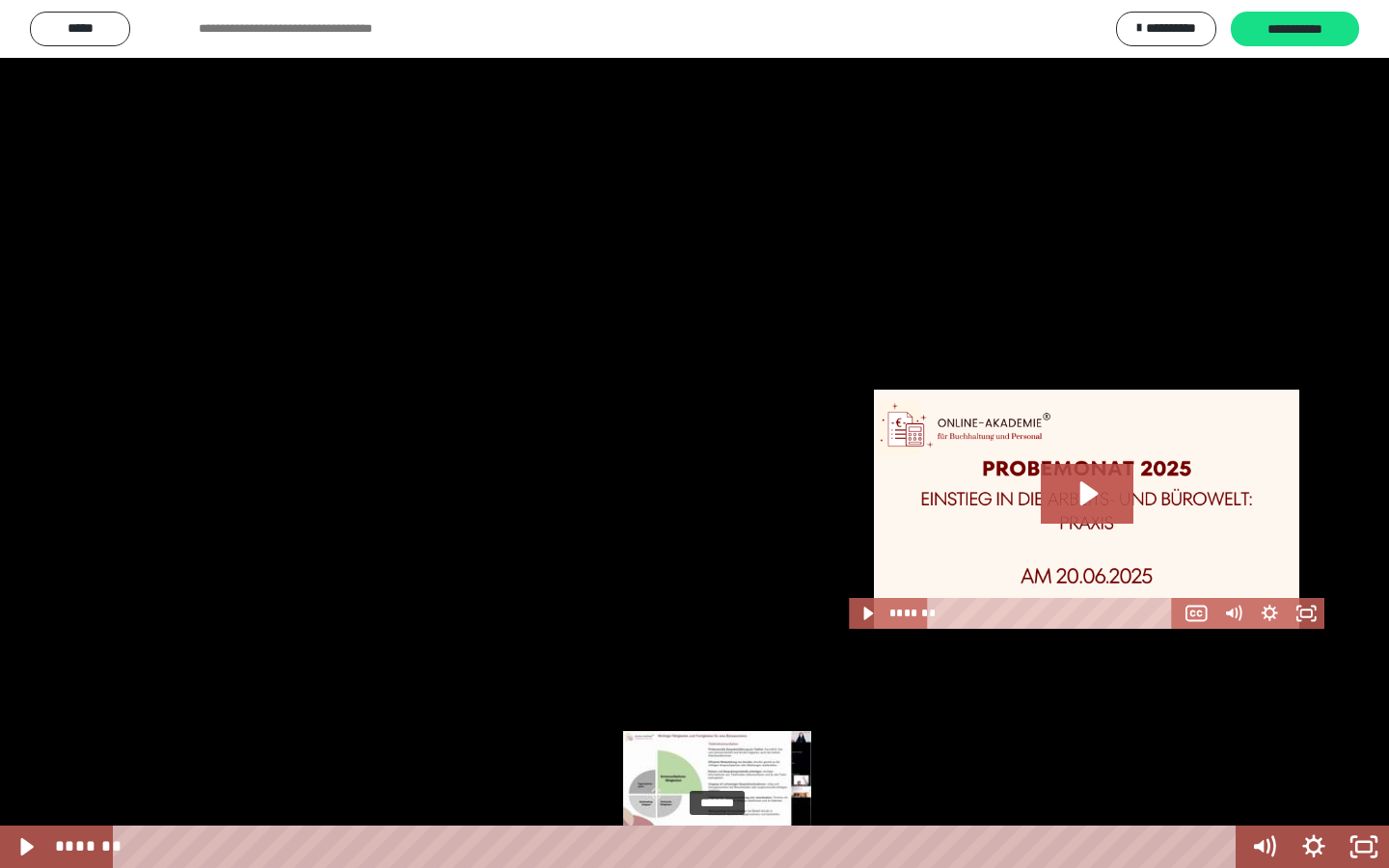 click on "*******" at bounding box center (678, 847) 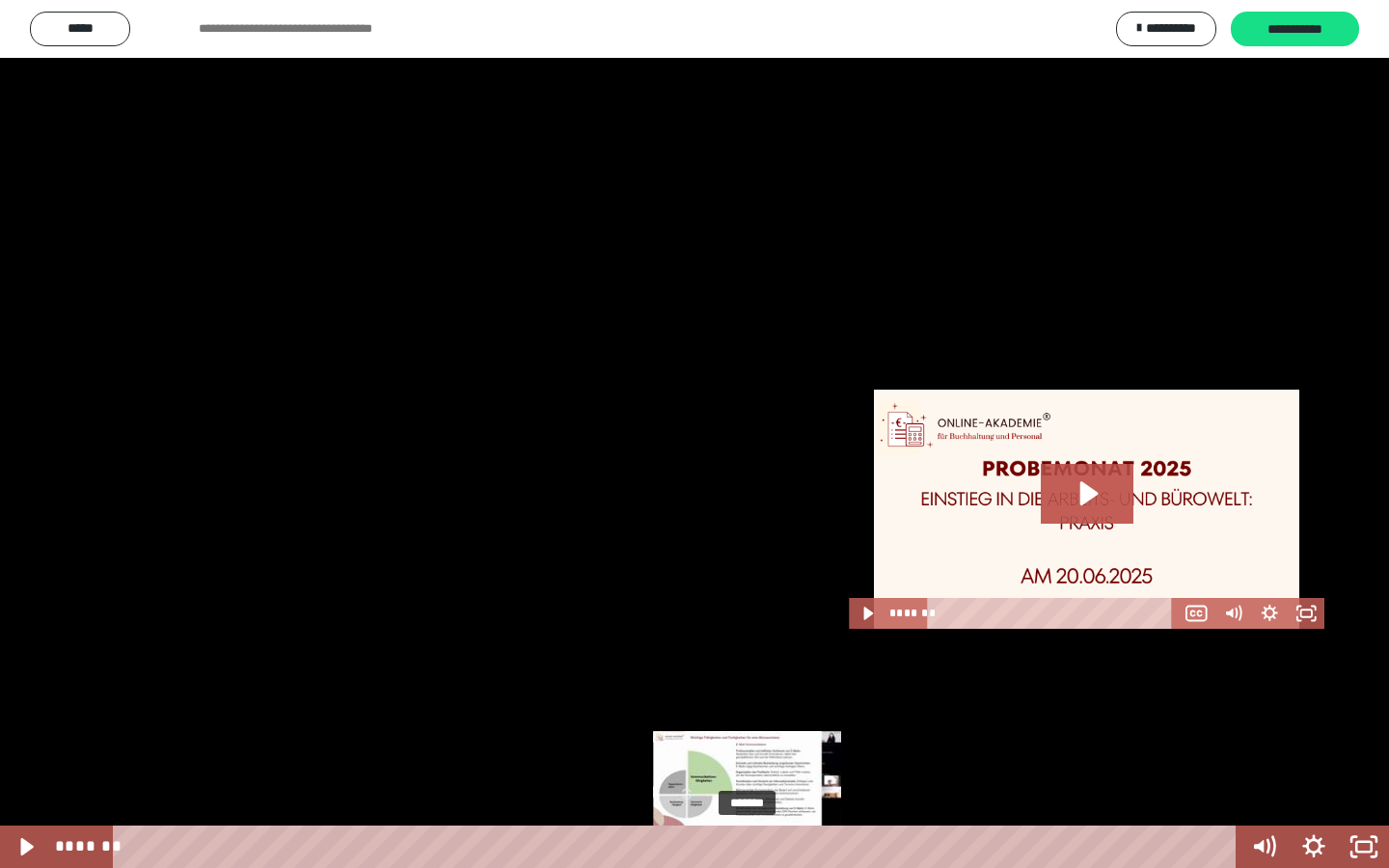 click on "*******" at bounding box center [678, 847] 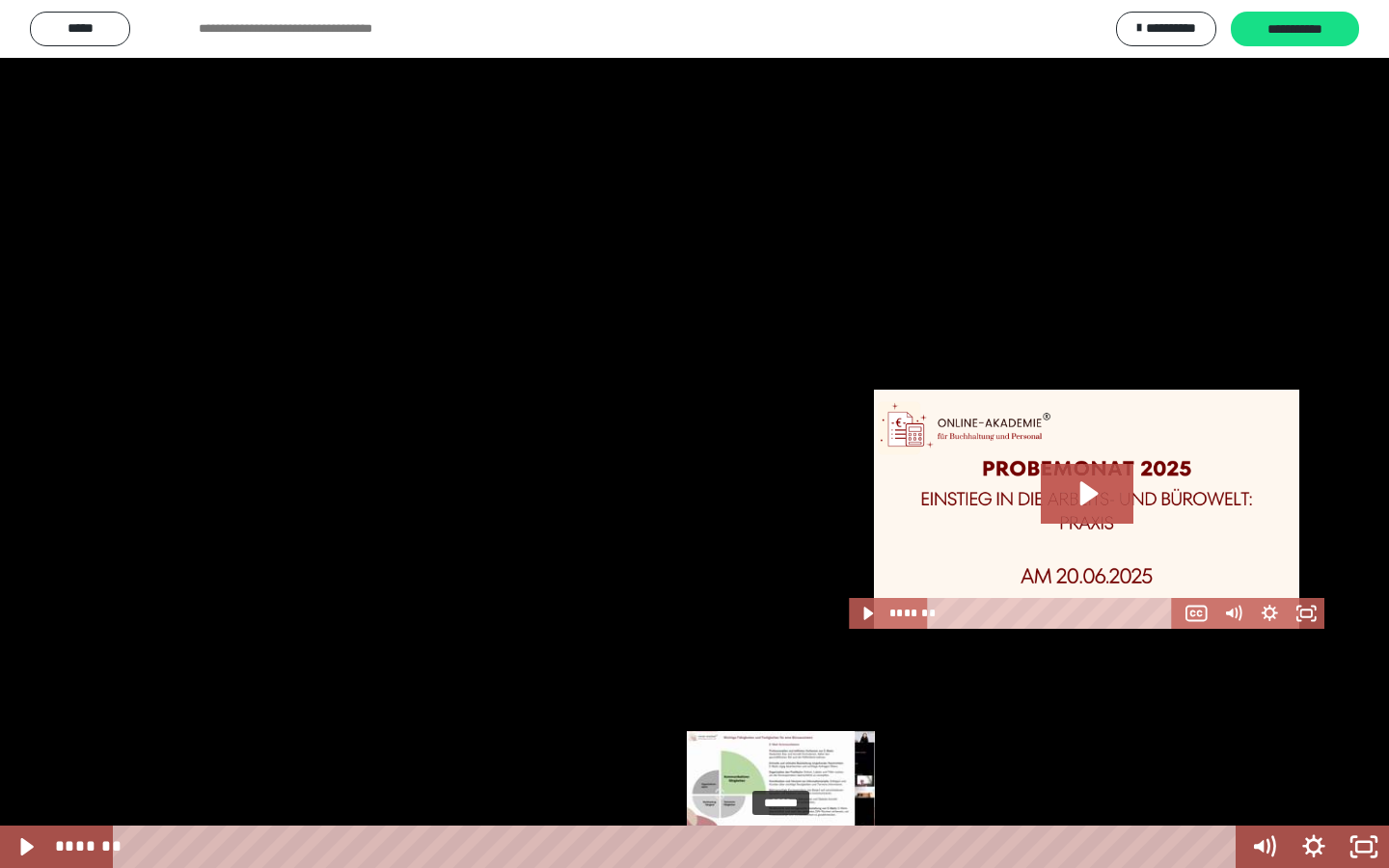 click on "*******" at bounding box center (678, 847) 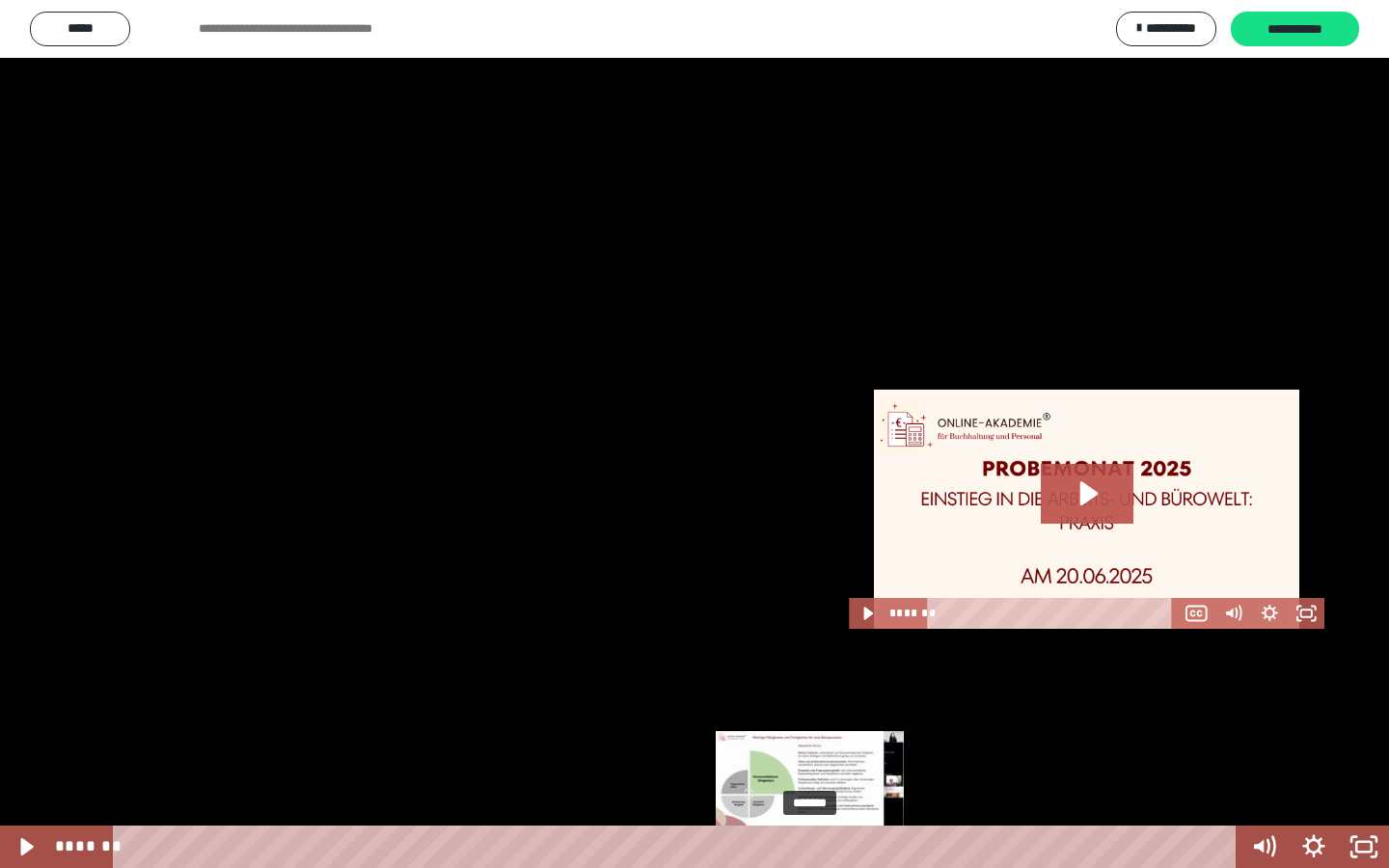 click on "*******" at bounding box center (678, 847) 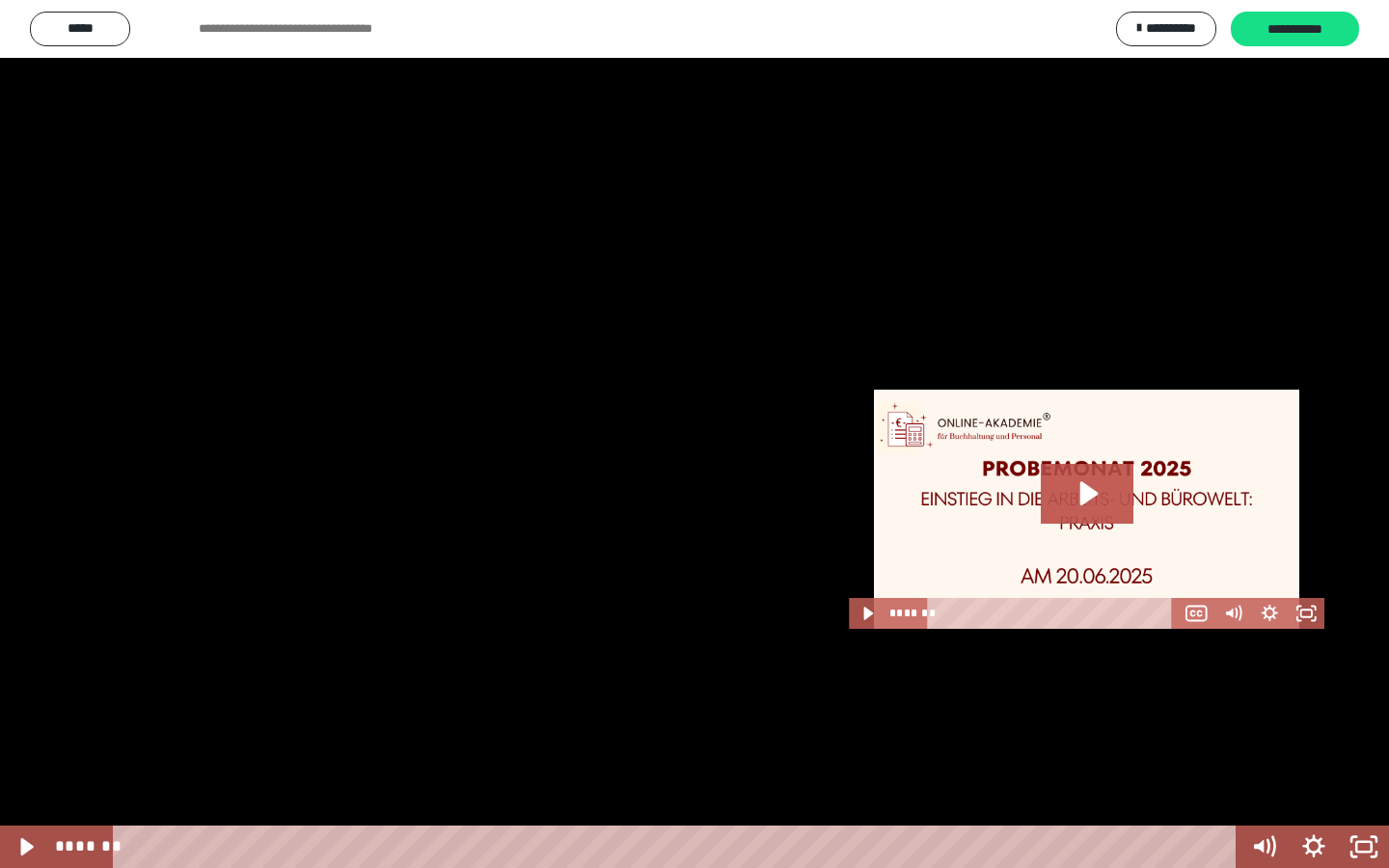 click at bounding box center (694, 434) 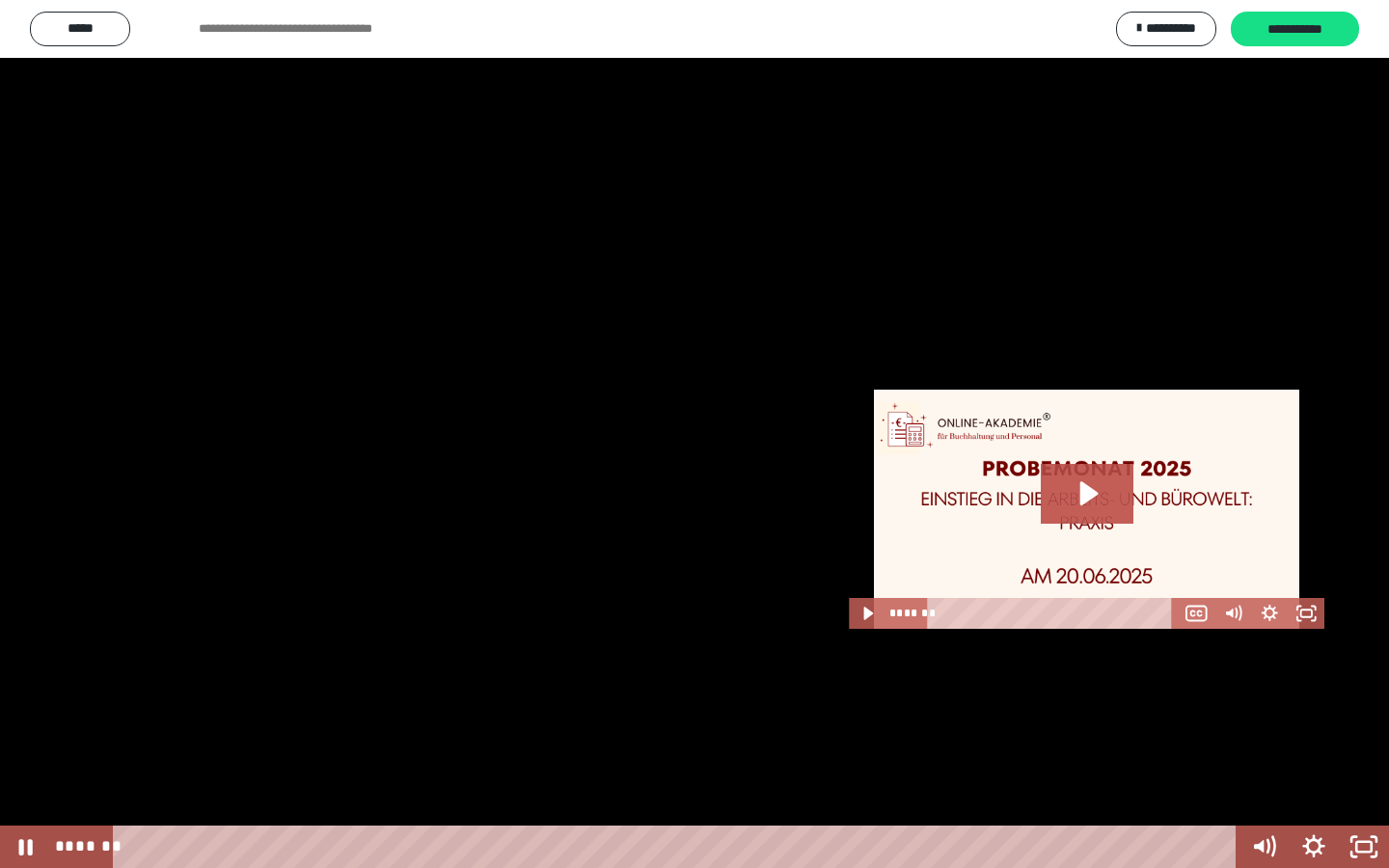 click at bounding box center (694, 434) 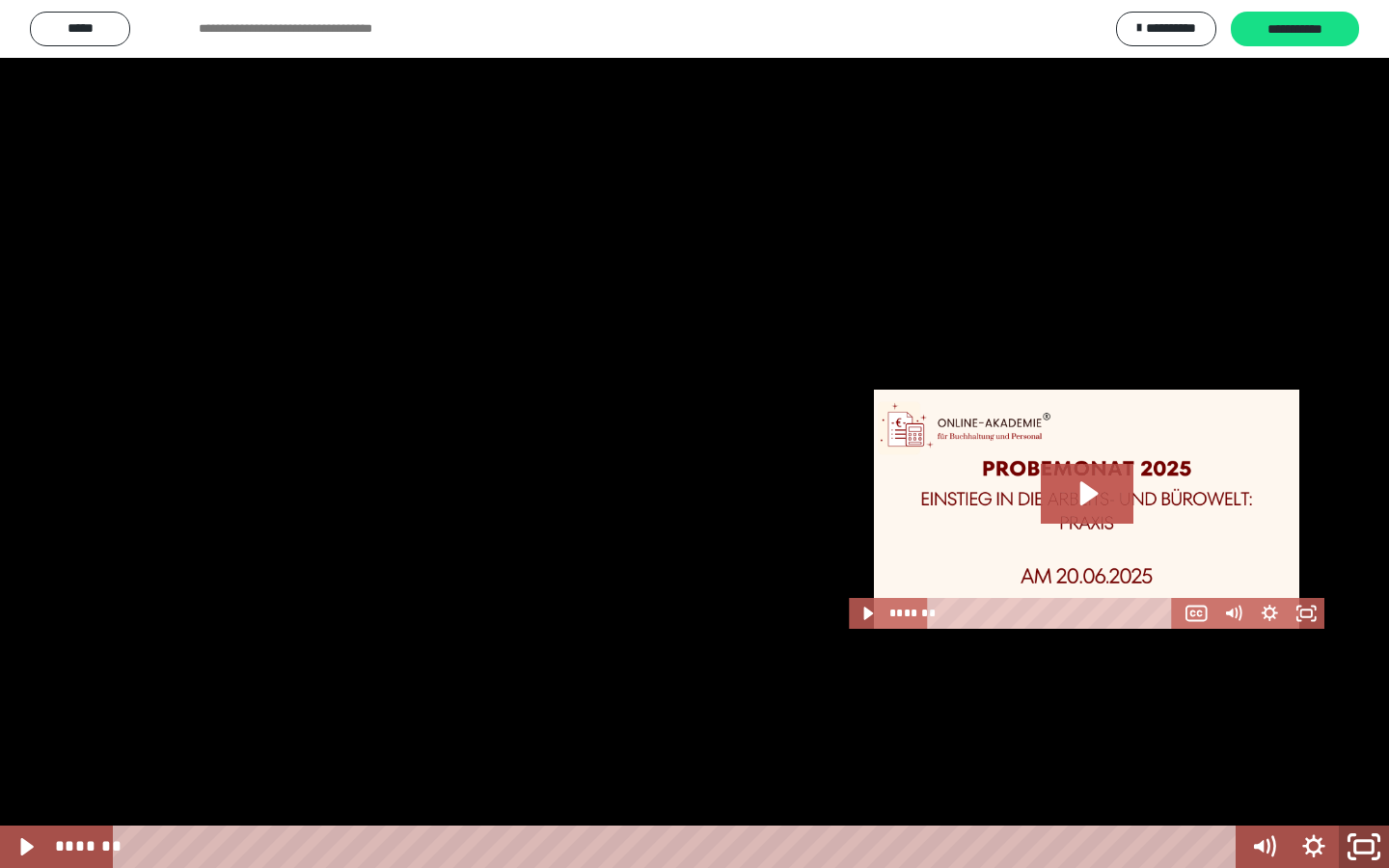 click 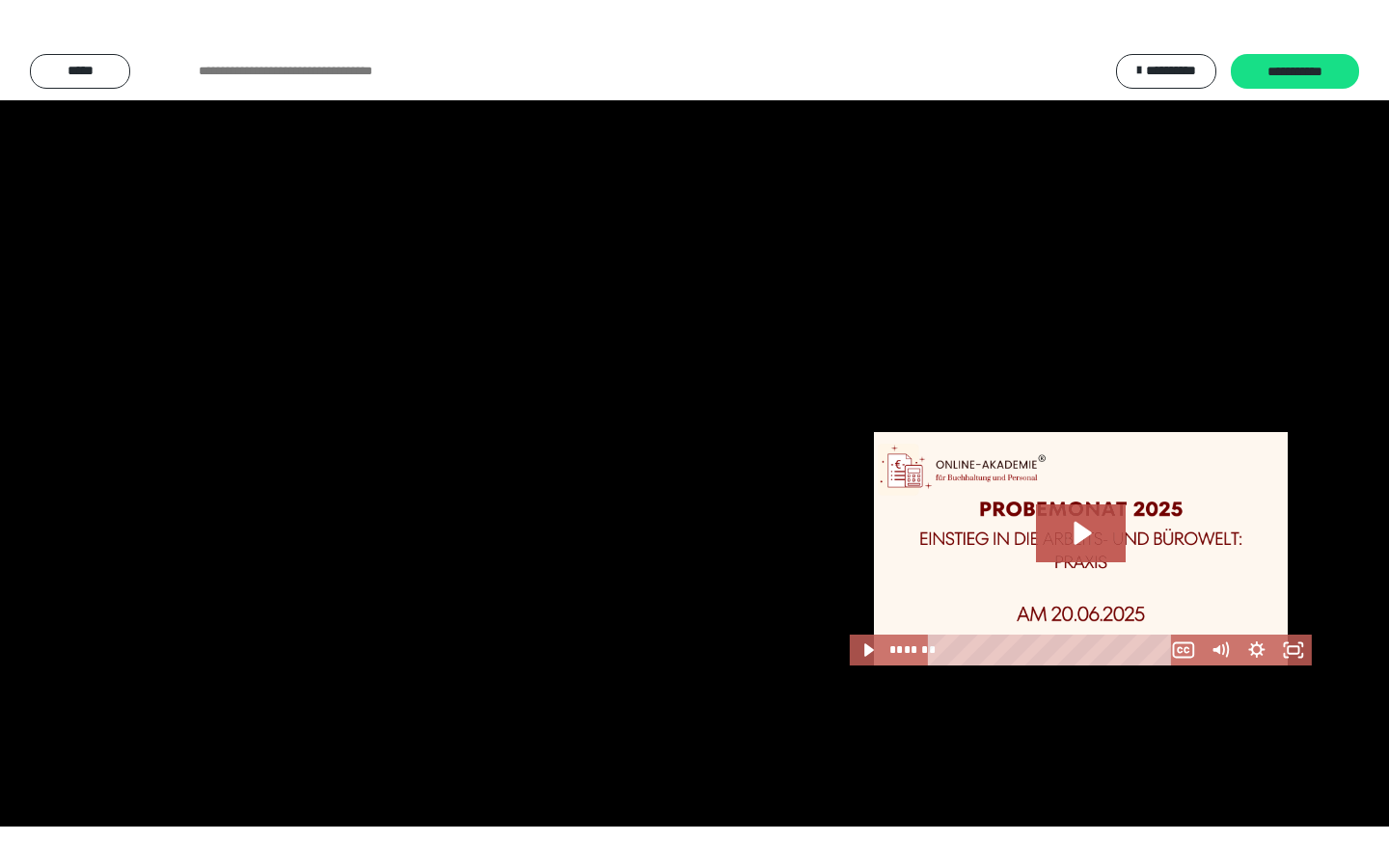 scroll, scrollTop: 602, scrollLeft: 0, axis: vertical 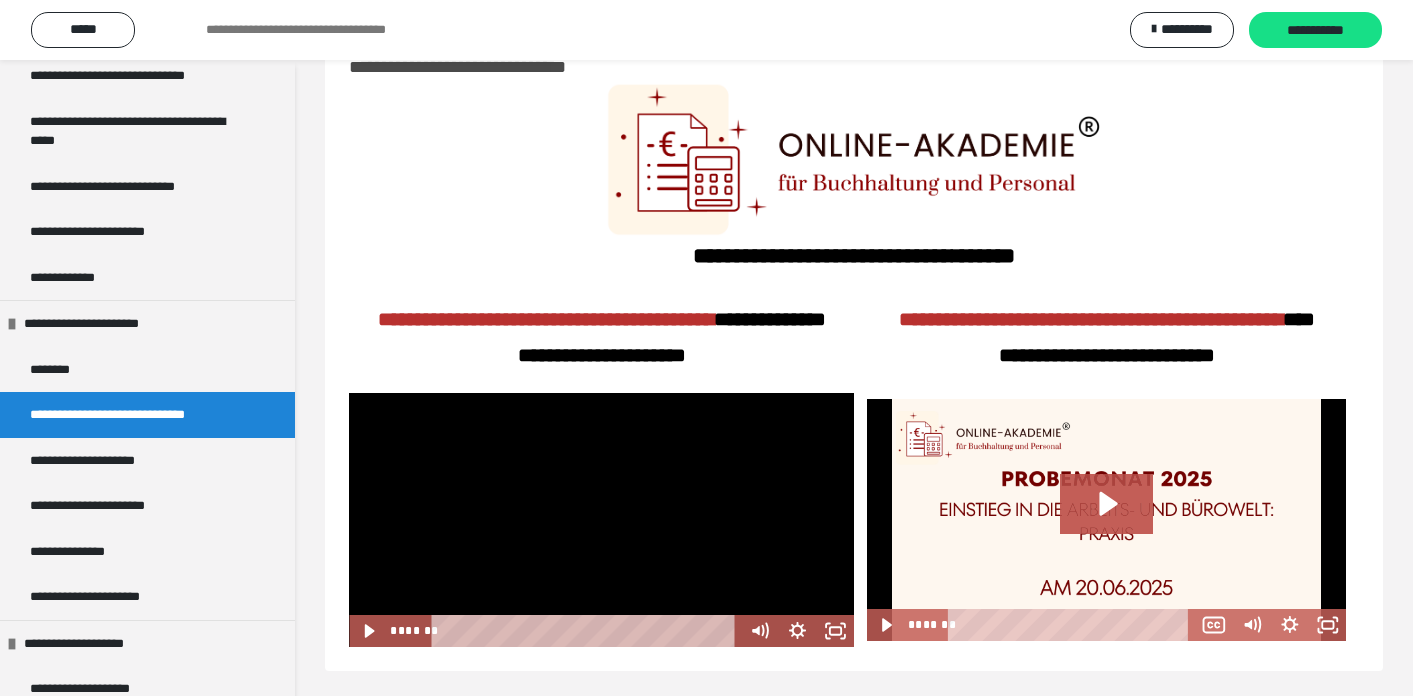 click at bounding box center [601, 520] 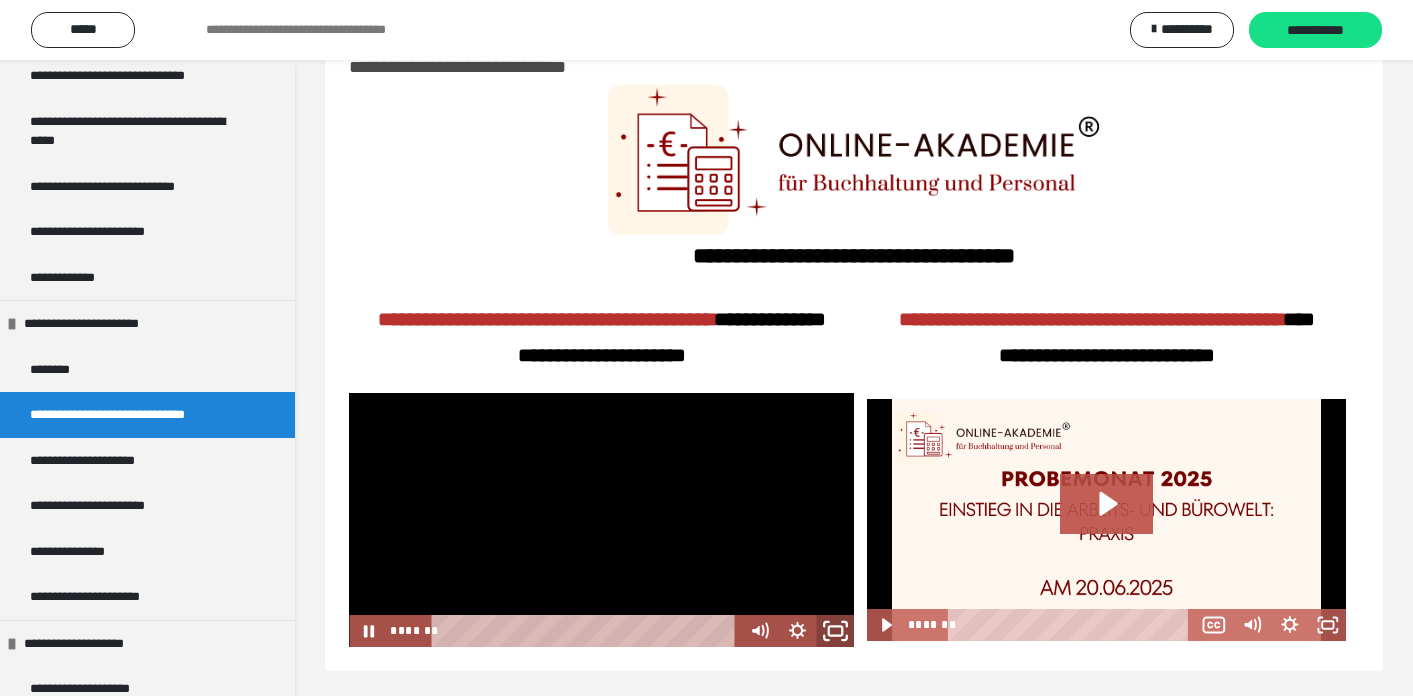 click 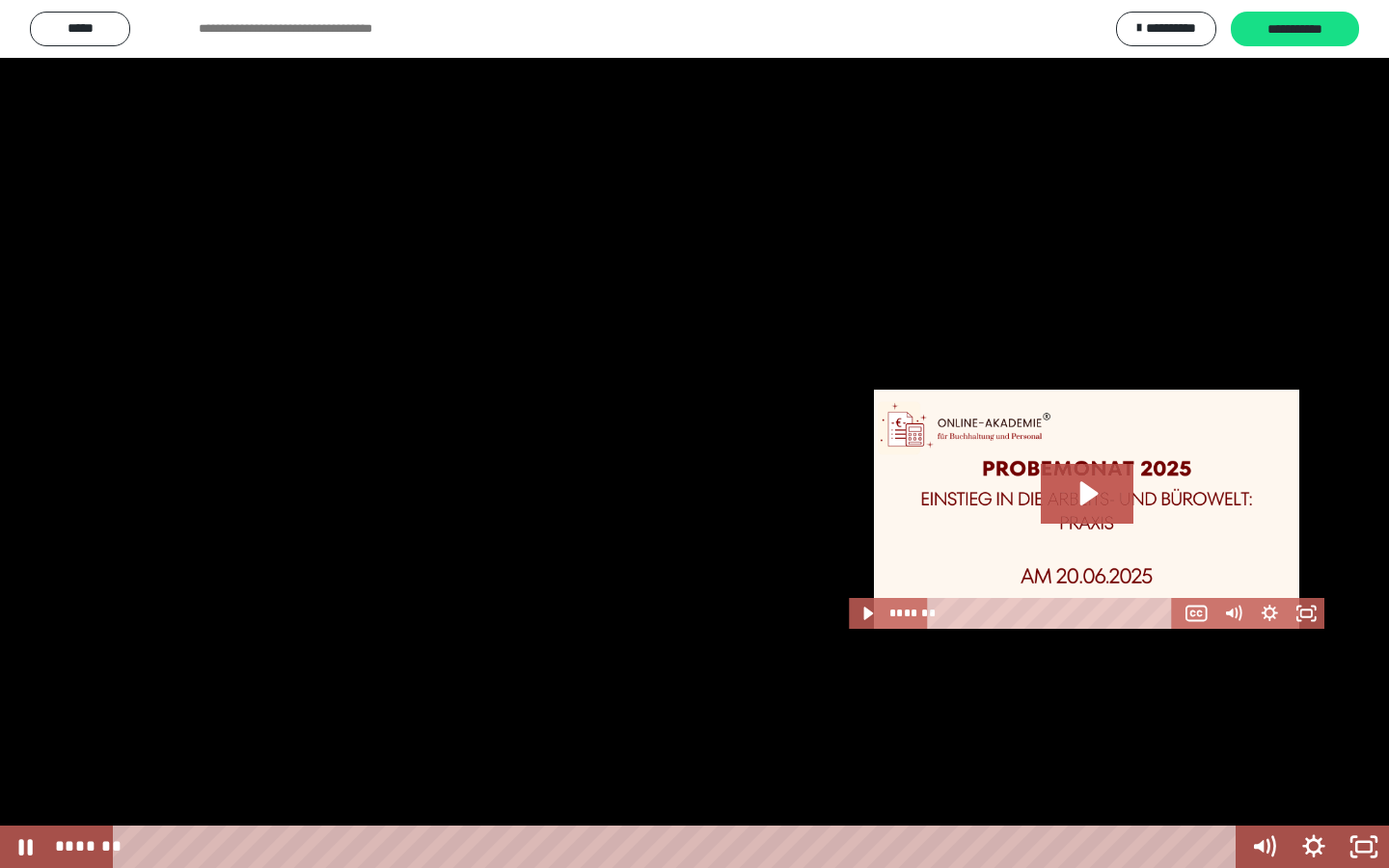 click at bounding box center (694, 434) 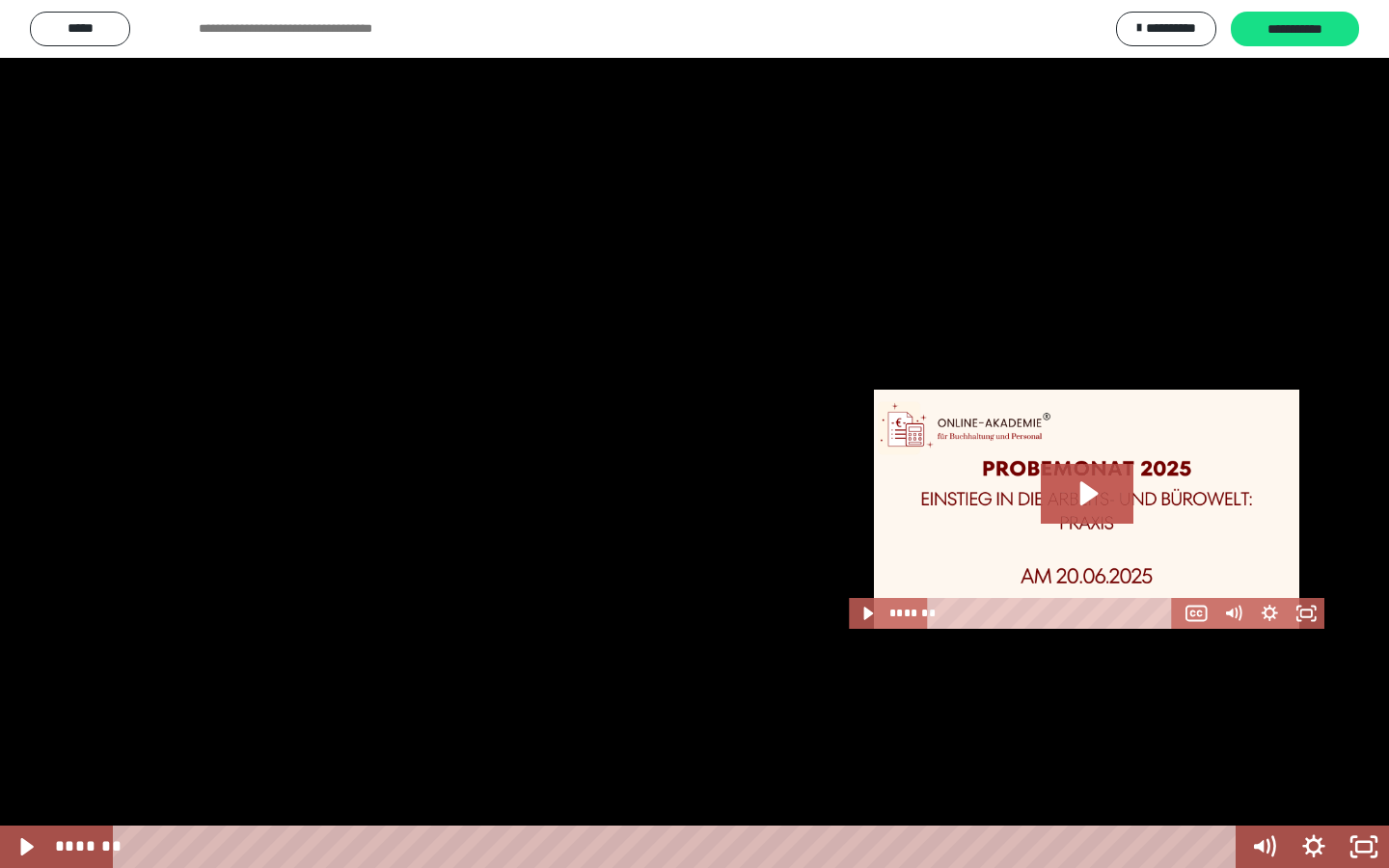 click at bounding box center [694, 434] 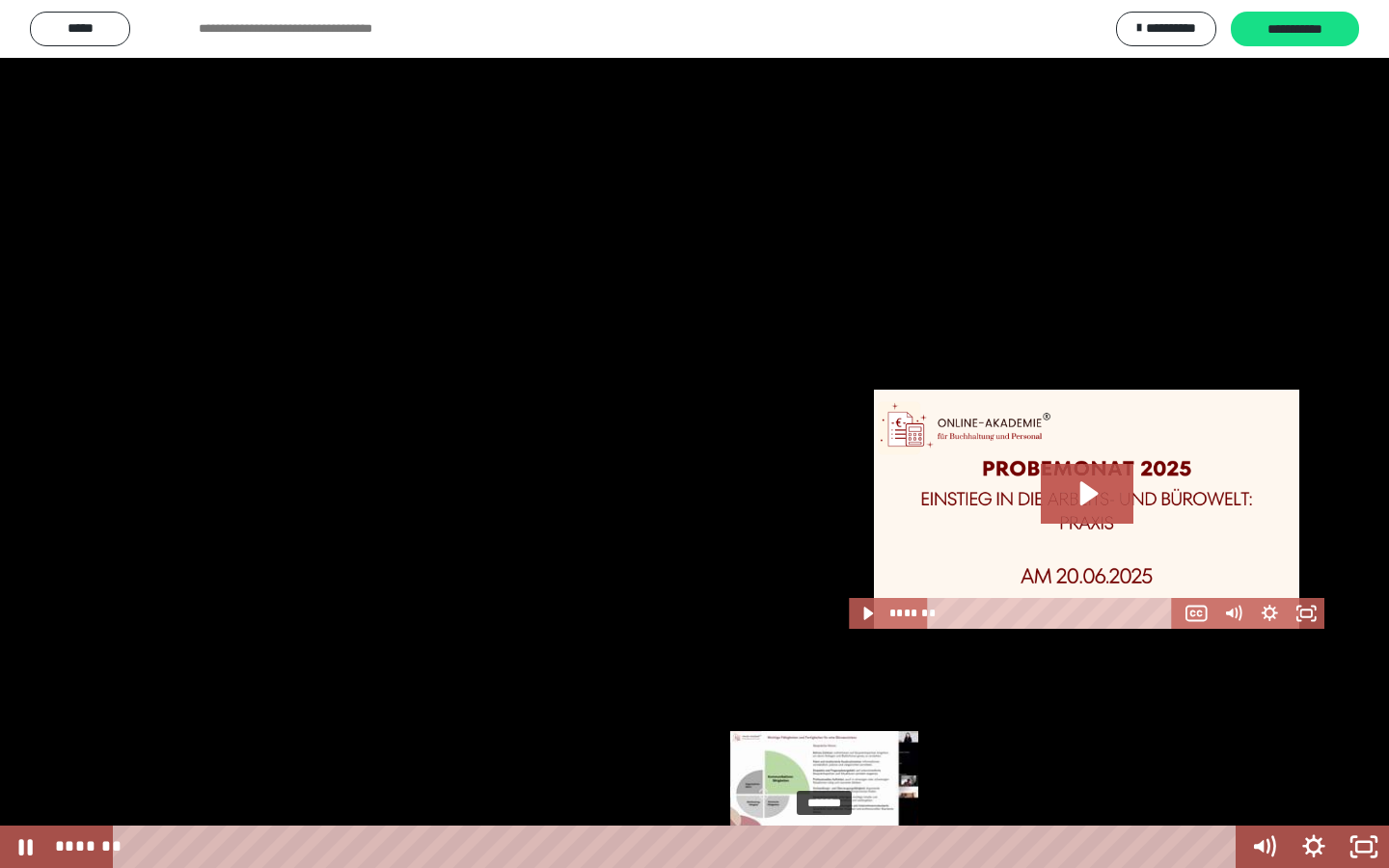 click at bounding box center (824, 847) 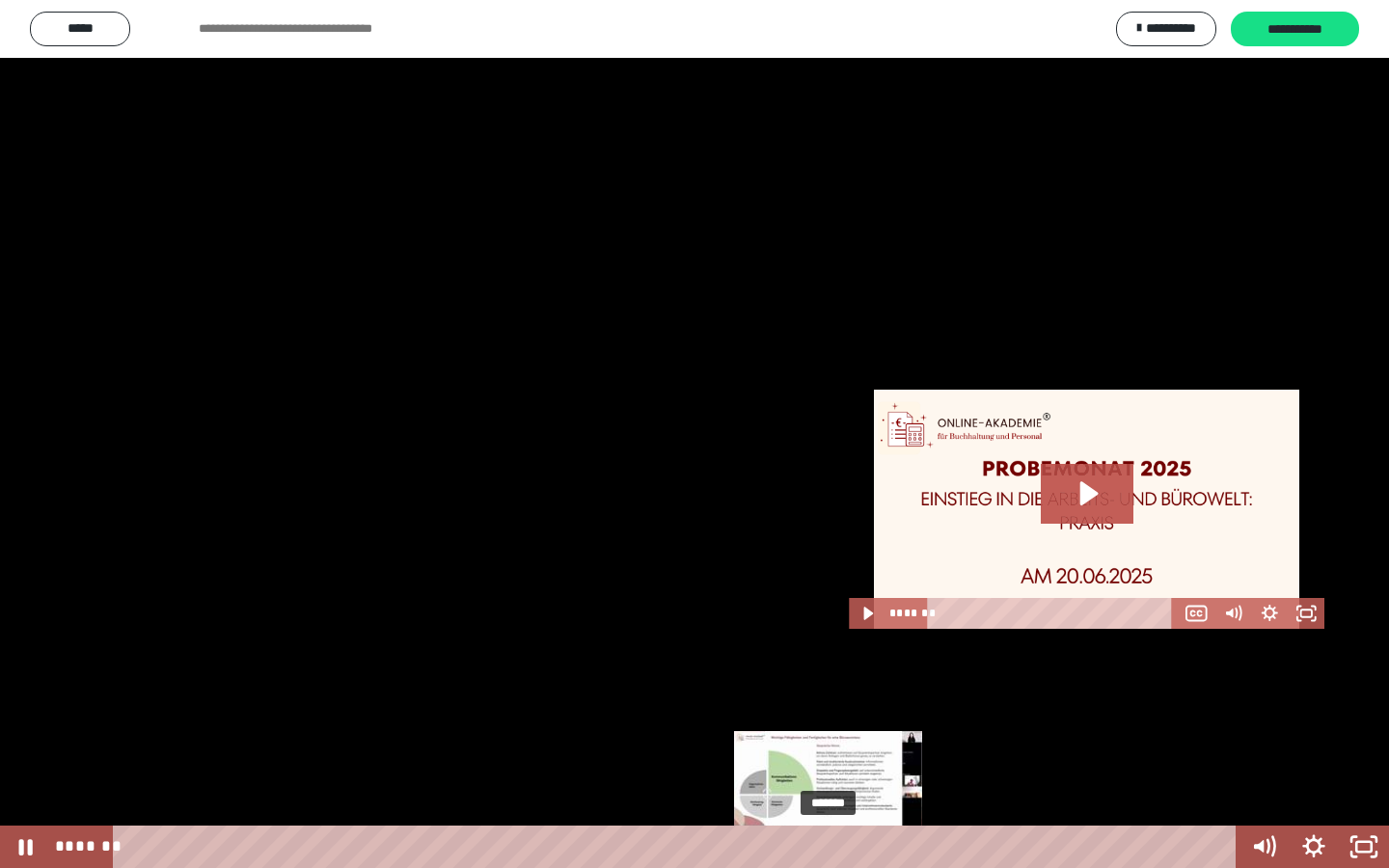 click at bounding box center [829, 847] 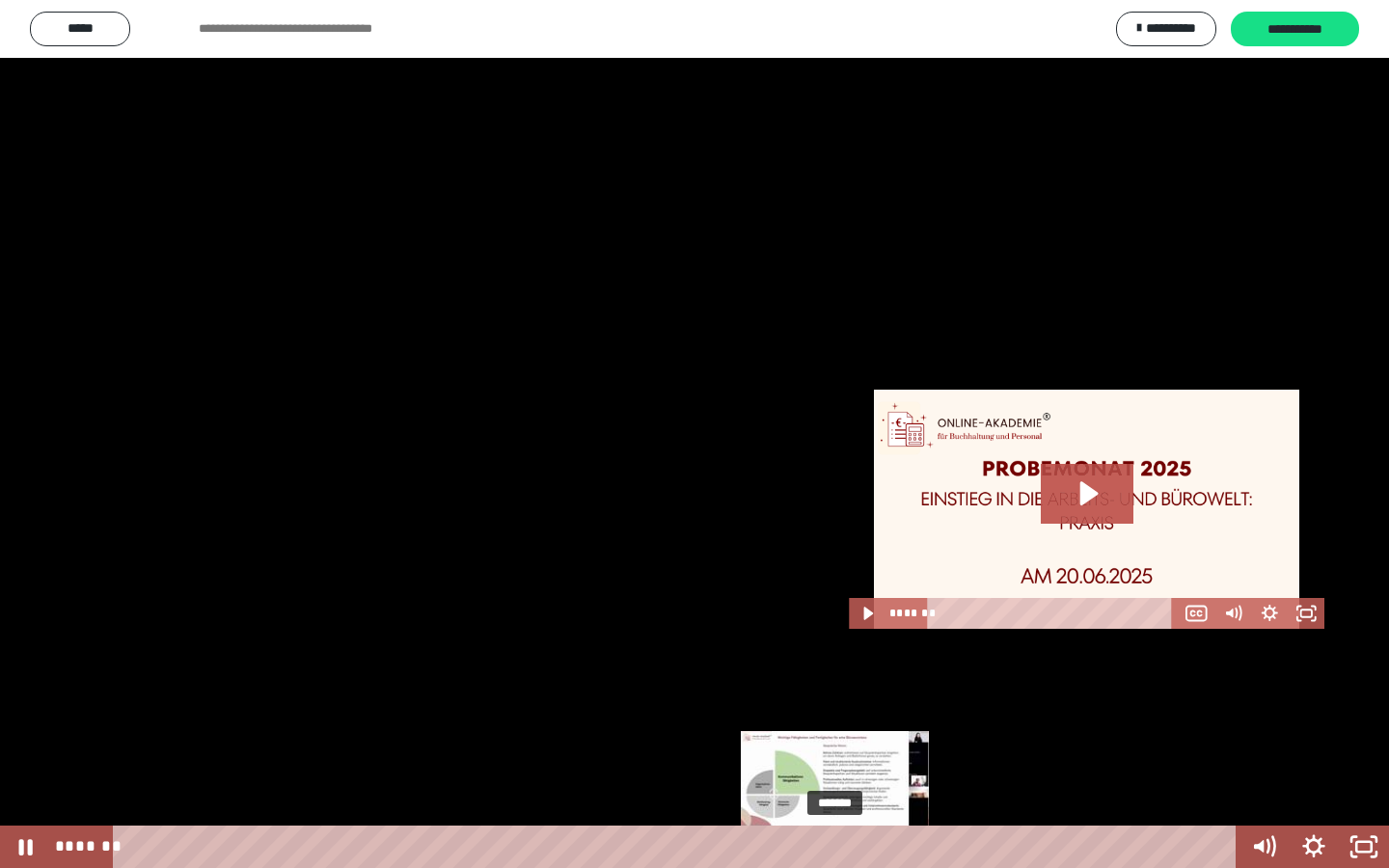 click on "*******" at bounding box center [678, 847] 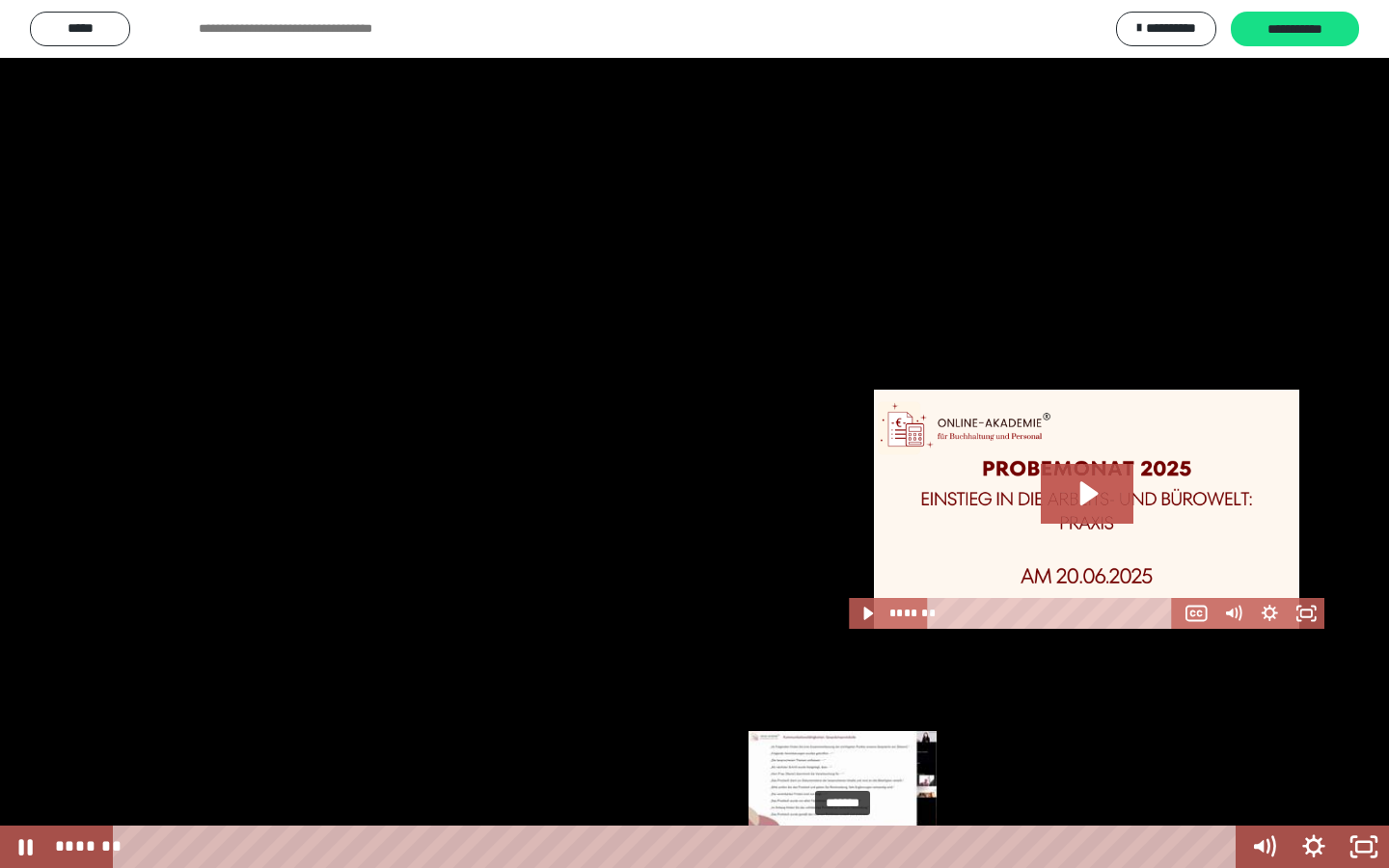 click on "*******" at bounding box center [678, 847] 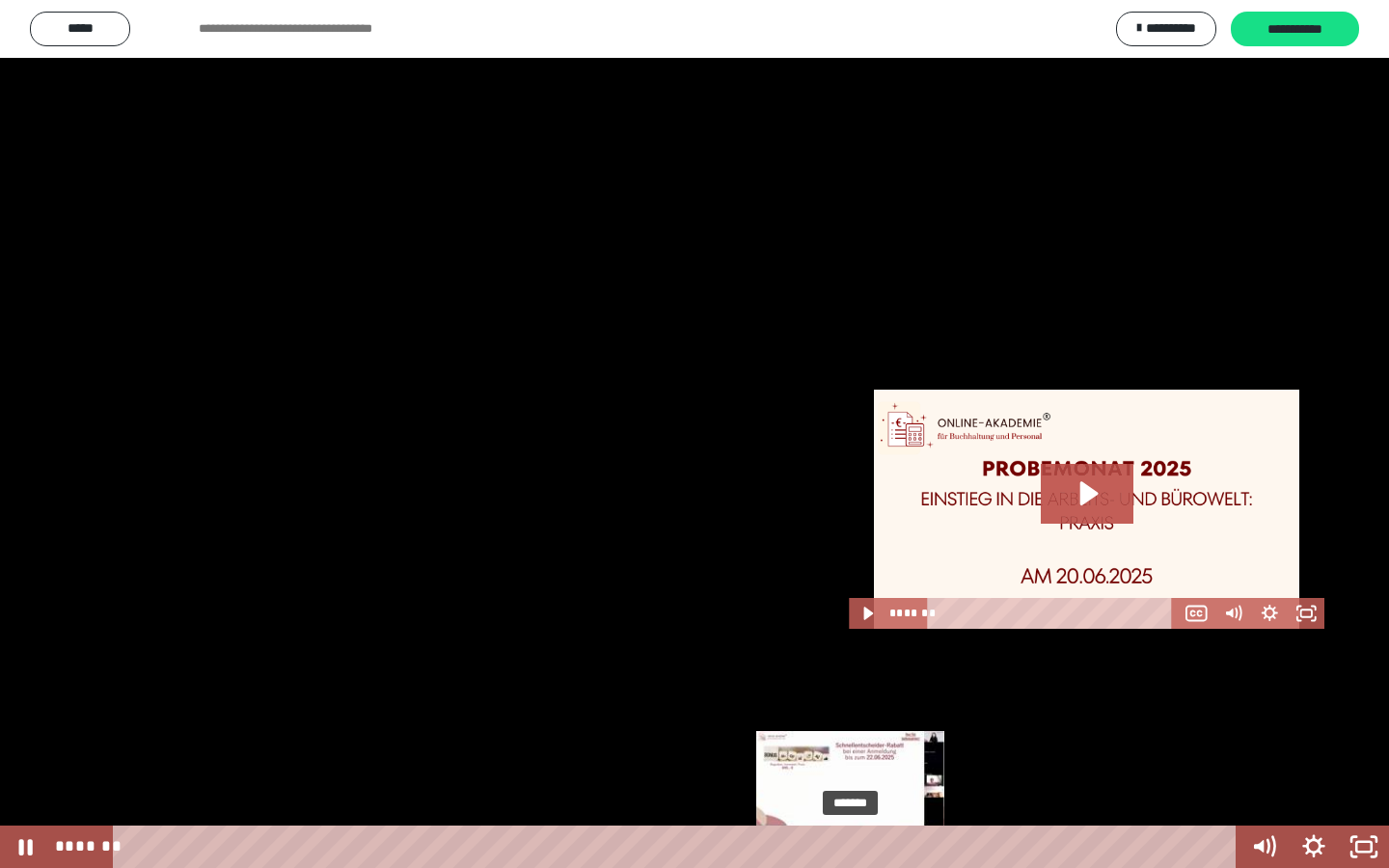 click on "*******" at bounding box center [678, 847] 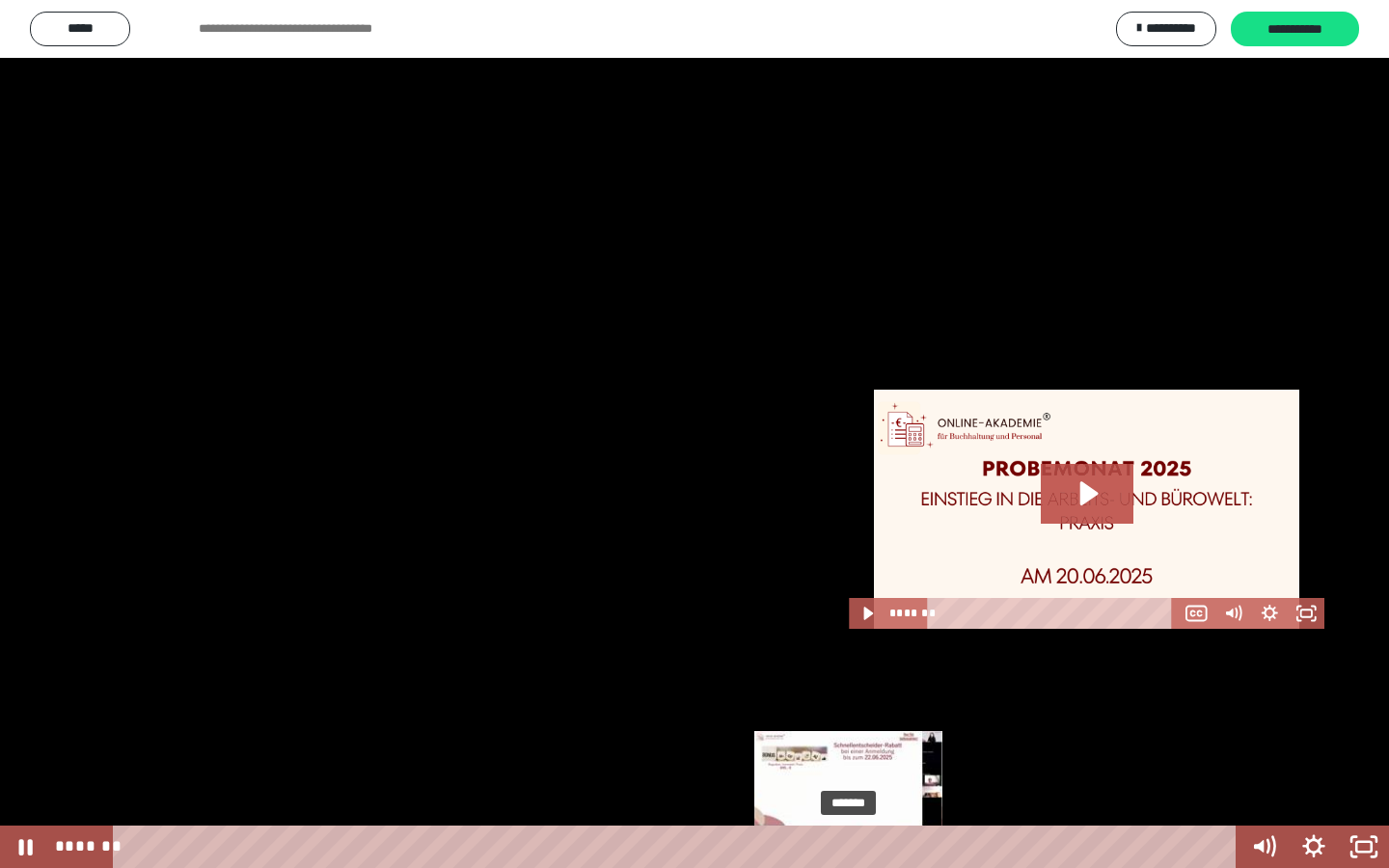 click at bounding box center [848, 847] 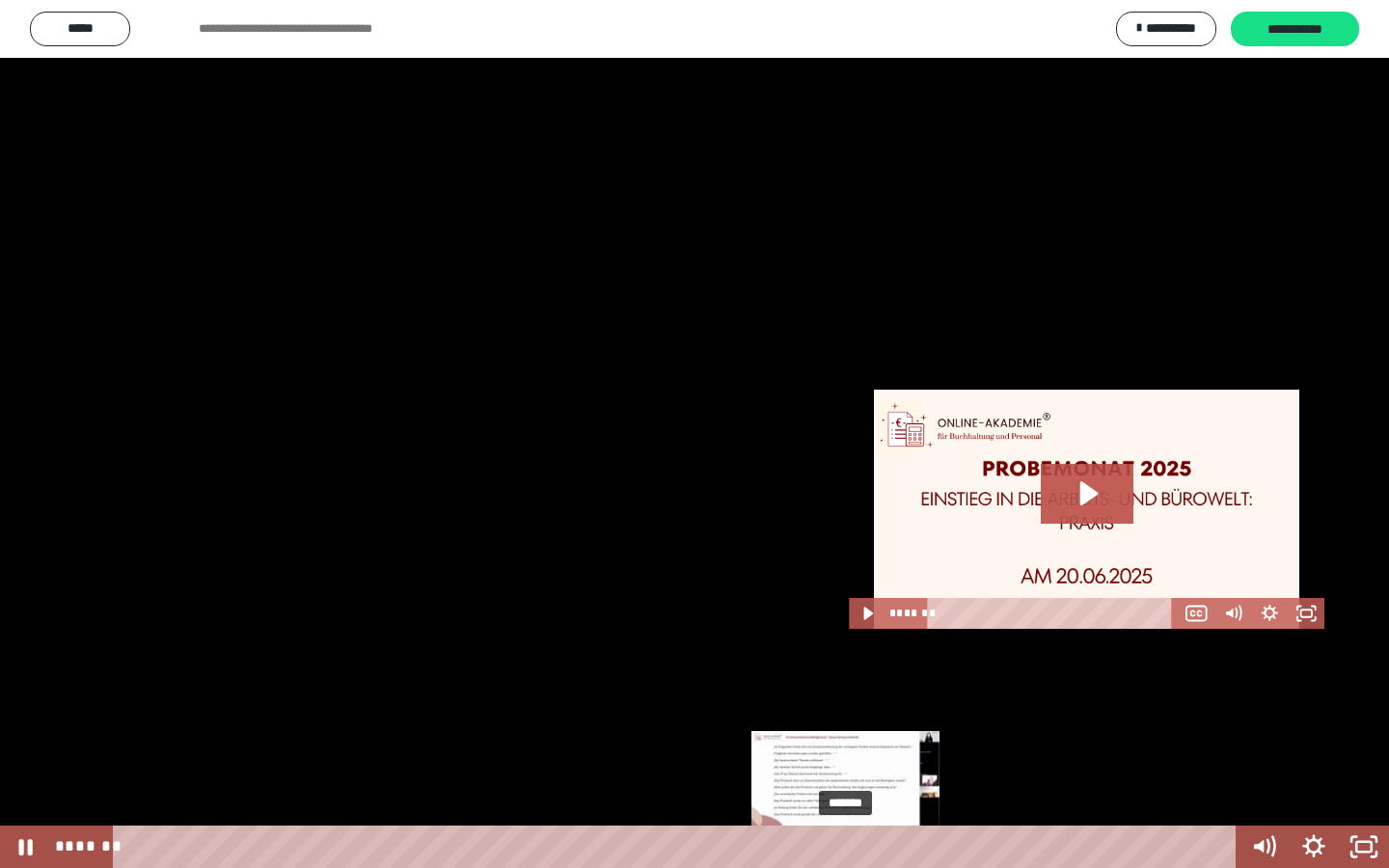 click at bounding box center (846, 847) 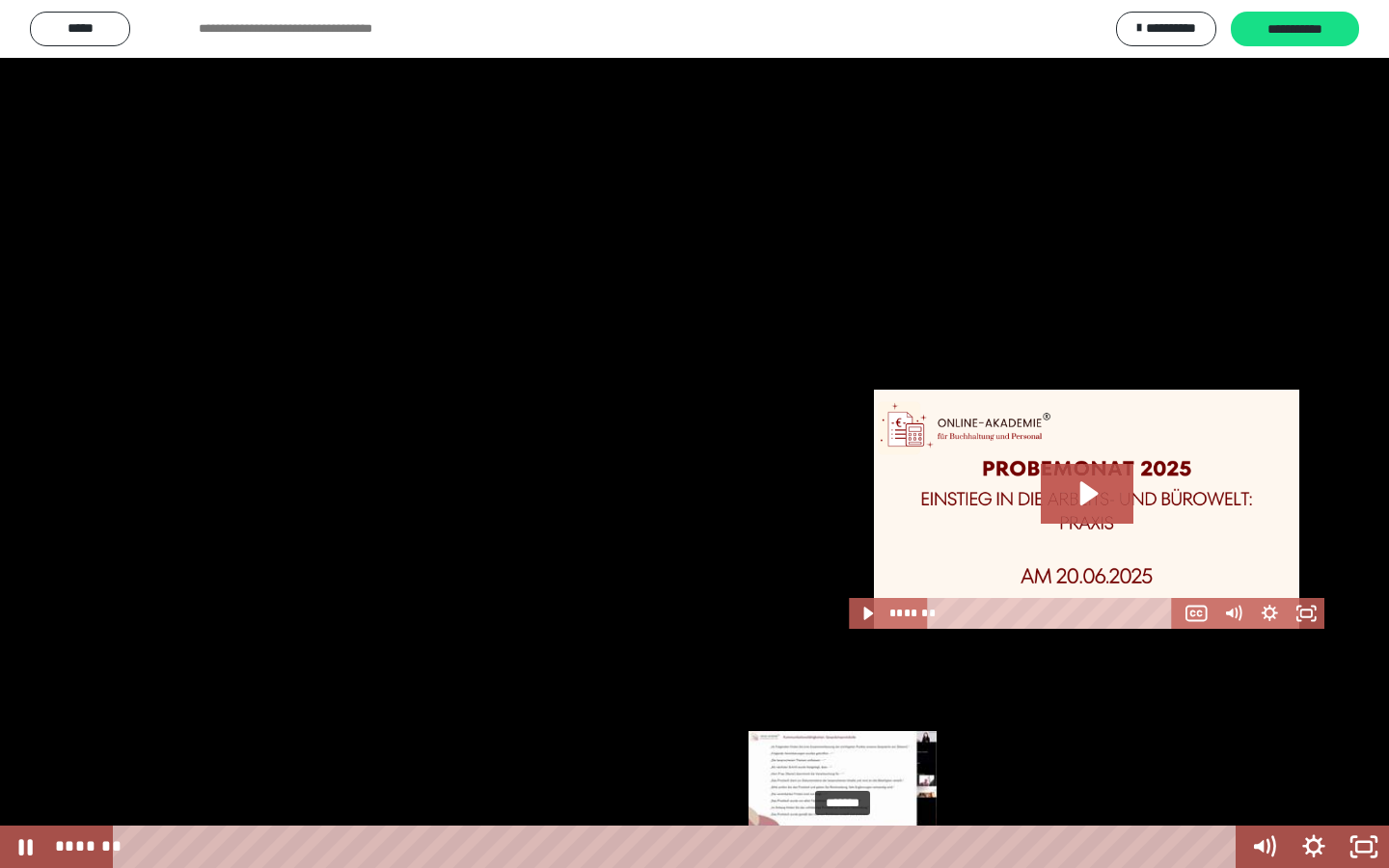 click at bounding box center [843, 847] 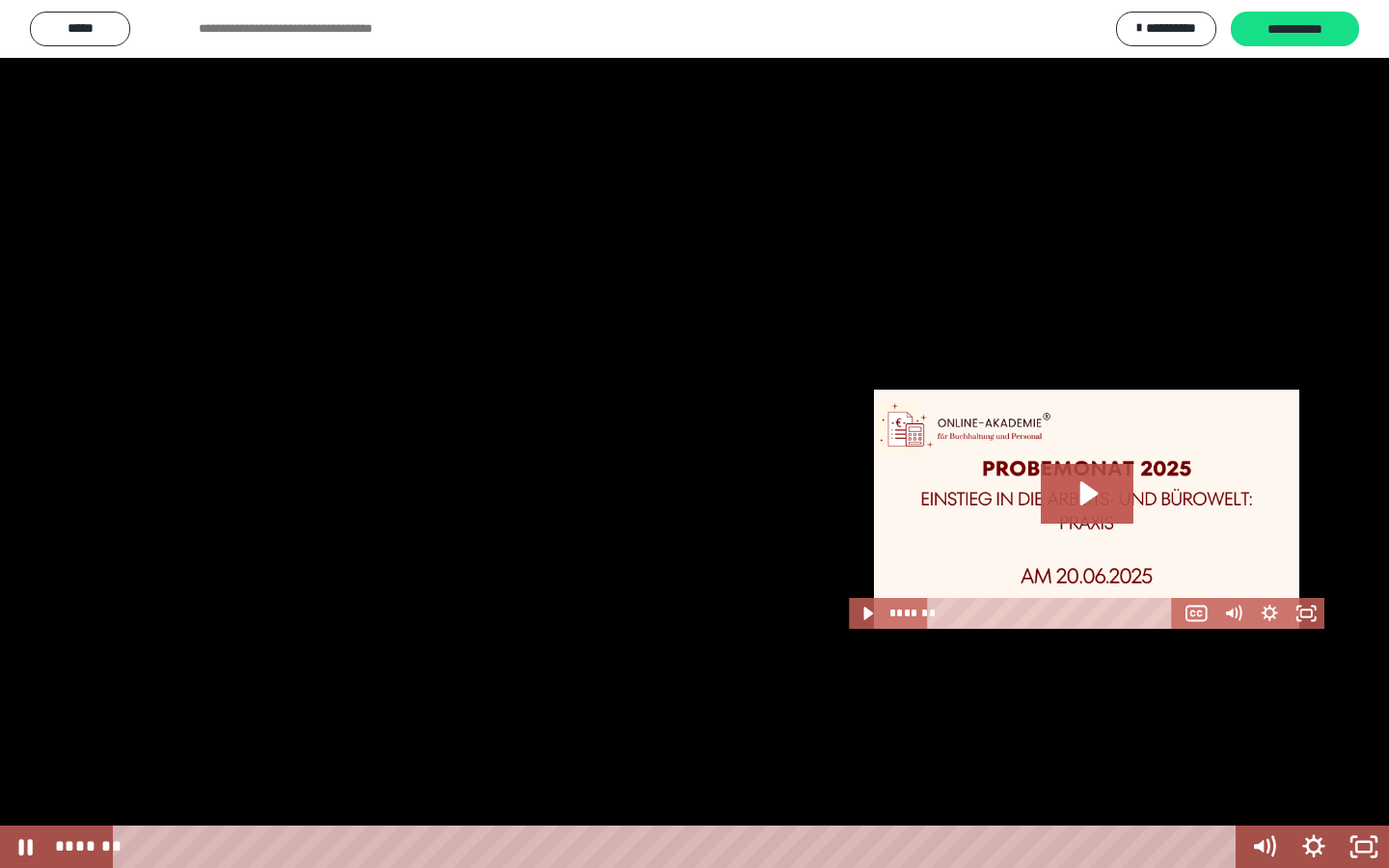 click at bounding box center [694, 434] 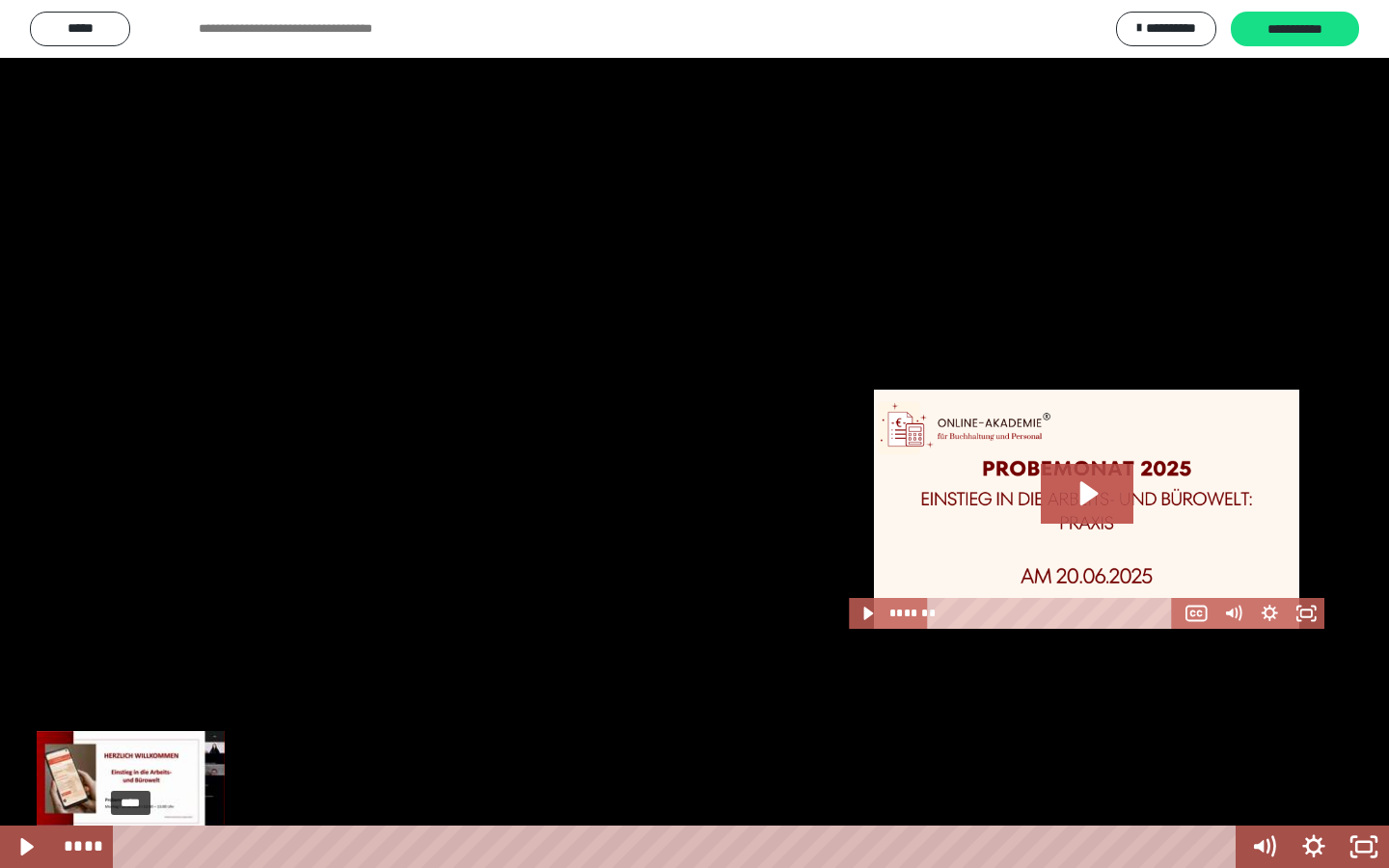 click on "****" at bounding box center [678, 847] 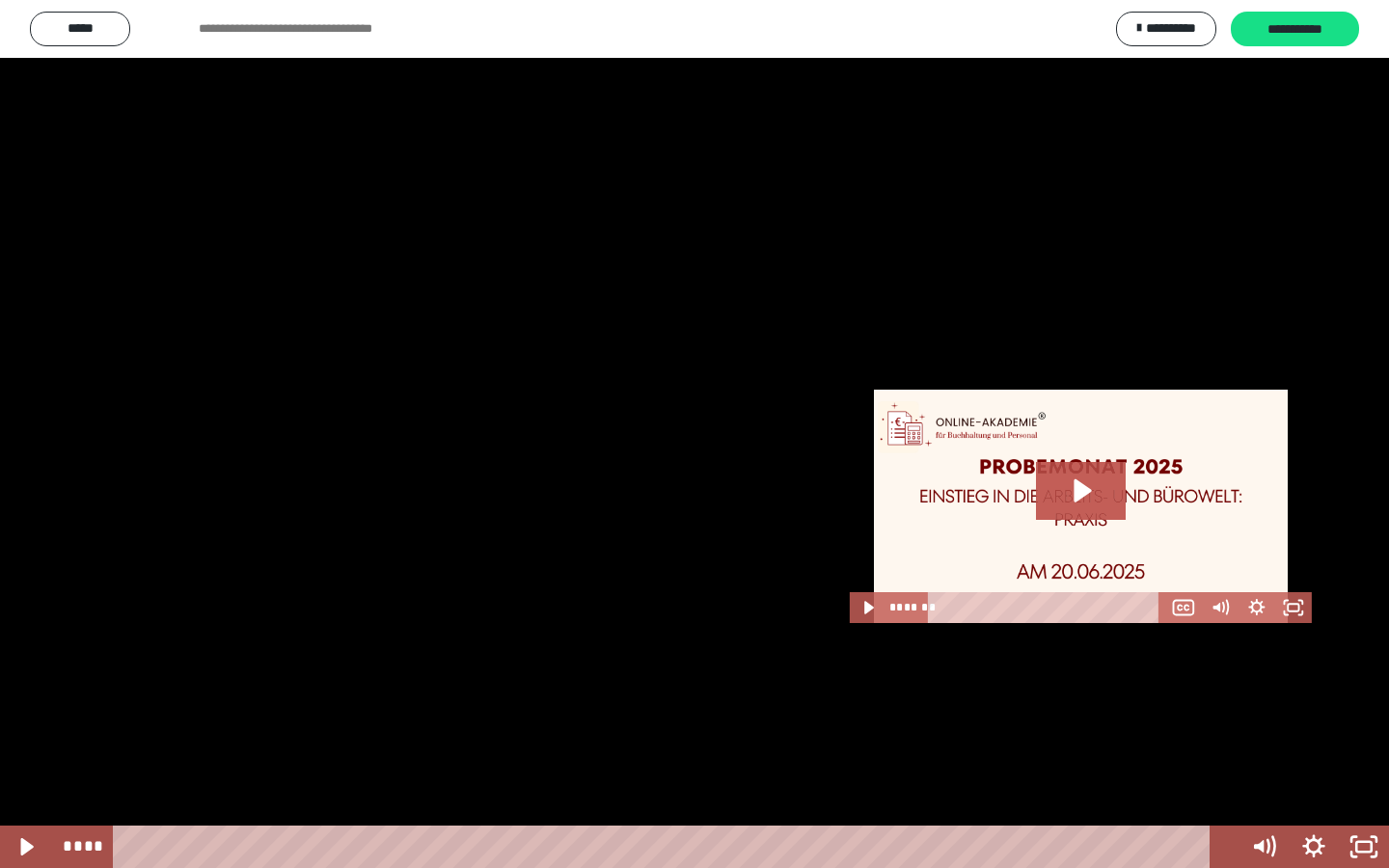 scroll, scrollTop: 602, scrollLeft: 0, axis: vertical 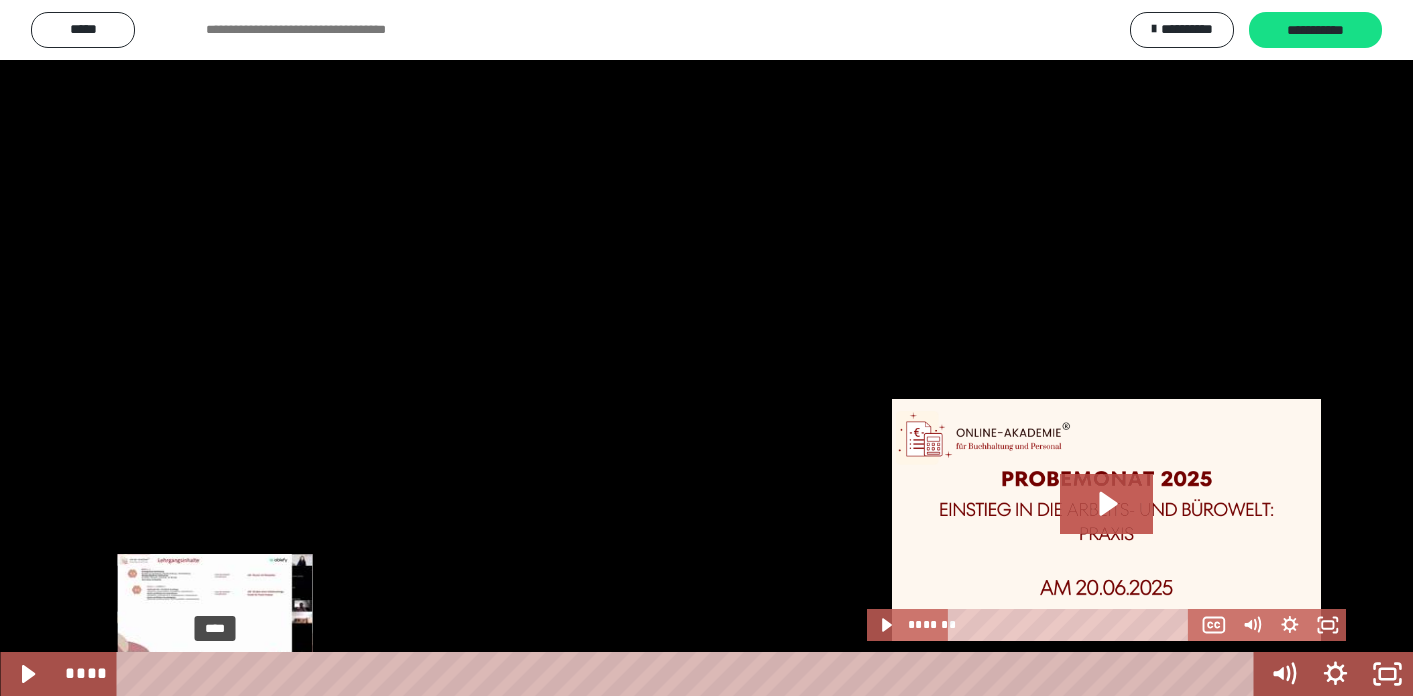 click on "****" at bounding box center [689, 674] 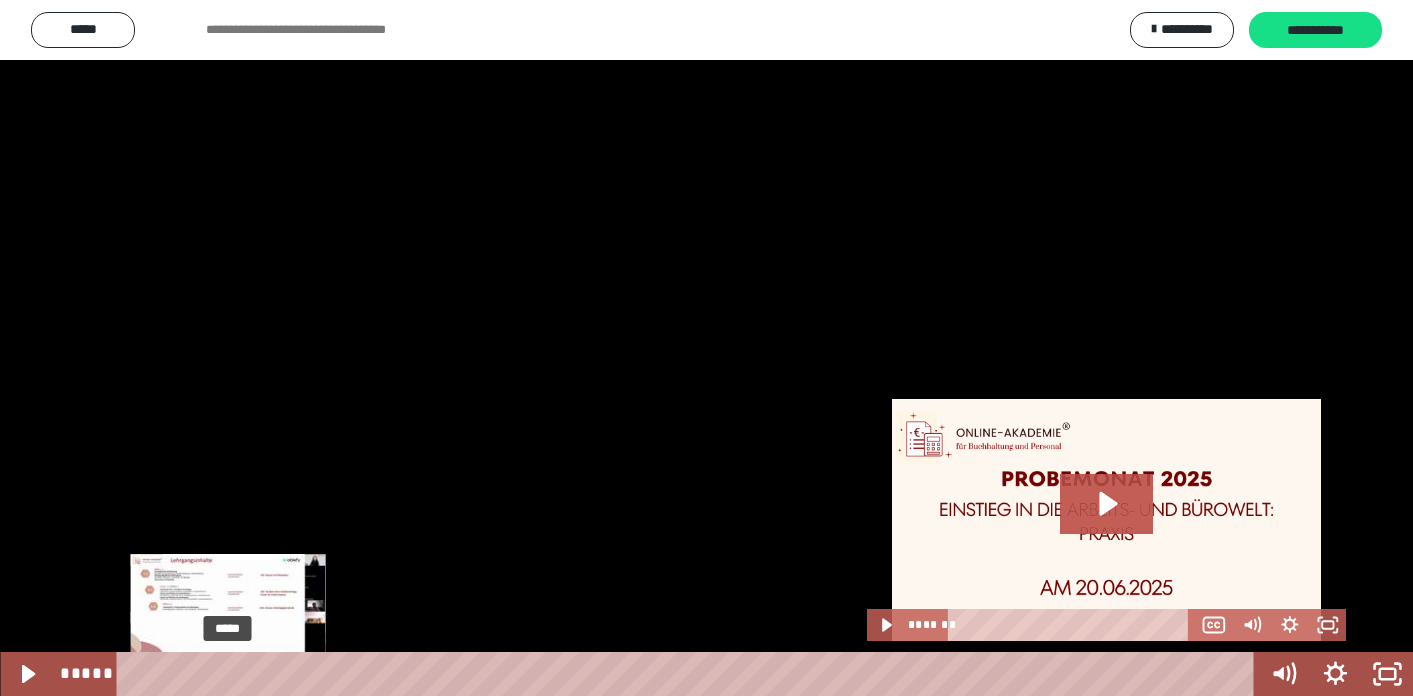 click on "*****" at bounding box center [689, 674] 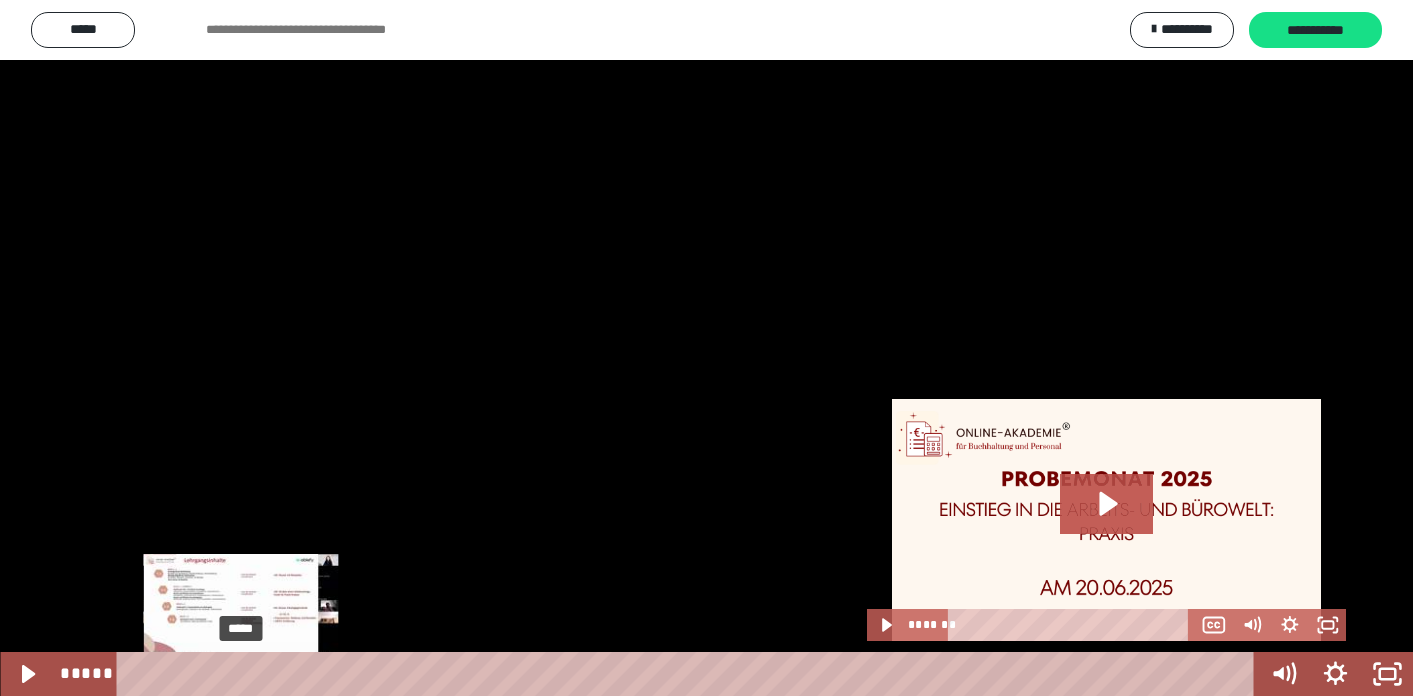 click on "*****" at bounding box center [689, 674] 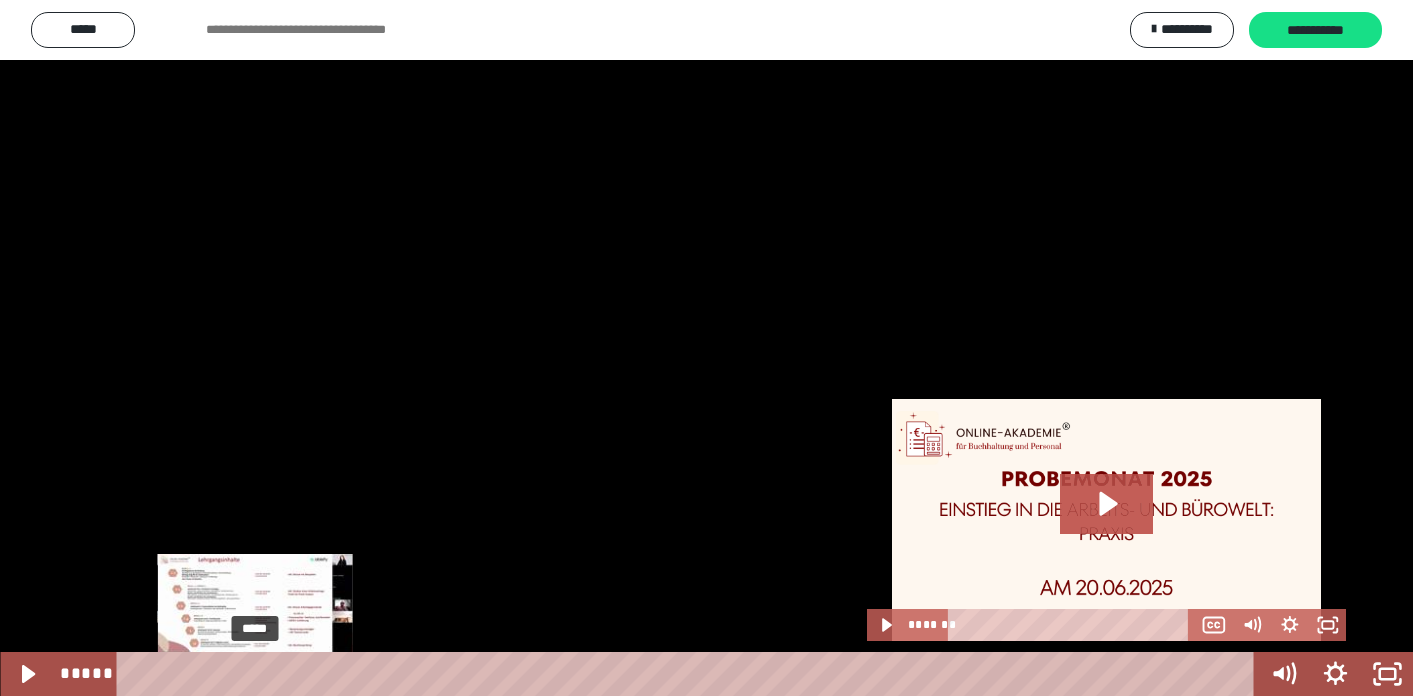 click on "*****" at bounding box center [689, 674] 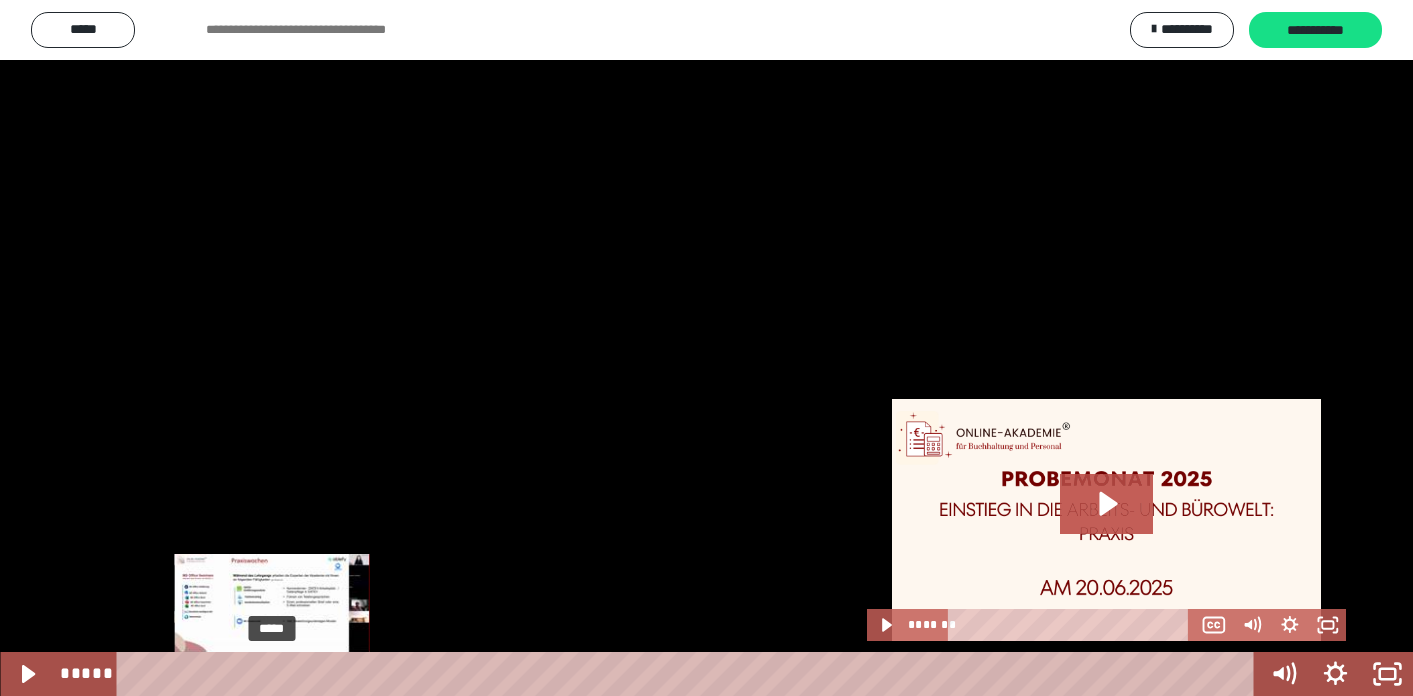 click on "*****" at bounding box center [689, 674] 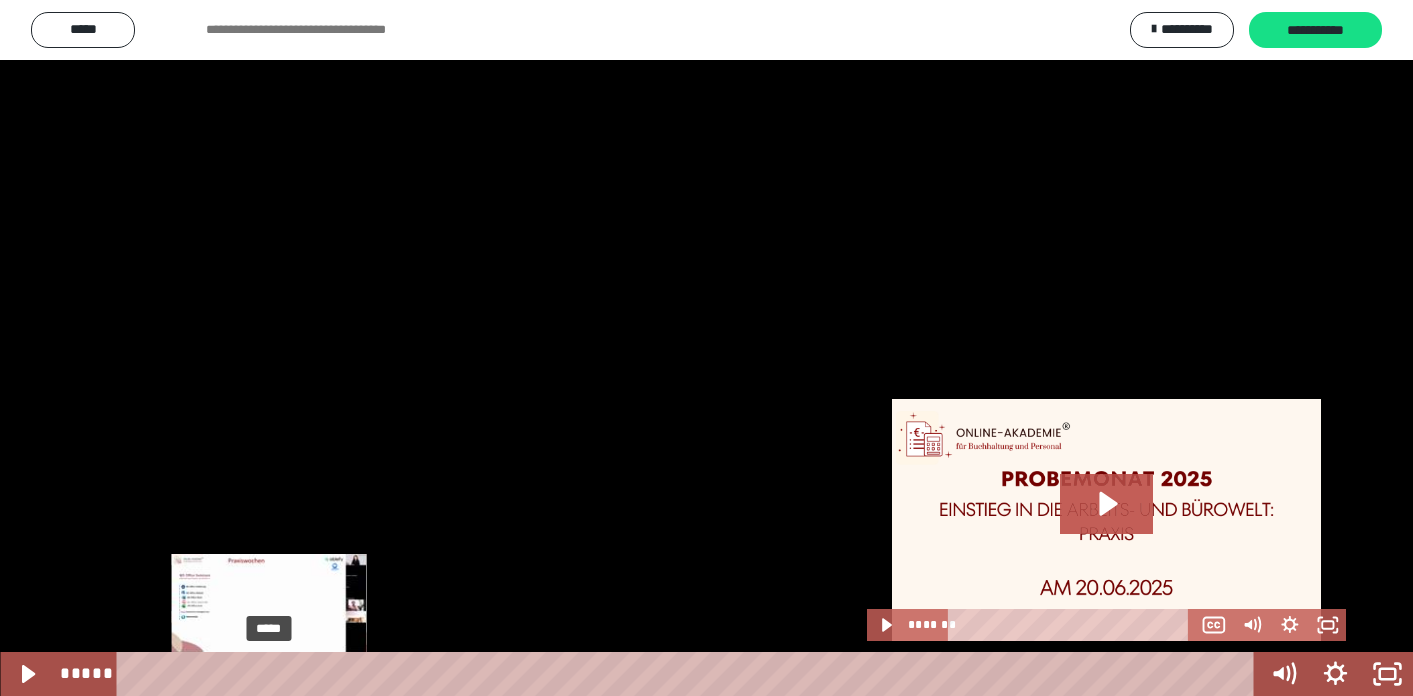 click at bounding box center [268, 674] 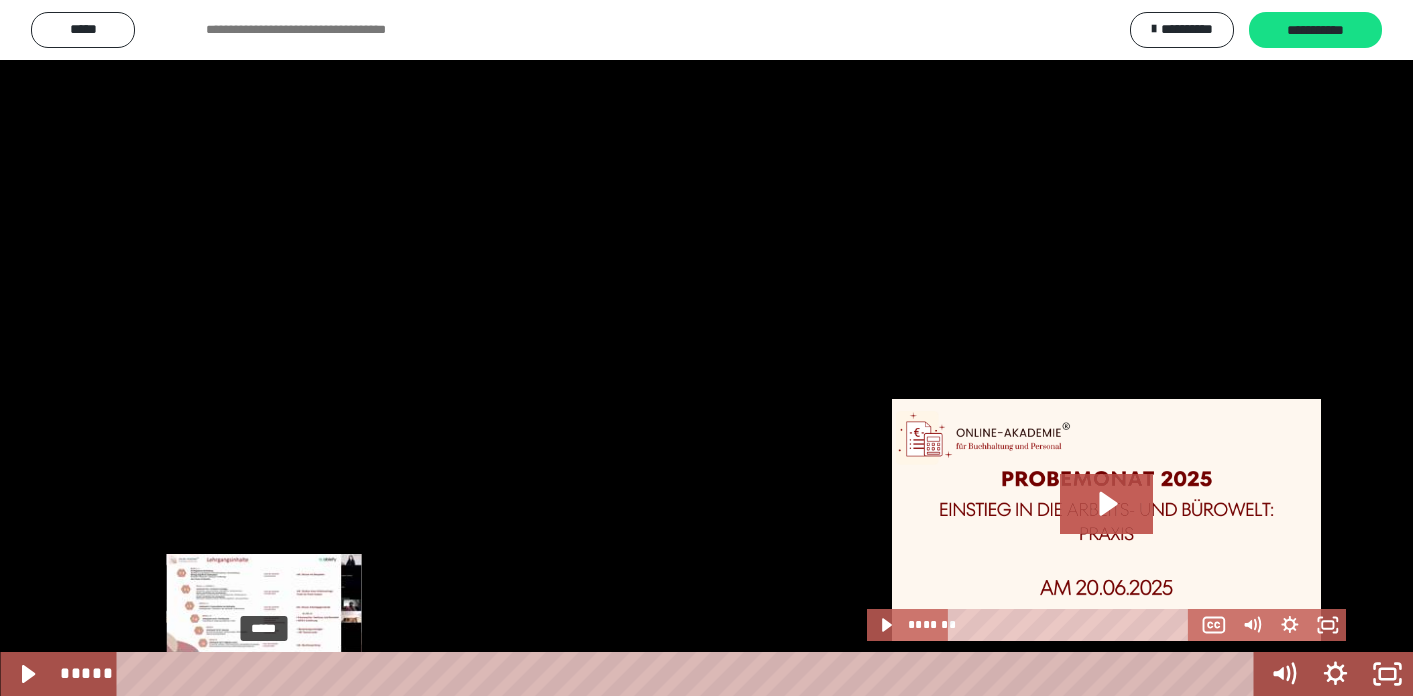 click at bounding box center [263, 674] 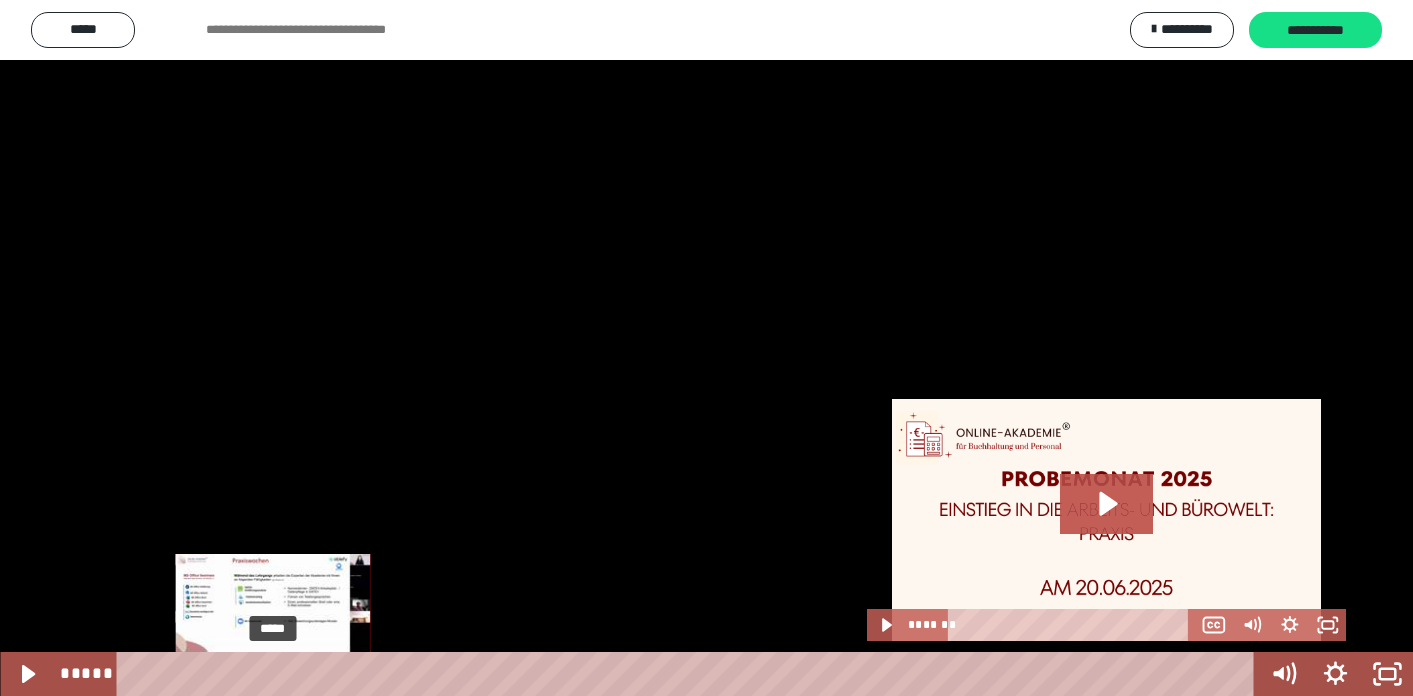 click on "*****" at bounding box center [689, 674] 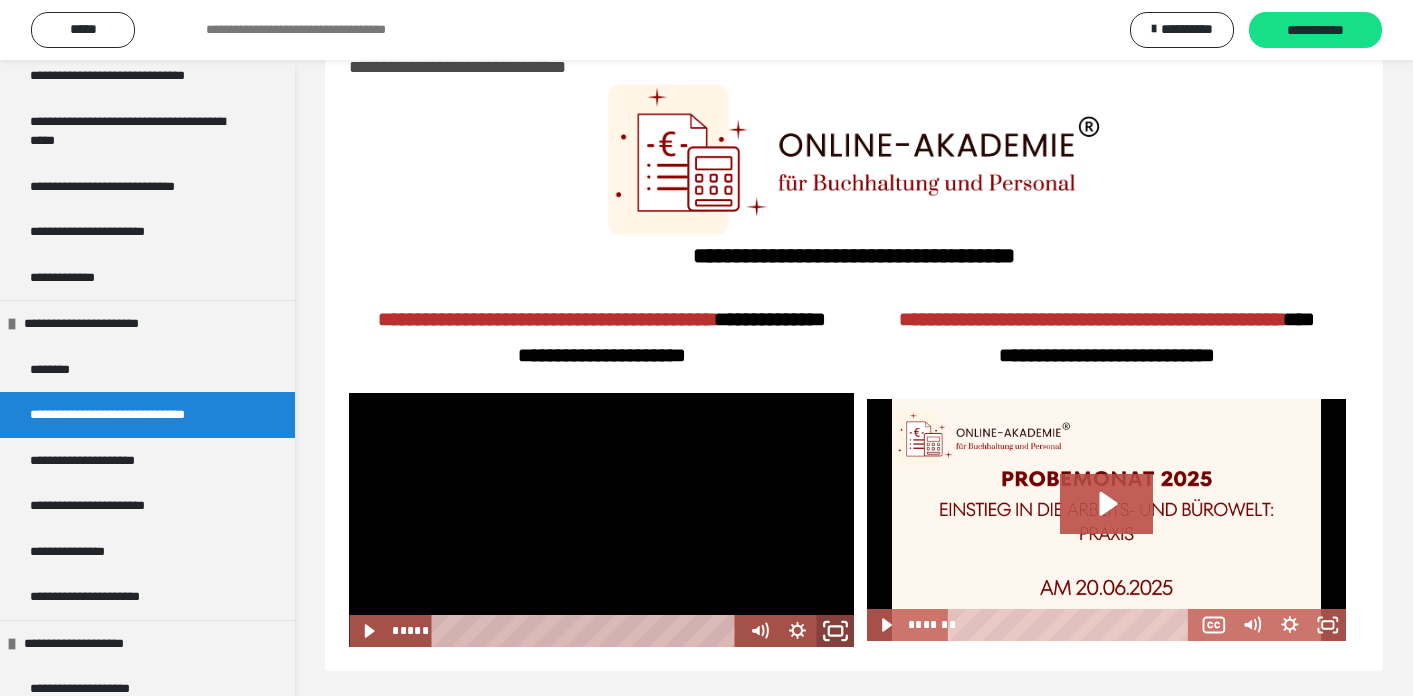 click 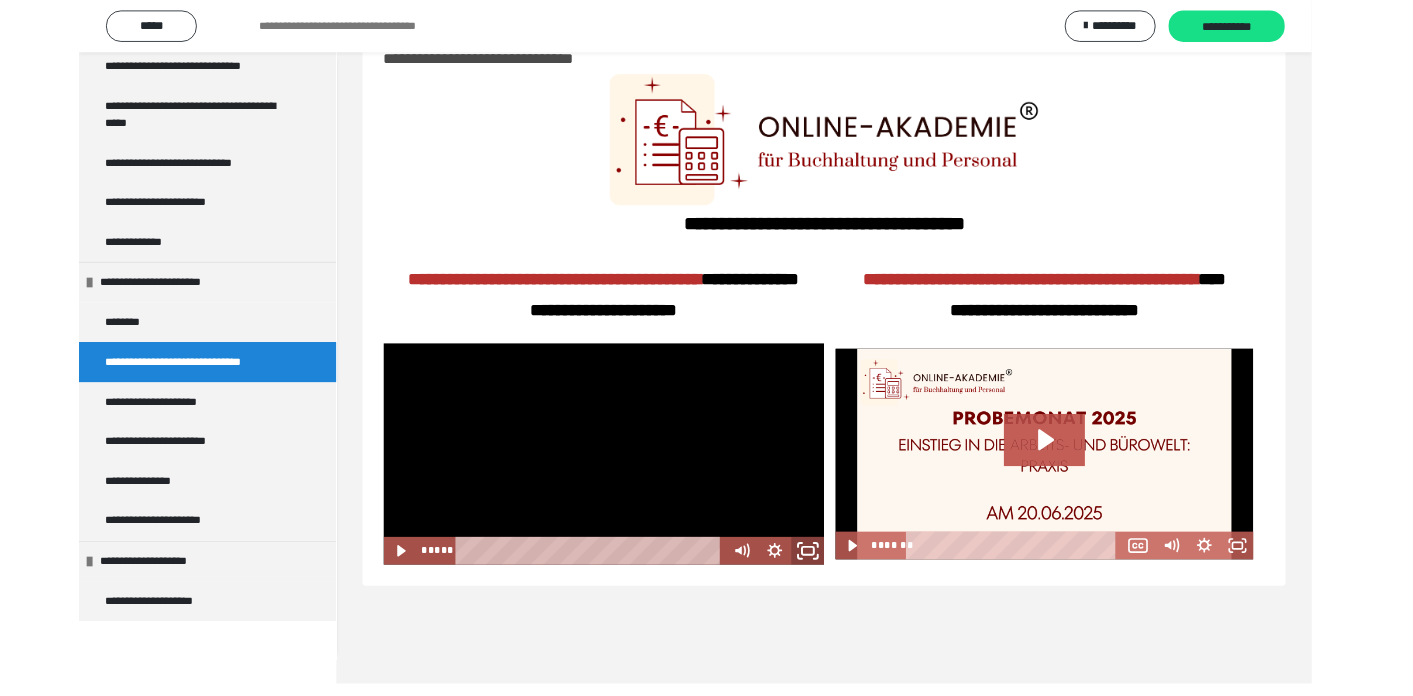 scroll, scrollTop: 441, scrollLeft: 0, axis: vertical 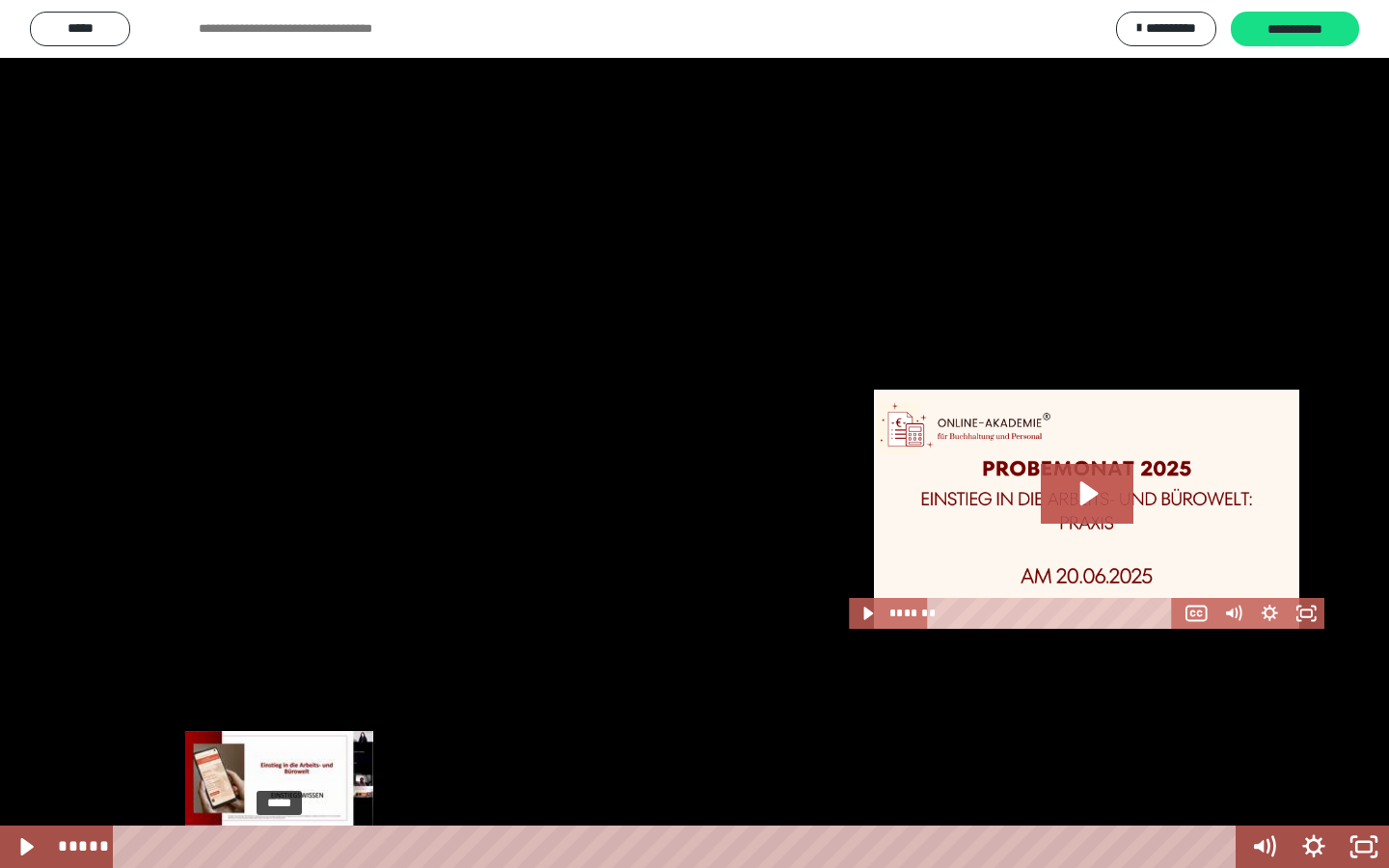 click on "*****" at bounding box center (678, 847) 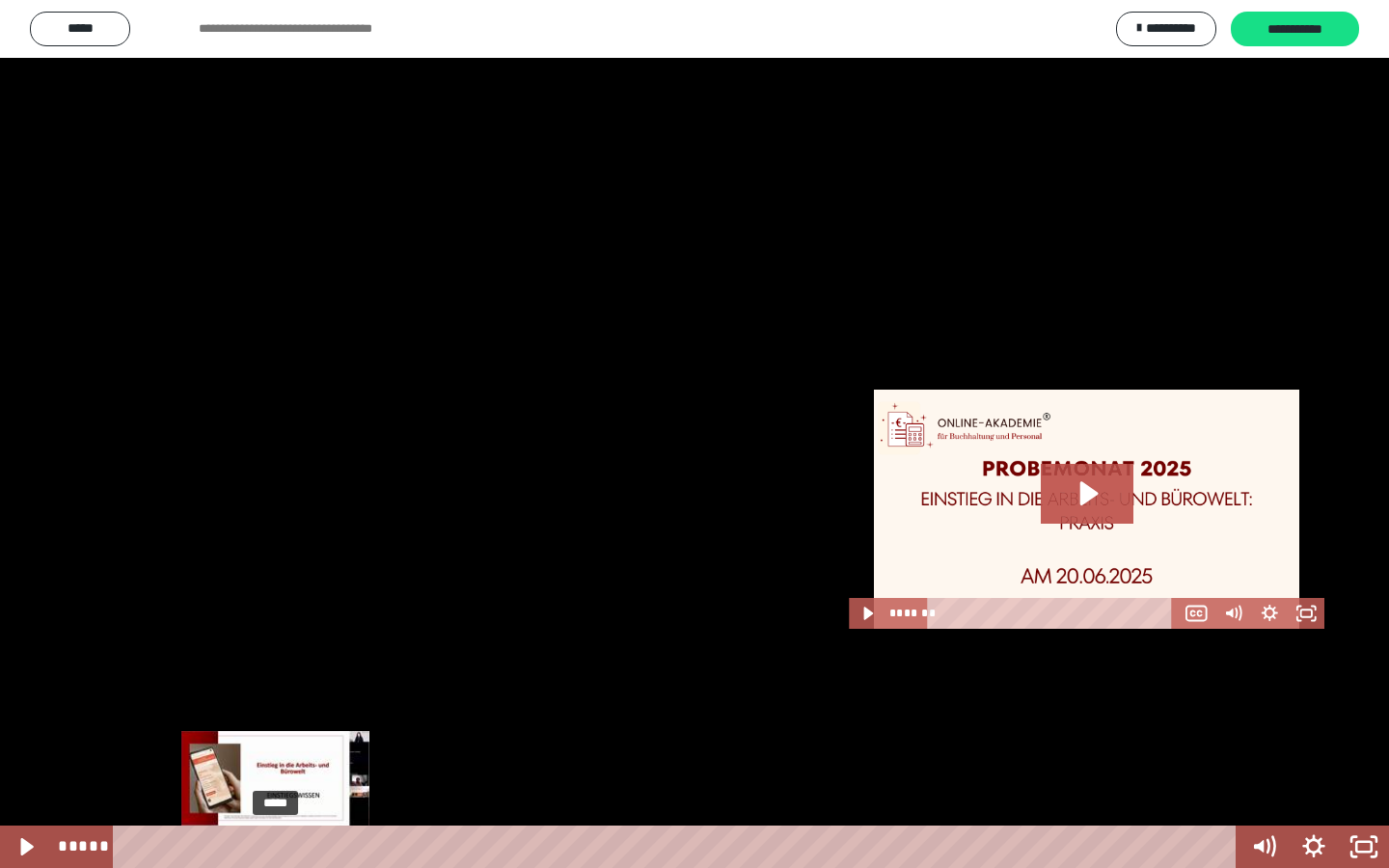 click at bounding box center [275, 847] 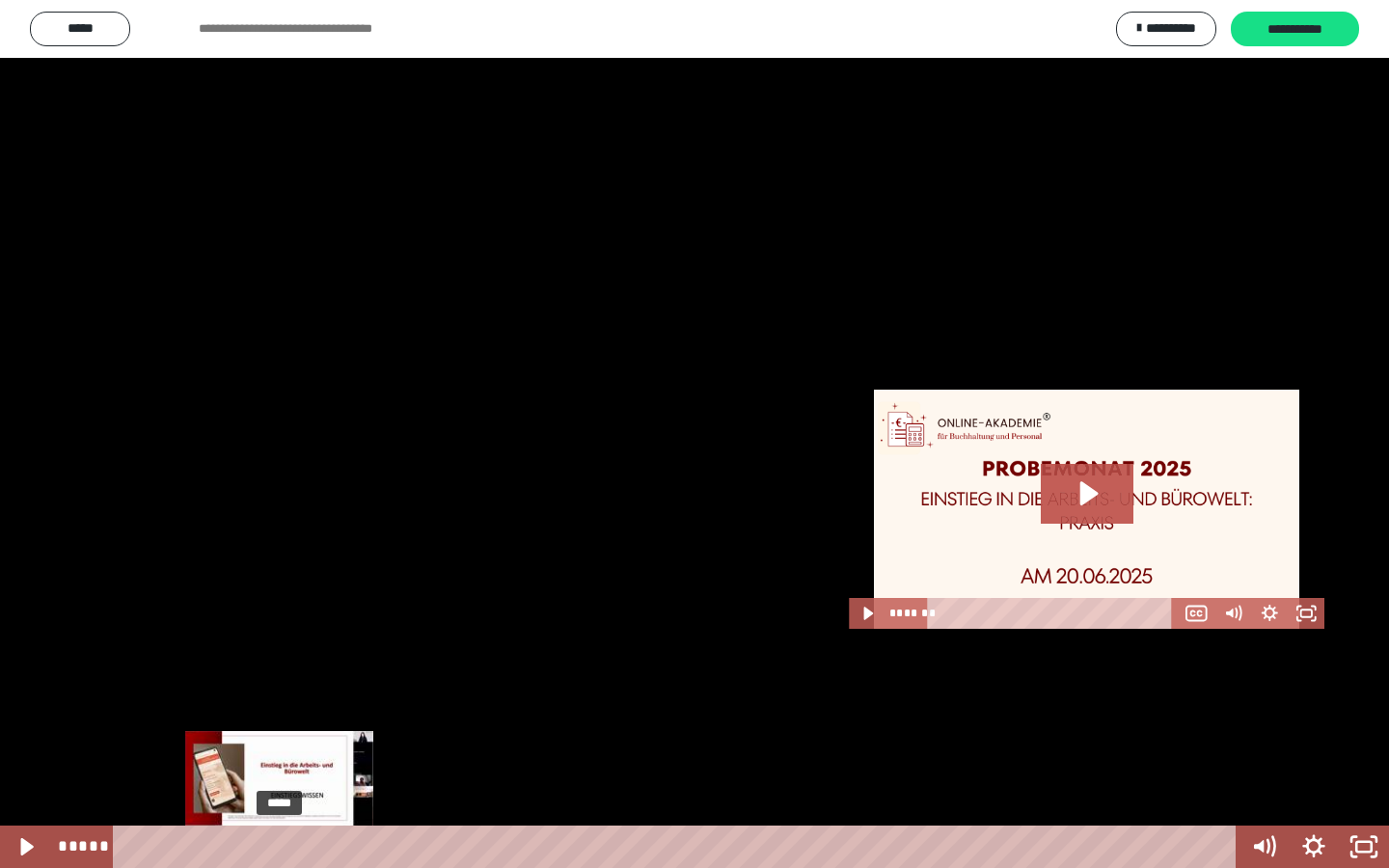 click at bounding box center (279, 847) 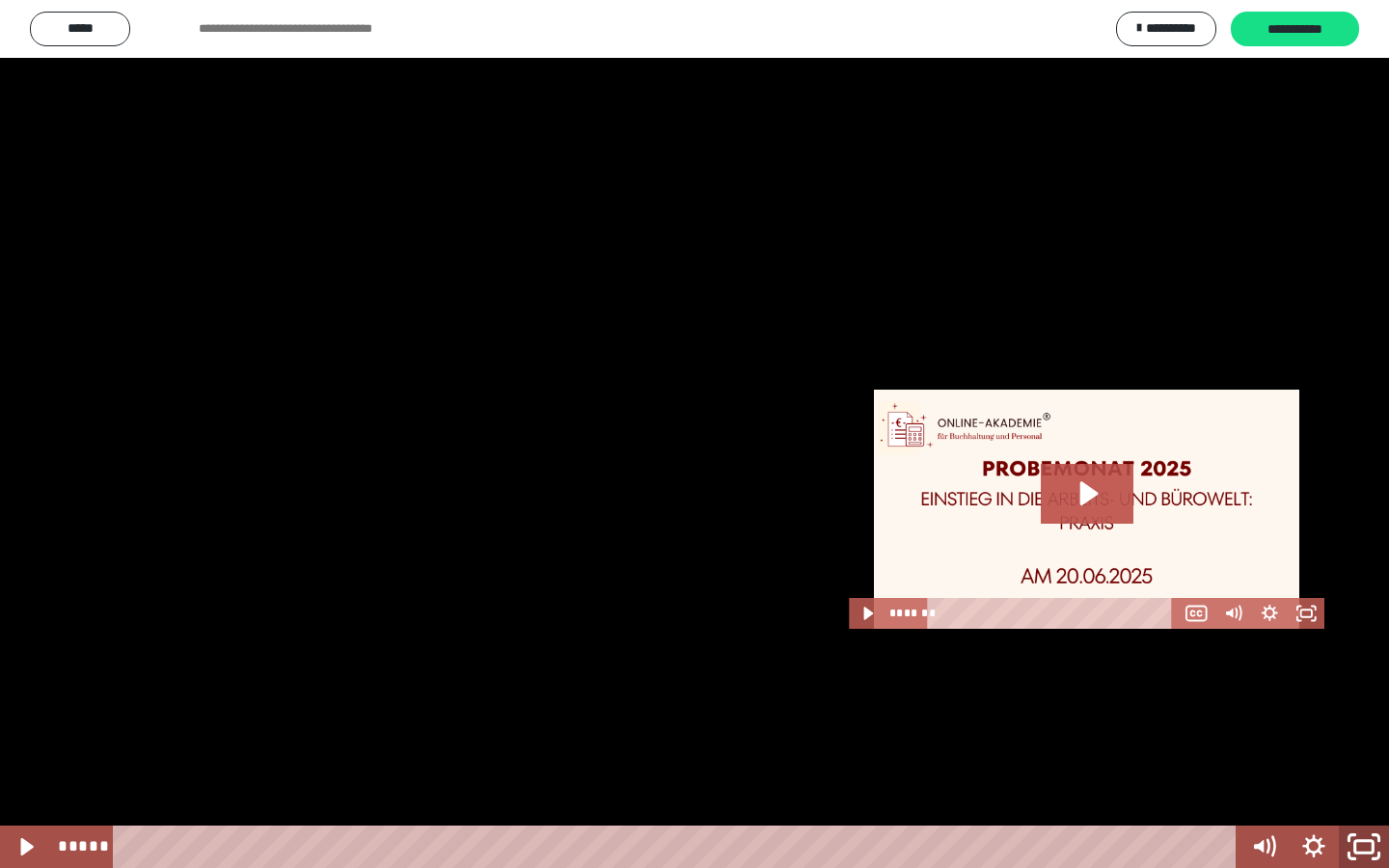 click 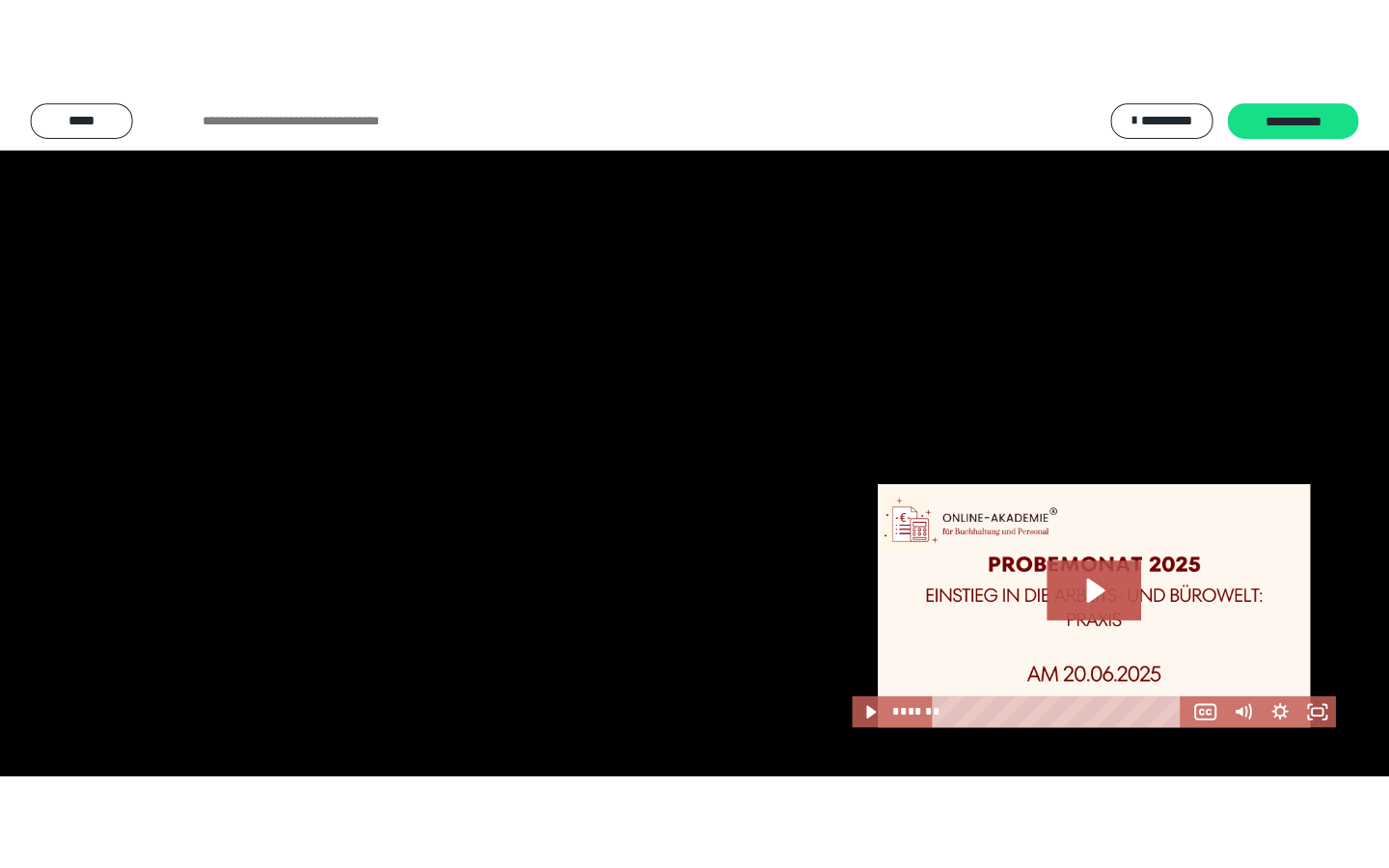 scroll, scrollTop: 602, scrollLeft: 0, axis: vertical 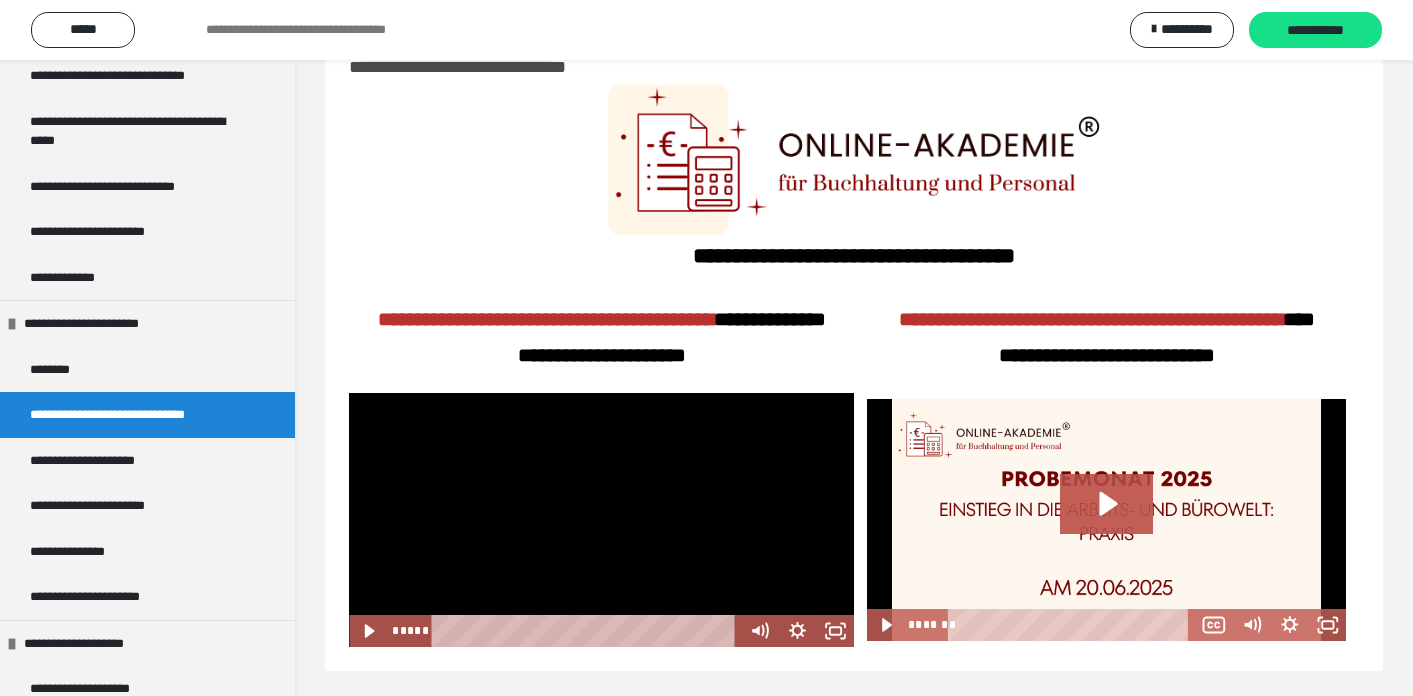 click at bounding box center (601, 520) 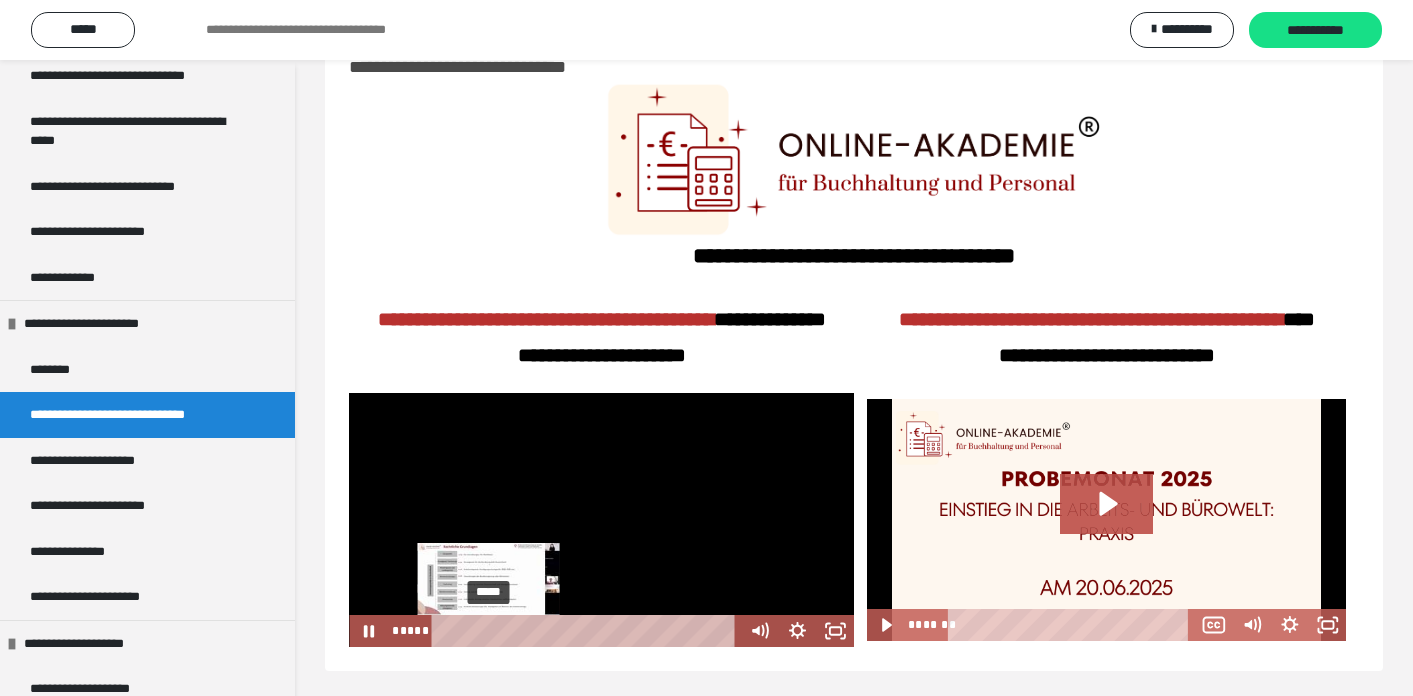 click on "*****" at bounding box center [587, 631] 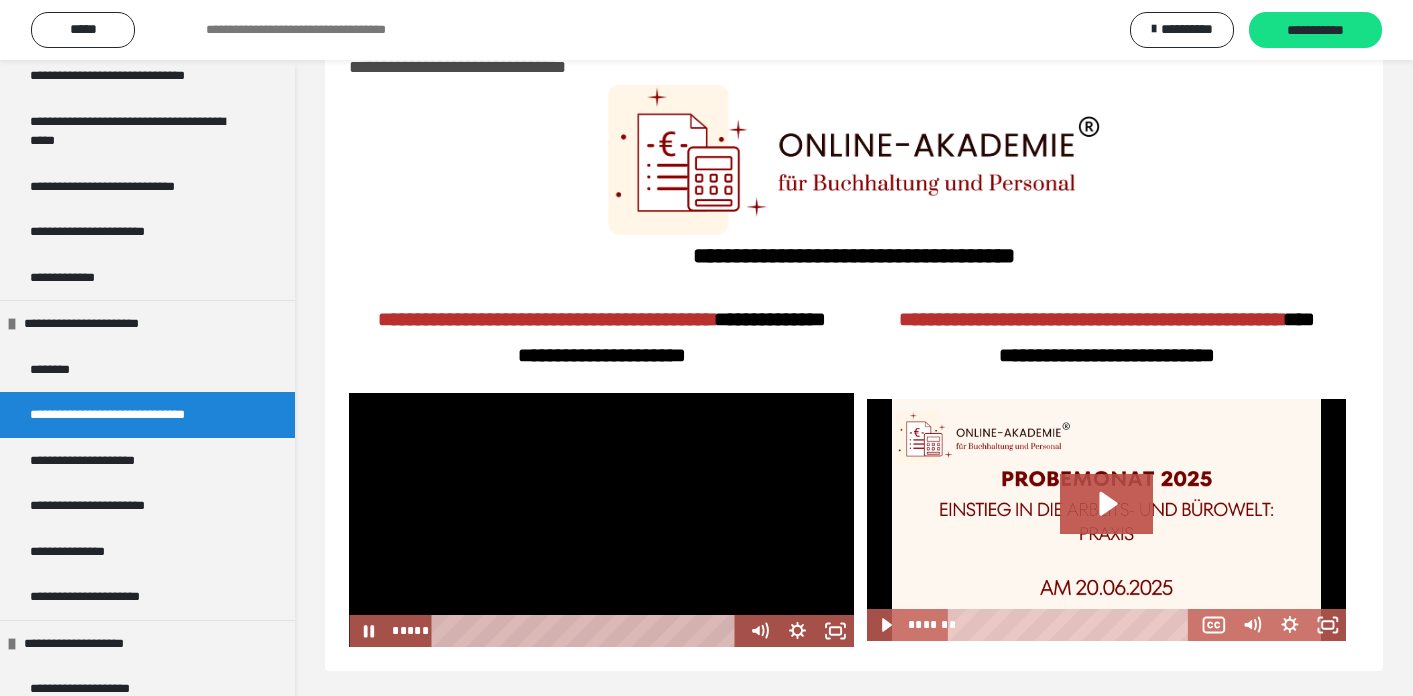 click at bounding box center (601, 520) 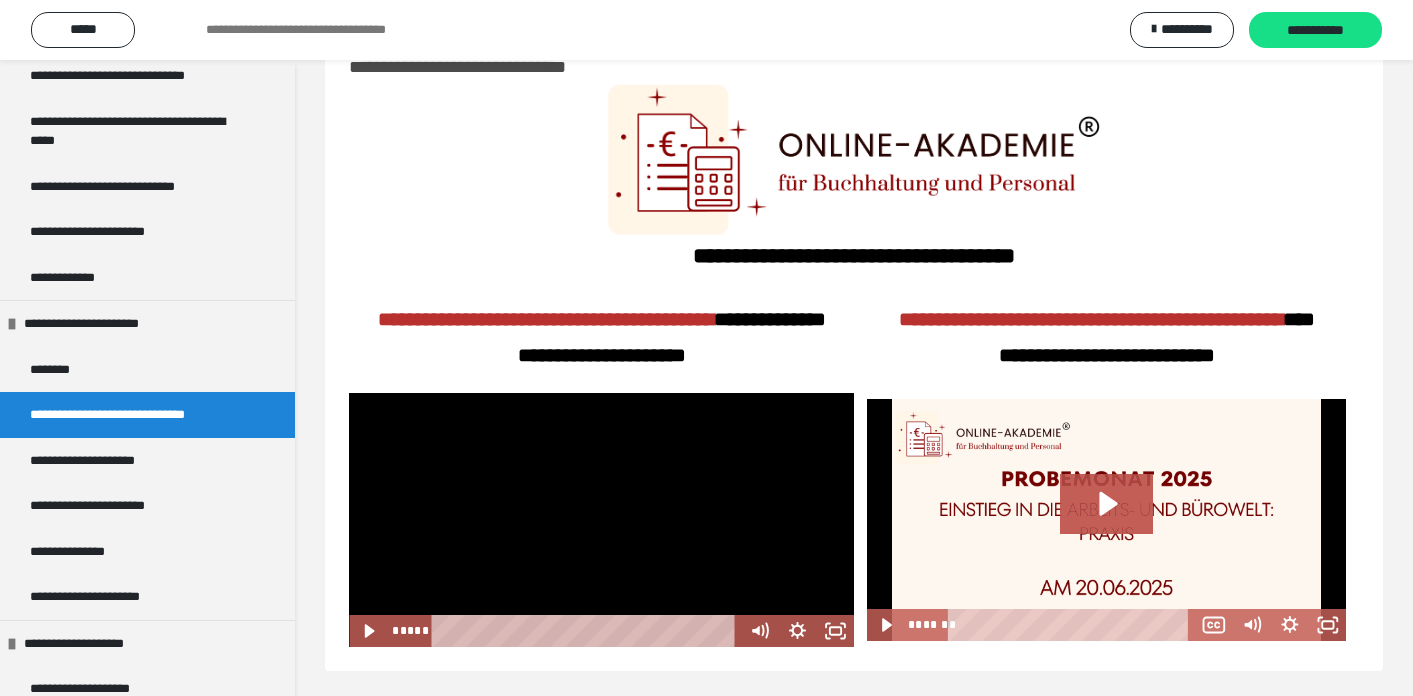 click at bounding box center [601, 520] 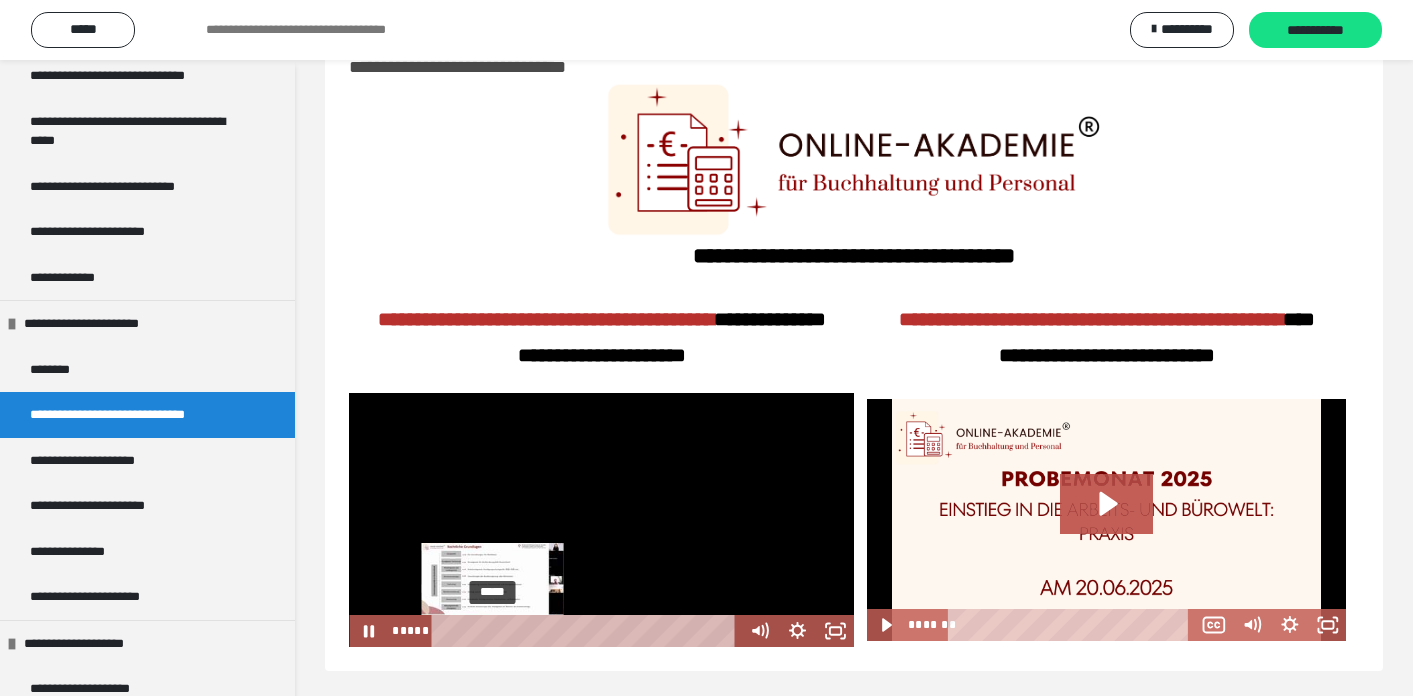 click on "*****" at bounding box center (587, 631) 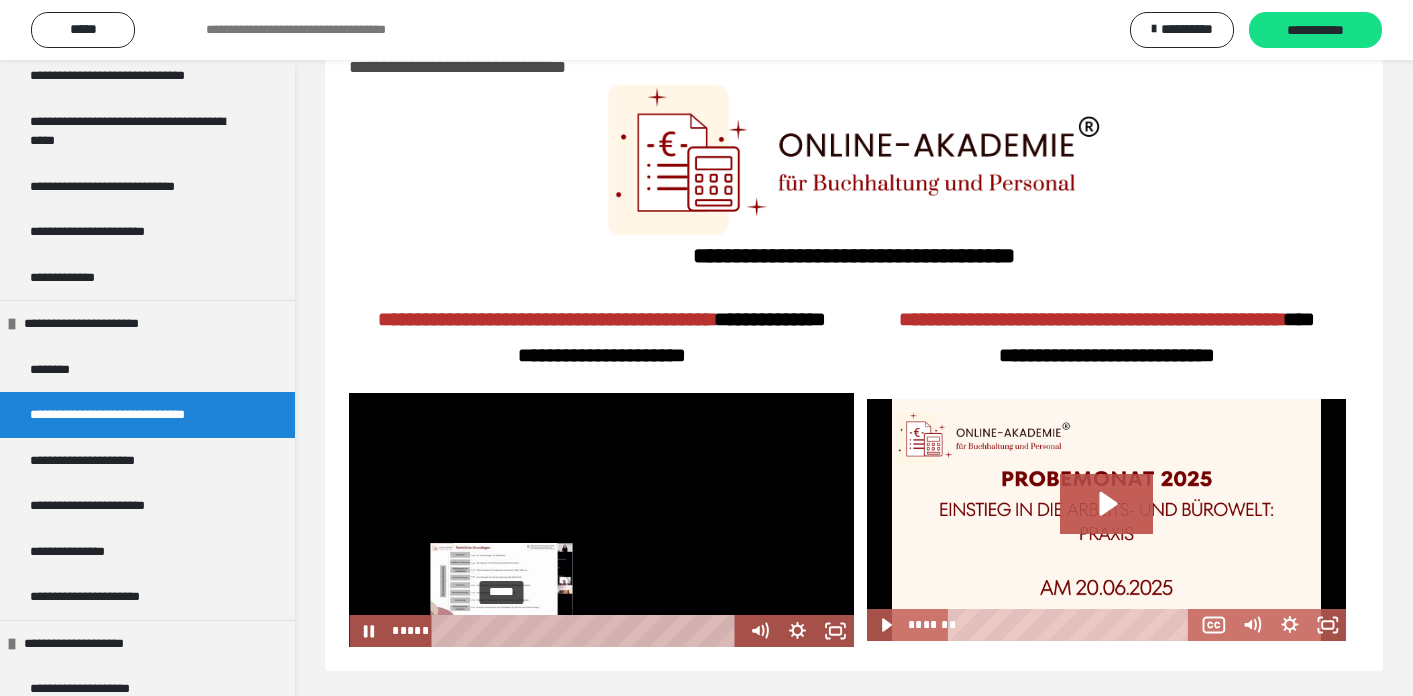 click on "*****" at bounding box center (587, 631) 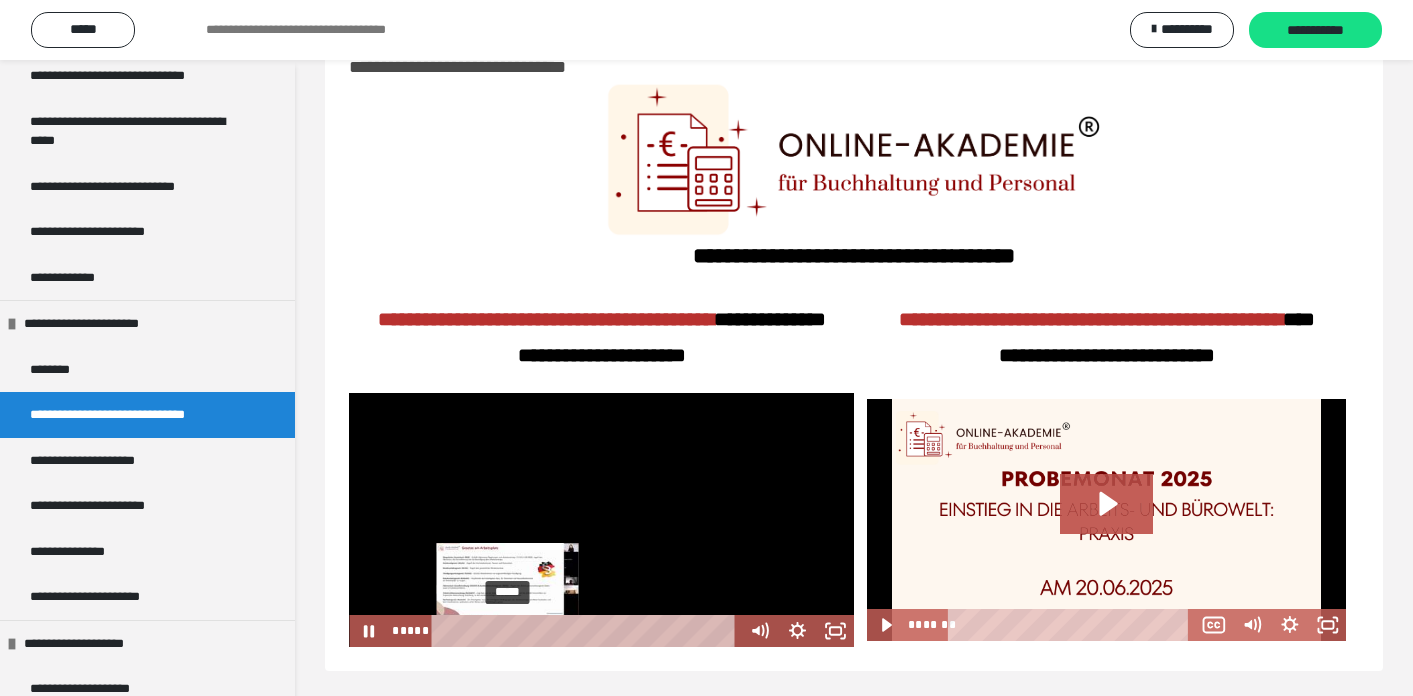 click on "*****" at bounding box center (587, 631) 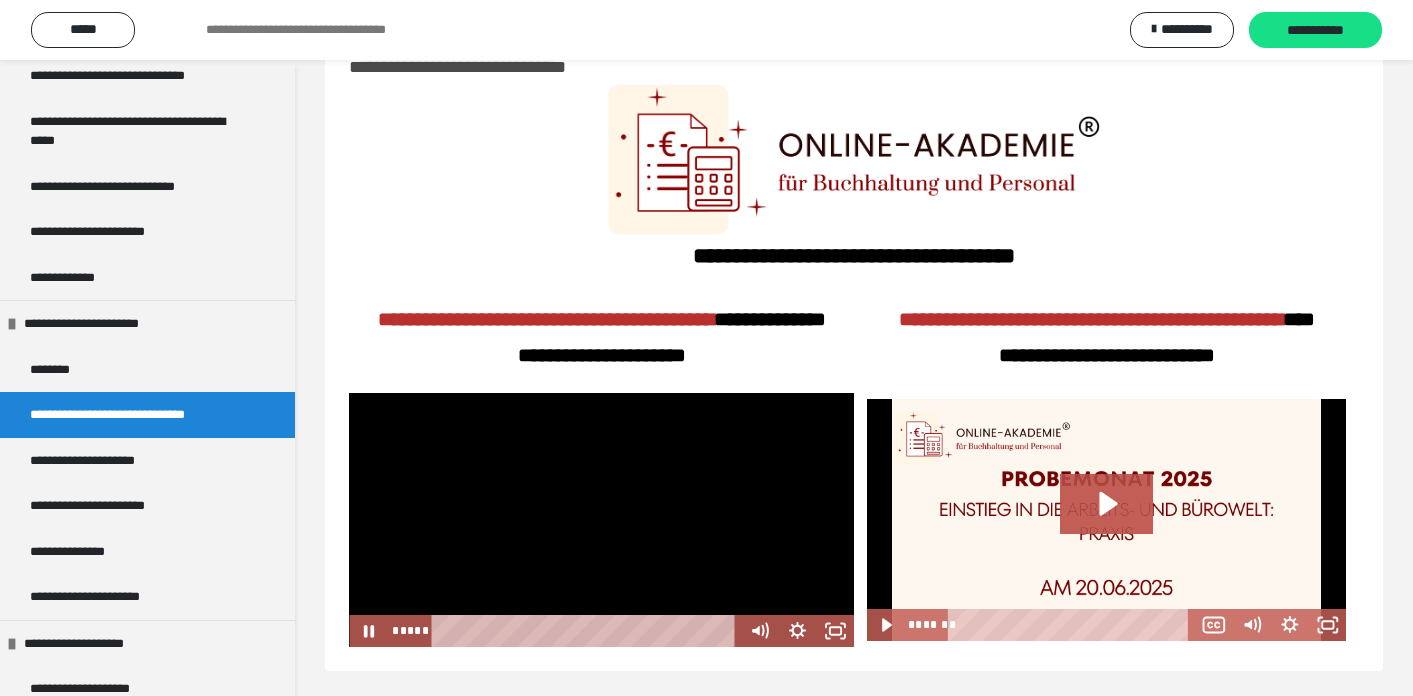 click at bounding box center (601, 520) 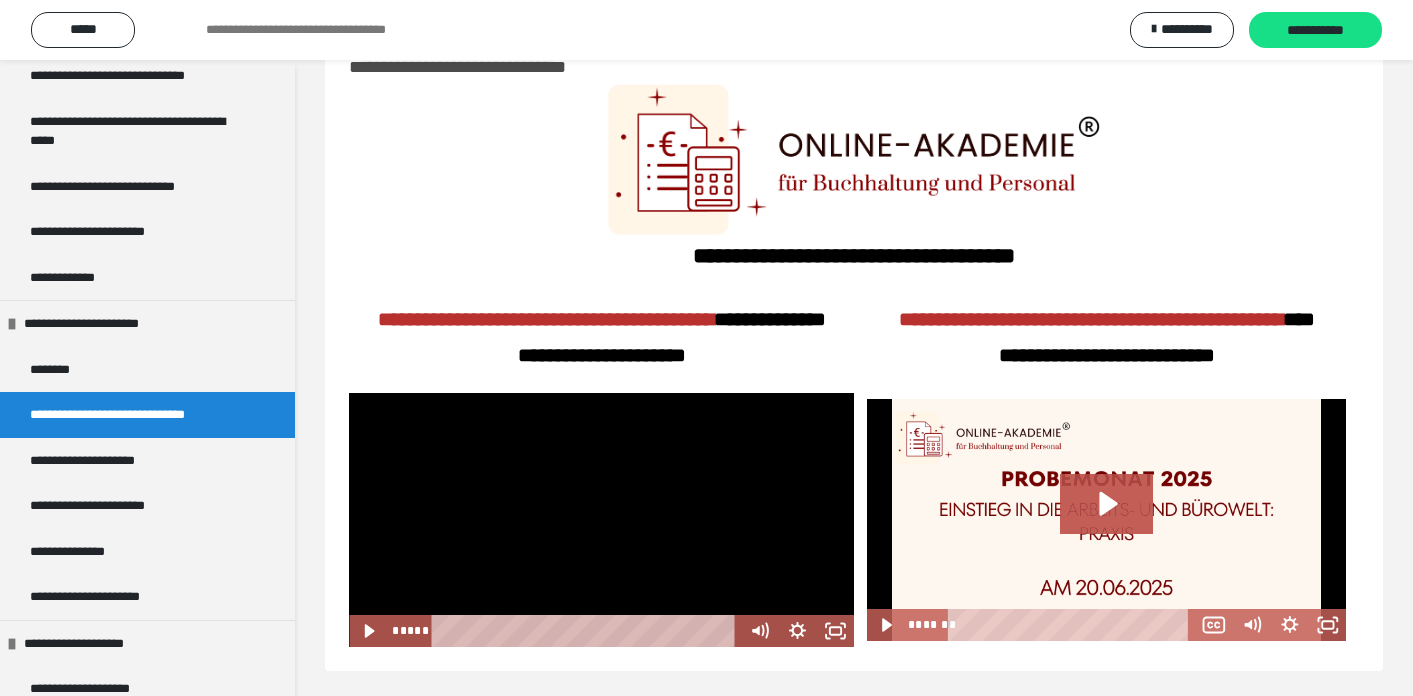 click at bounding box center (601, 520) 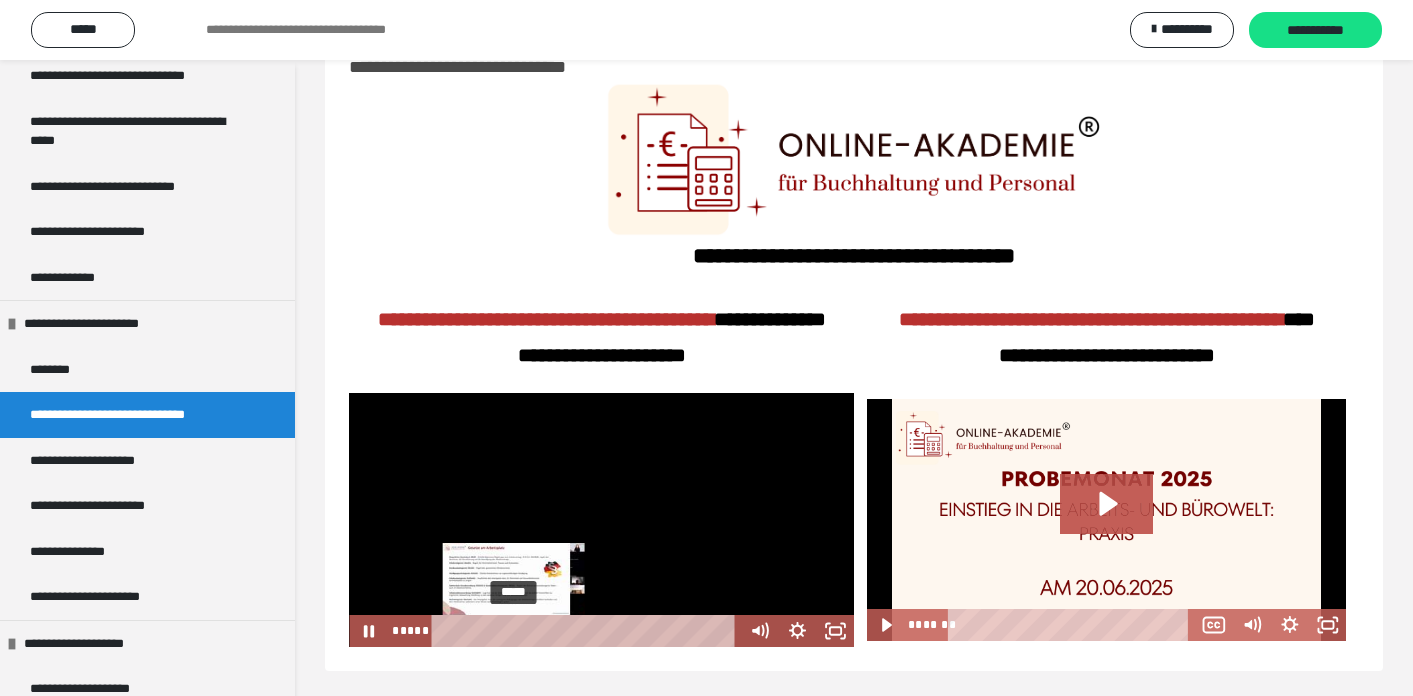 click on "*****" at bounding box center [587, 631] 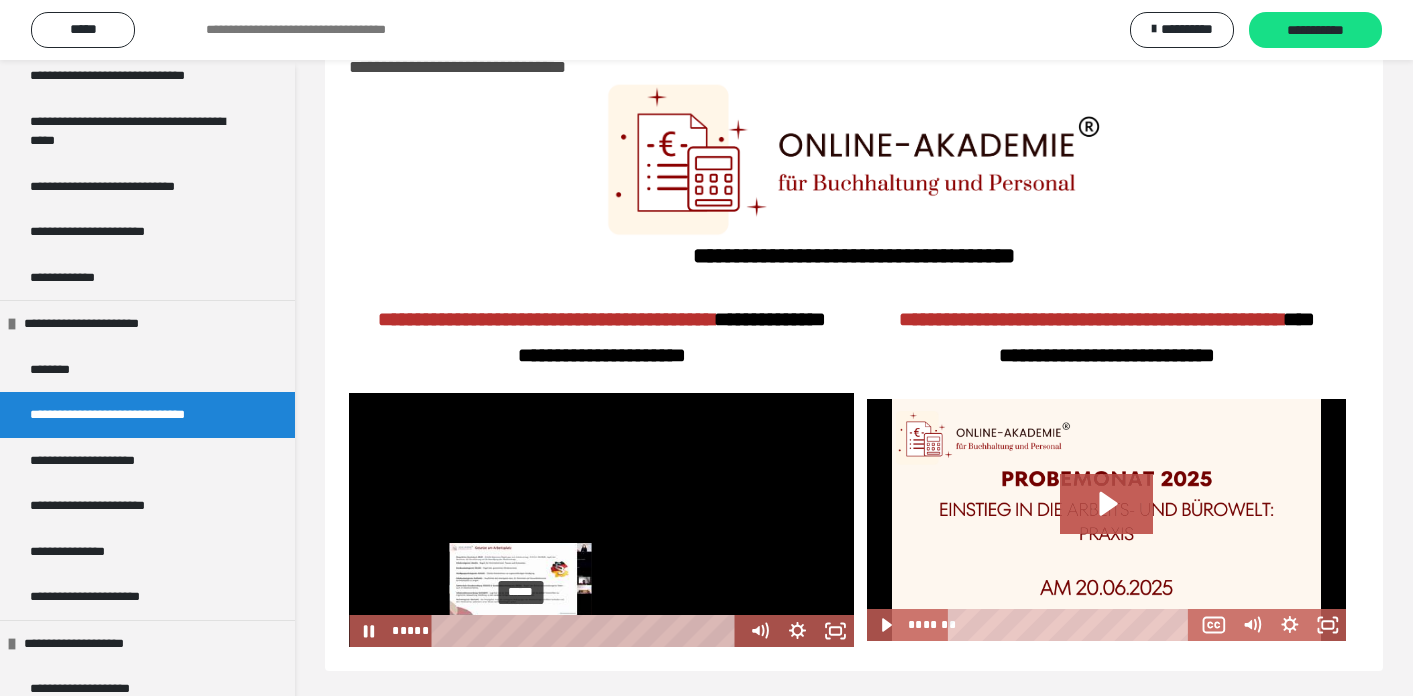 click on "*****" at bounding box center (587, 631) 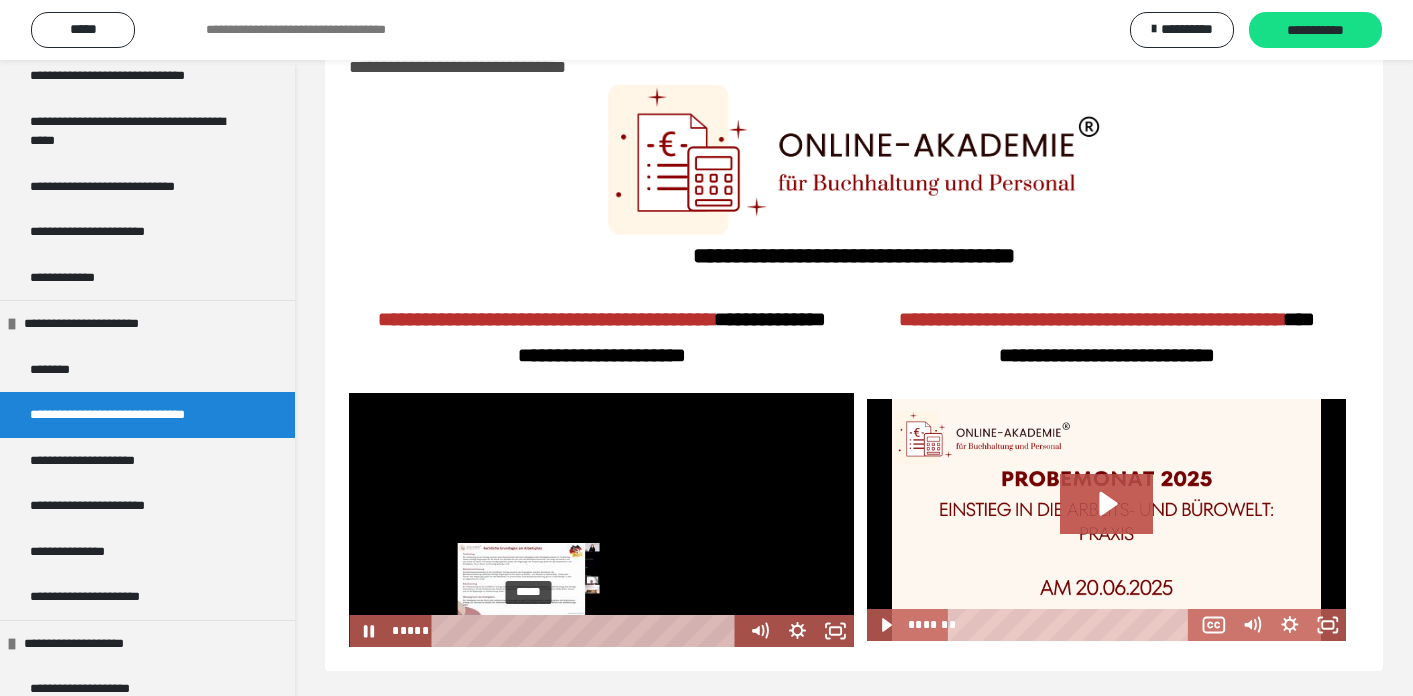 click on "*****" at bounding box center (587, 631) 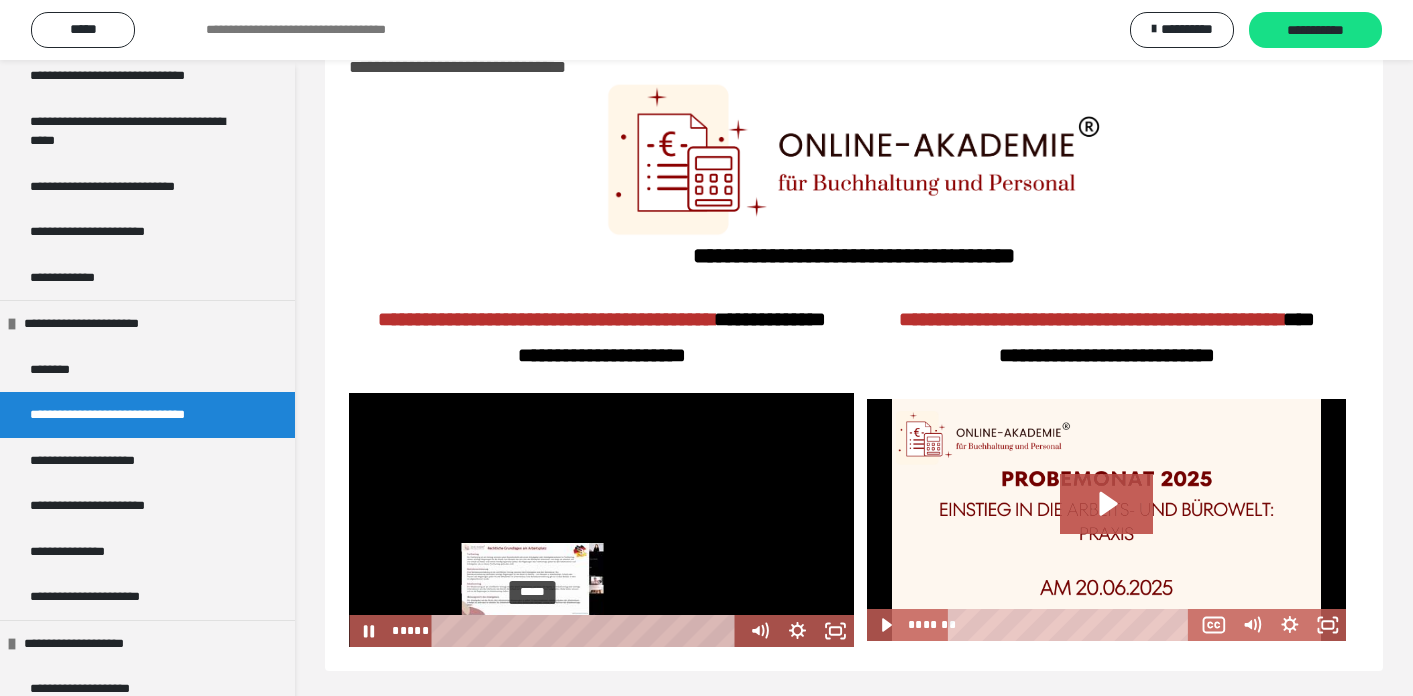 click on "*****" at bounding box center [587, 631] 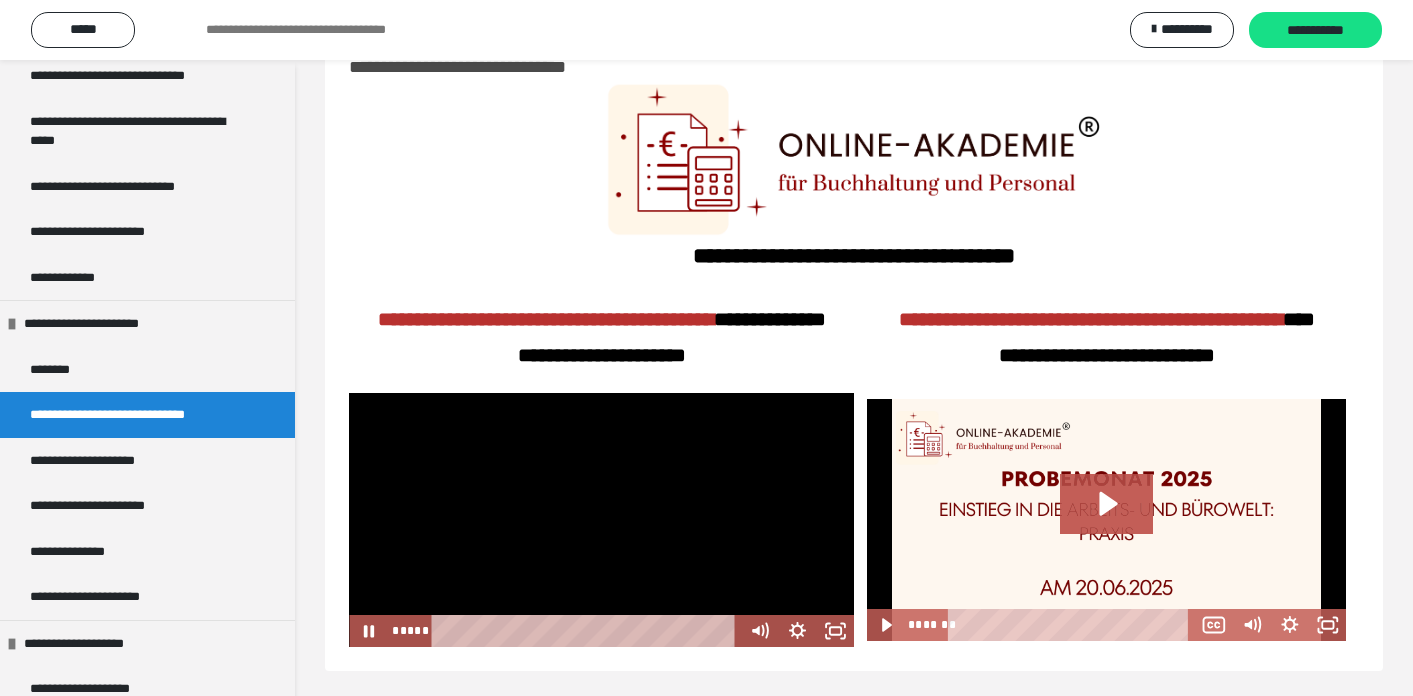 click at bounding box center [601, 520] 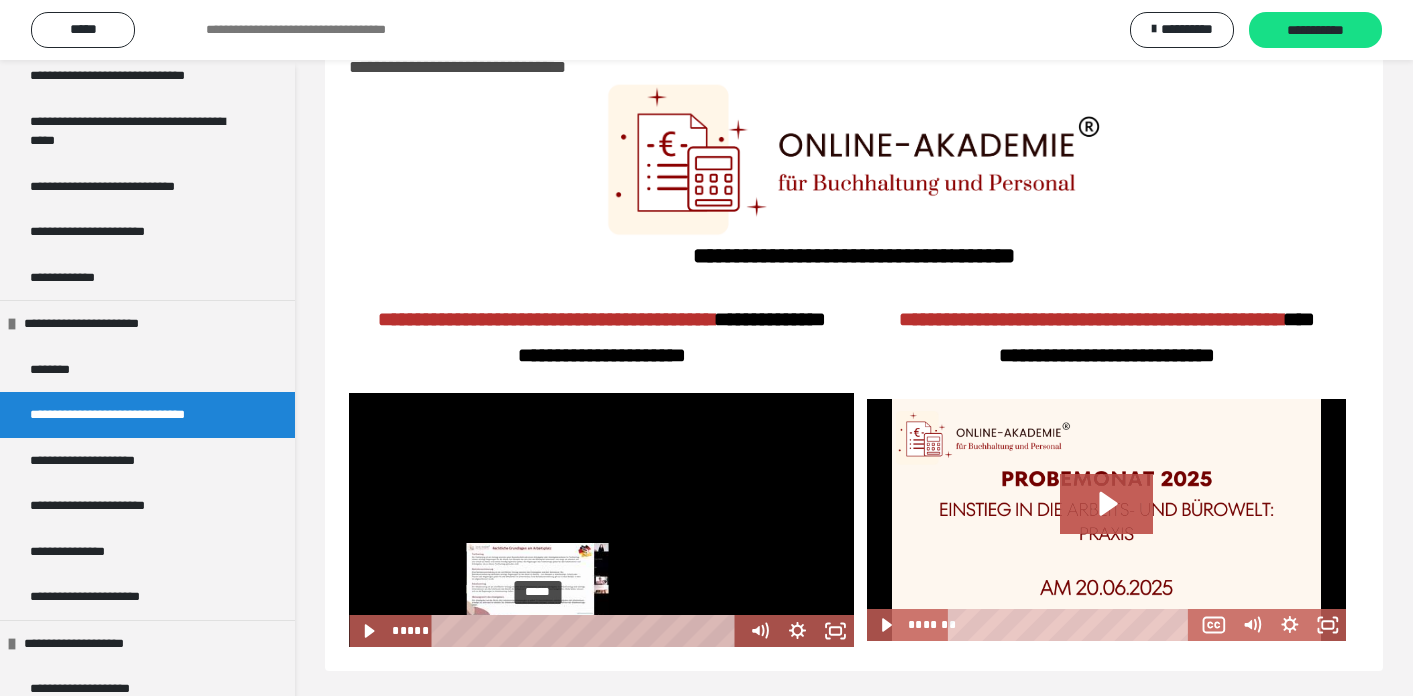 click on "*****" at bounding box center [587, 631] 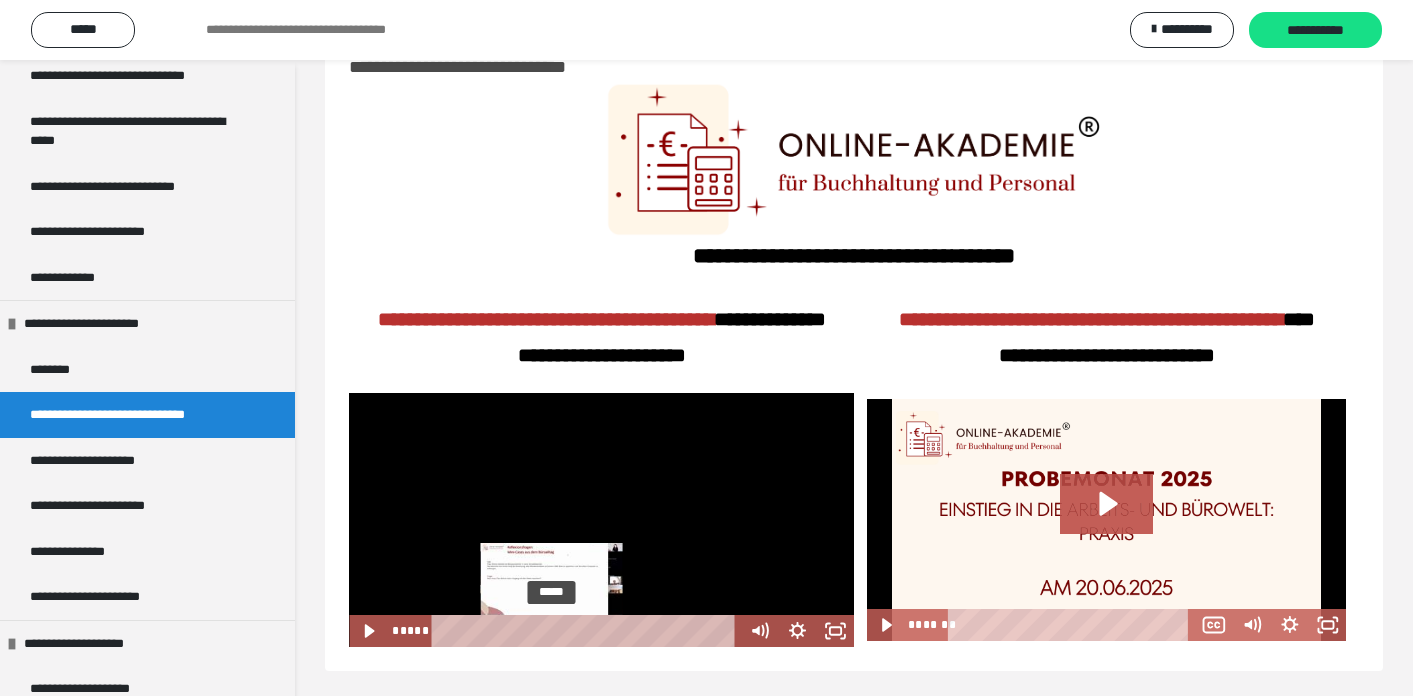 click on "*****" at bounding box center [587, 631] 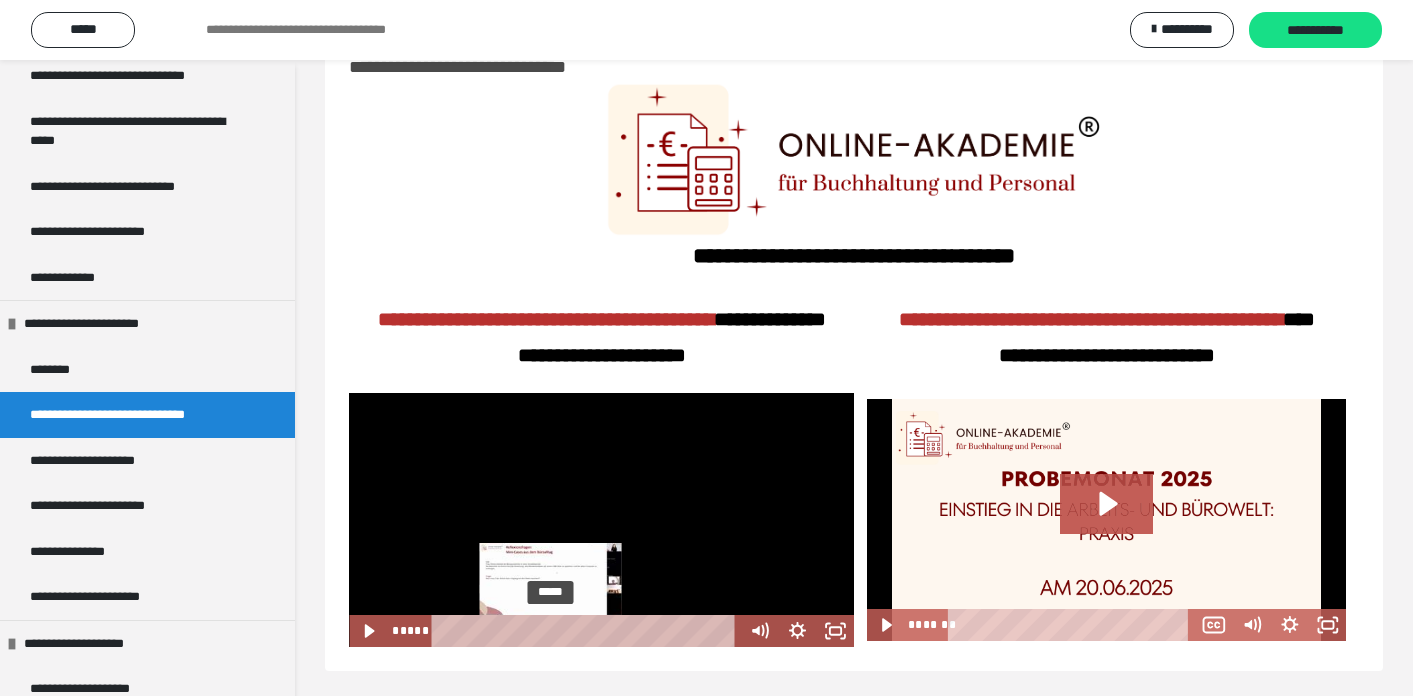 click at bounding box center [550, 630] 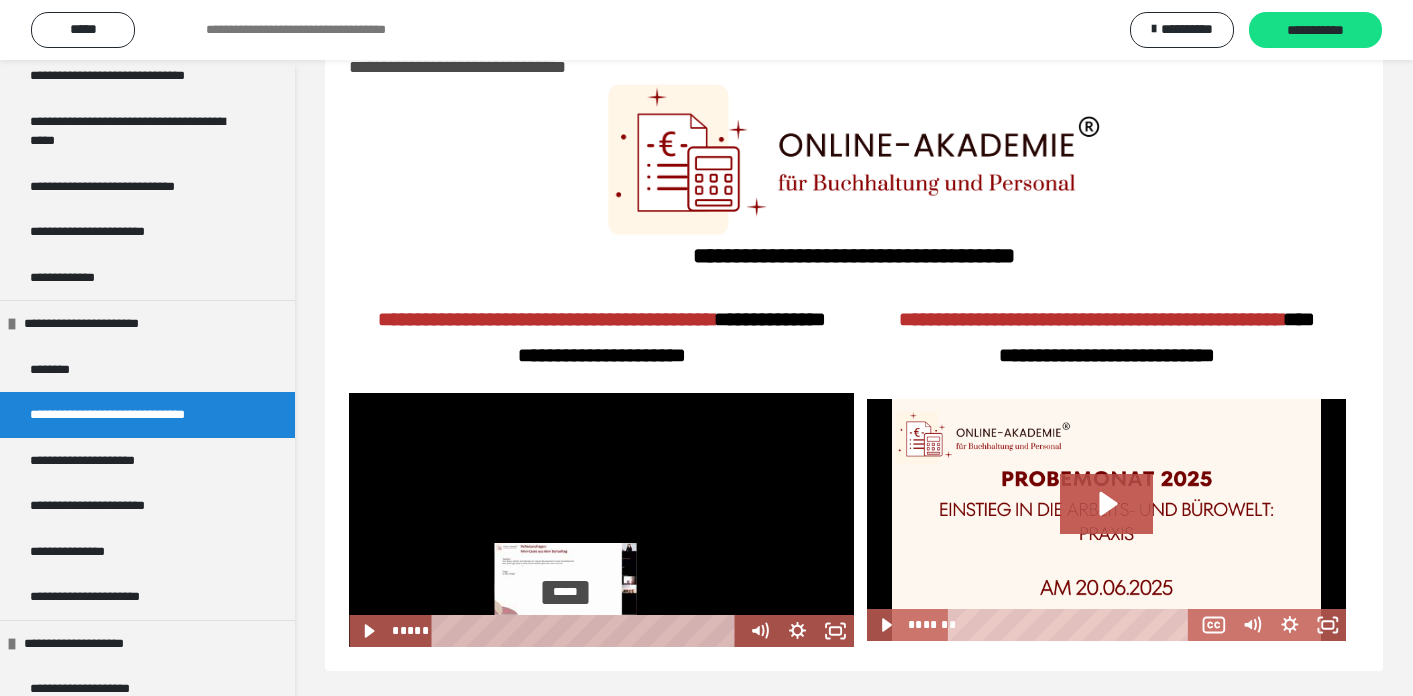 click on "*****" at bounding box center (587, 631) 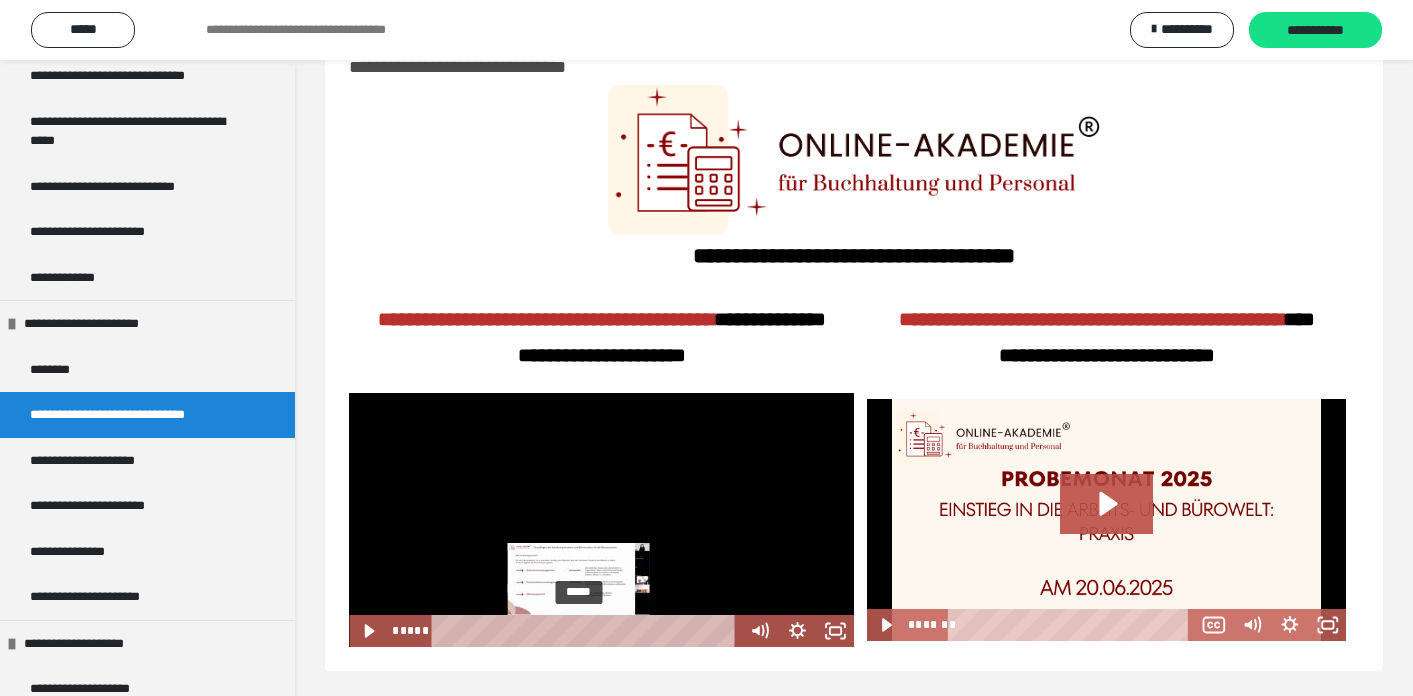 click on "*****" at bounding box center [587, 631] 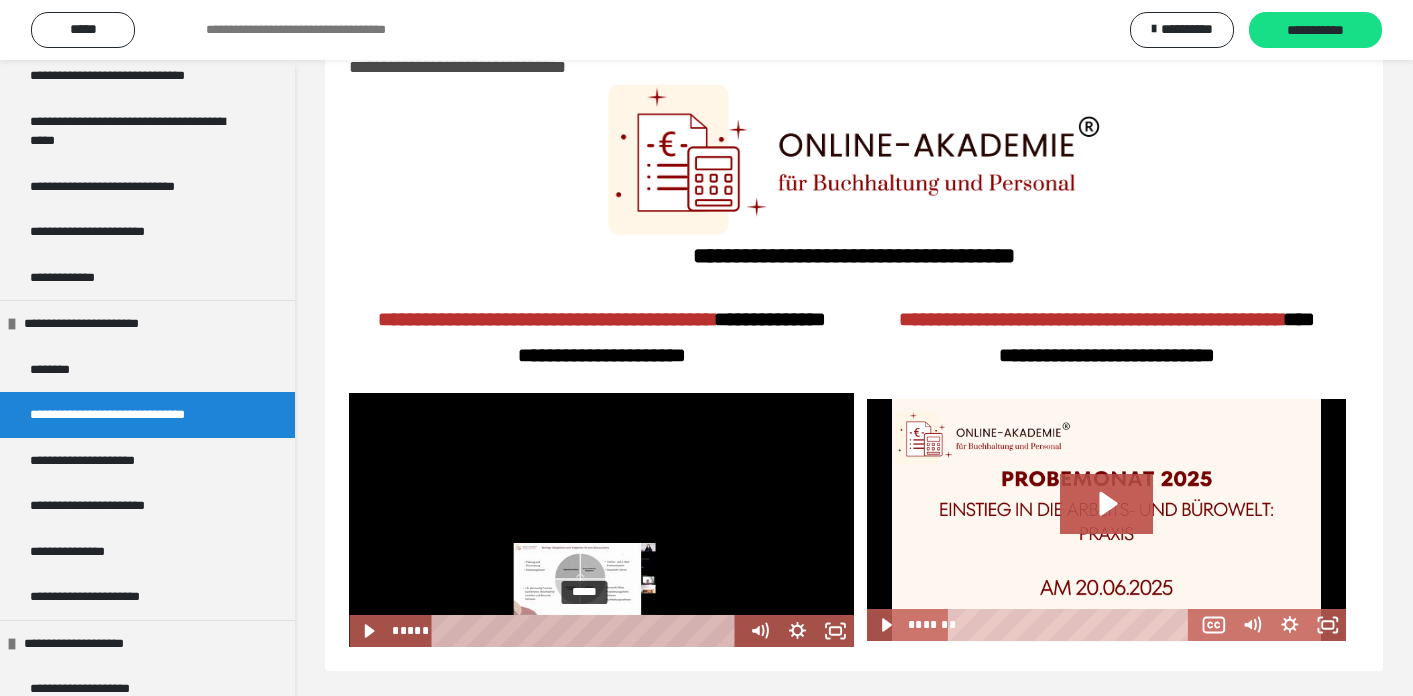 click on "*****" at bounding box center (587, 631) 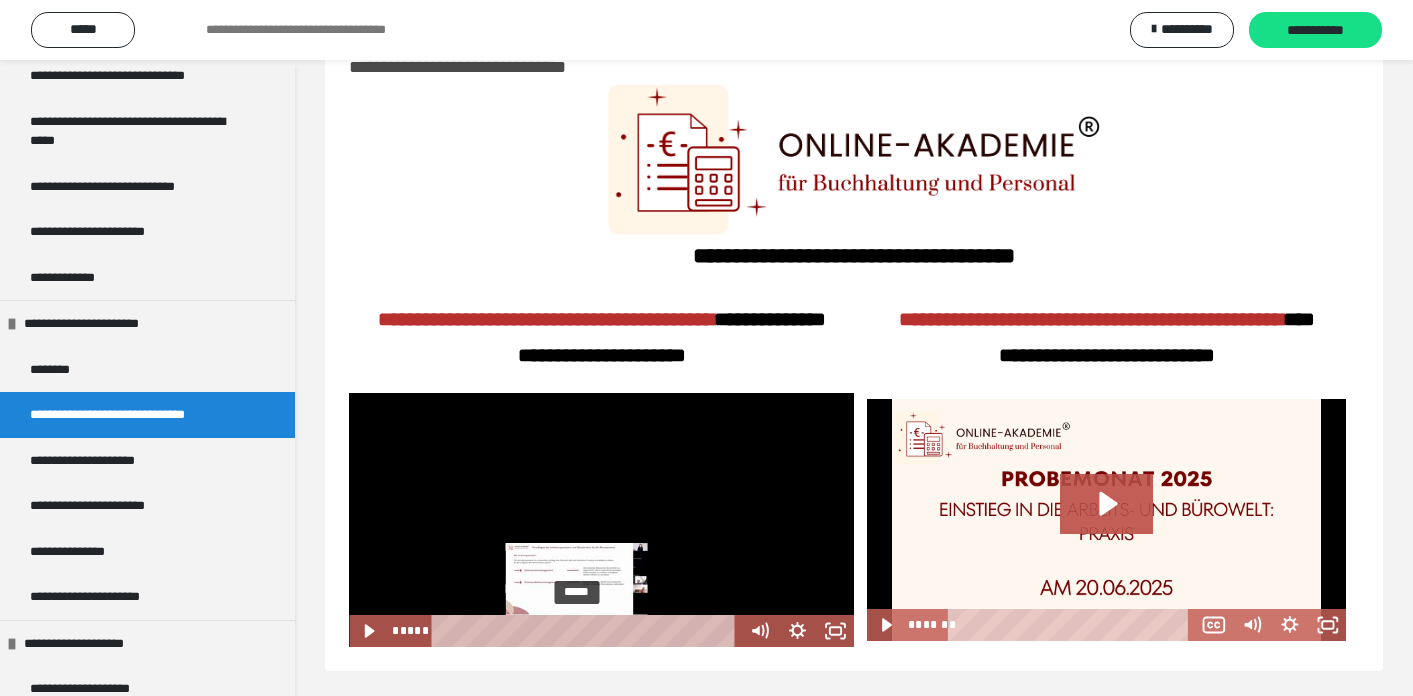 click at bounding box center (576, 630) 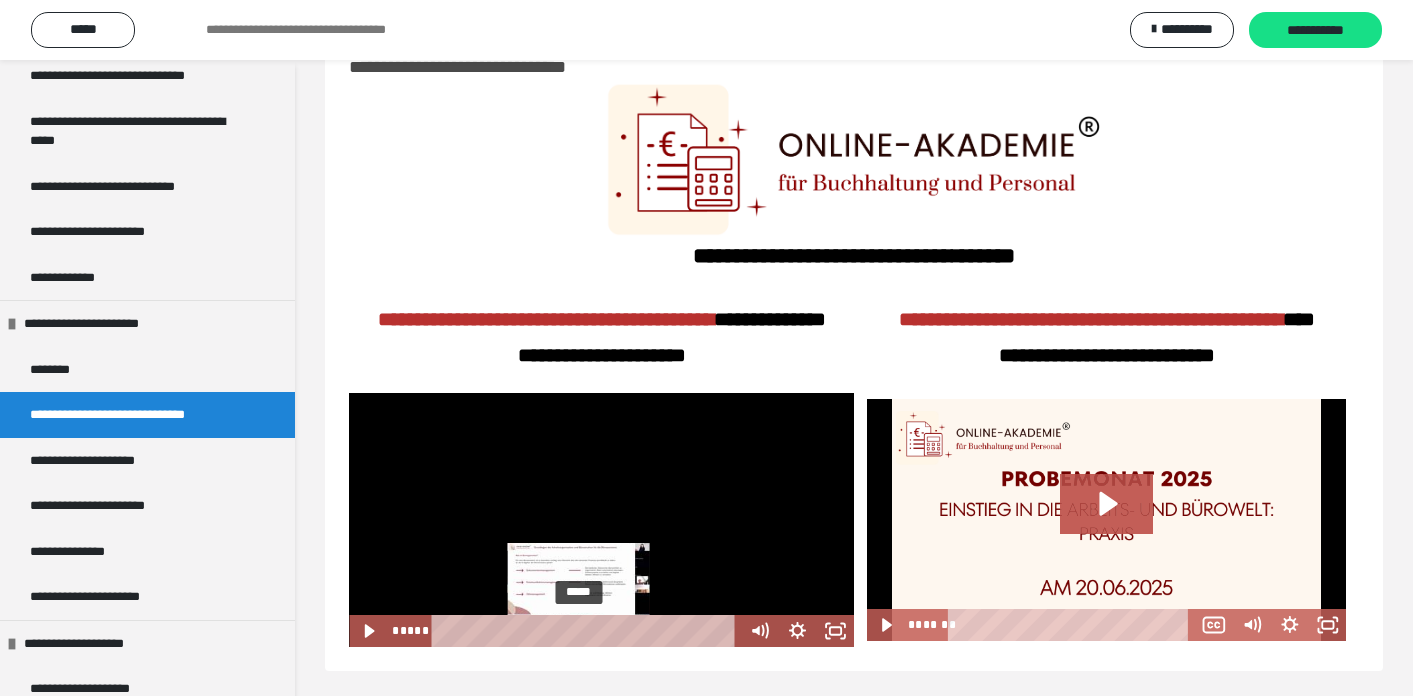 click on "*****" at bounding box center (587, 631) 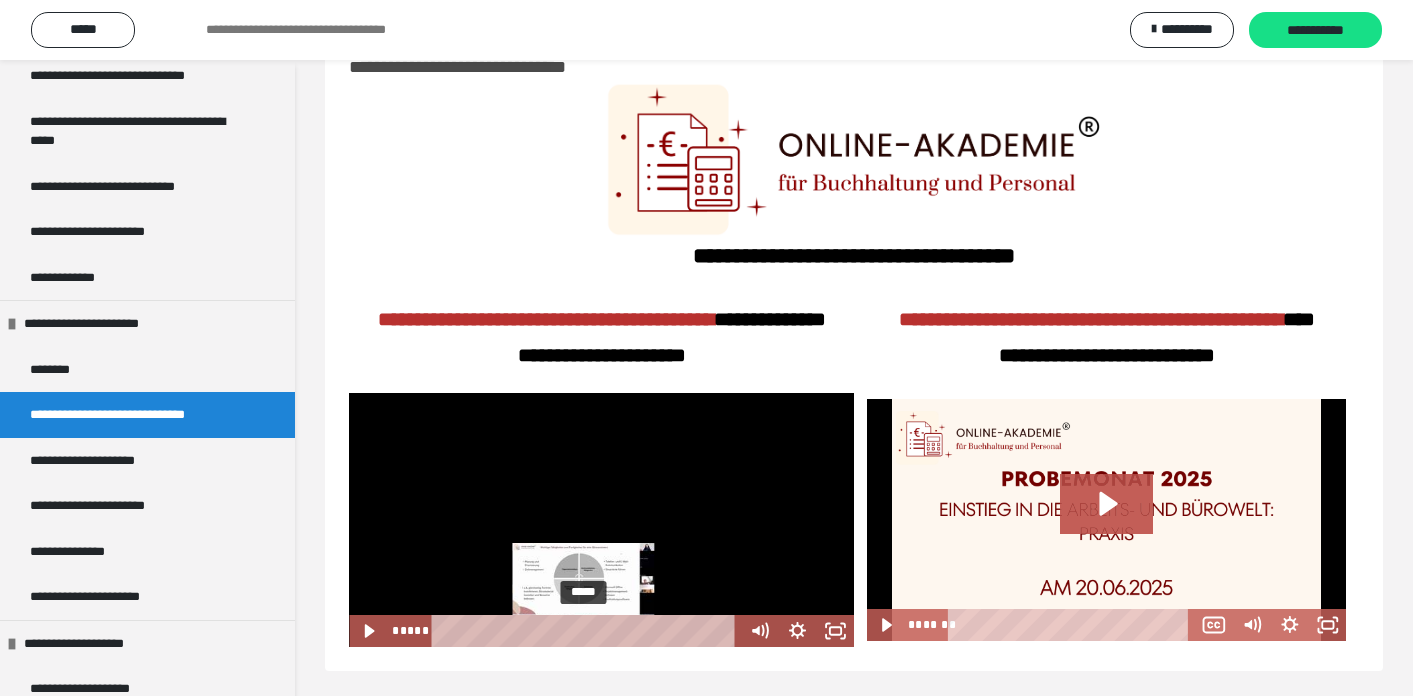 click on "*****" at bounding box center (587, 631) 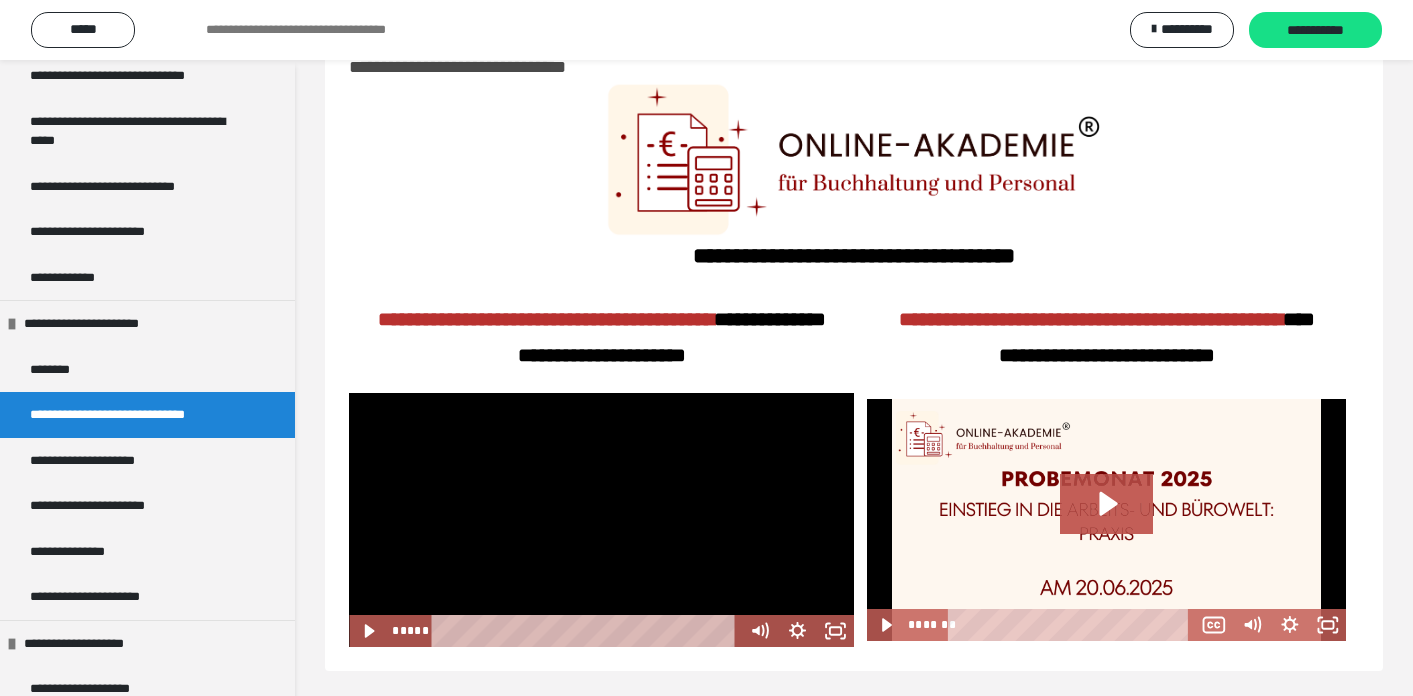 click at bounding box center (601, 520) 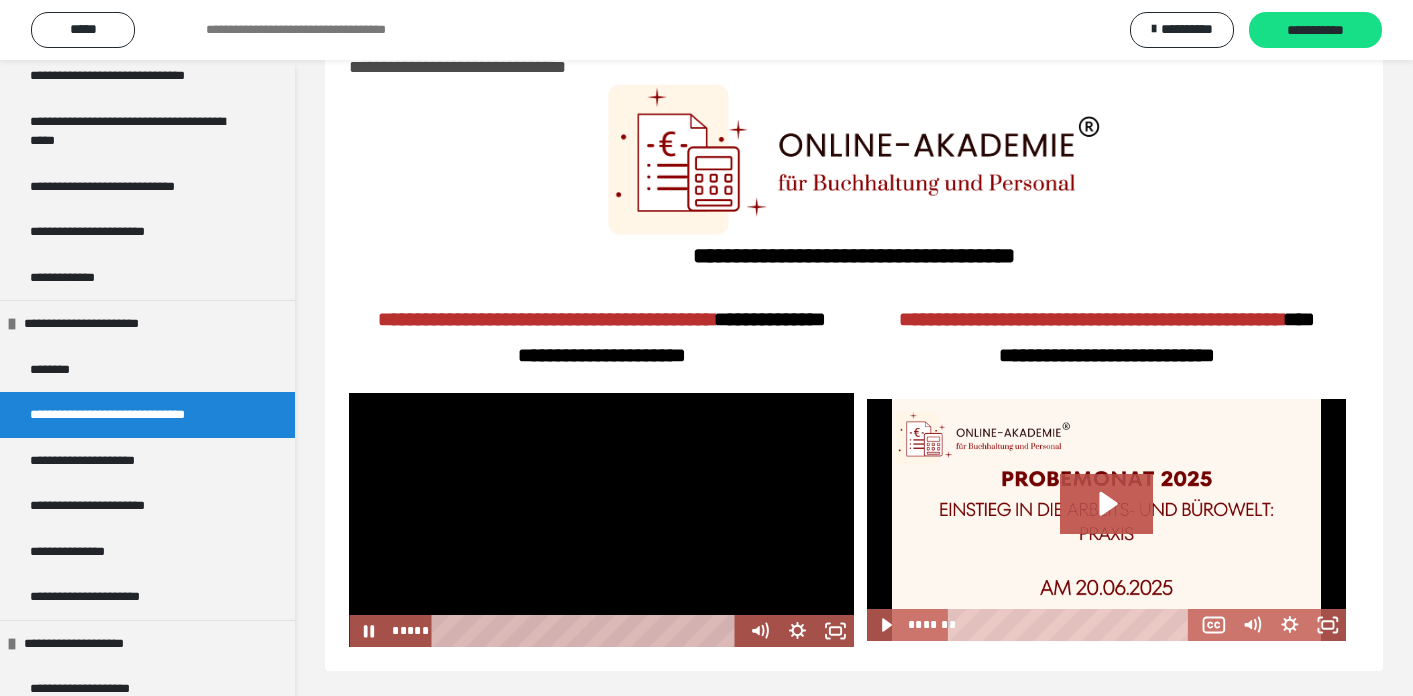 click at bounding box center [601, 520] 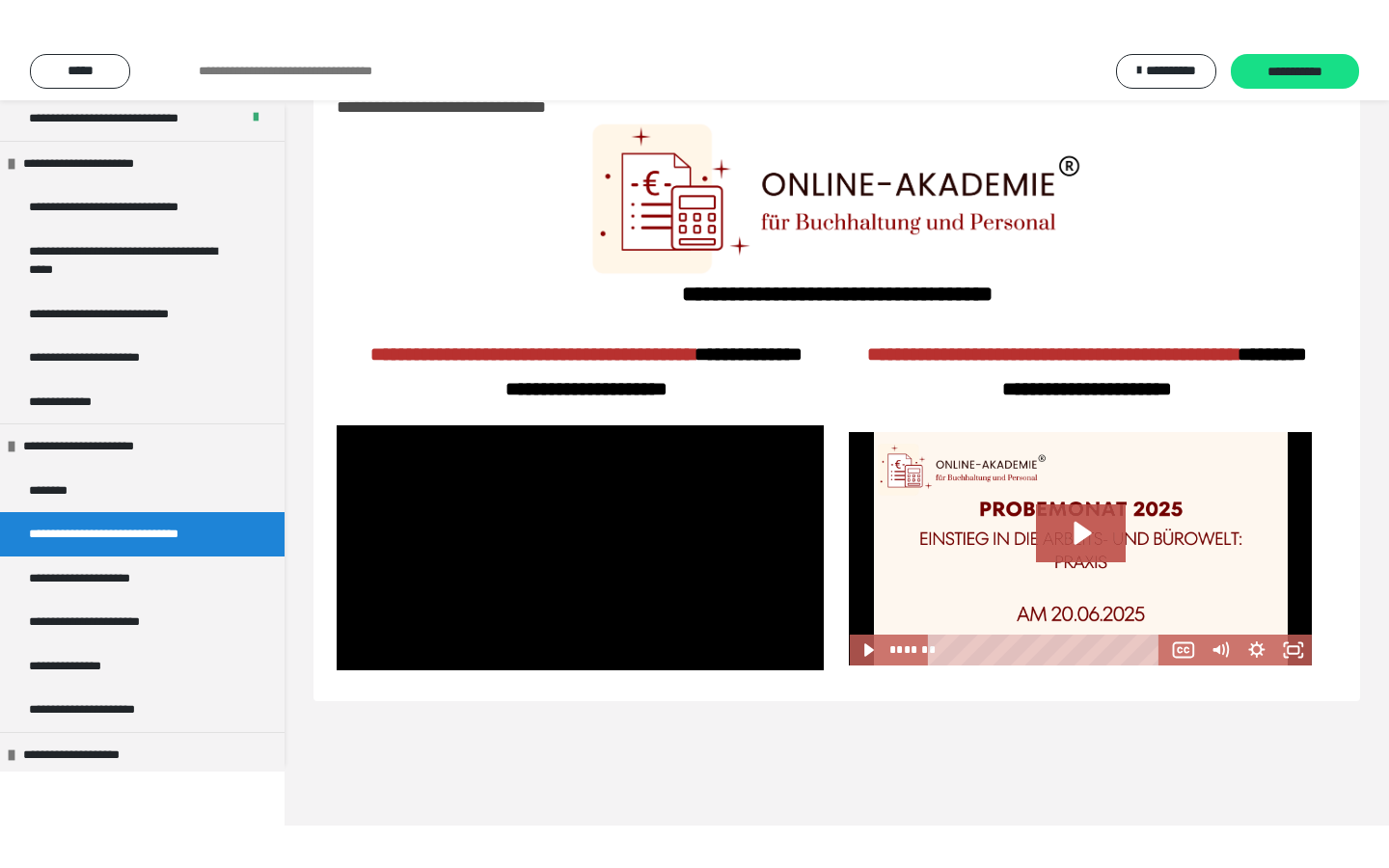 scroll, scrollTop: 602, scrollLeft: 0, axis: vertical 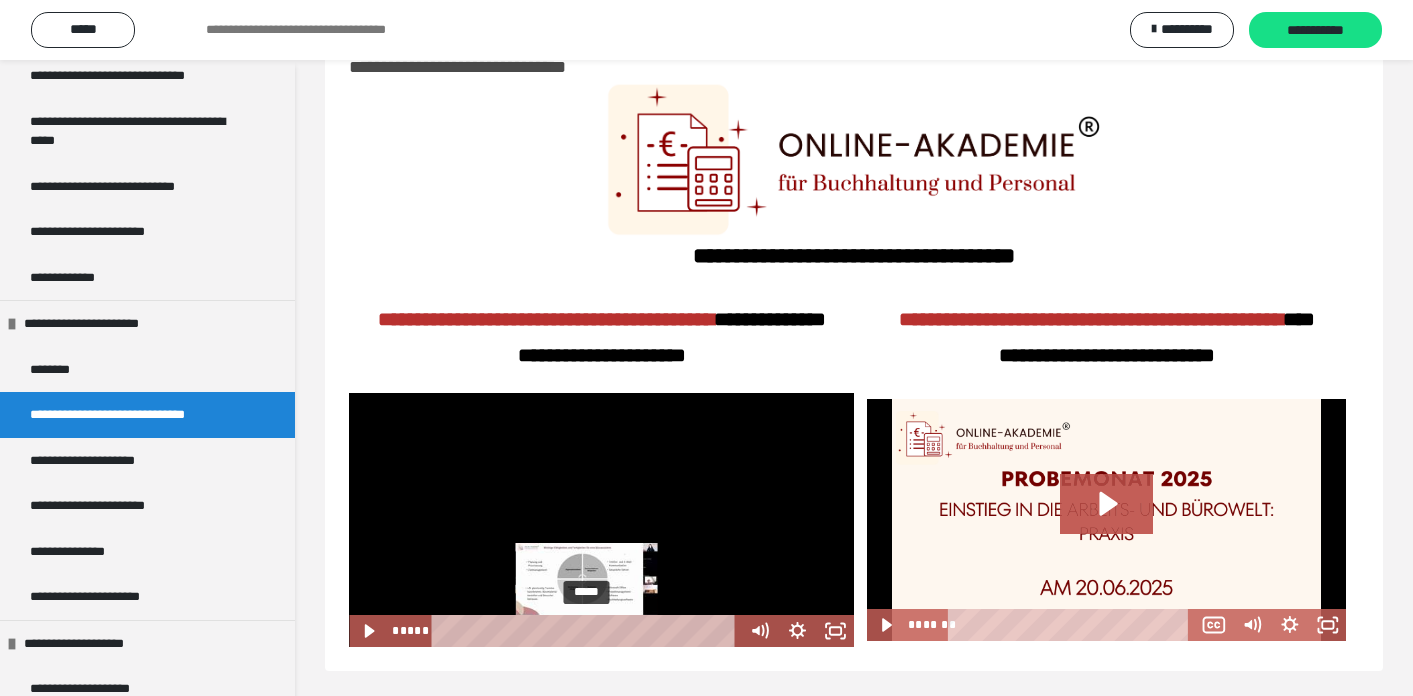 click on "*****" at bounding box center [587, 631] 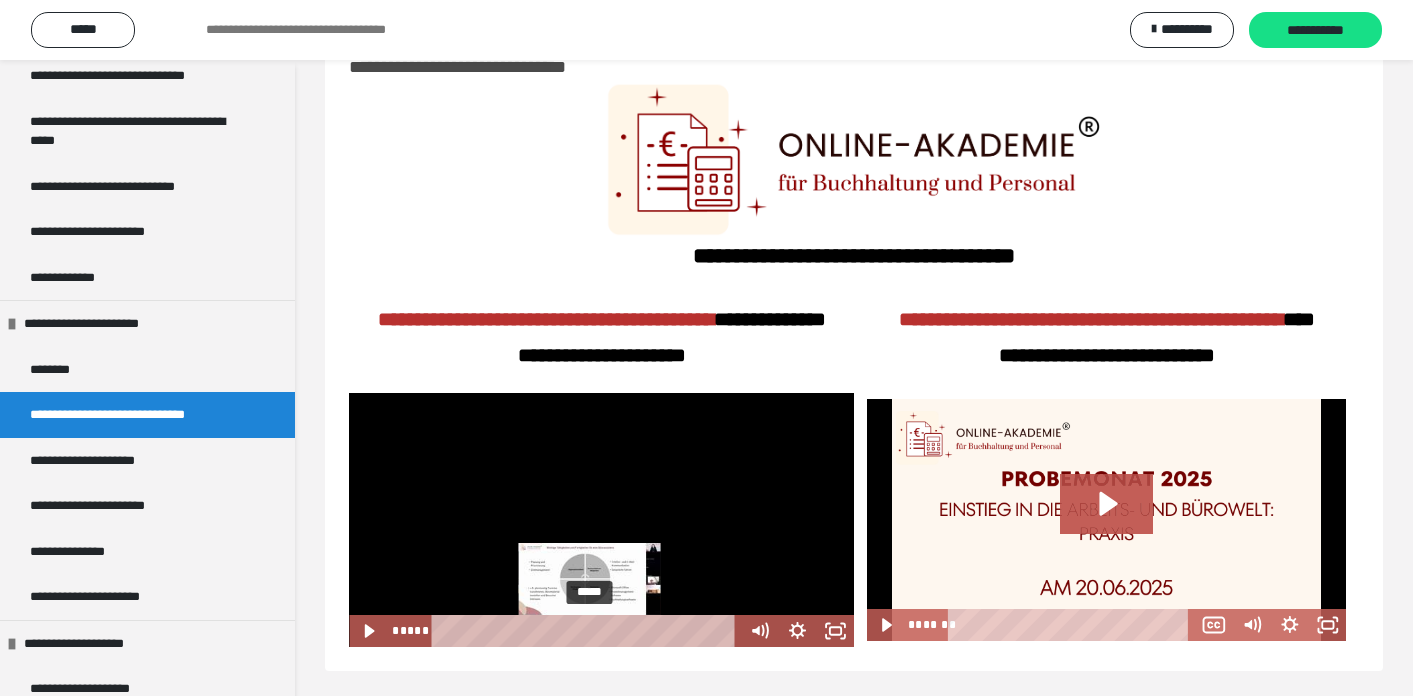 click on "*****" at bounding box center [587, 631] 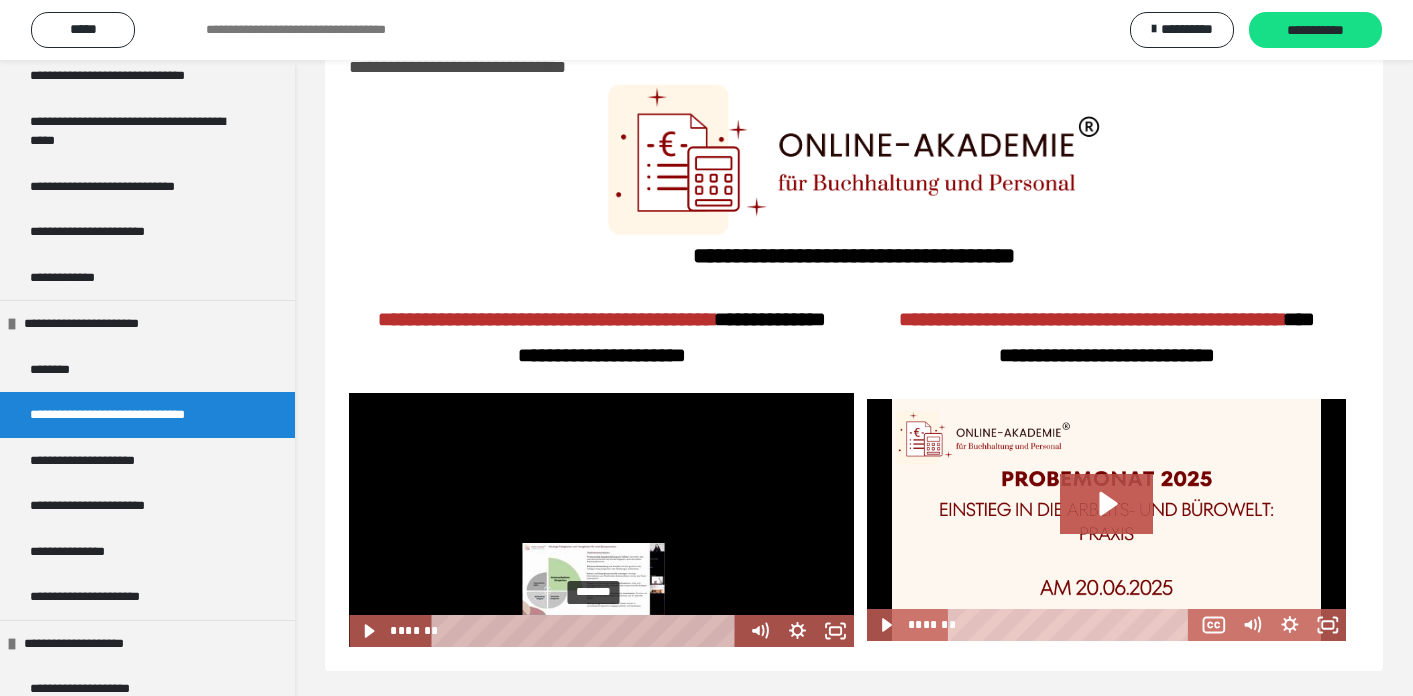 click on "*******" at bounding box center [587, 631] 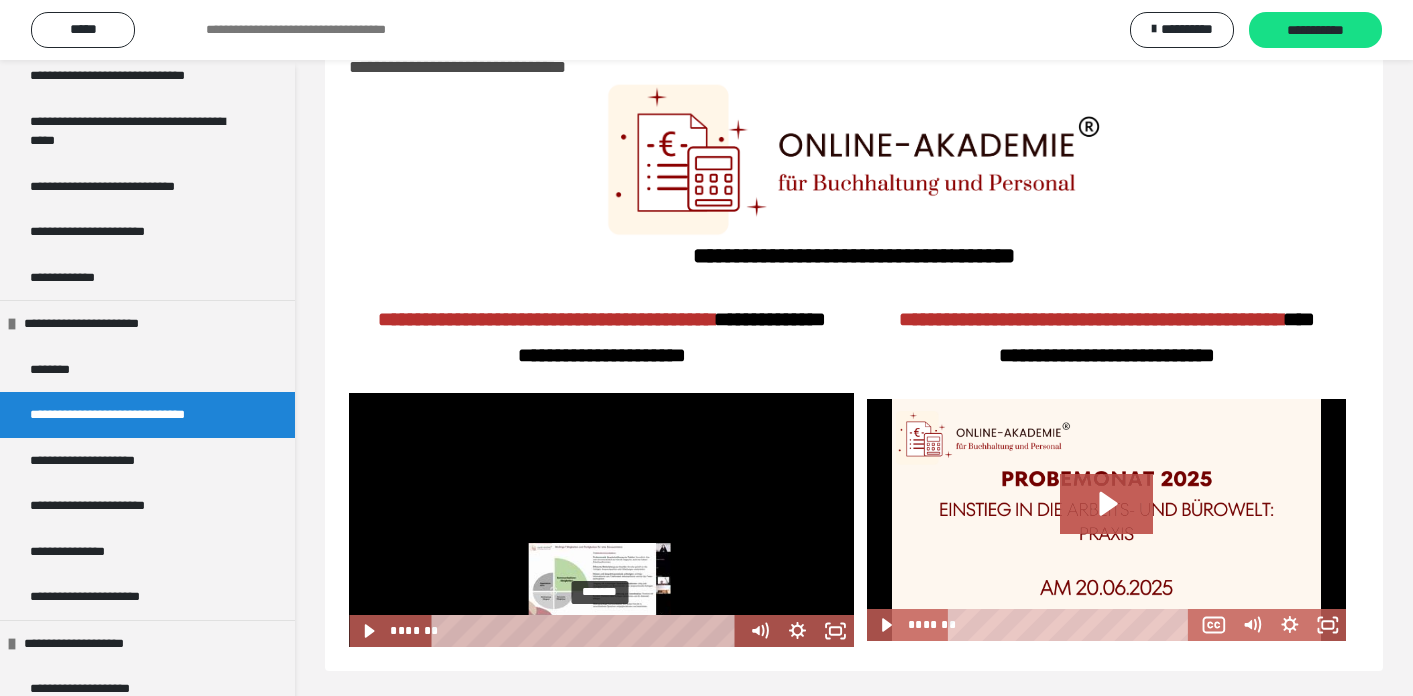 click on "*******" at bounding box center (587, 631) 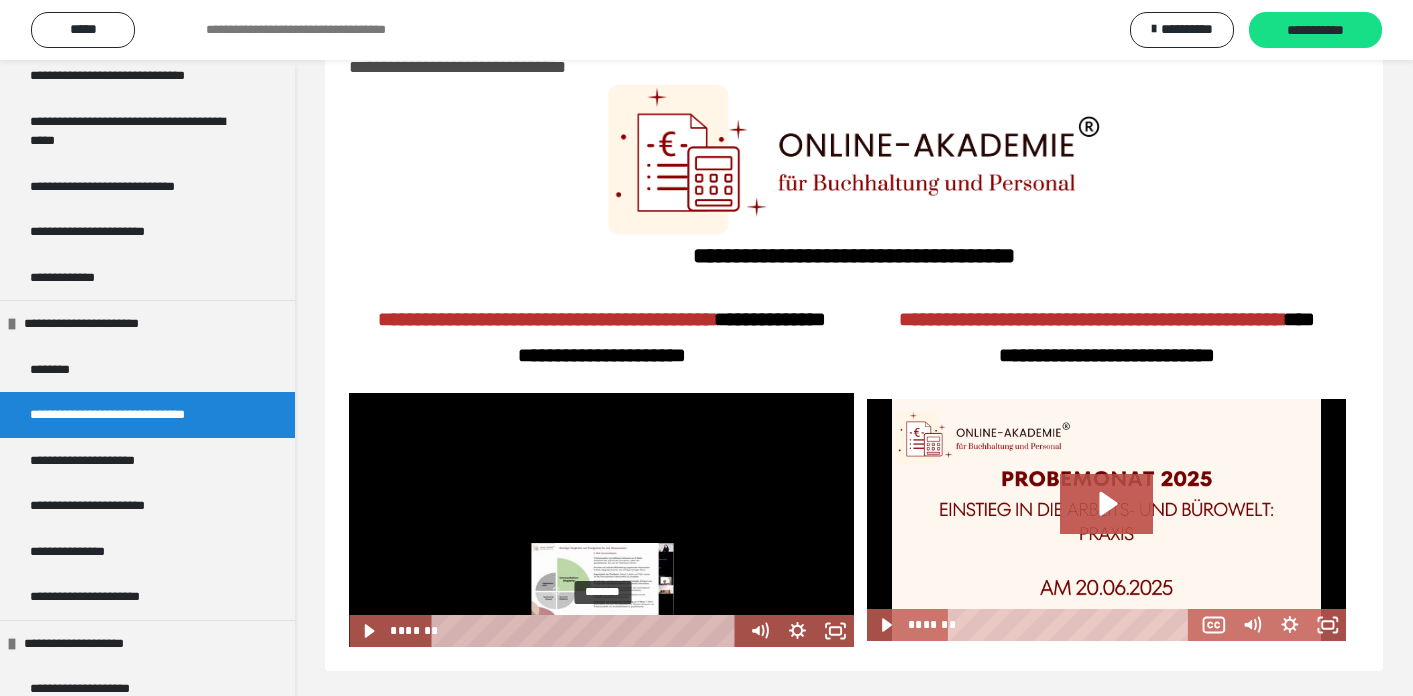 click on "*******" at bounding box center (587, 631) 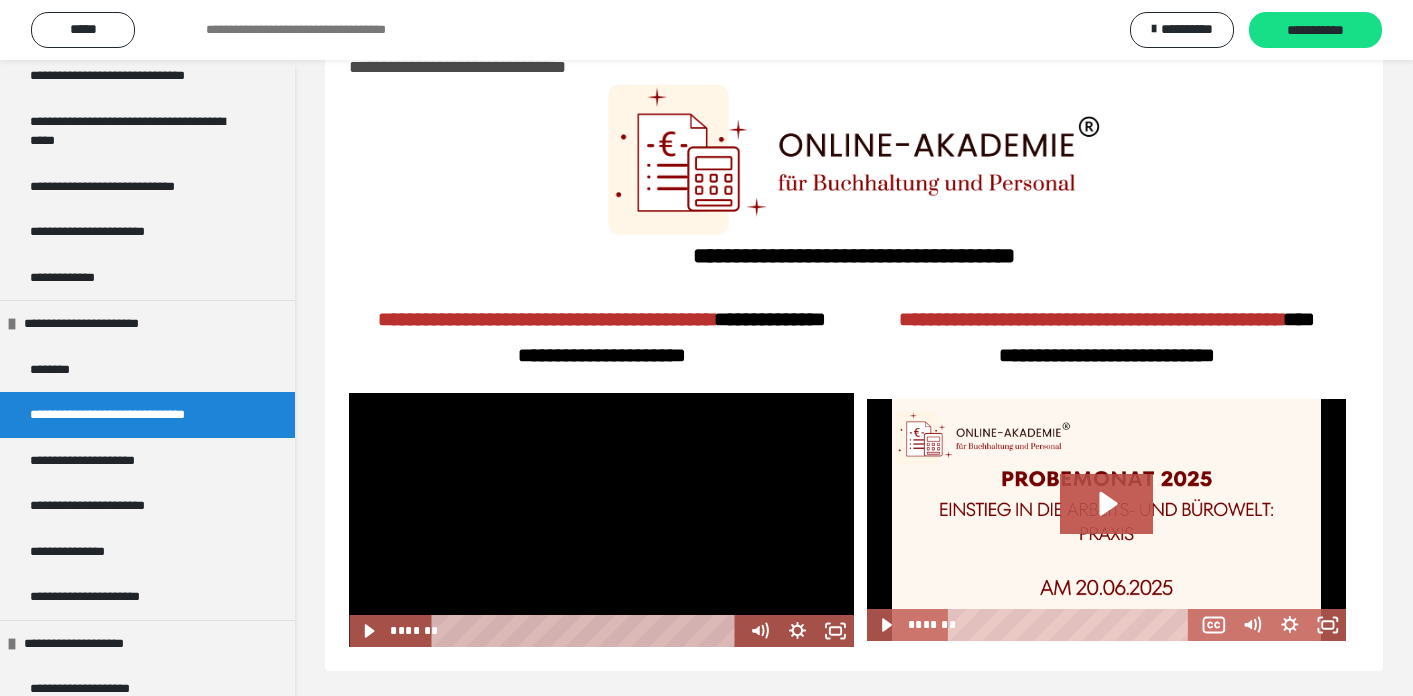 click at bounding box center [601, 520] 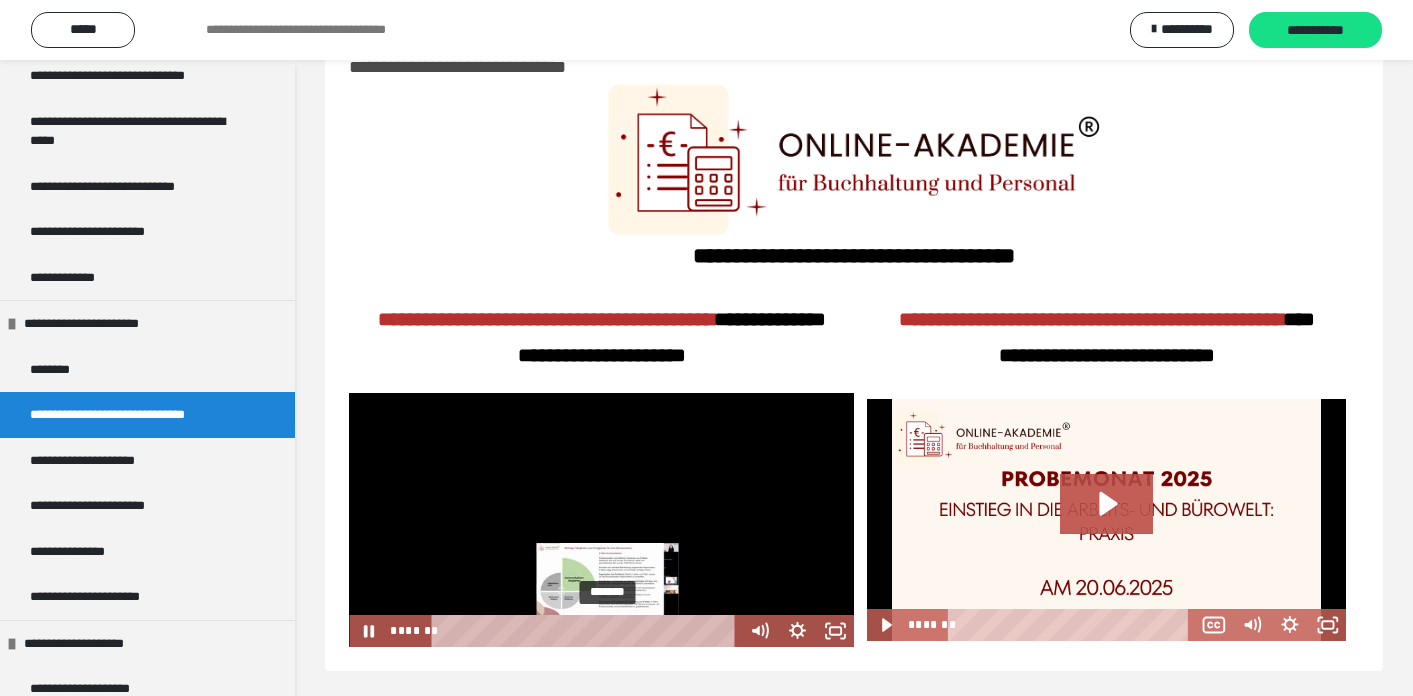 click on "*******" at bounding box center [587, 631] 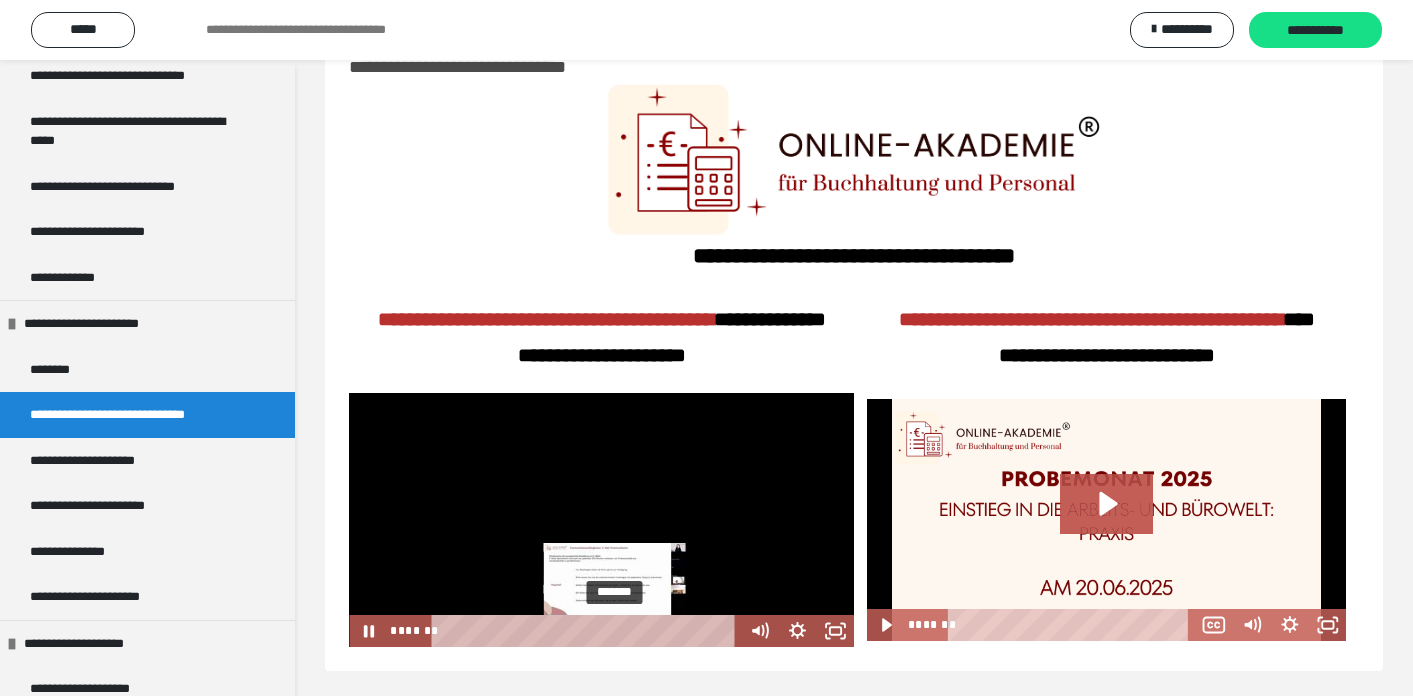 click on "*******" at bounding box center [587, 631] 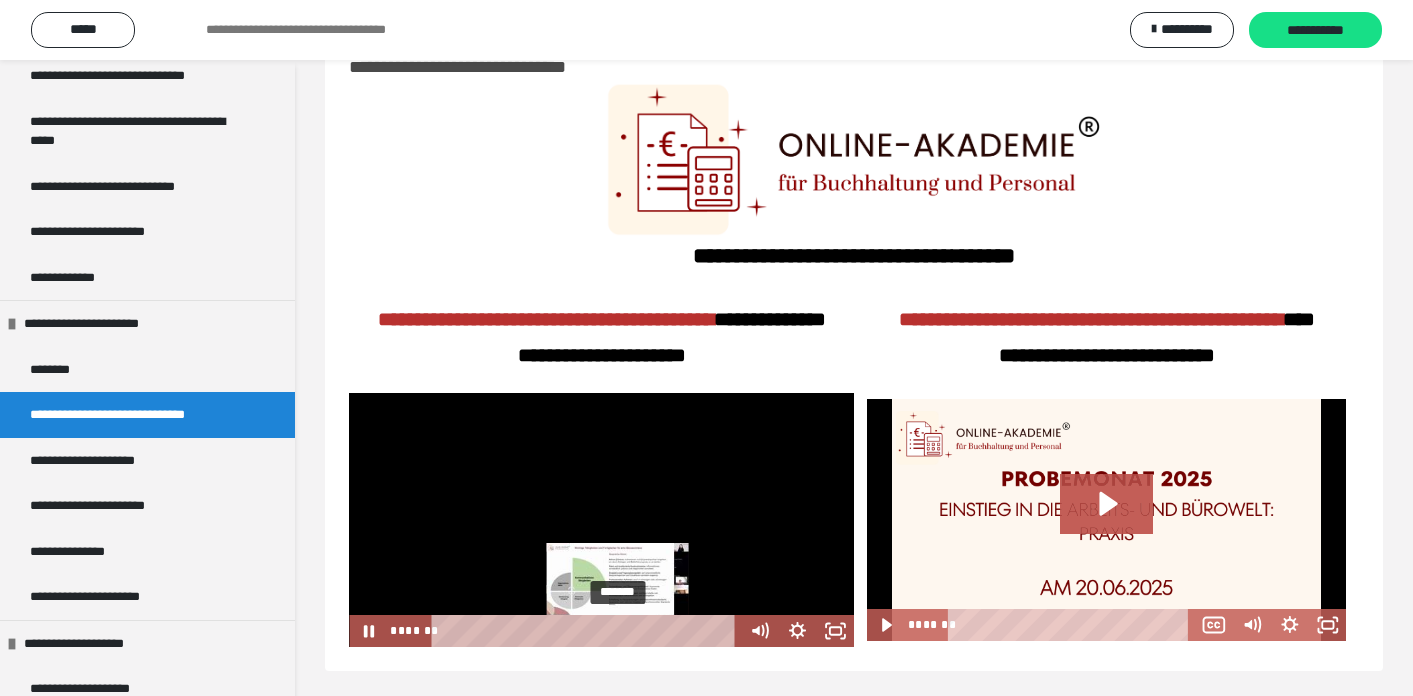 click on "*******" at bounding box center [587, 631] 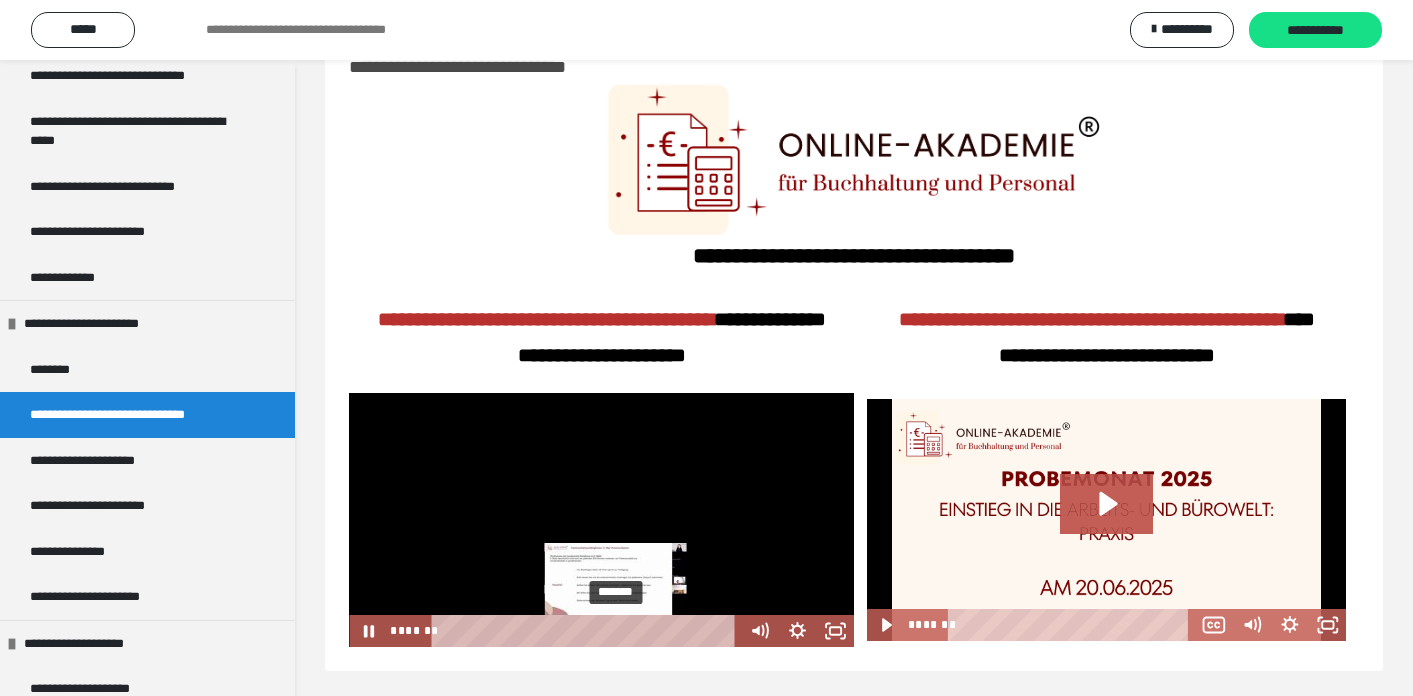 click at bounding box center (615, 630) 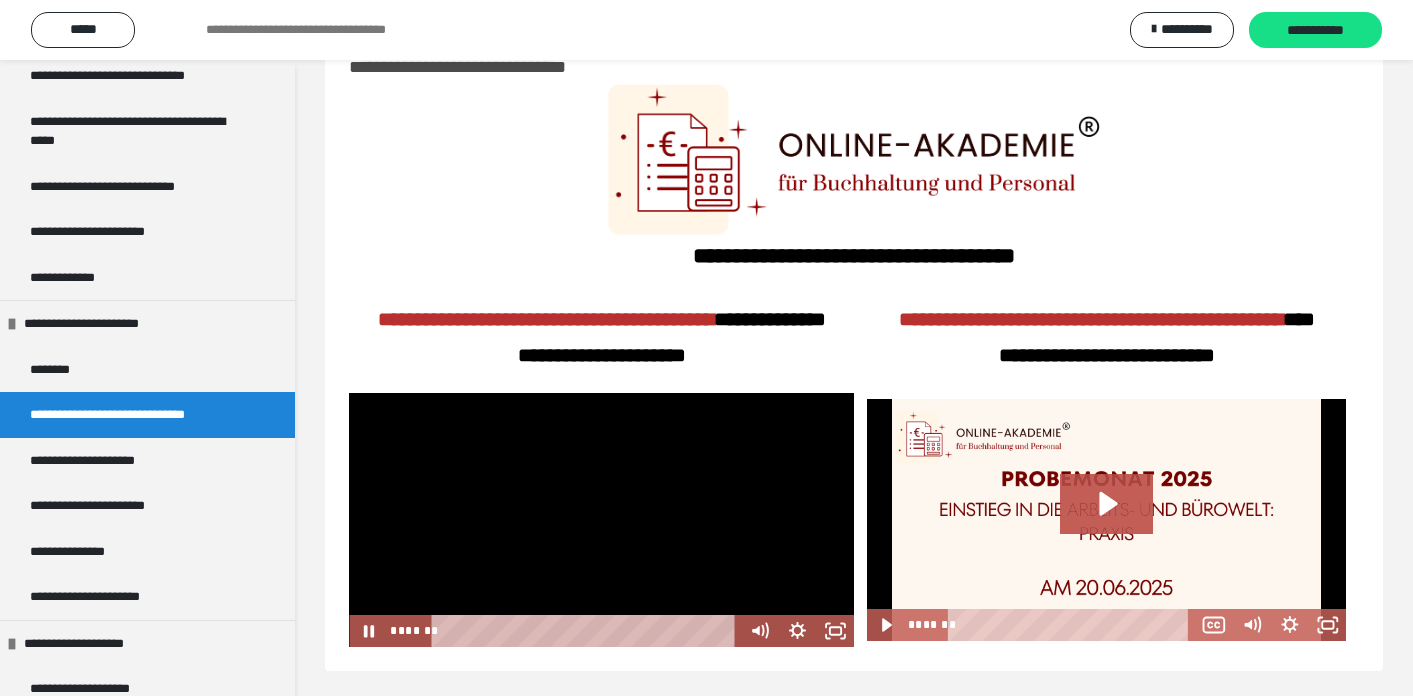 click at bounding box center (601, 520) 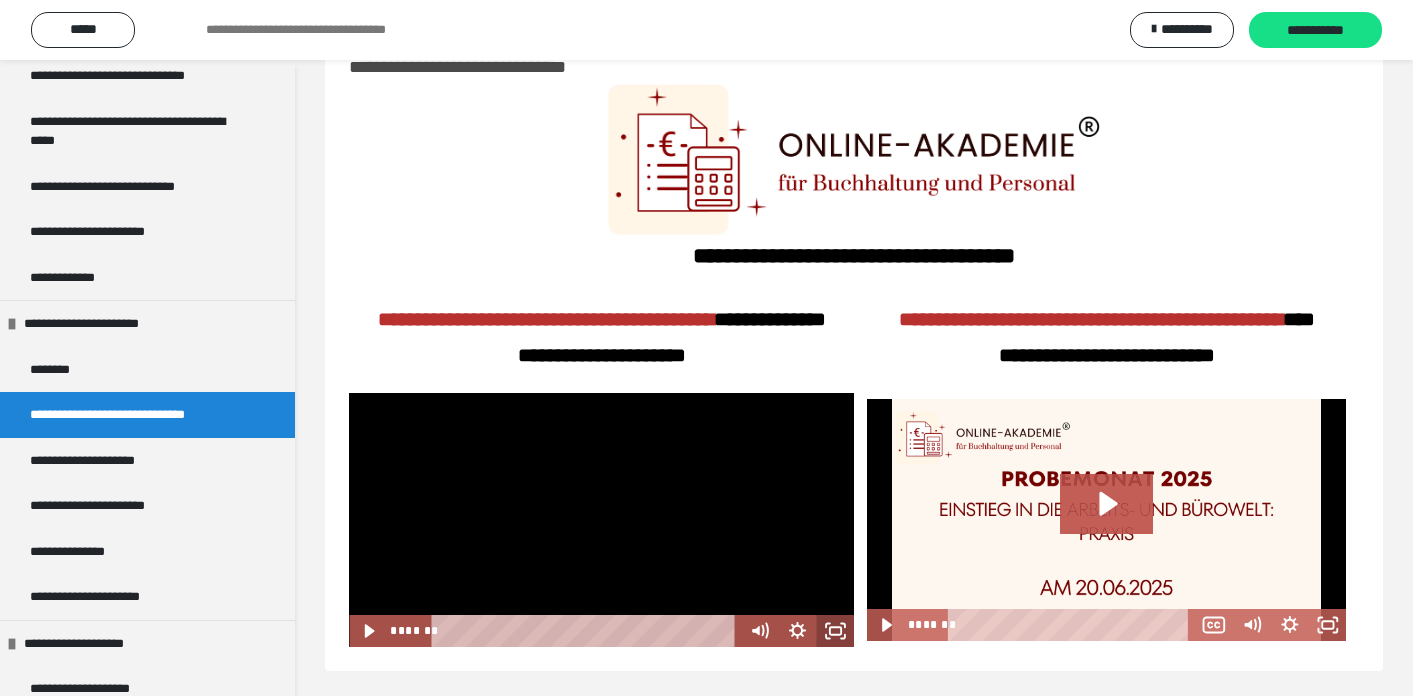 click 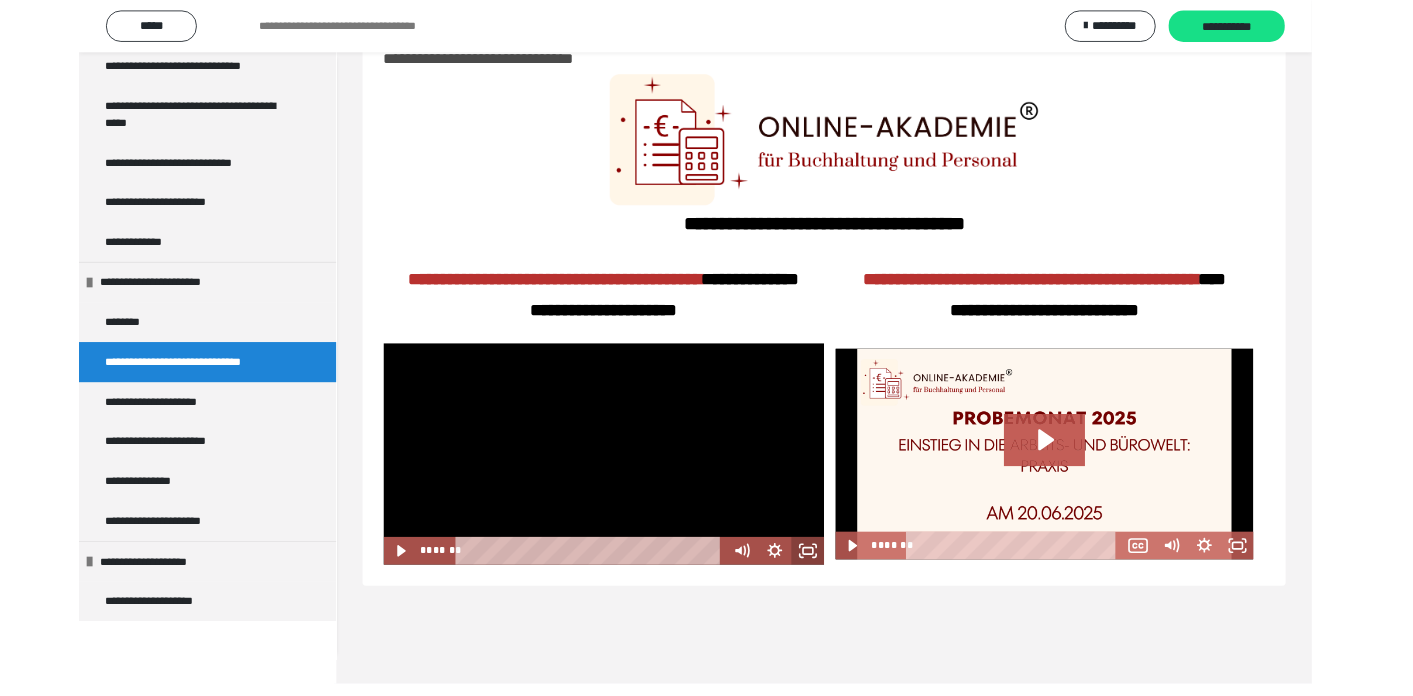 scroll, scrollTop: 441, scrollLeft: 0, axis: vertical 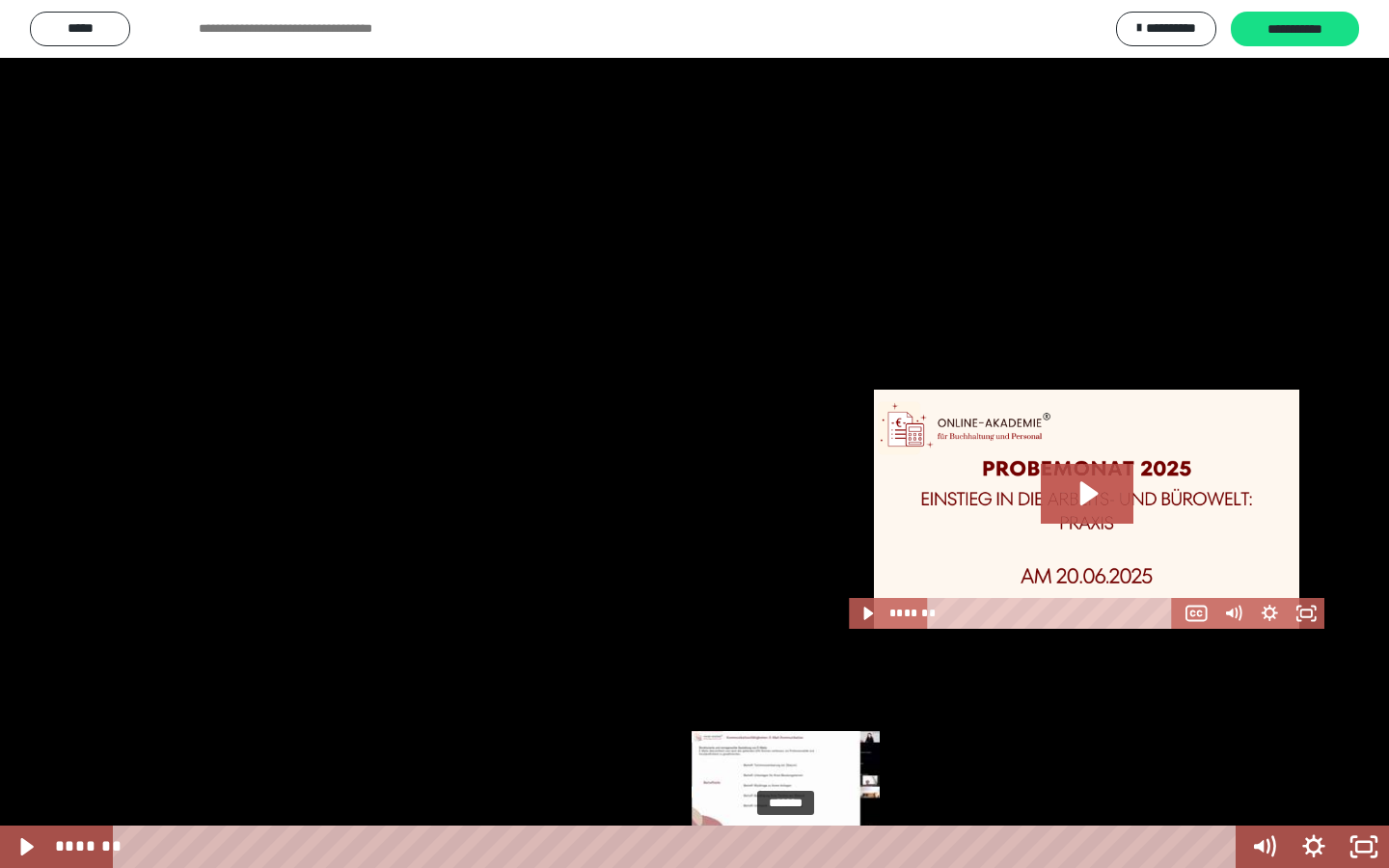 click on "*******" at bounding box center [678, 847] 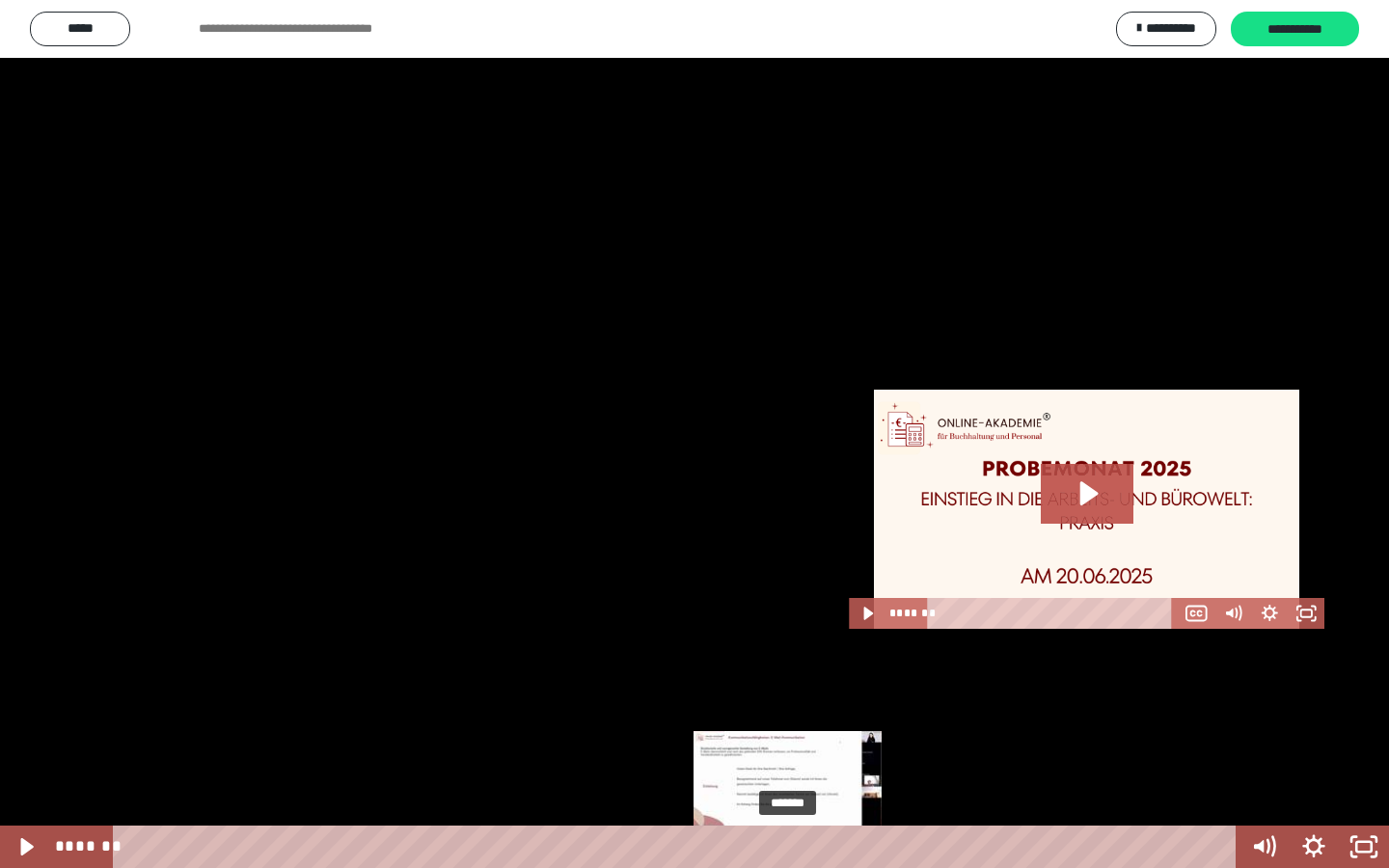 click at bounding box center (787, 847) 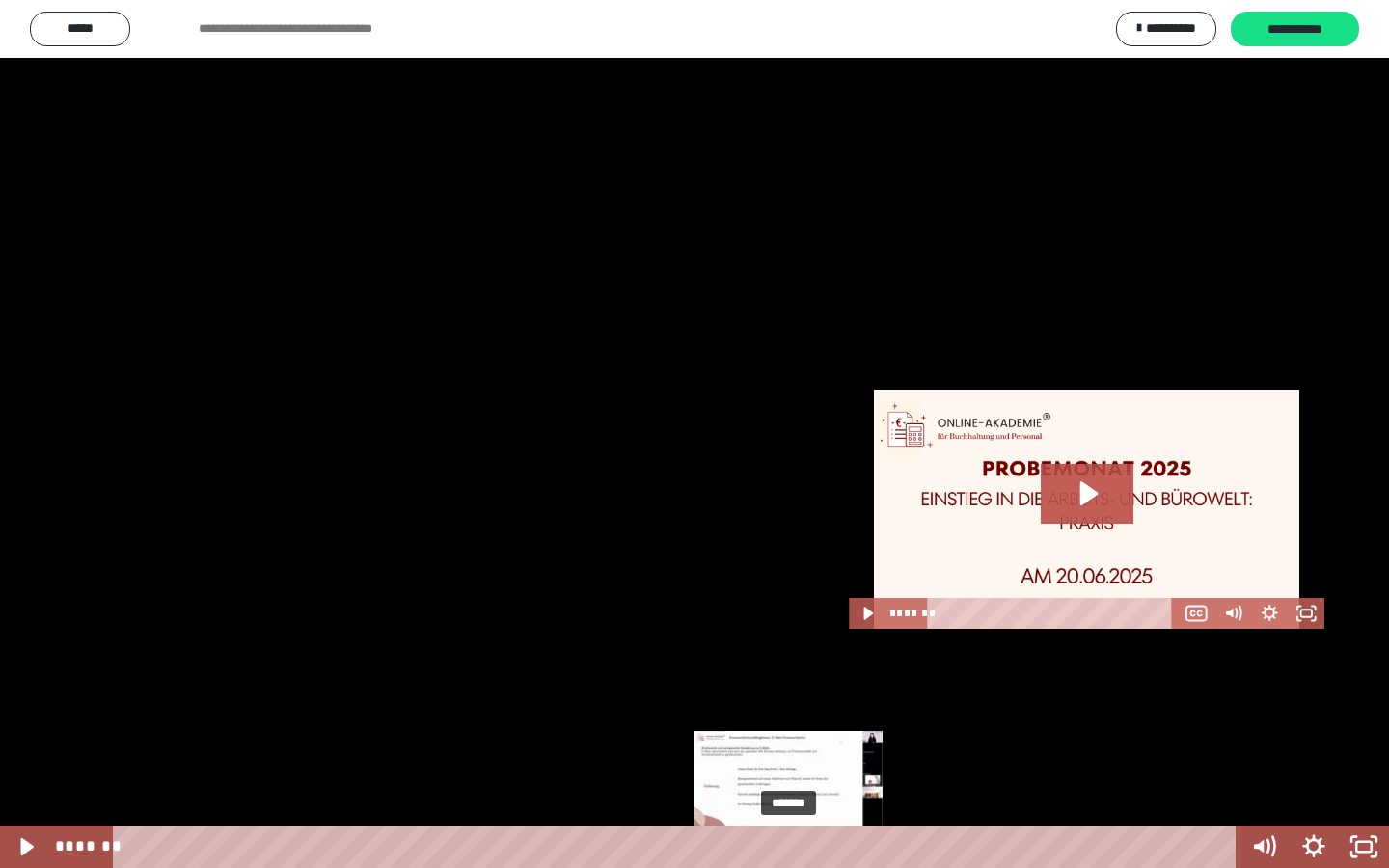 click at bounding box center (787, 847) 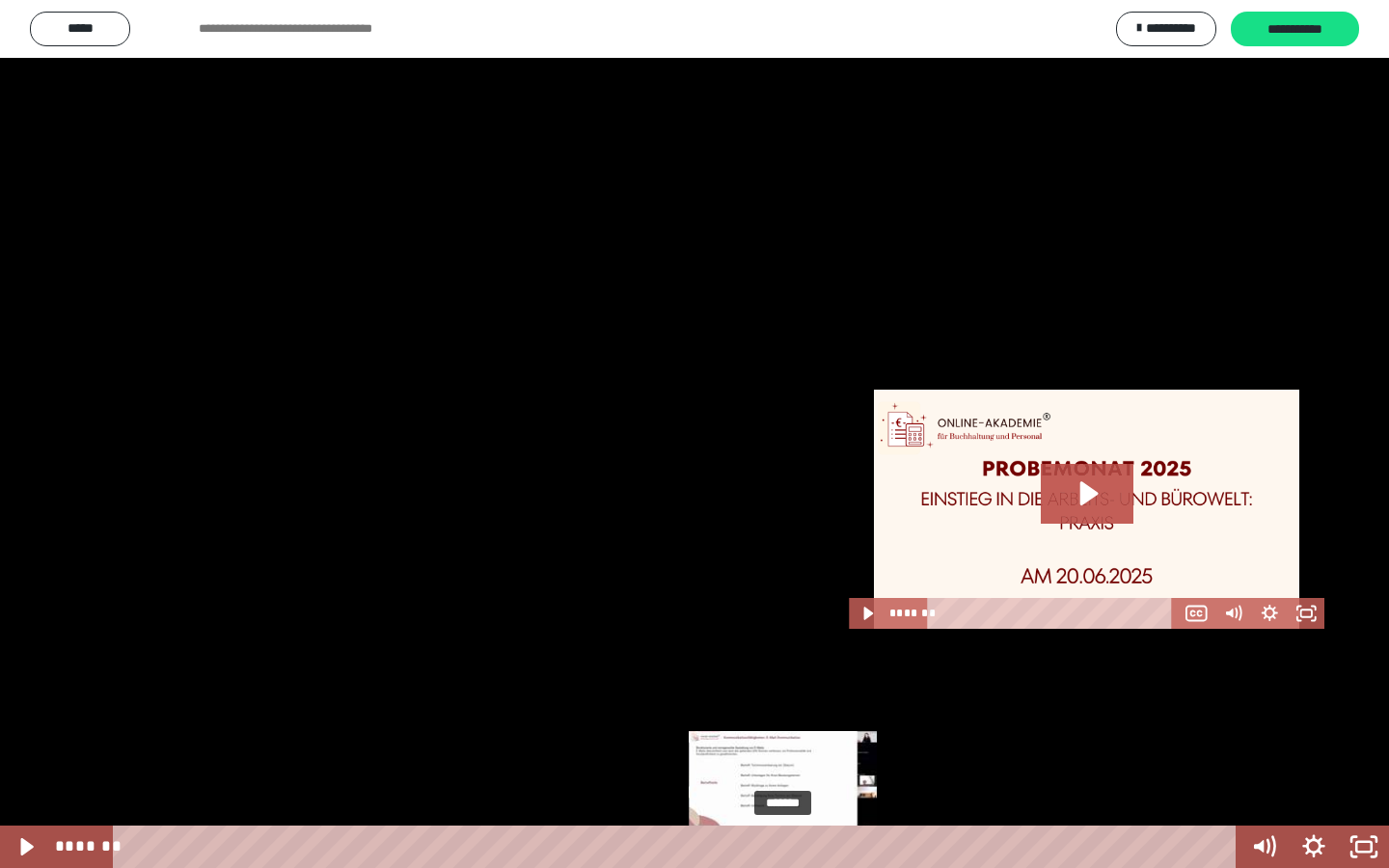 click at bounding box center [782, 847] 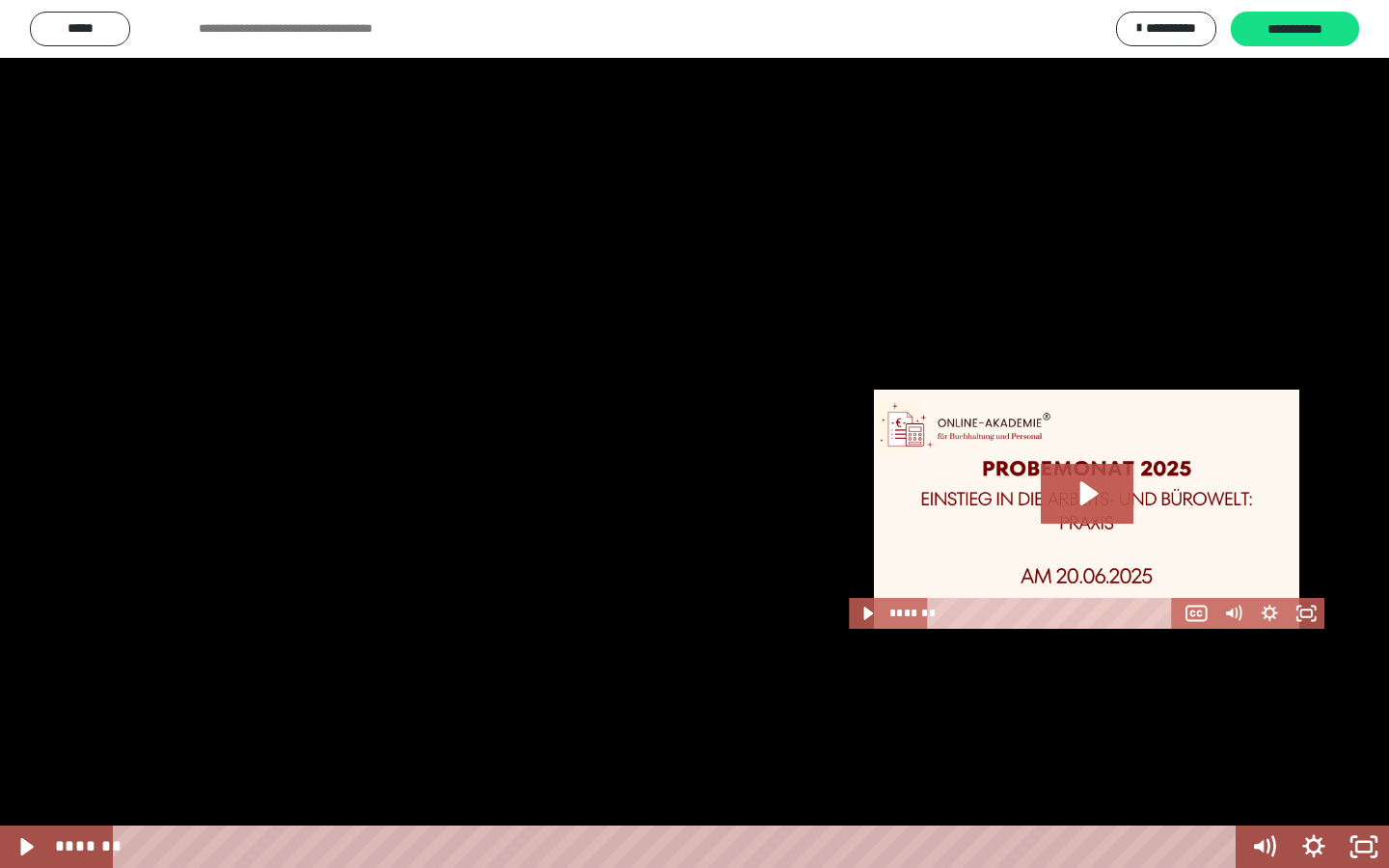 click at bounding box center [694, 434] 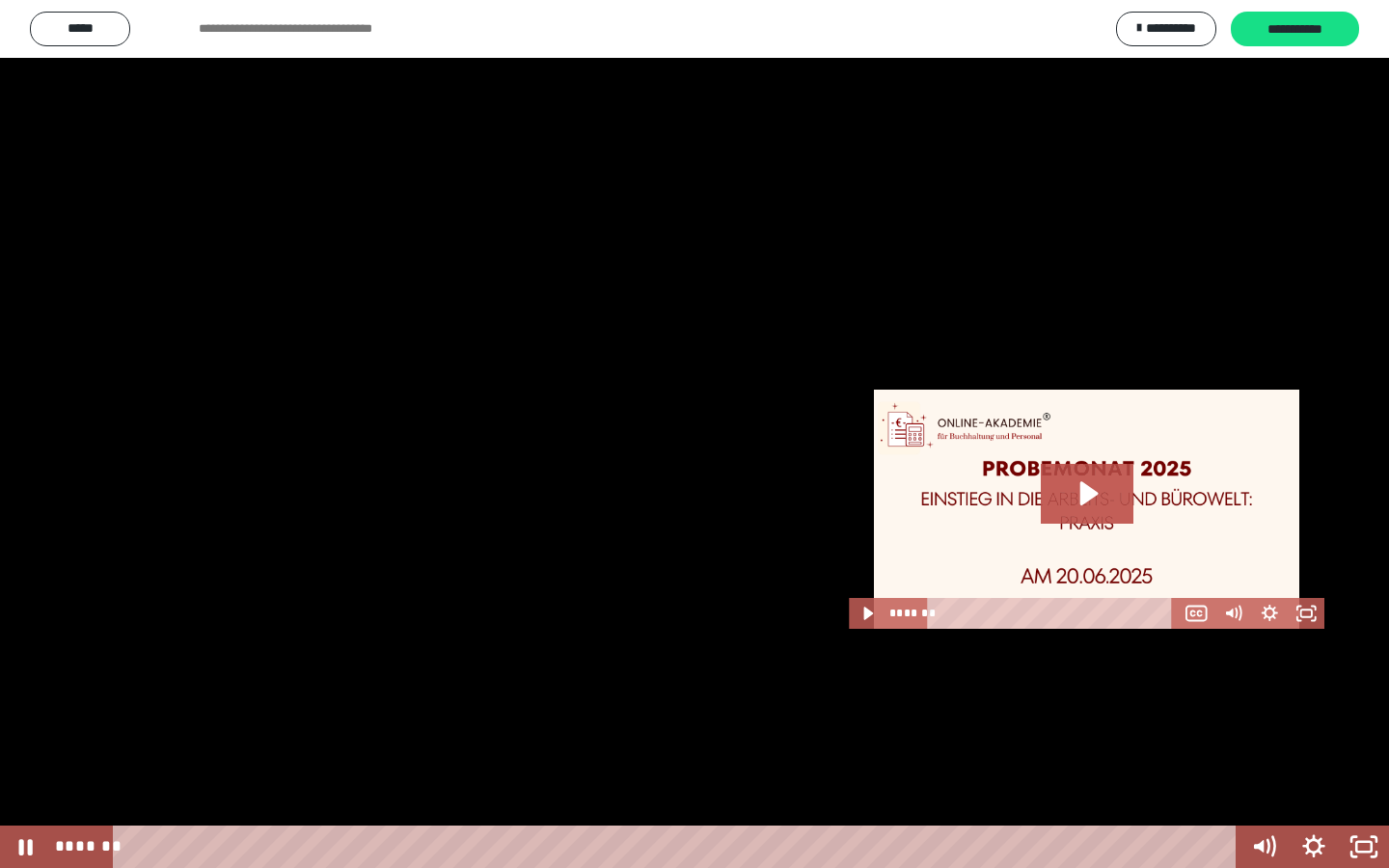 click at bounding box center [694, 434] 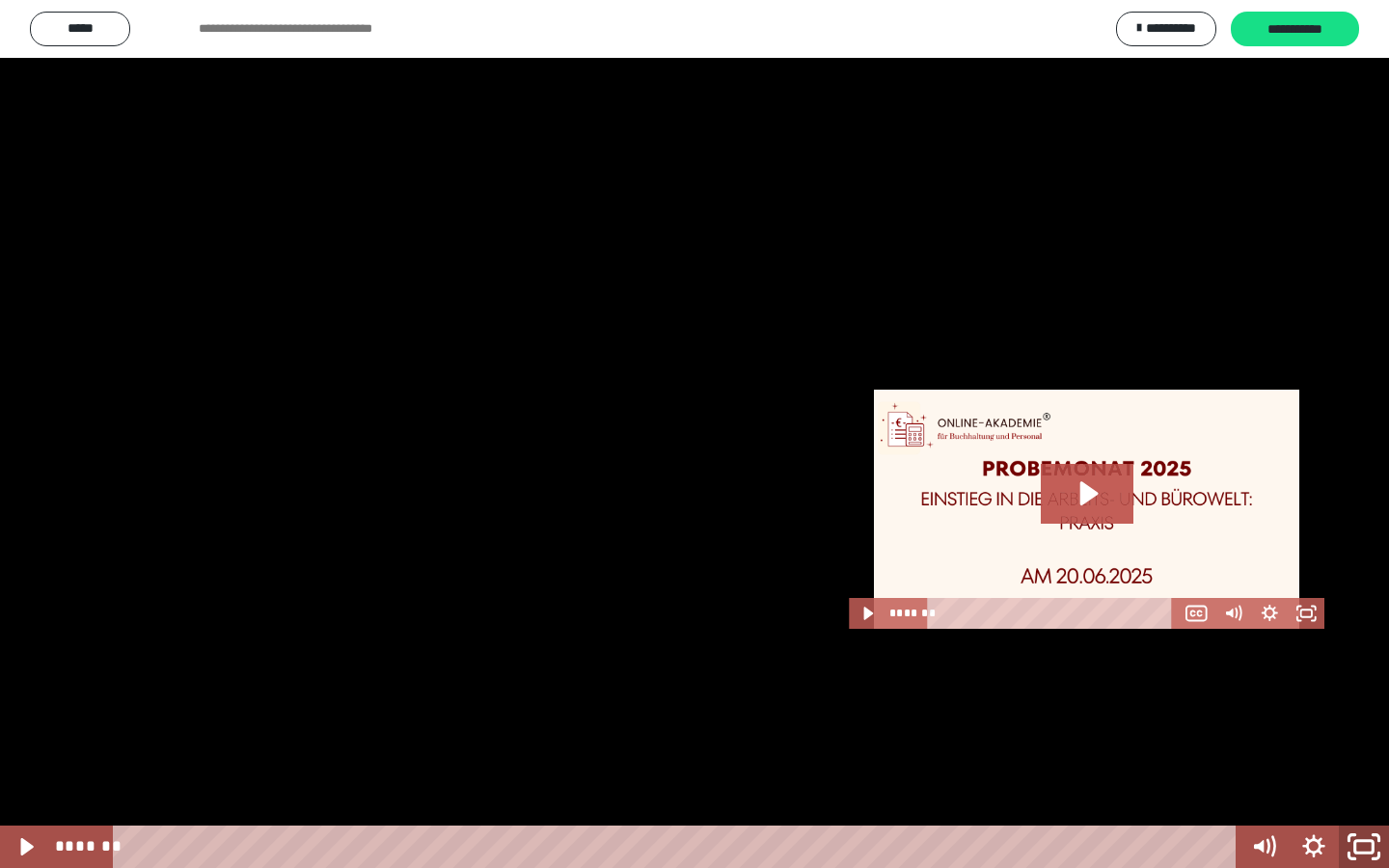 click 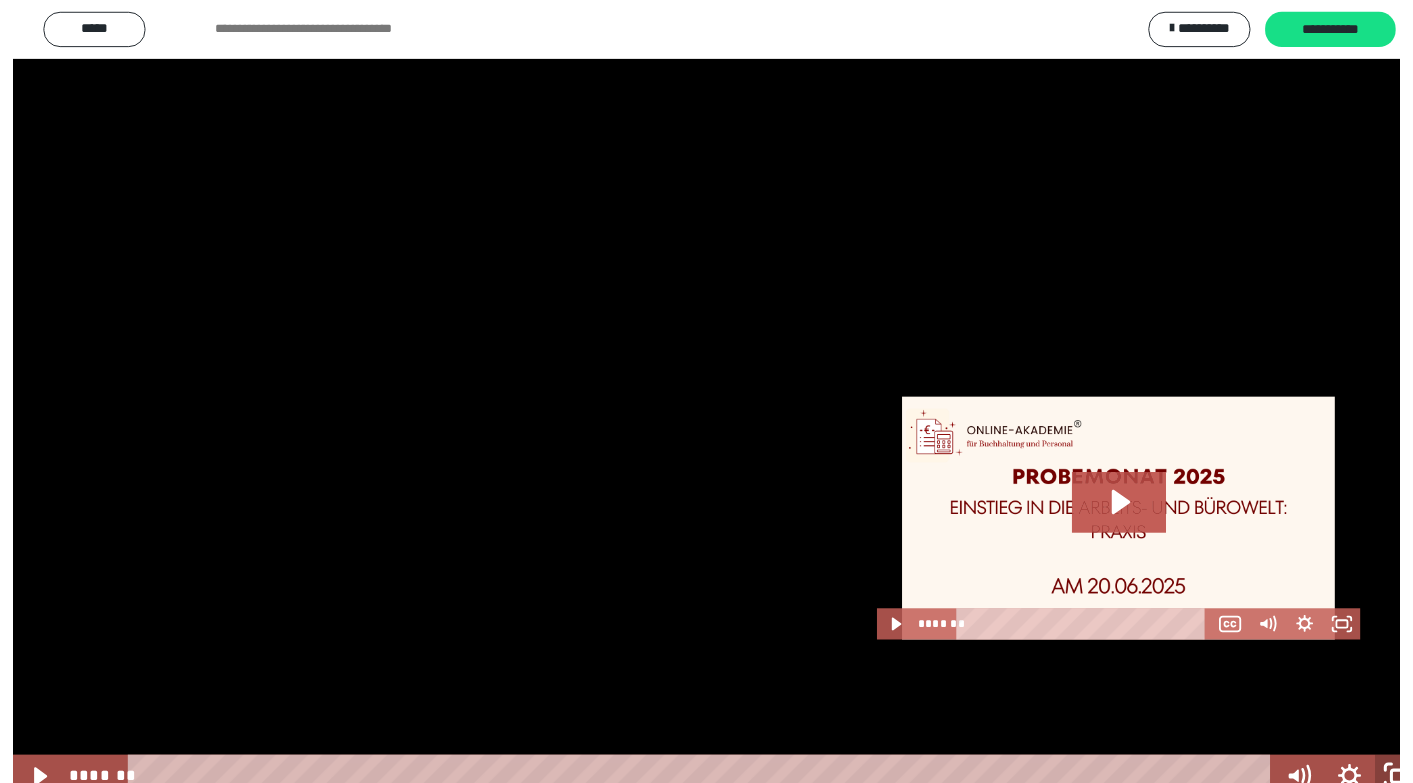 scroll, scrollTop: 624, scrollLeft: 0, axis: vertical 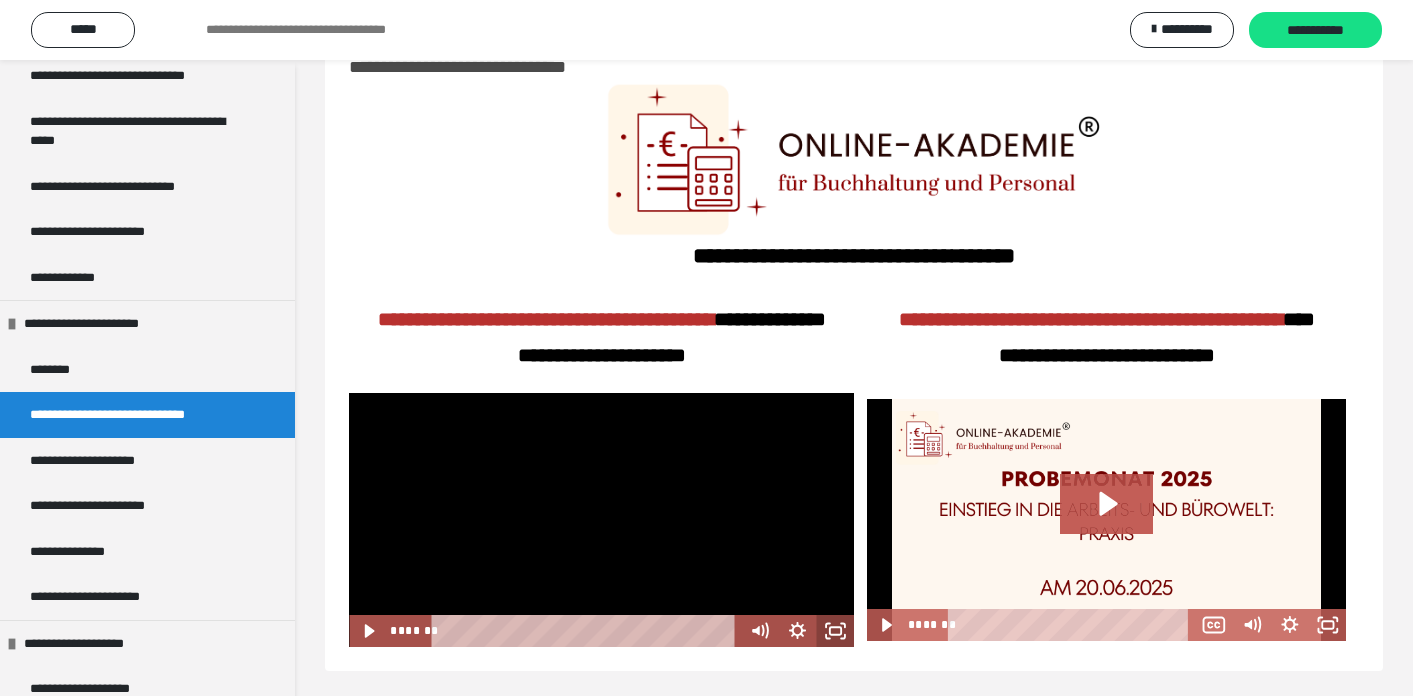 click 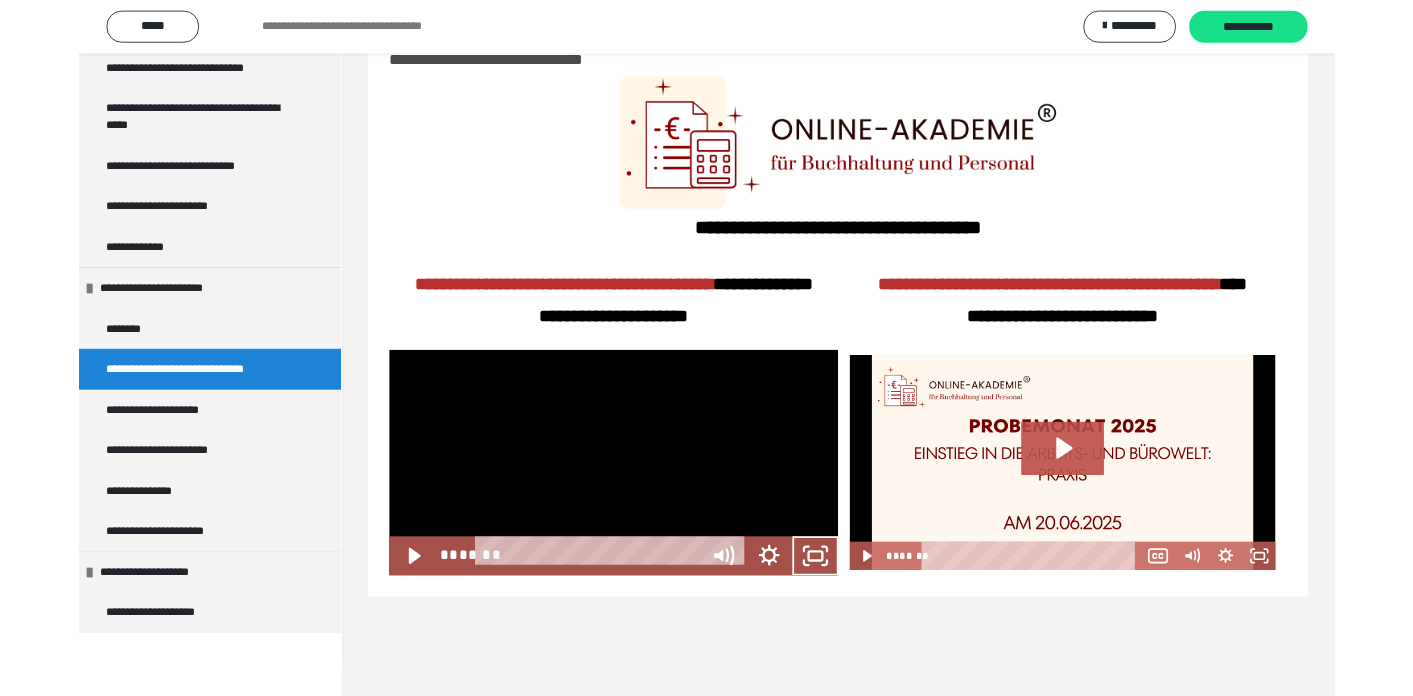 scroll, scrollTop: 441, scrollLeft: 0, axis: vertical 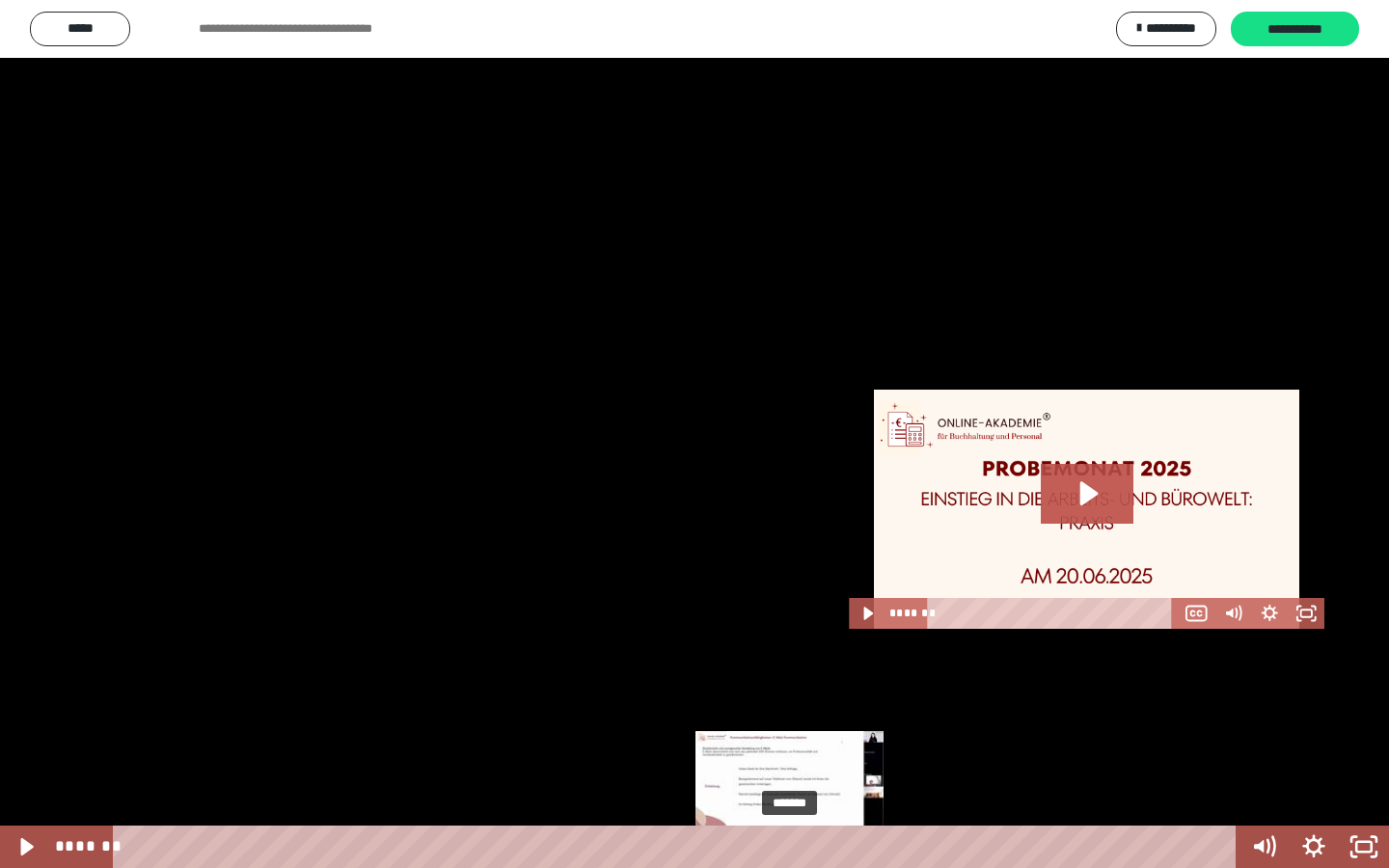 click on "*******" at bounding box center (678, 847) 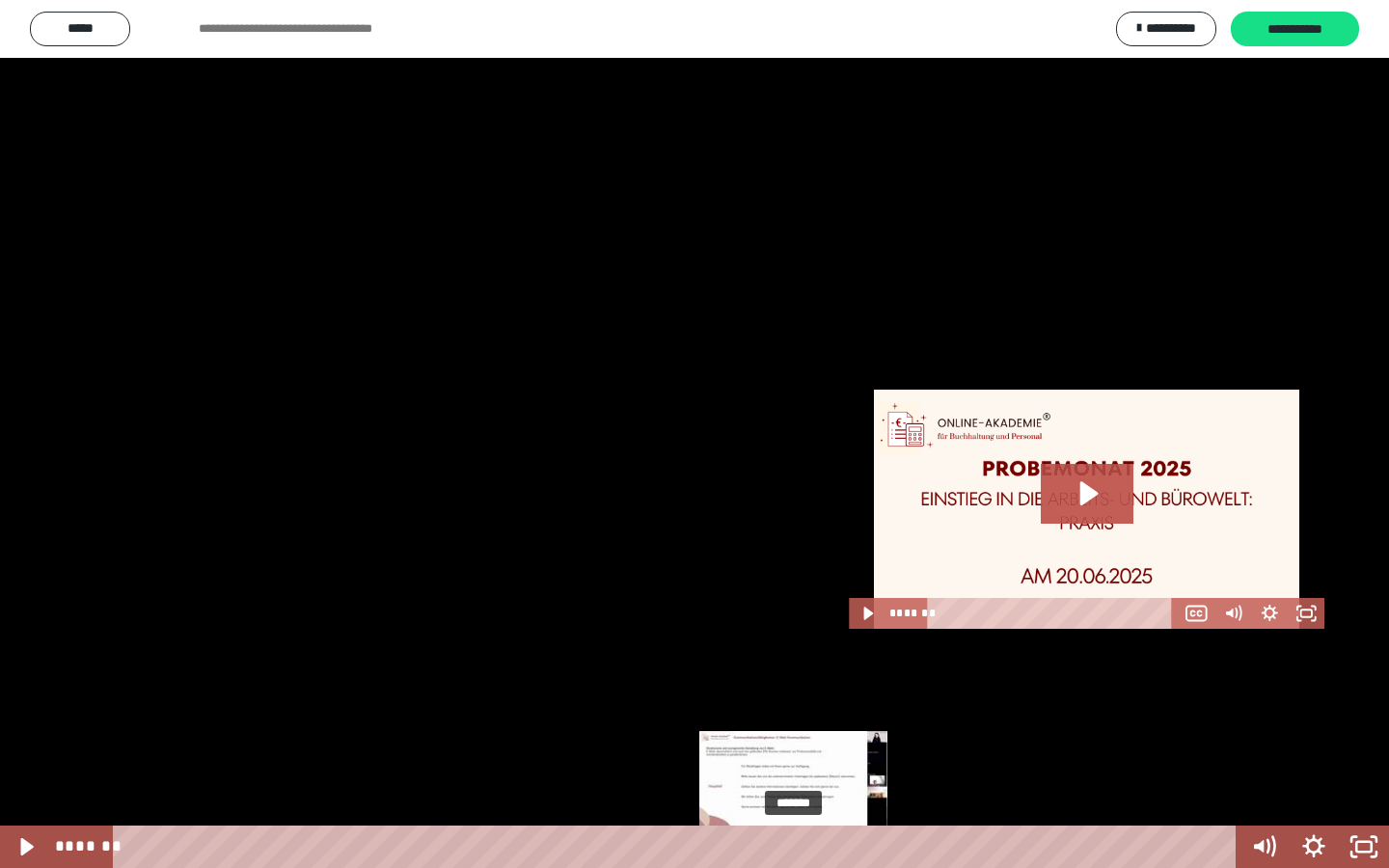 click at bounding box center [793, 847] 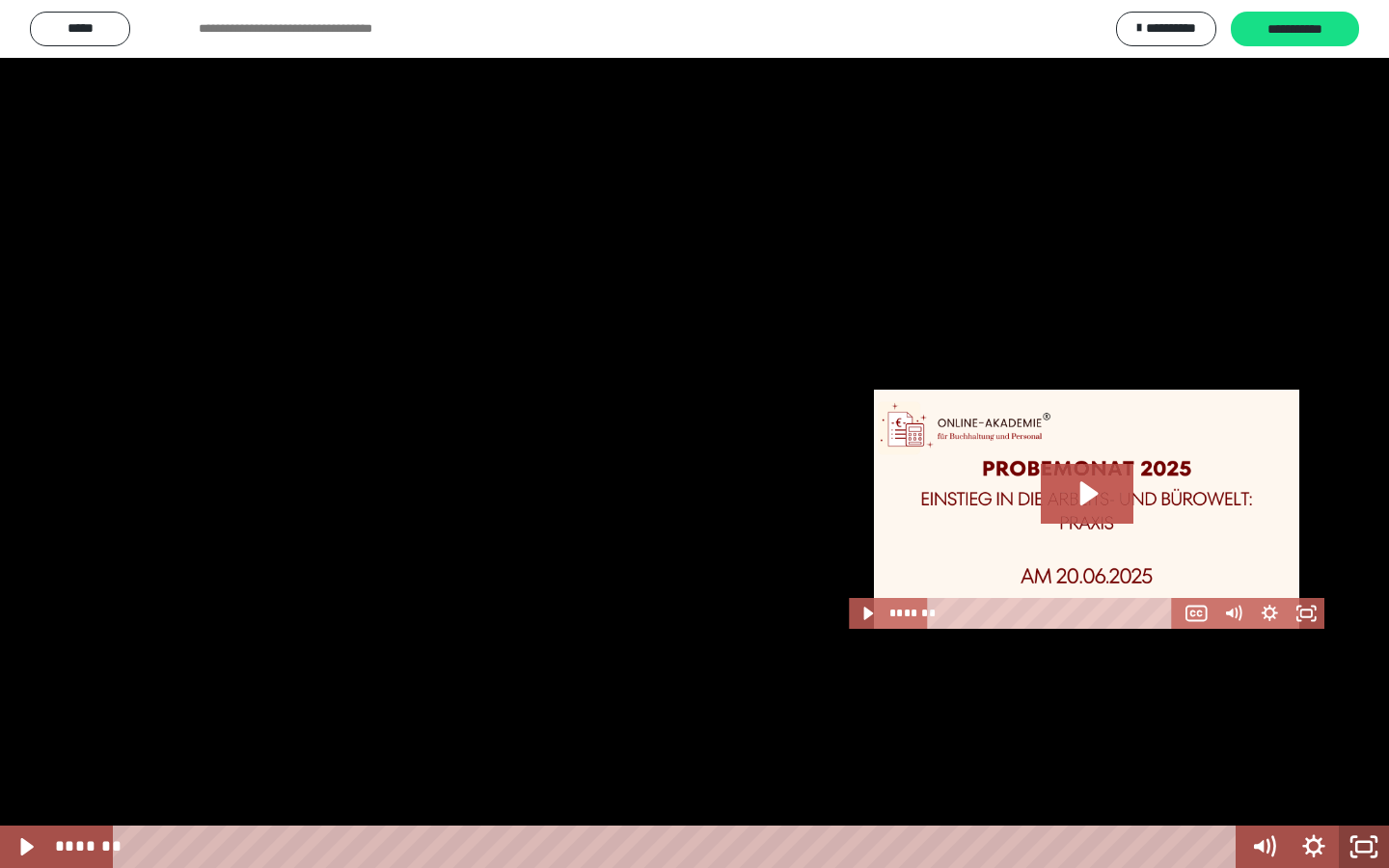 click 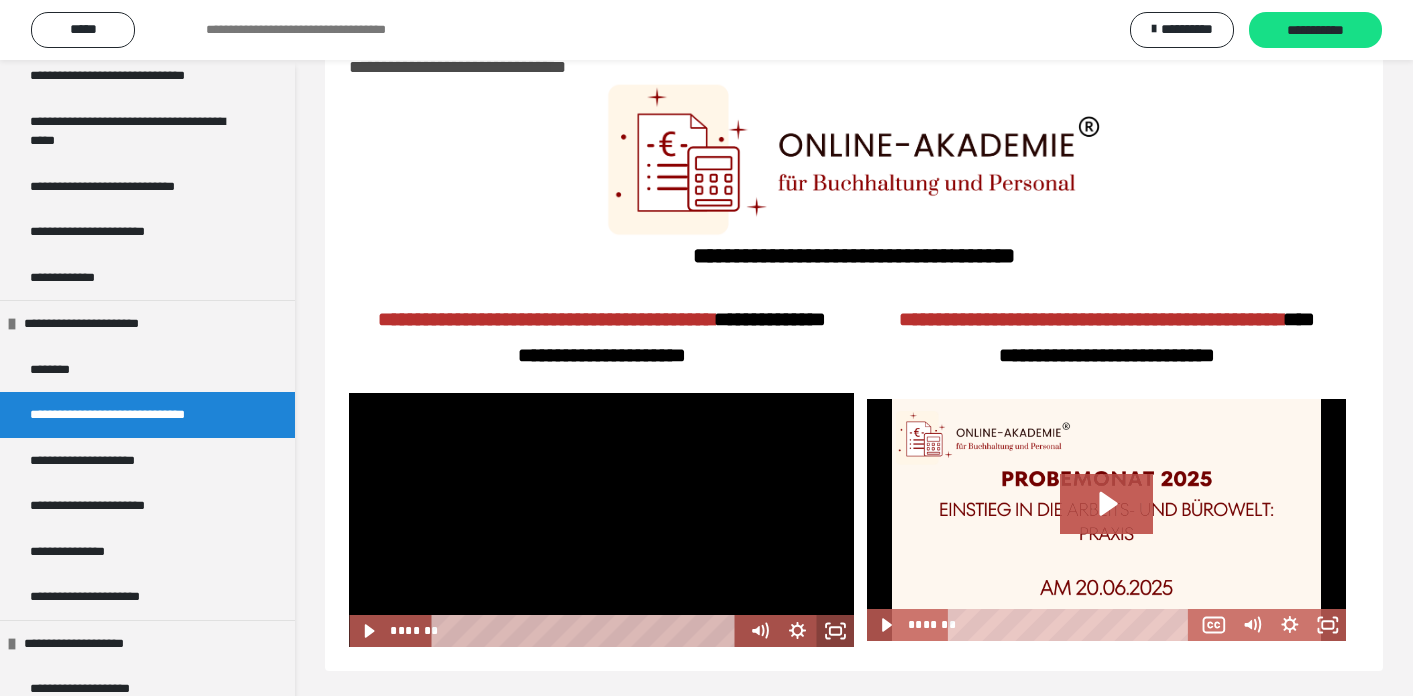 click 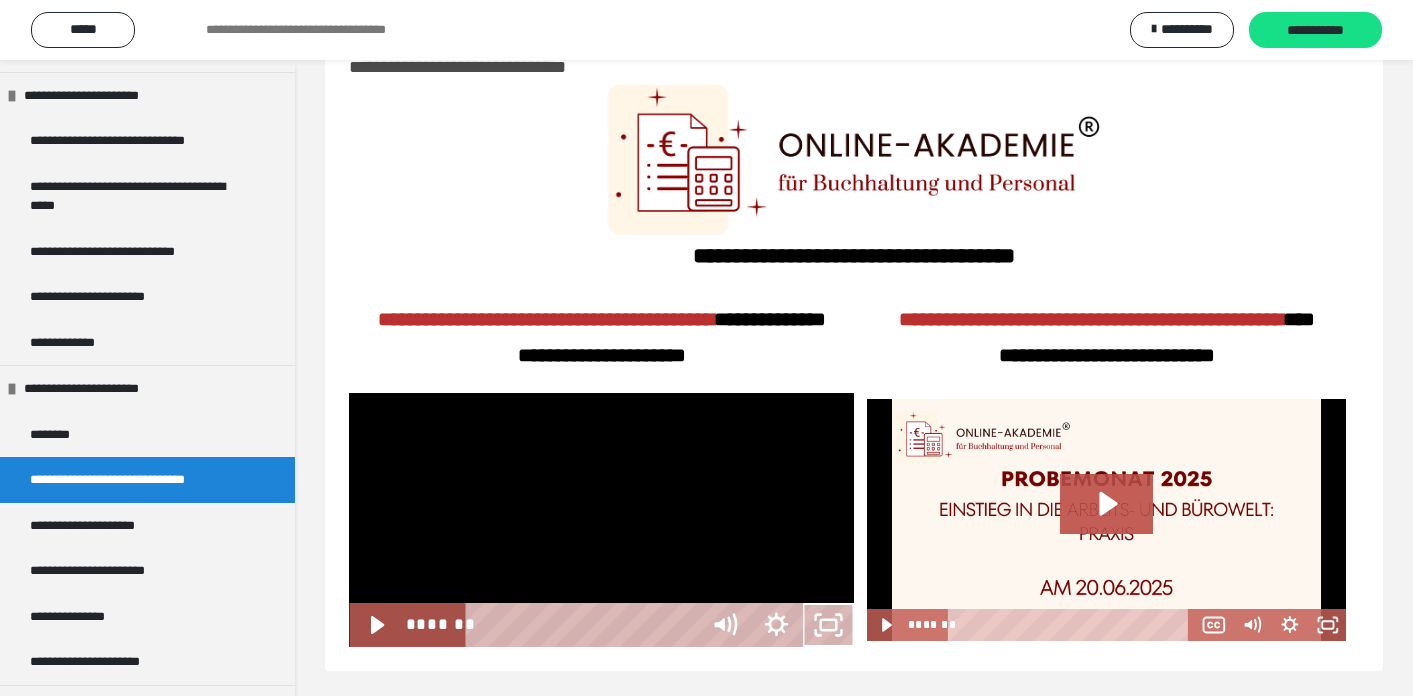 scroll, scrollTop: 441, scrollLeft: 0, axis: vertical 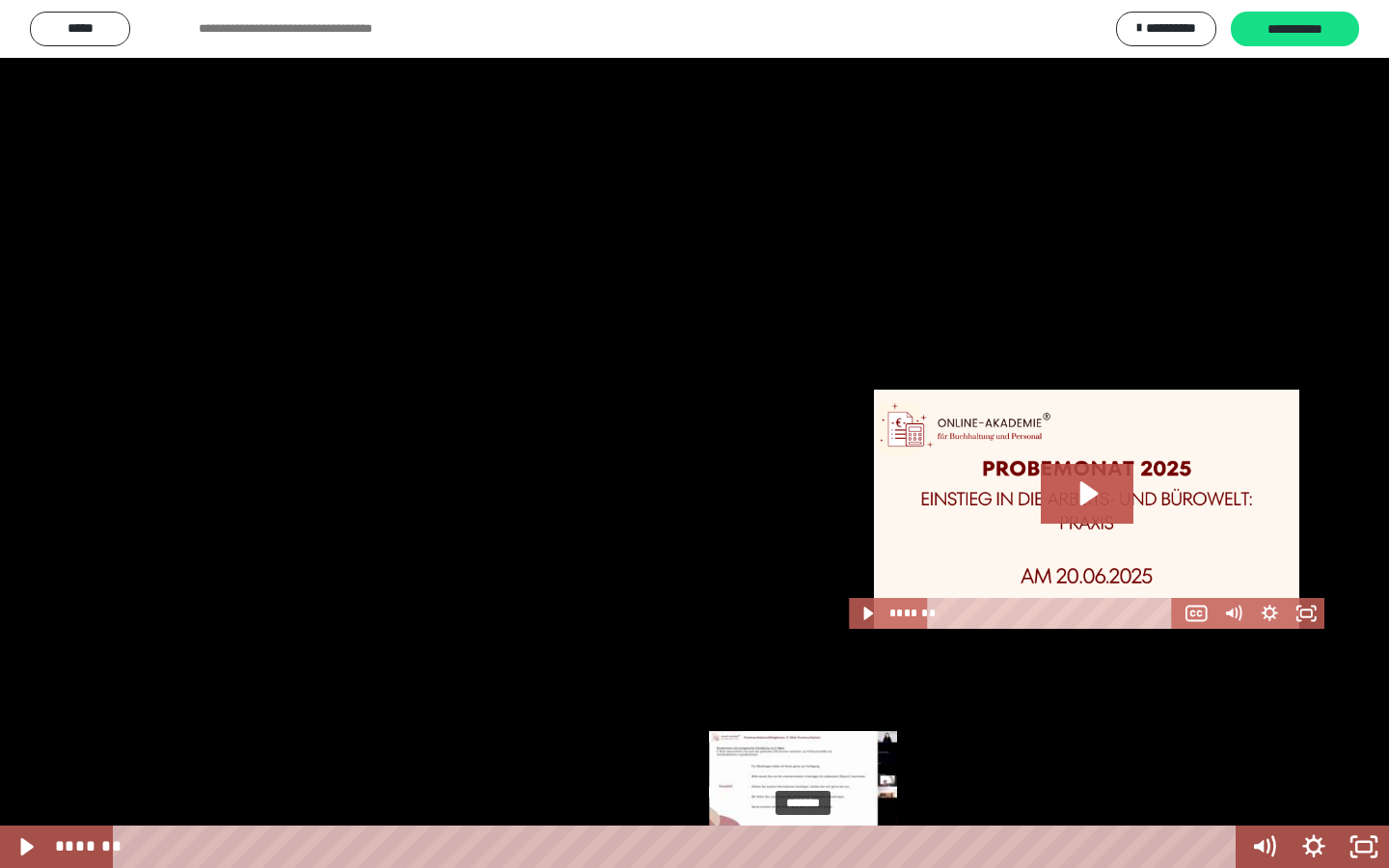 click on "*******" at bounding box center [678, 847] 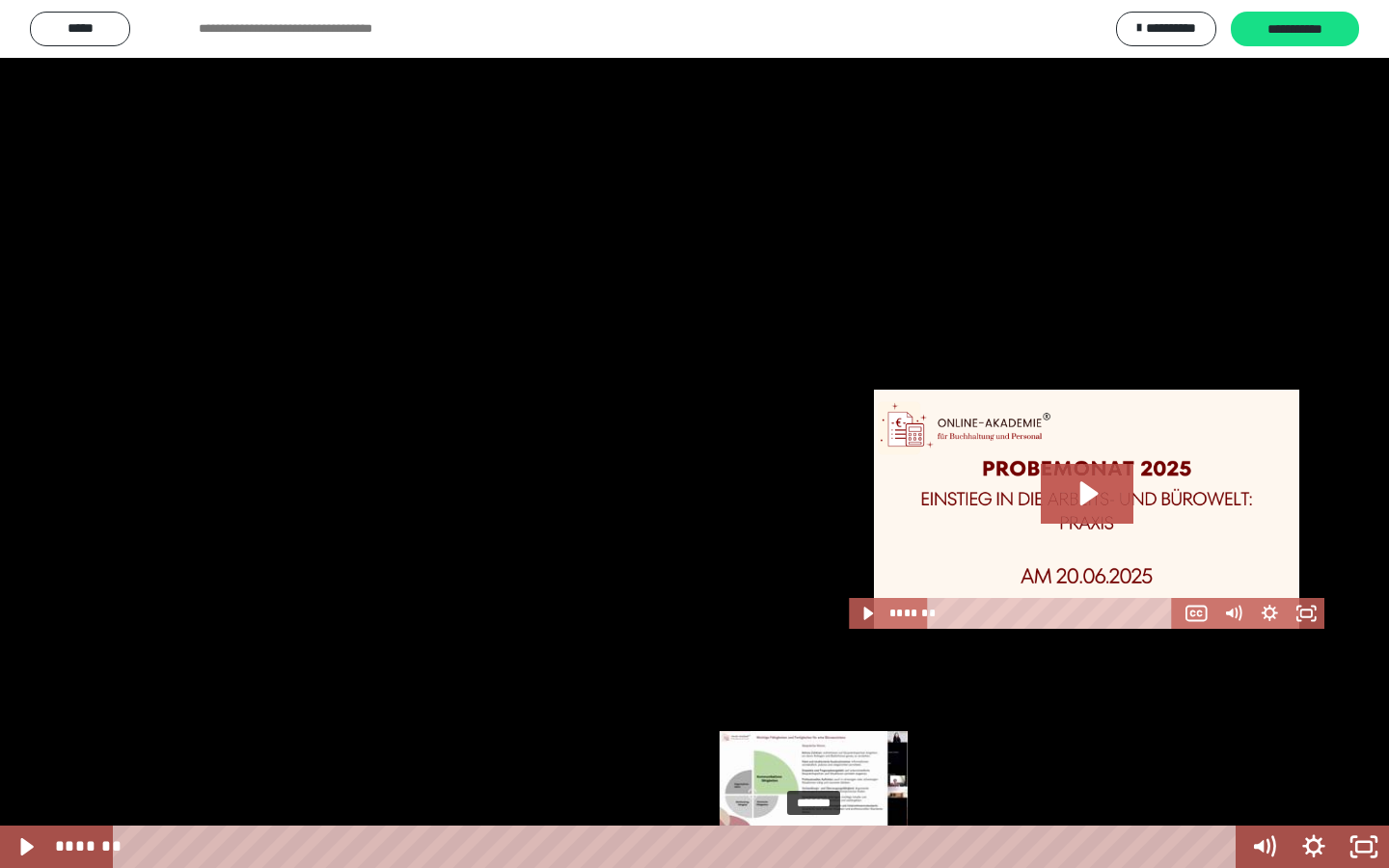 click on "*******" at bounding box center [678, 847] 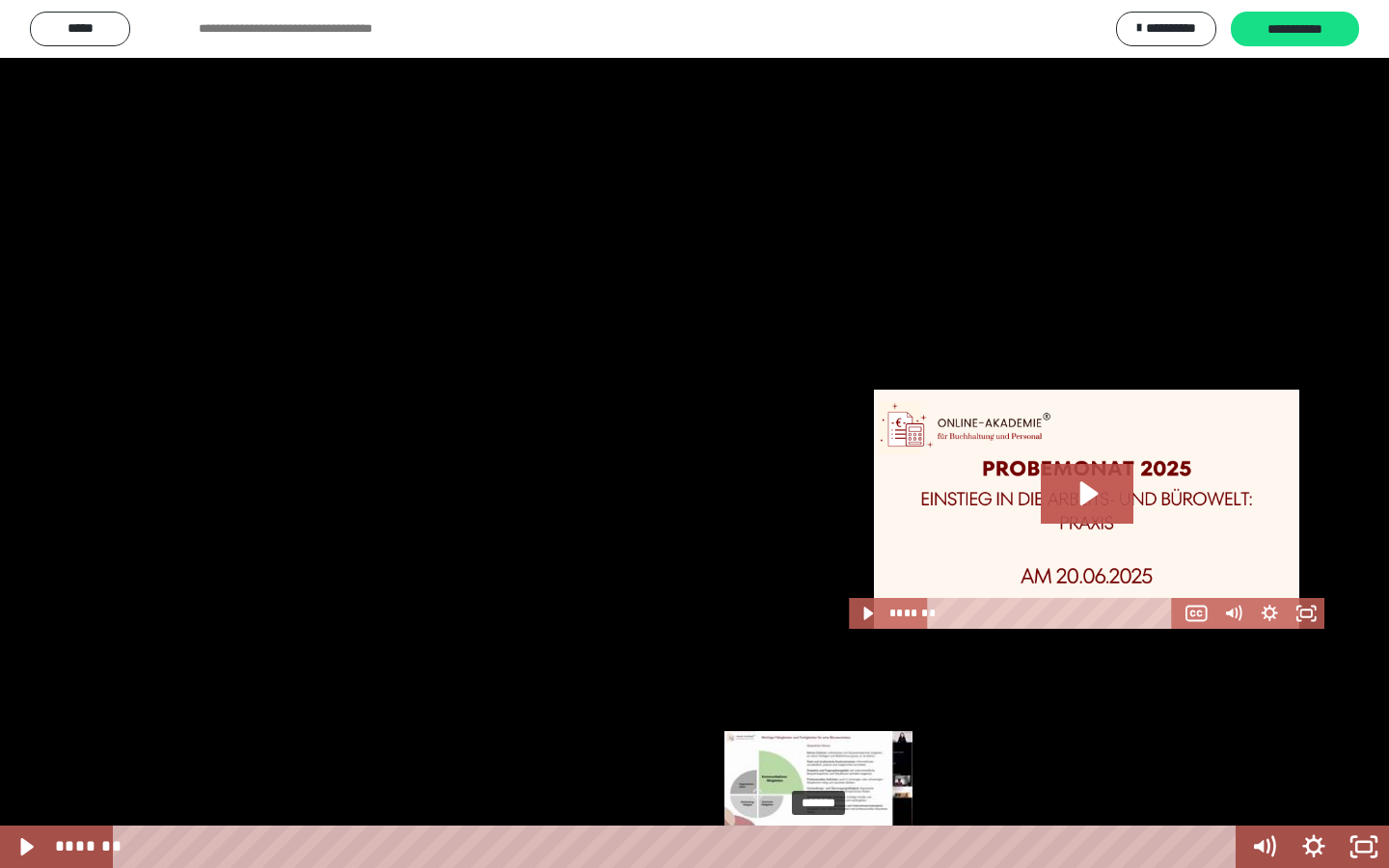 click on "*******" at bounding box center [678, 847] 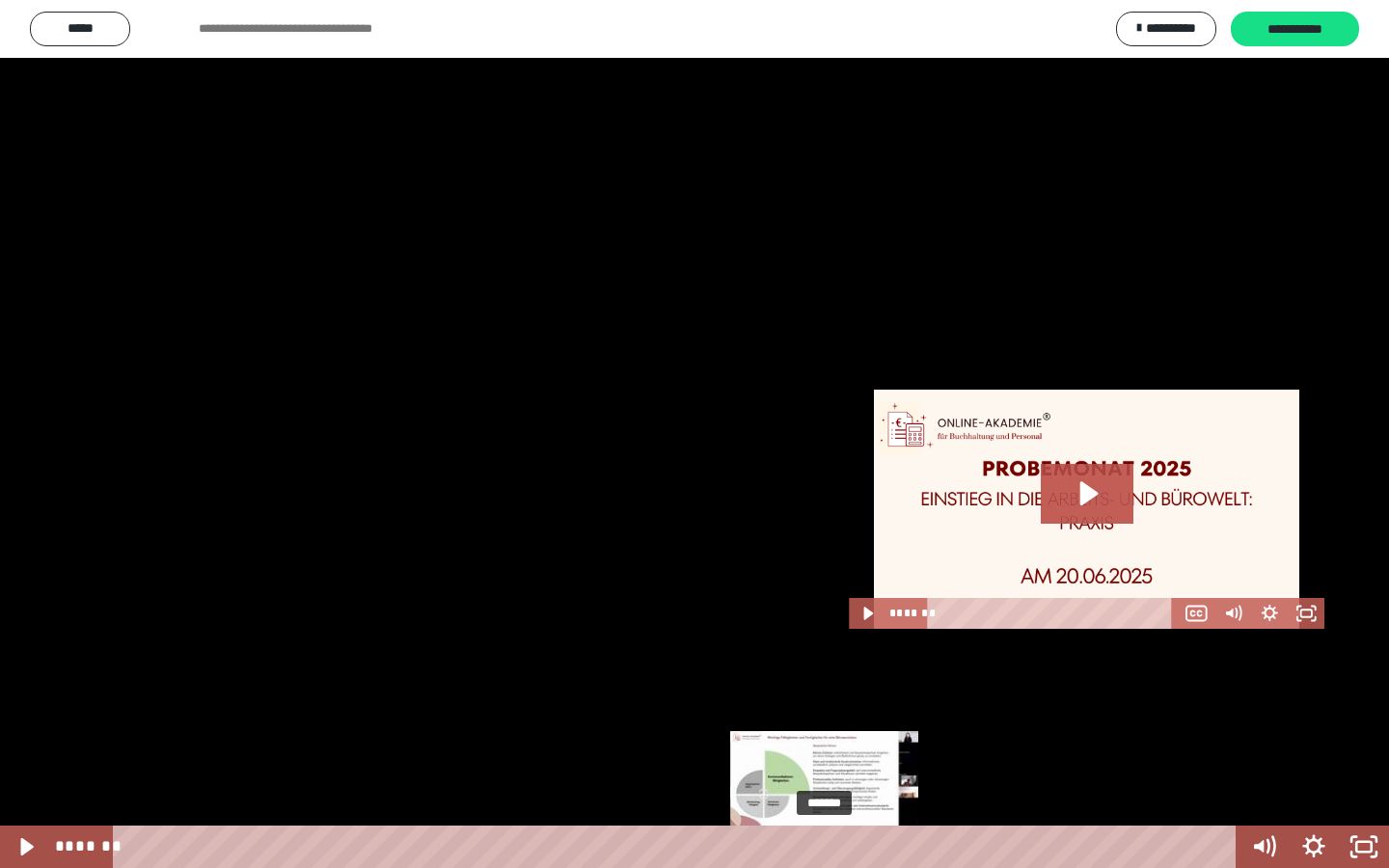 click on "*******" at bounding box center [678, 847] 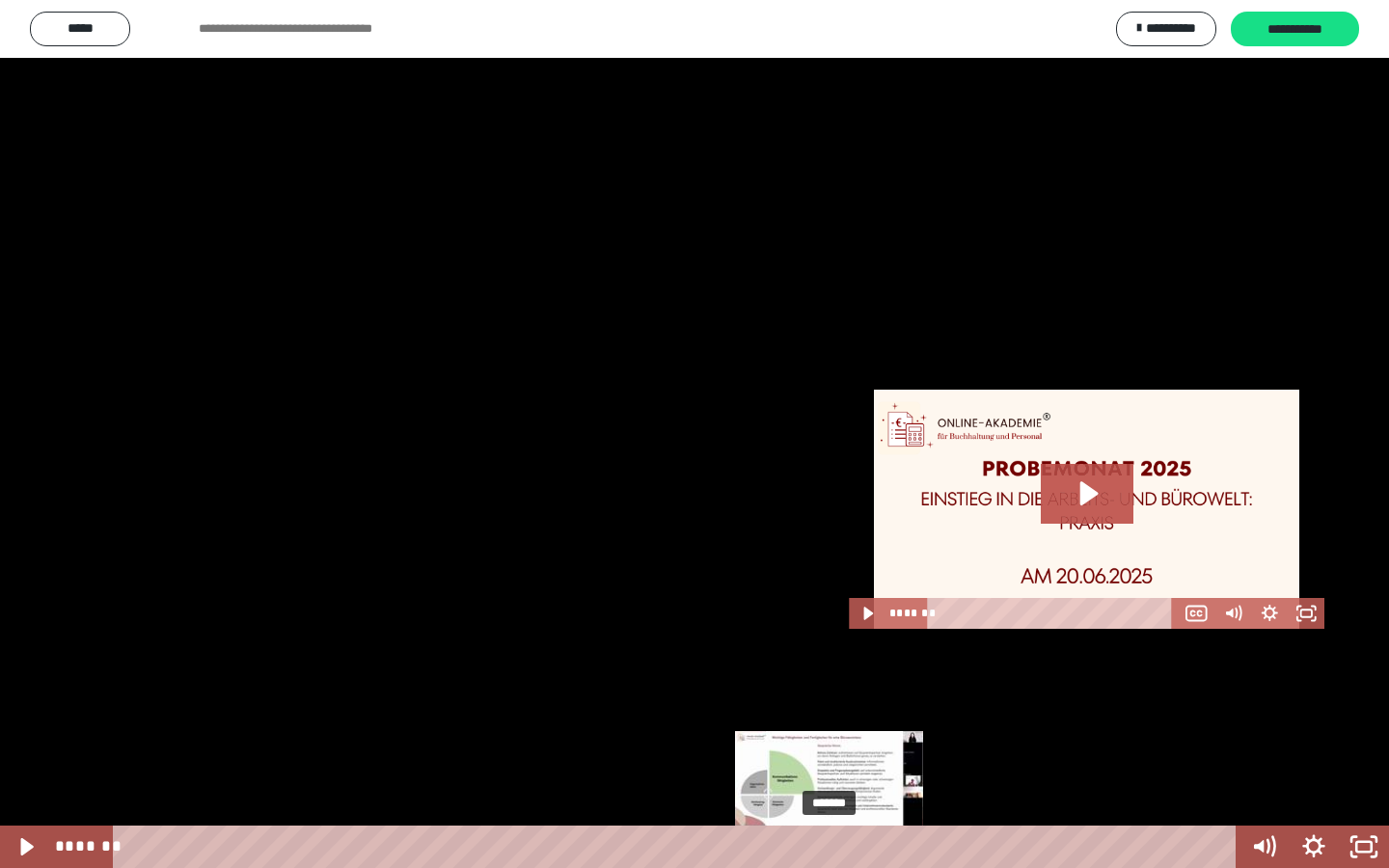click on "*******" at bounding box center (678, 847) 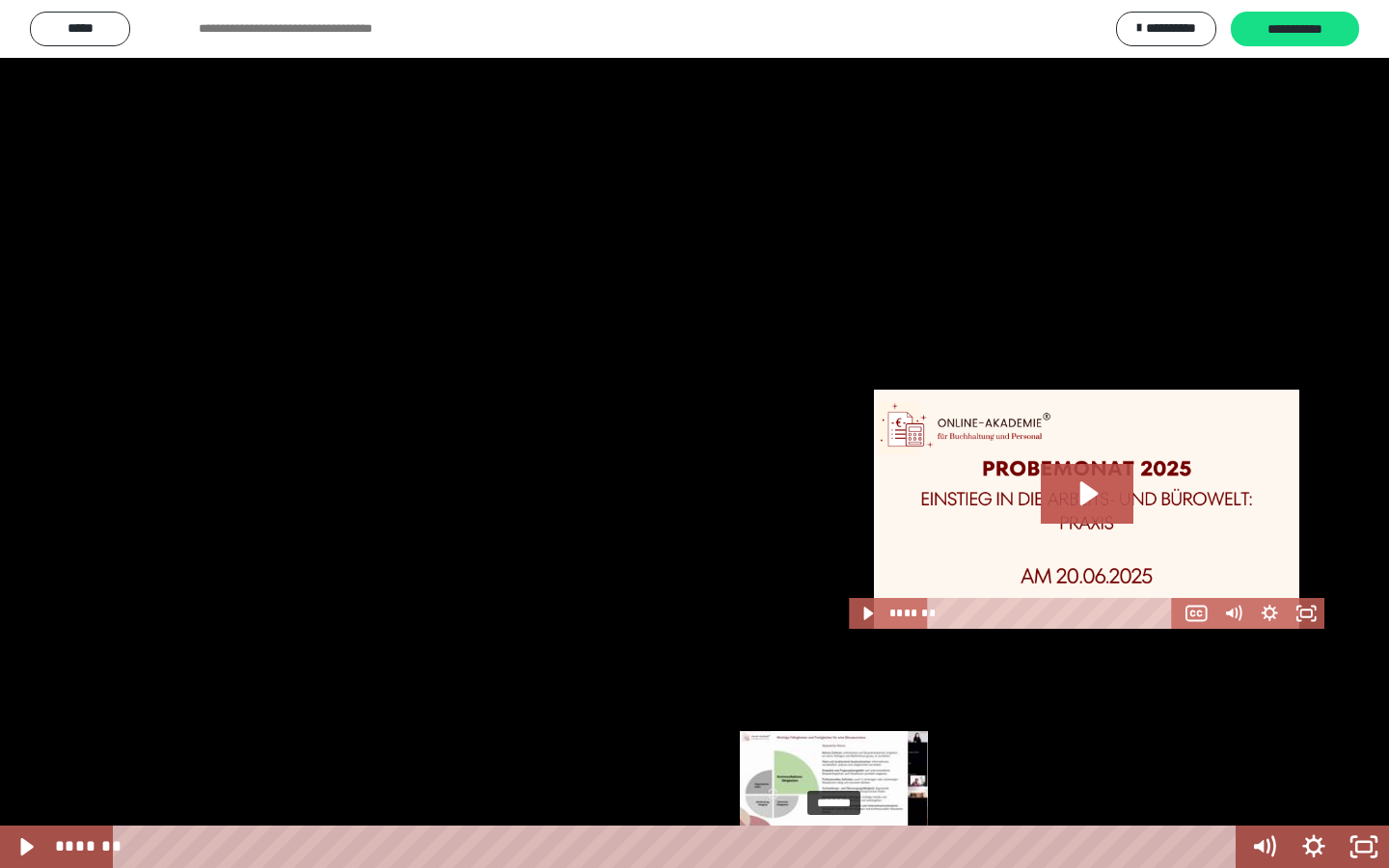 click on "*******" at bounding box center (678, 847) 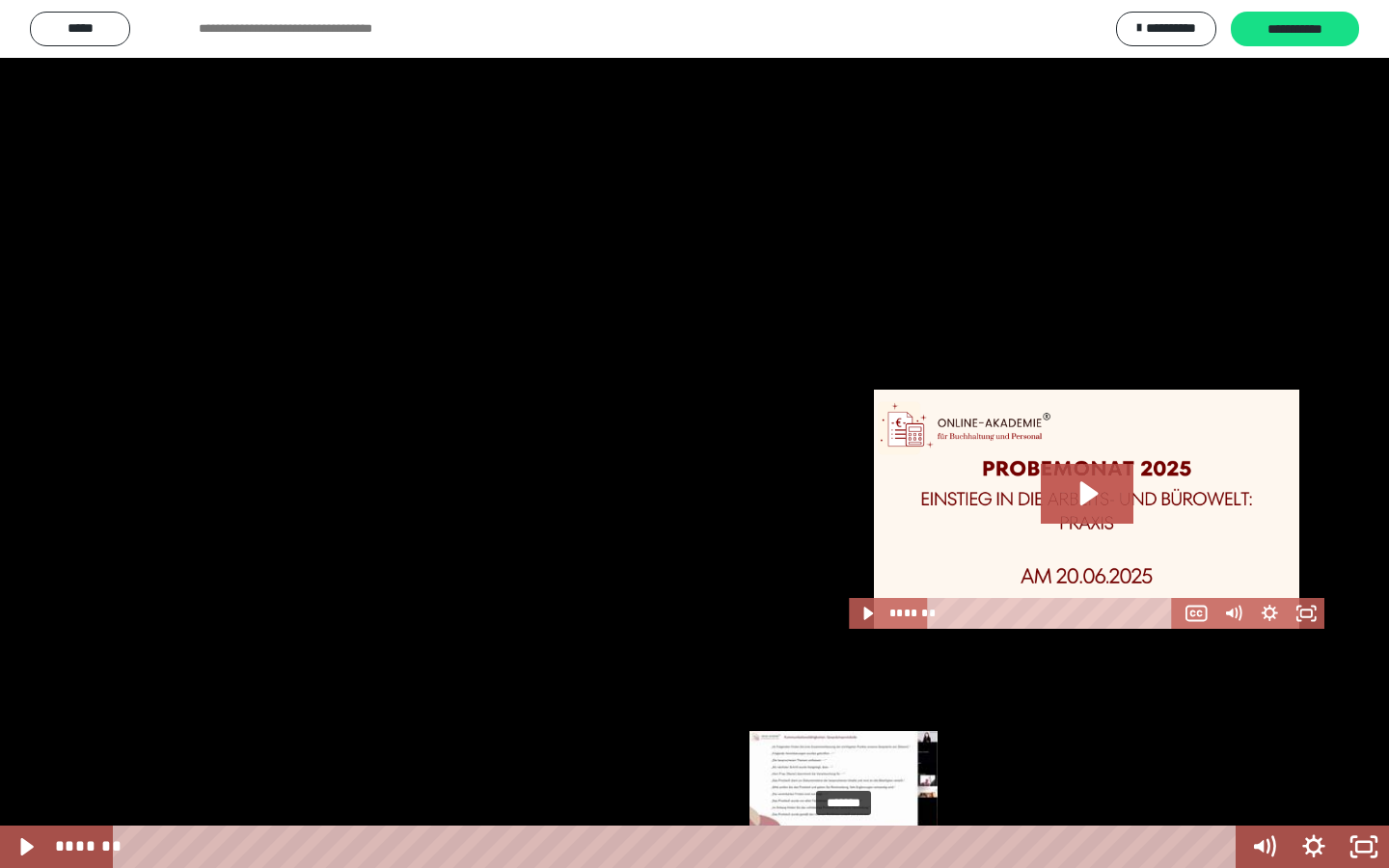 click on "*******" at bounding box center [678, 847] 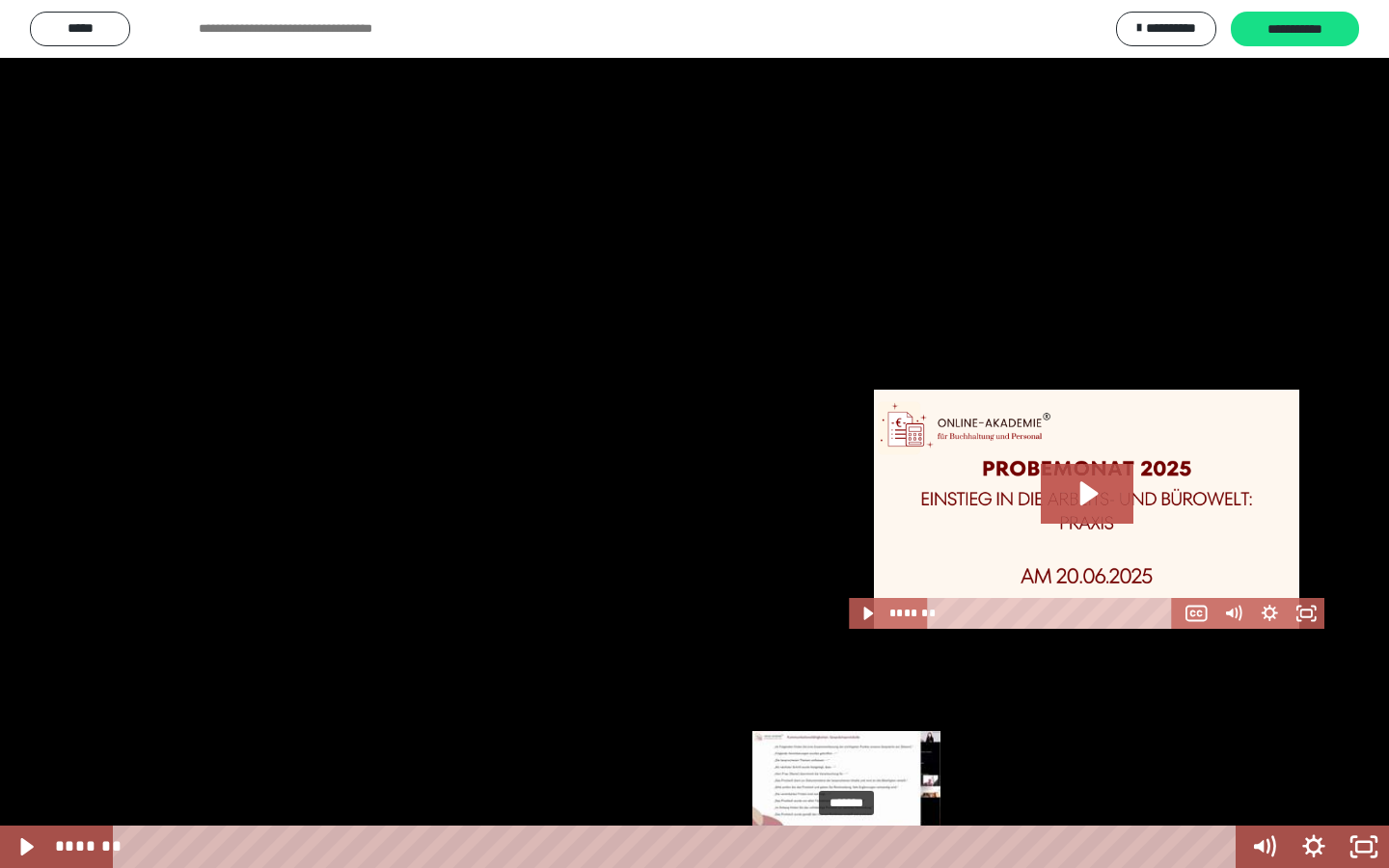 click at bounding box center [844, 847] 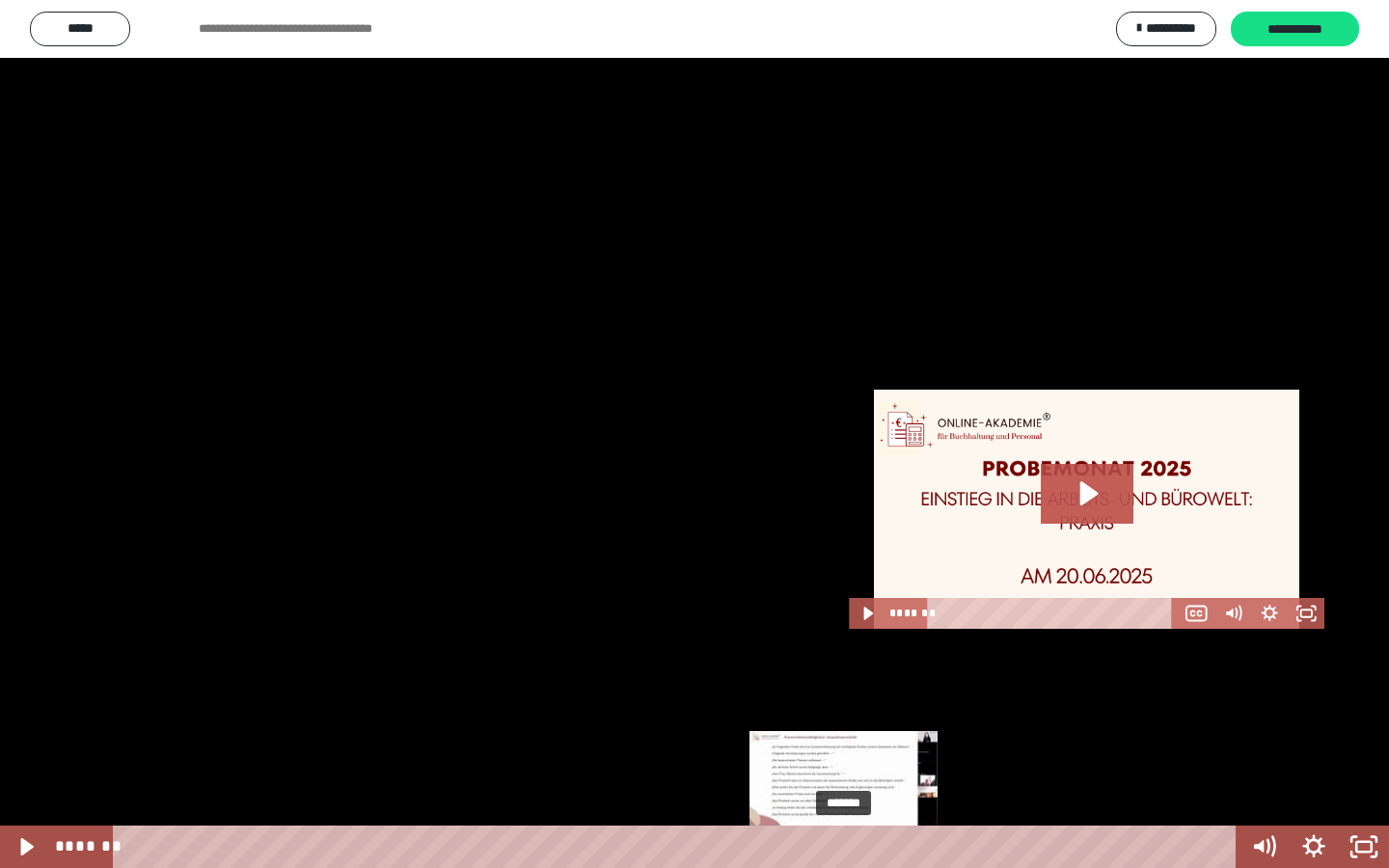 click at bounding box center (844, 847) 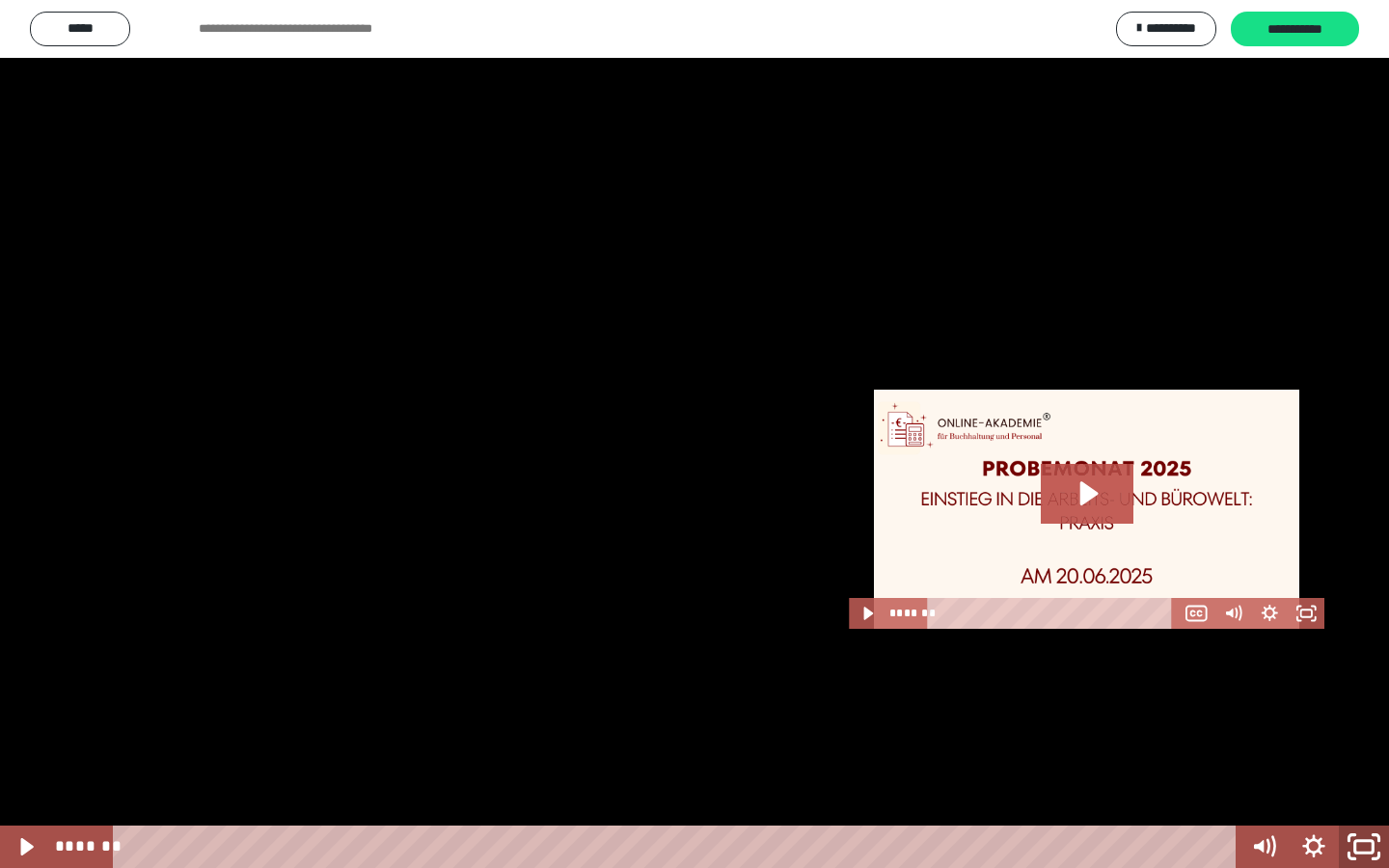 click 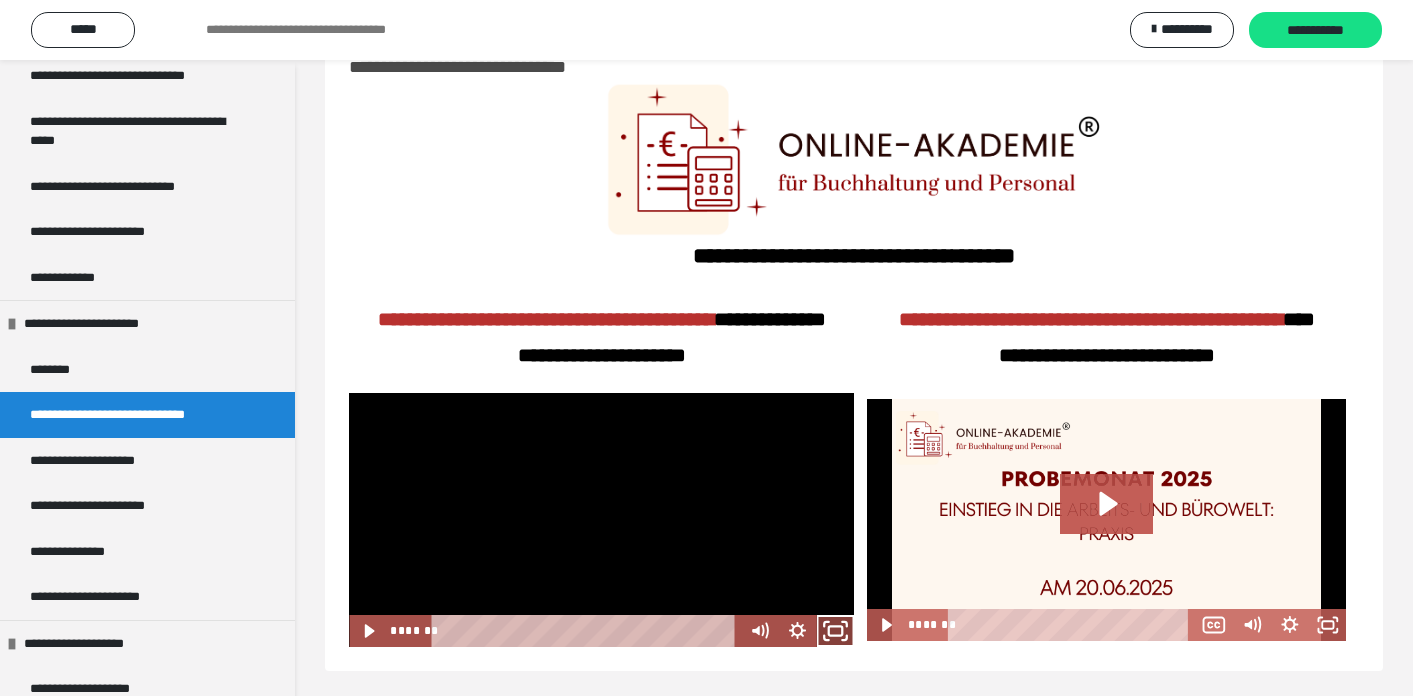click 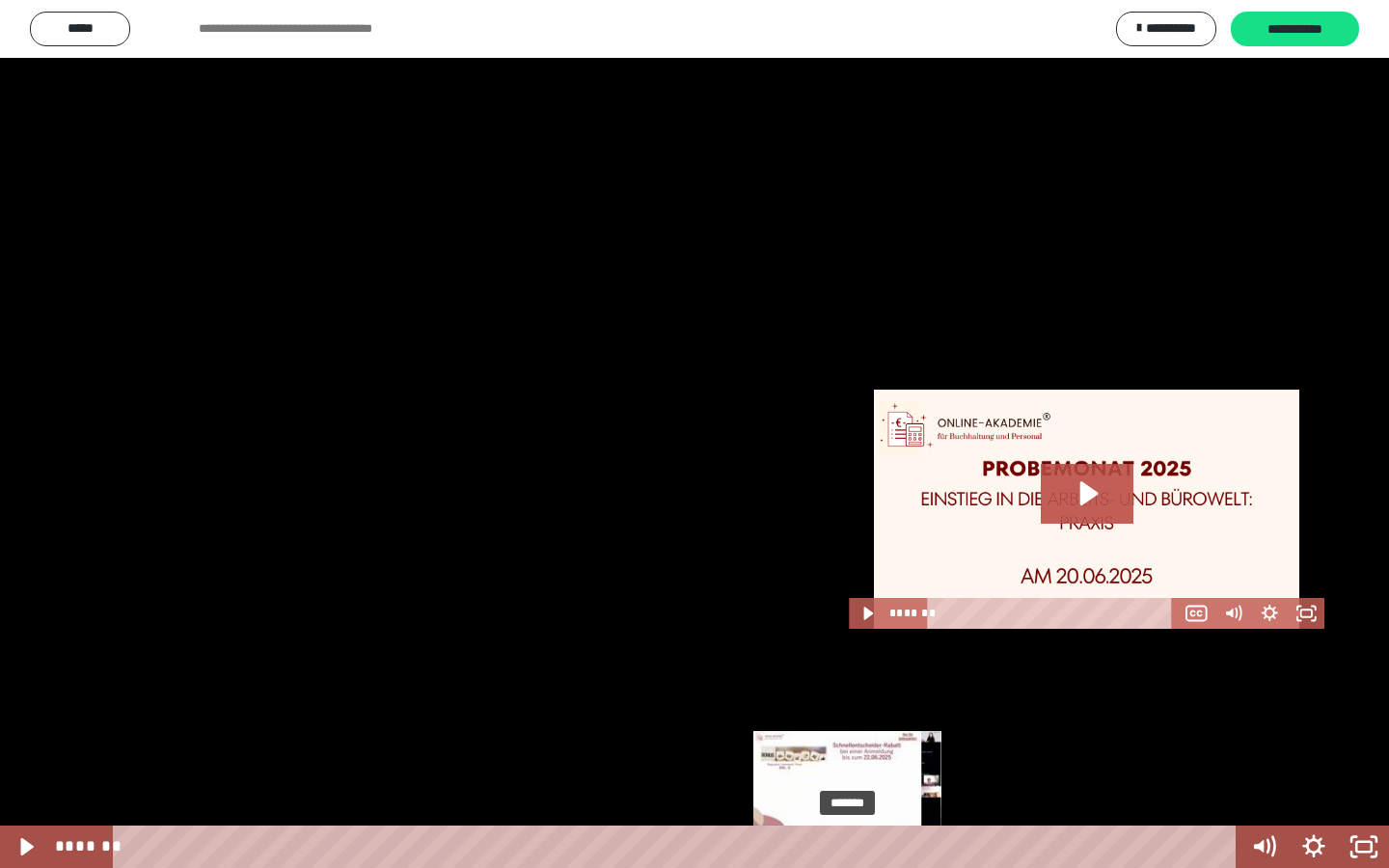 click at bounding box center (847, 847) 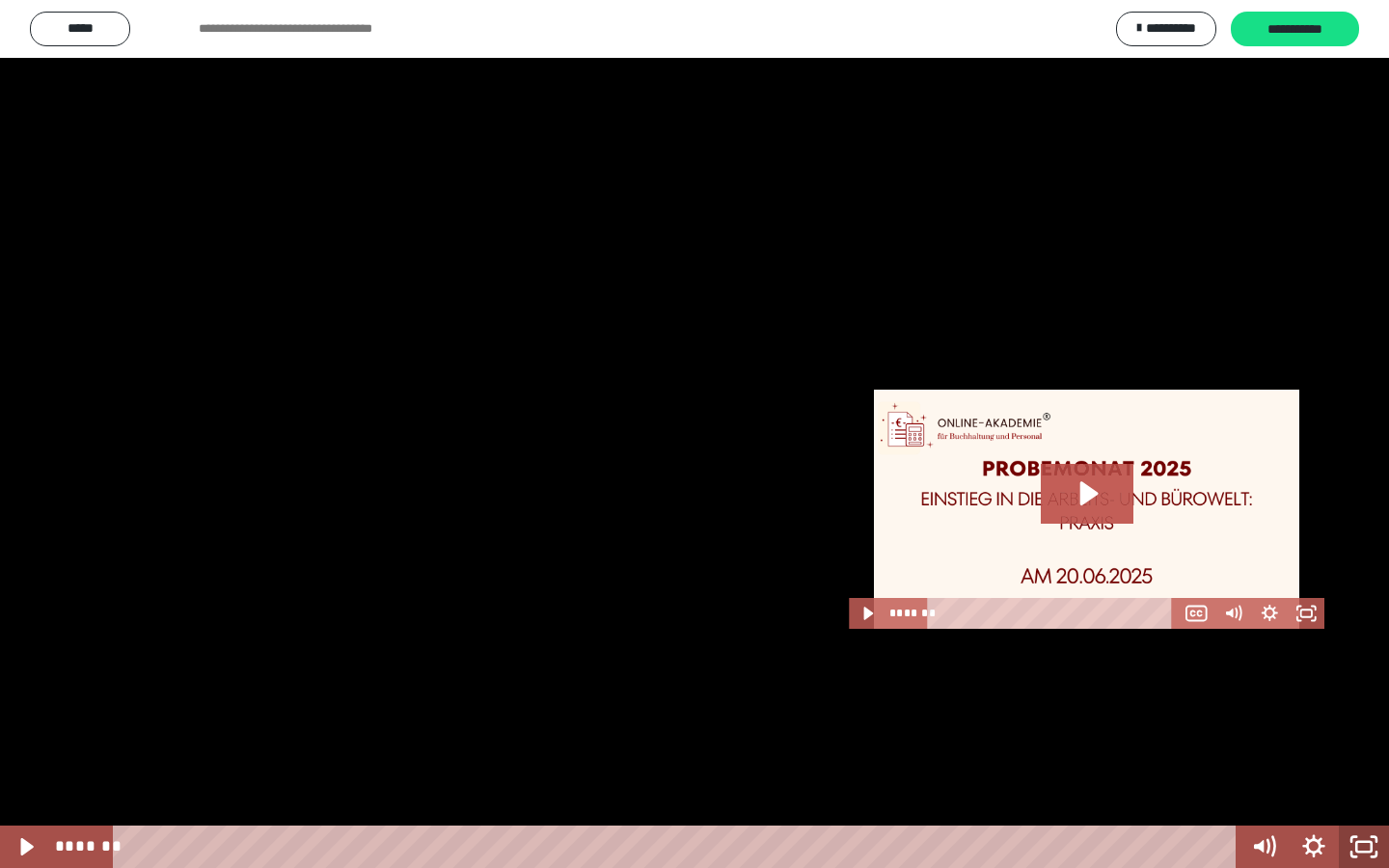 click 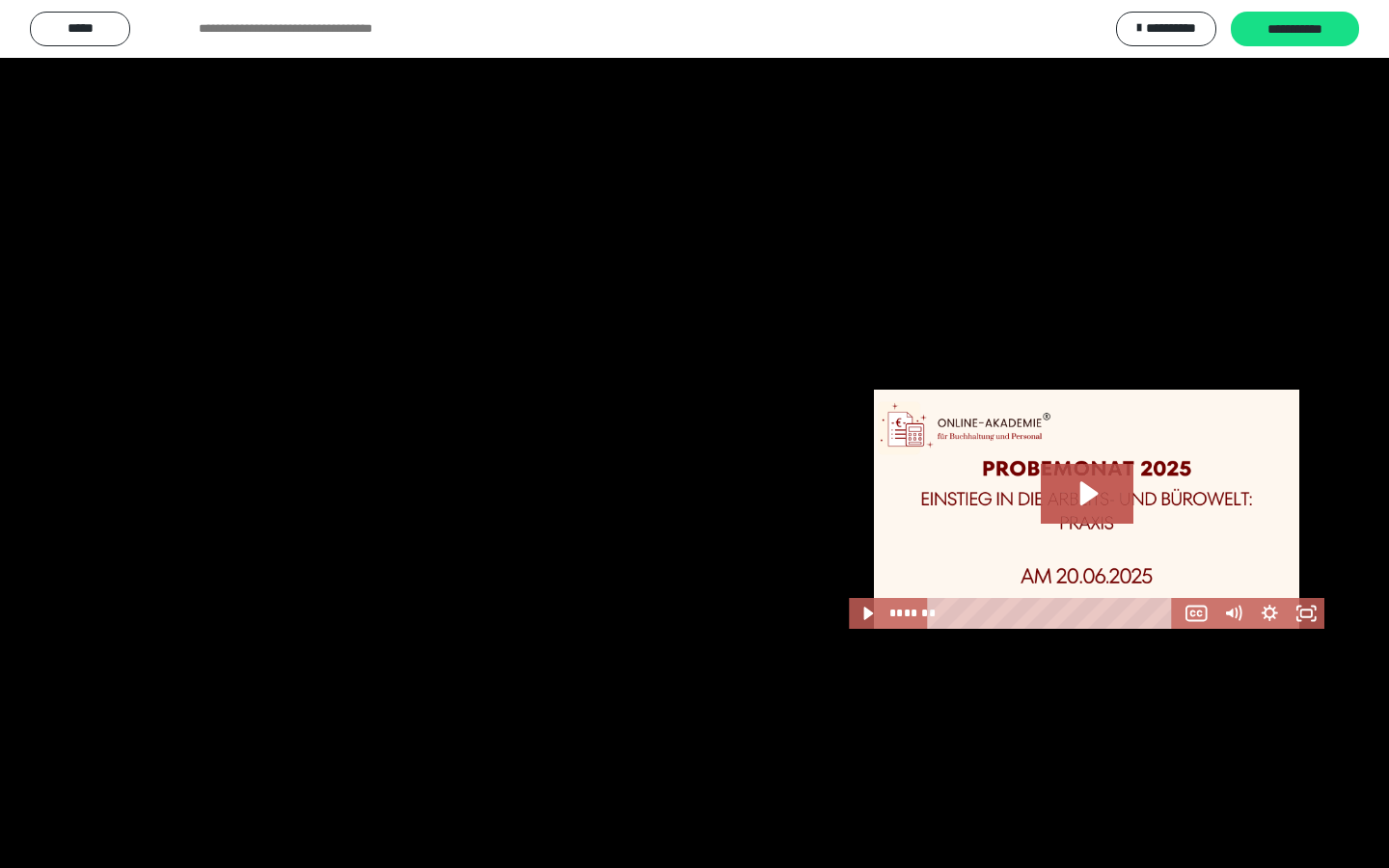 scroll, scrollTop: 602, scrollLeft: 0, axis: vertical 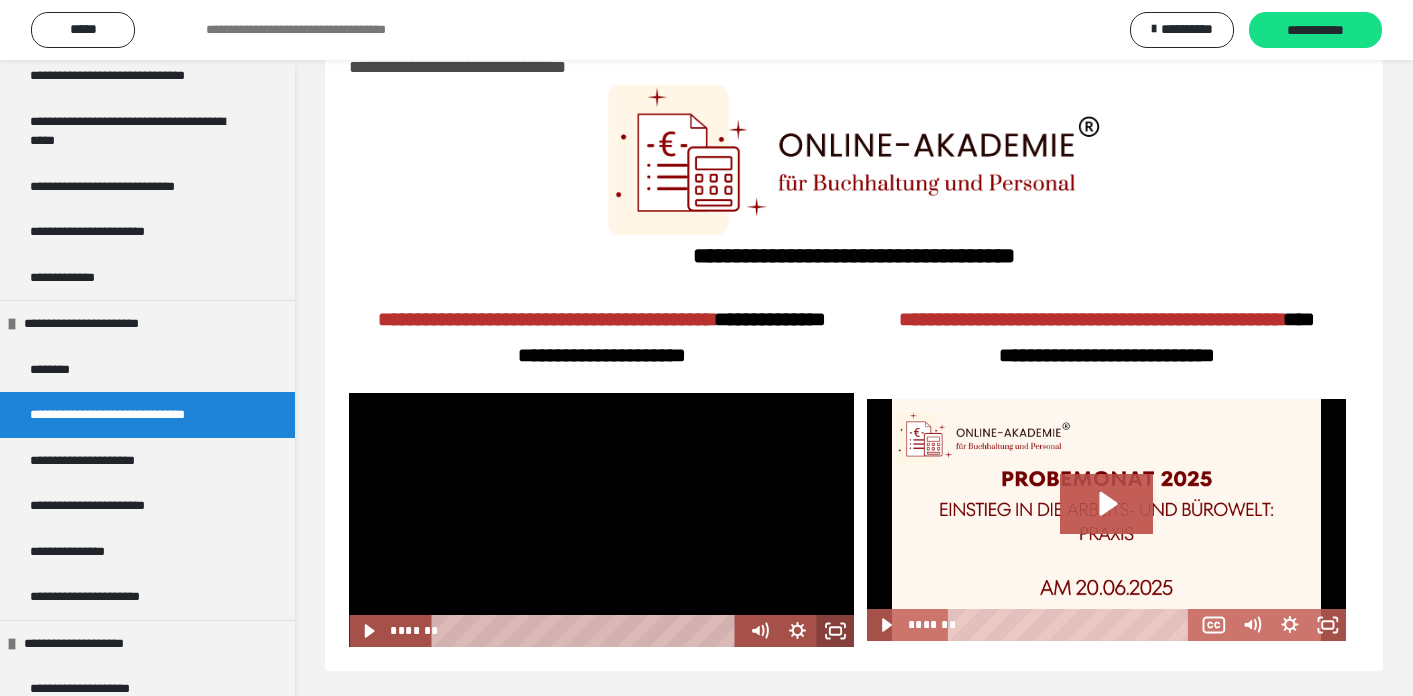 click 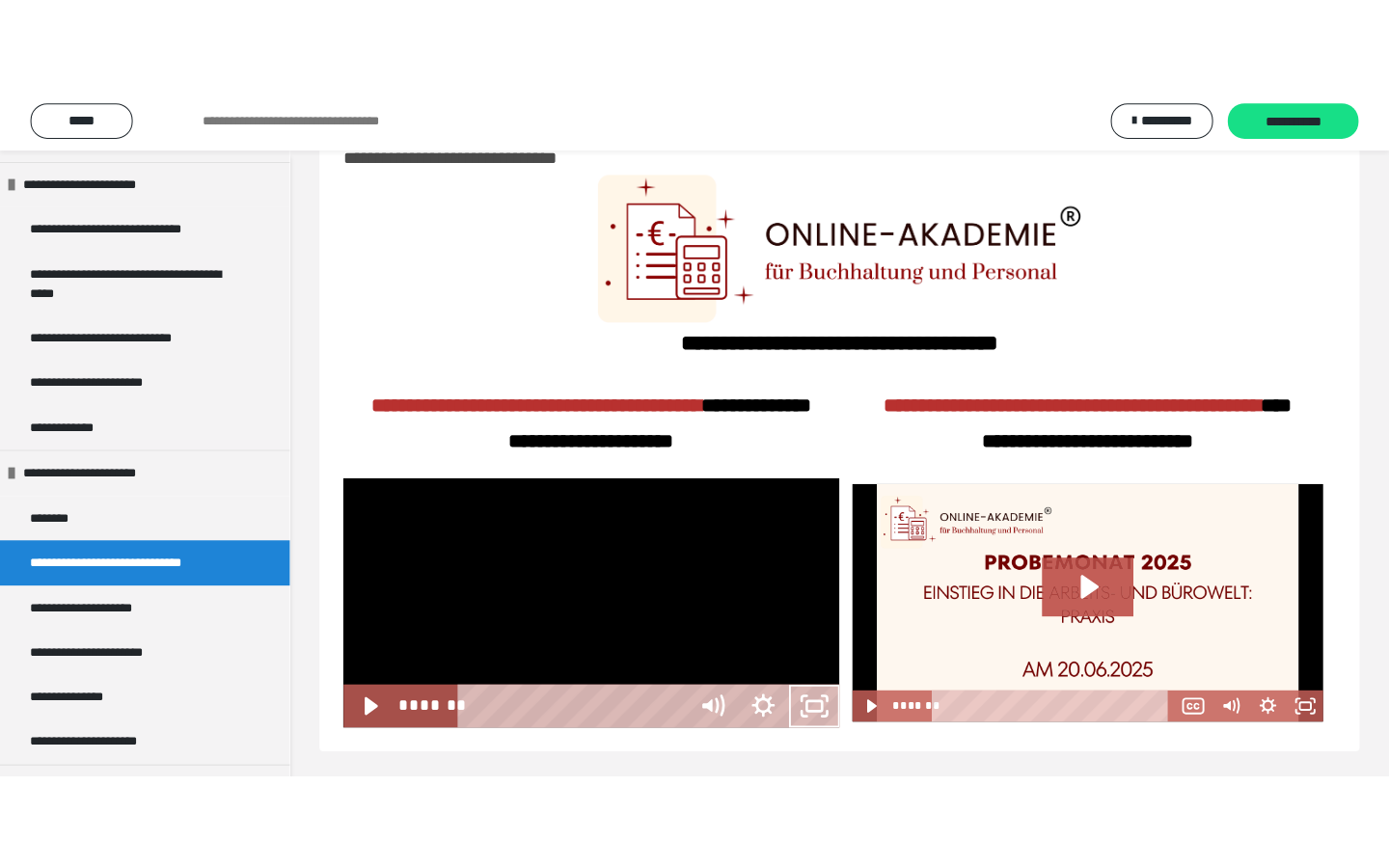 scroll, scrollTop: 425, scrollLeft: 0, axis: vertical 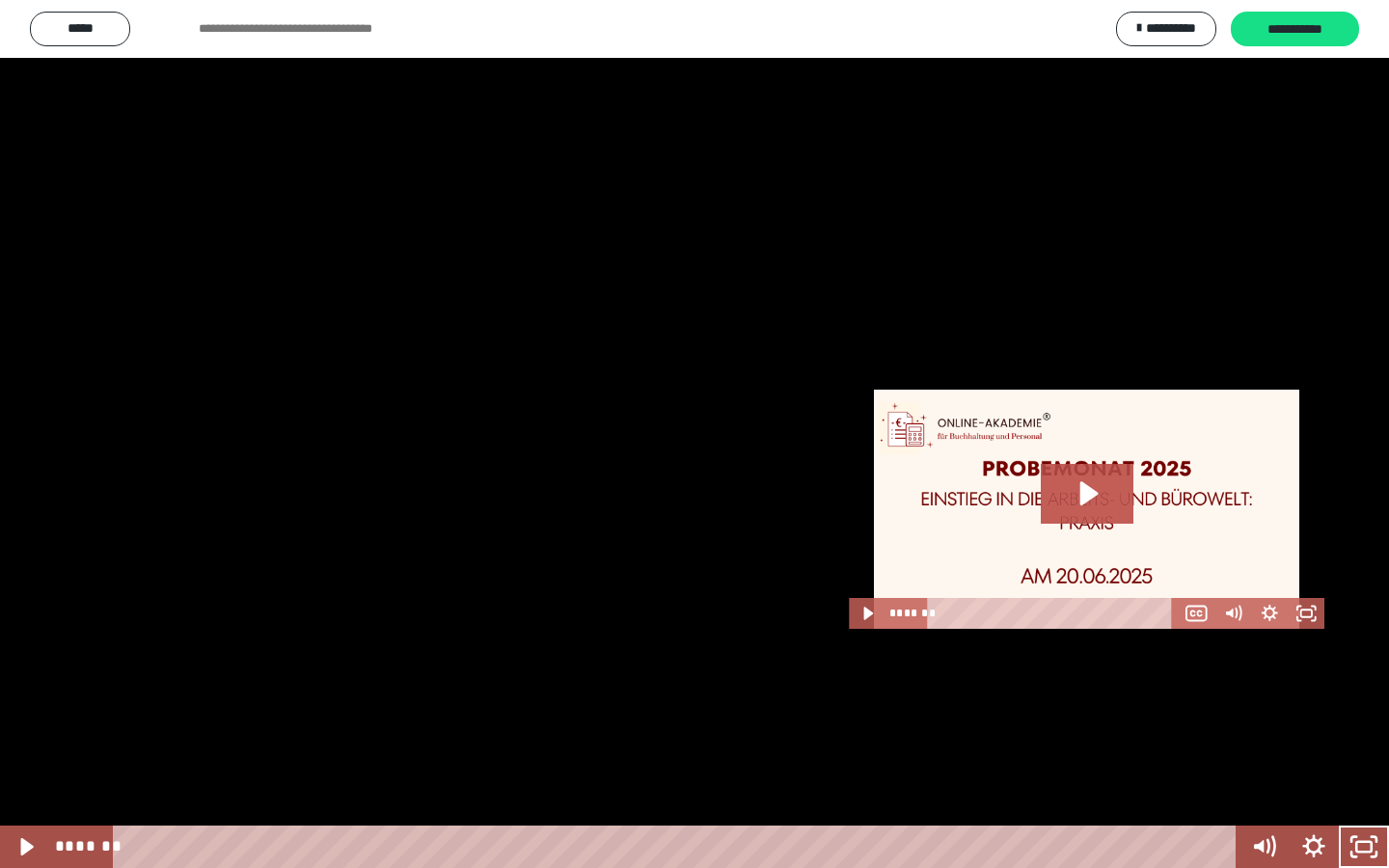 click at bounding box center (694, 434) 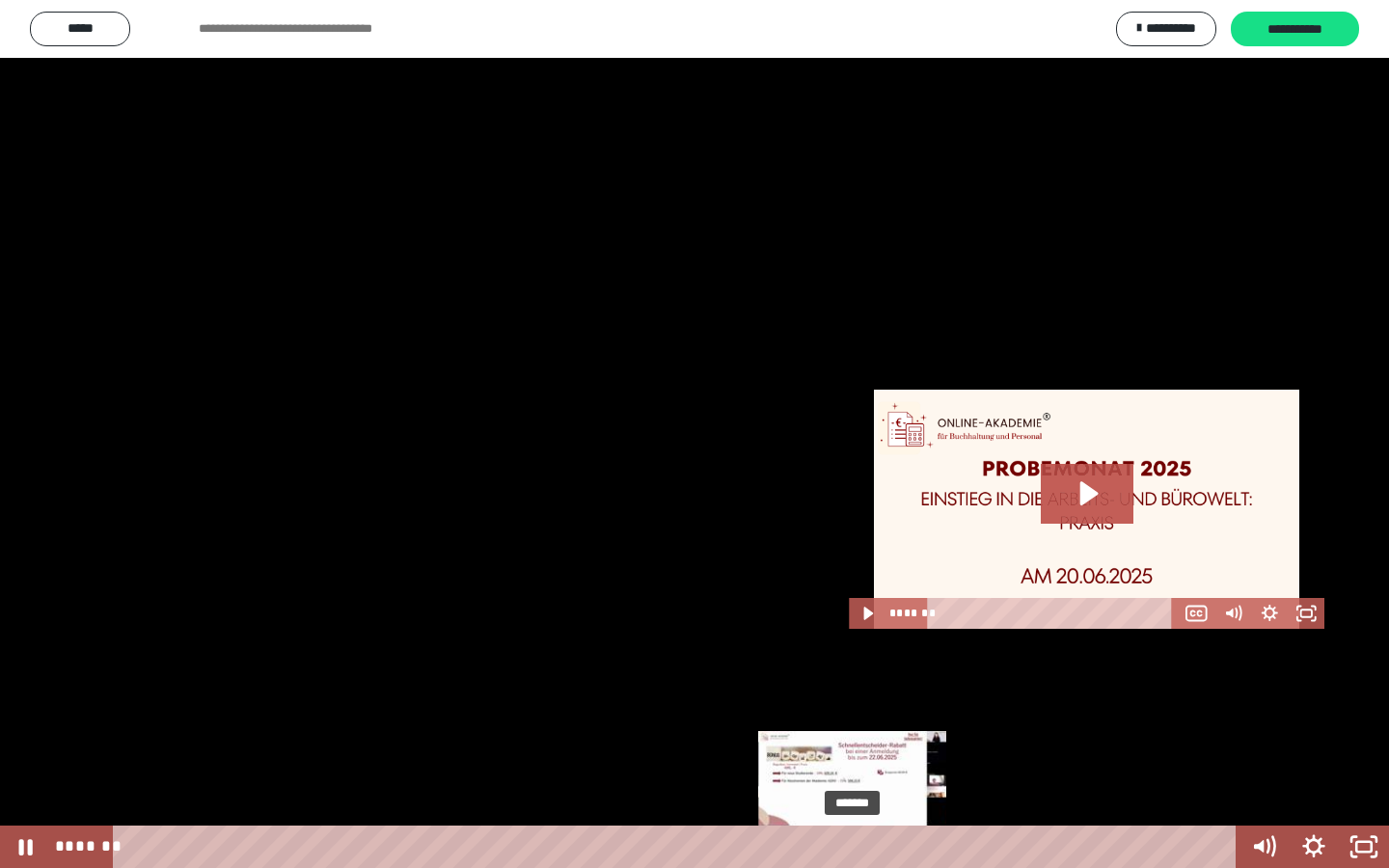 click on "*******" at bounding box center (678, 847) 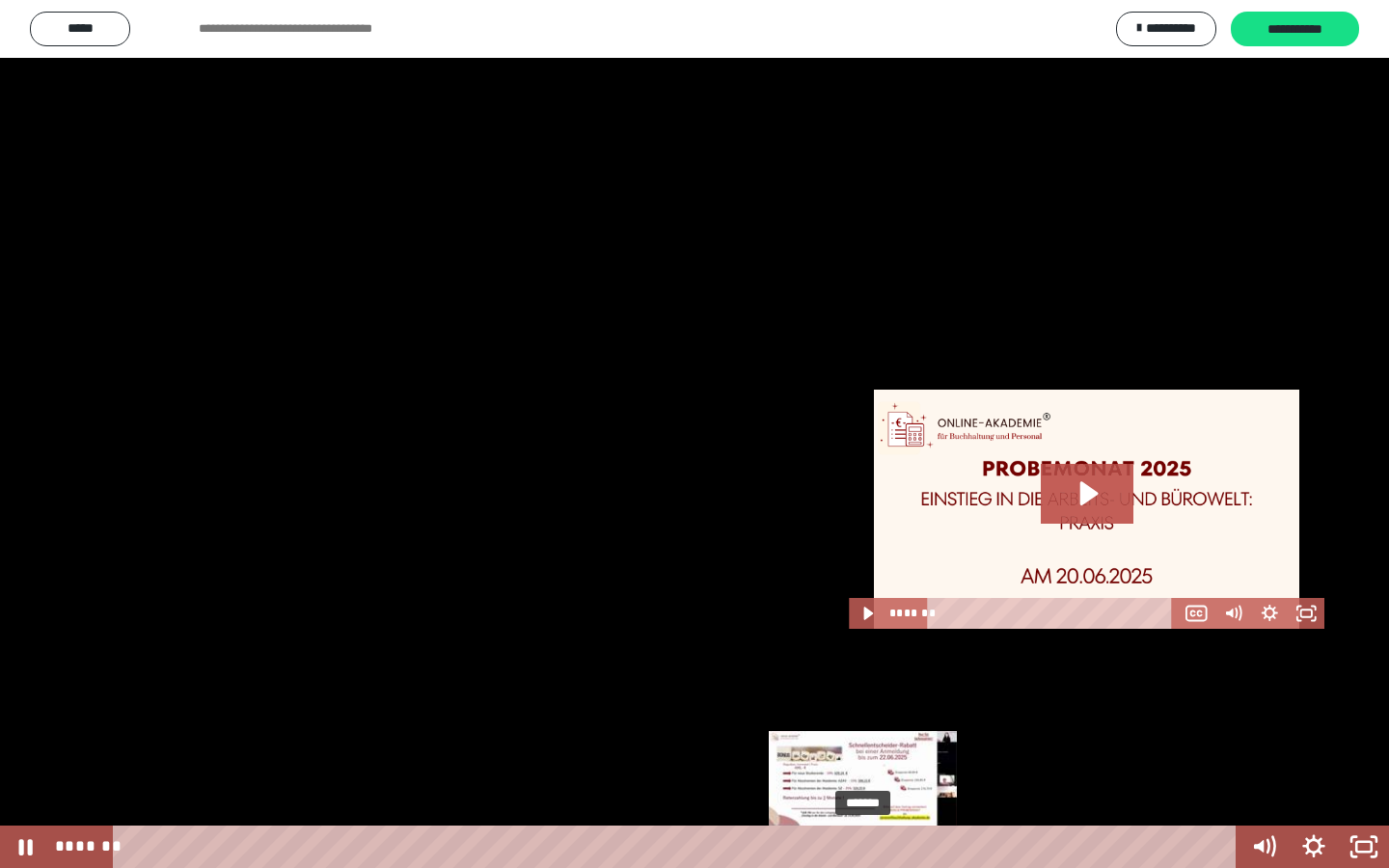 click on "*******" at bounding box center (678, 847) 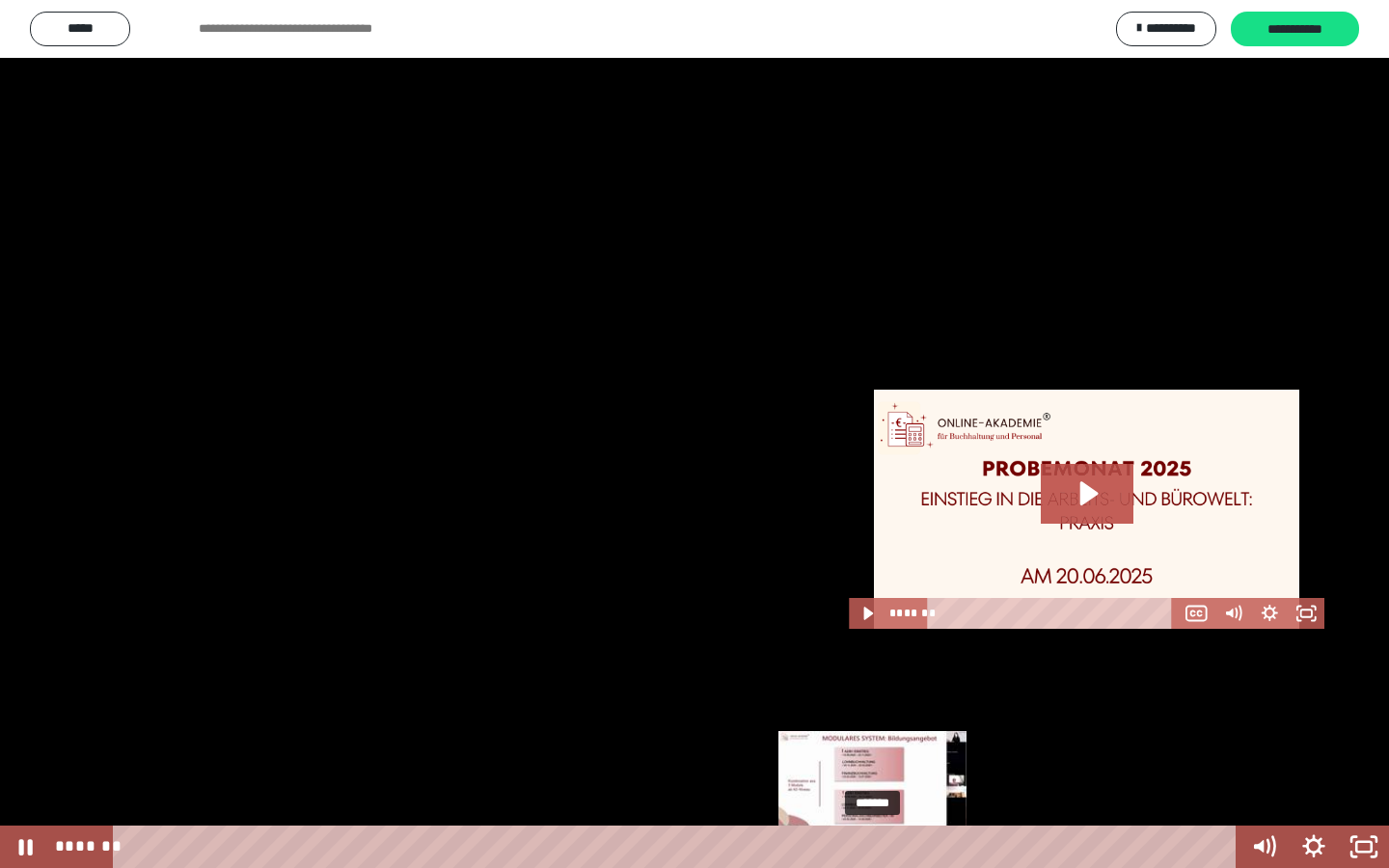 click on "*******" at bounding box center [678, 847] 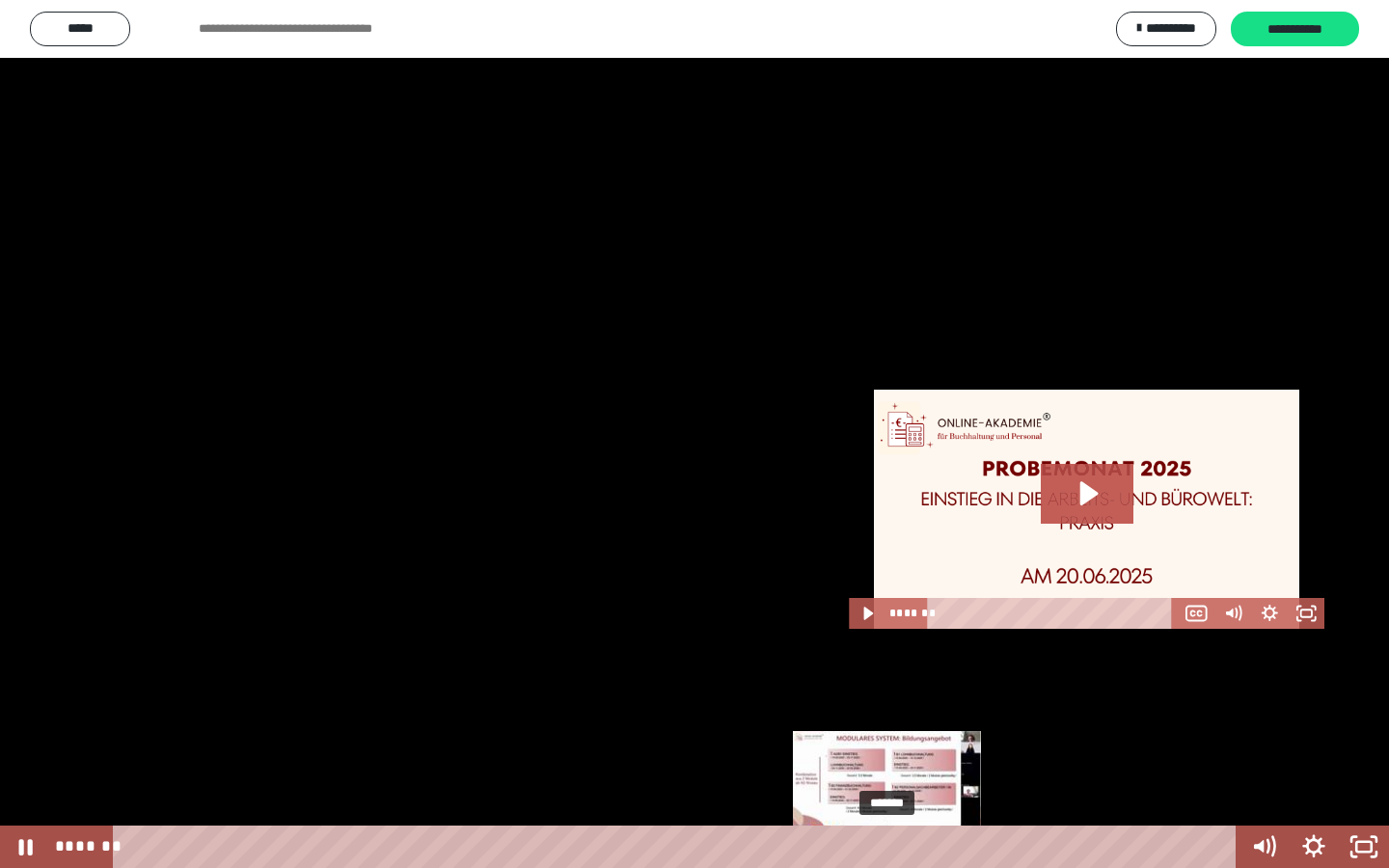 click on "*******" at bounding box center (678, 847) 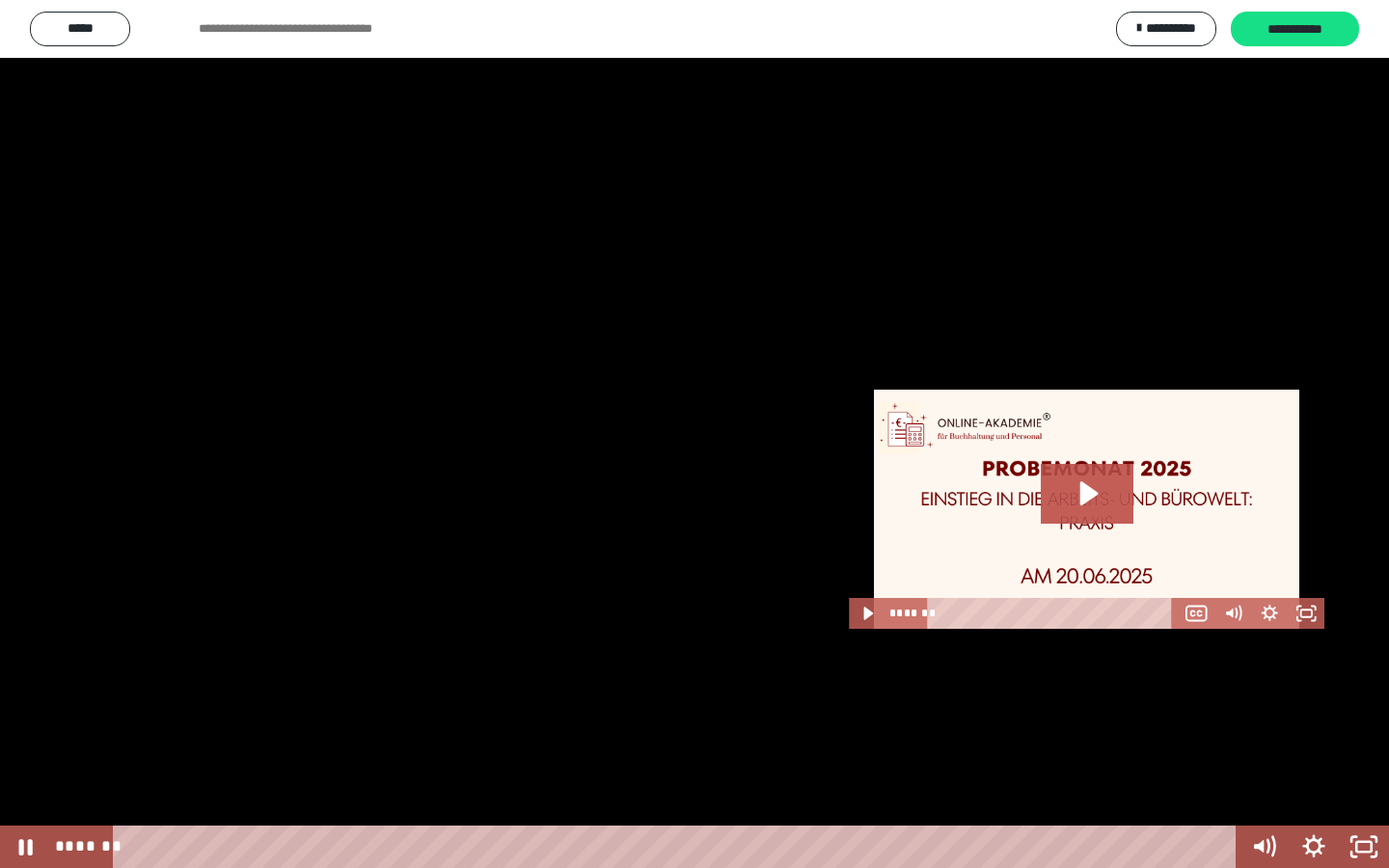 click at bounding box center [694, 434] 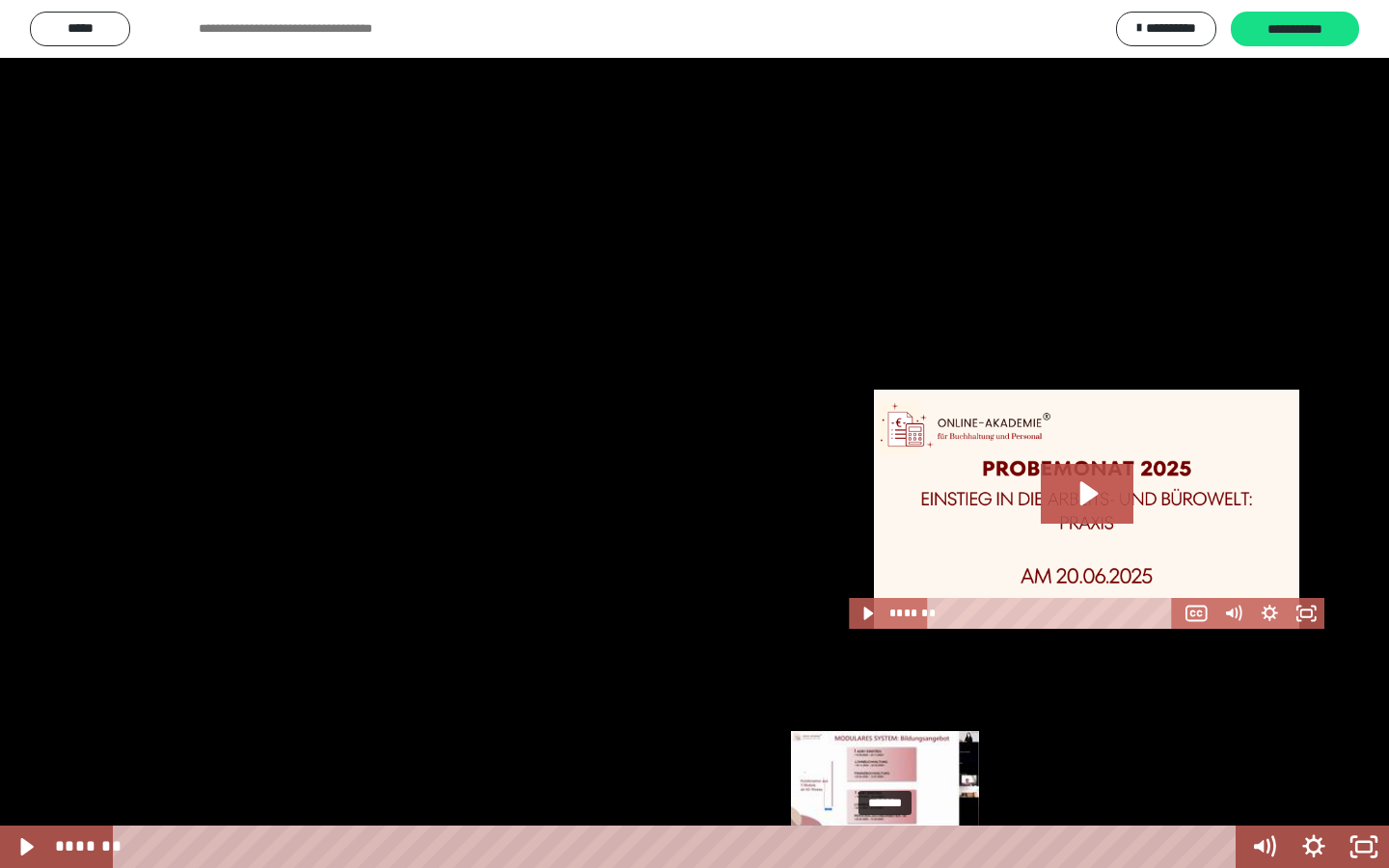 click at bounding box center [885, 847] 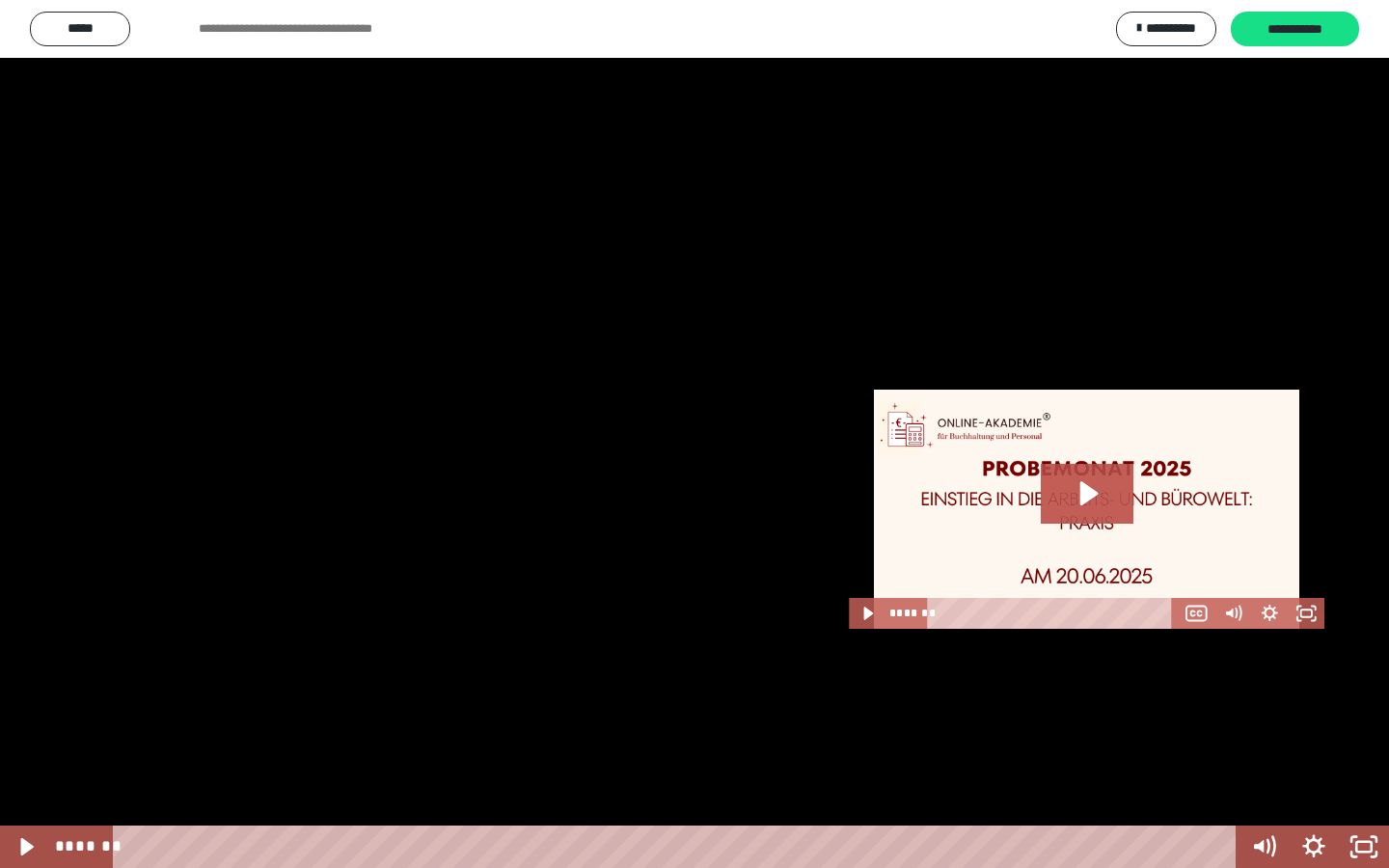 click at bounding box center (694, 434) 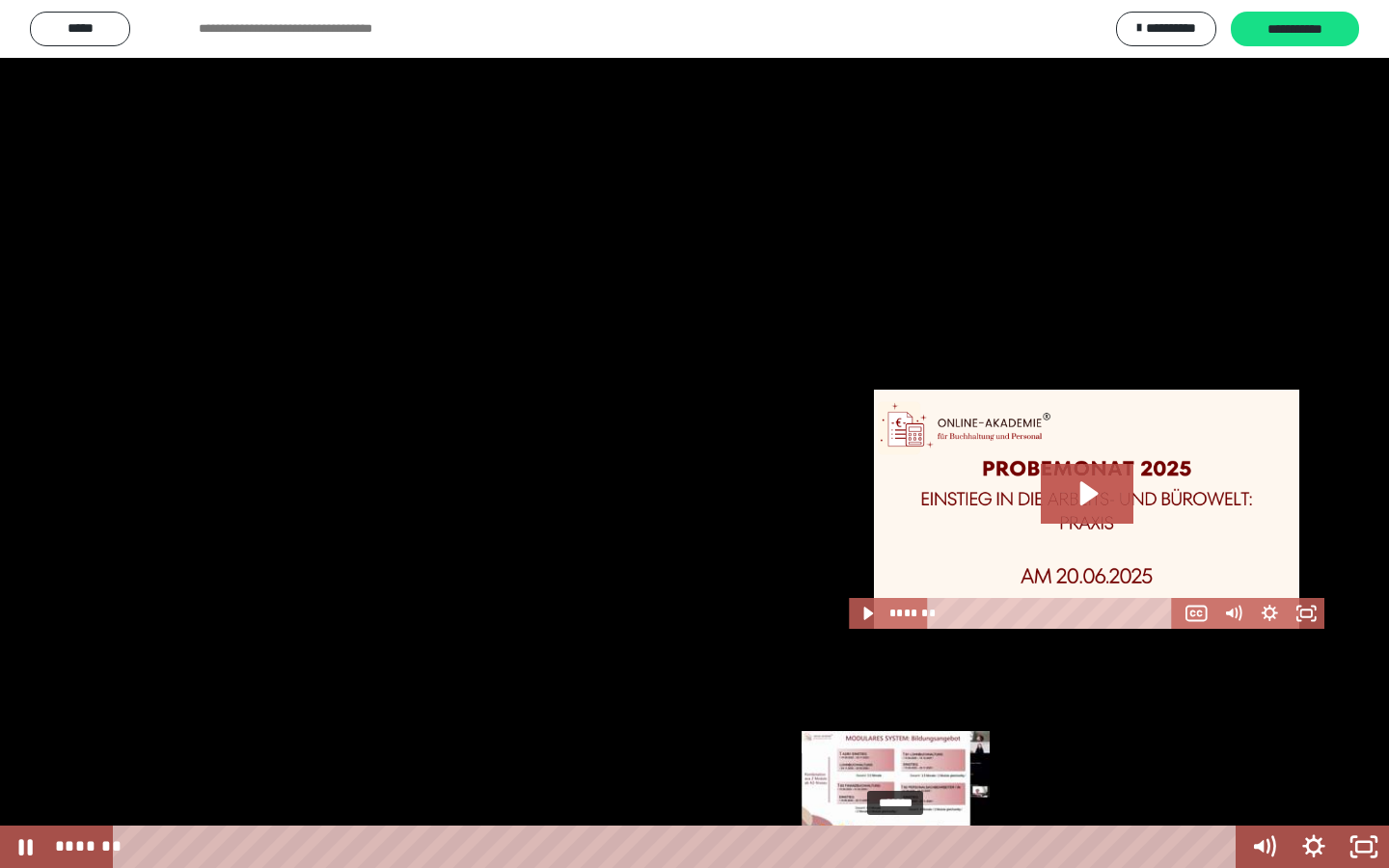 click at bounding box center (895, 847) 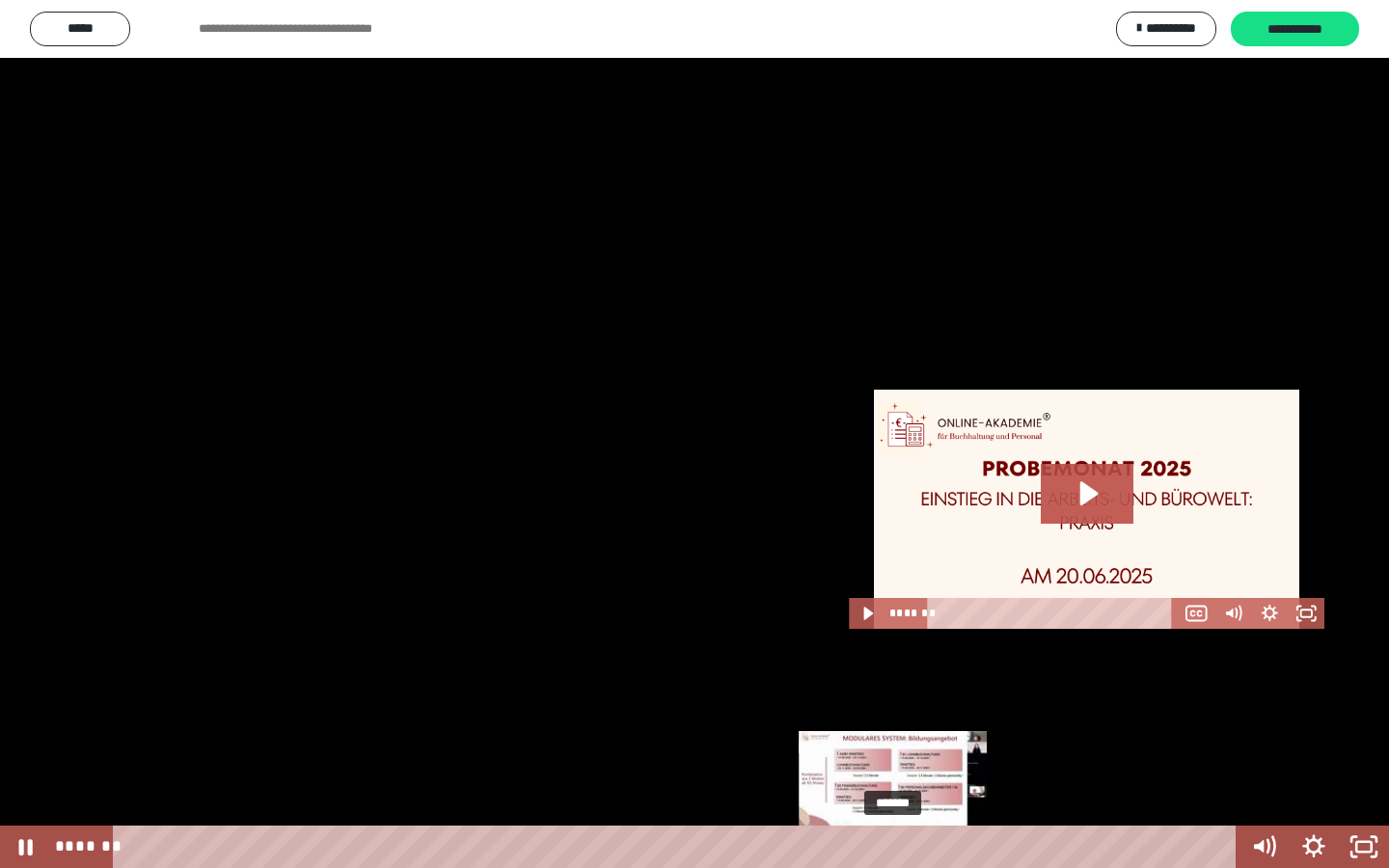 click at bounding box center (892, 847) 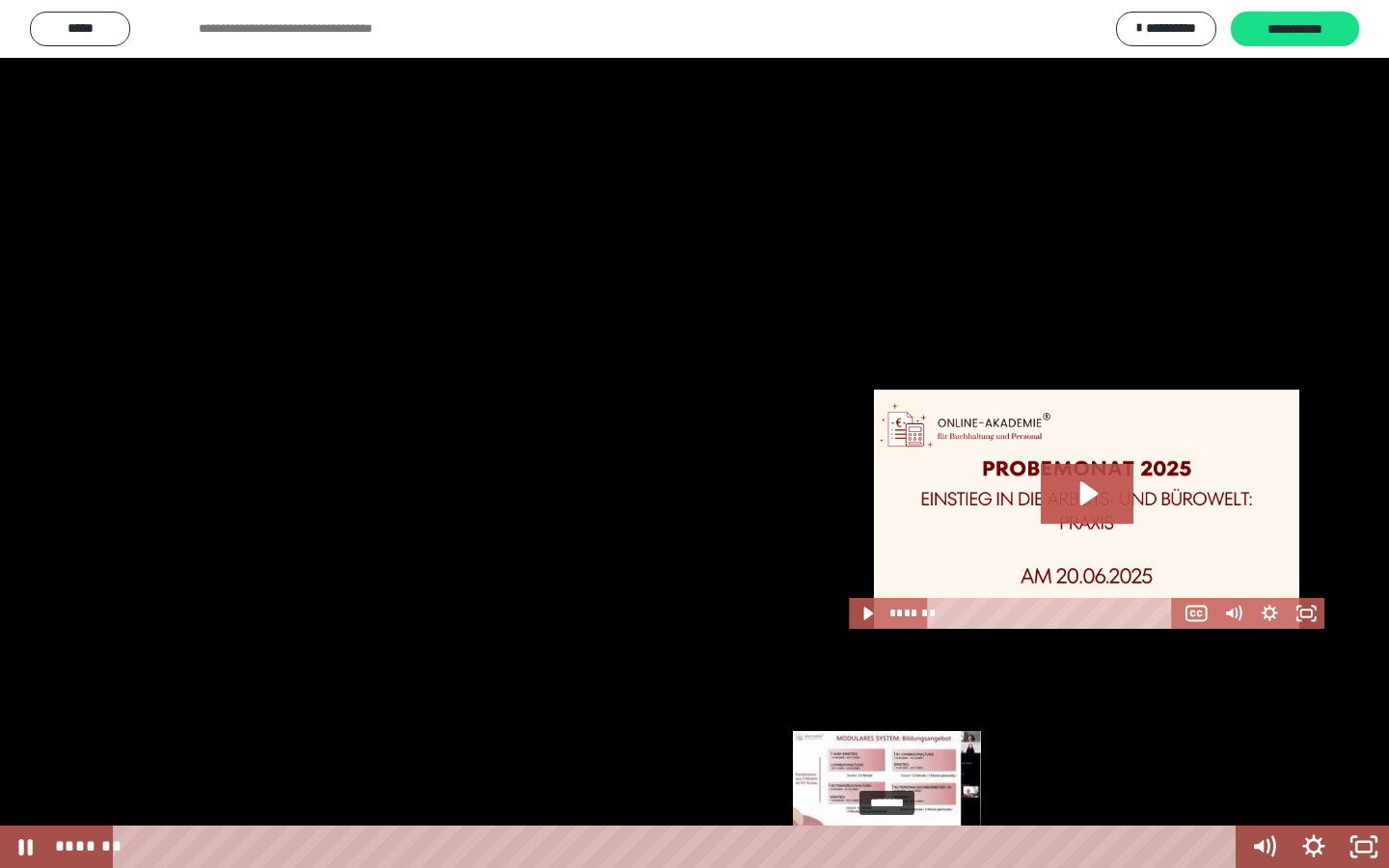 click at bounding box center (886, 847) 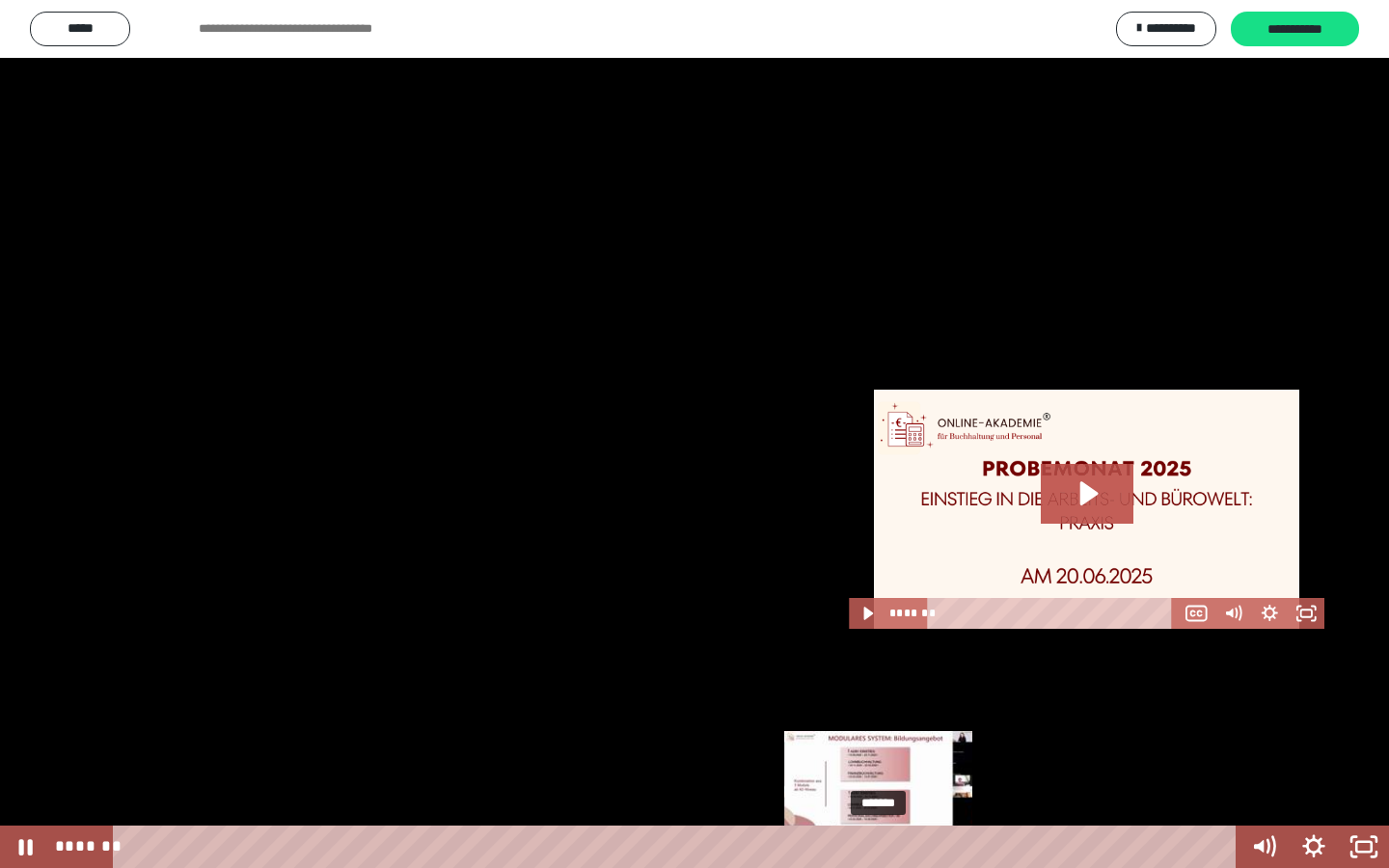 click at bounding box center (878, 847) 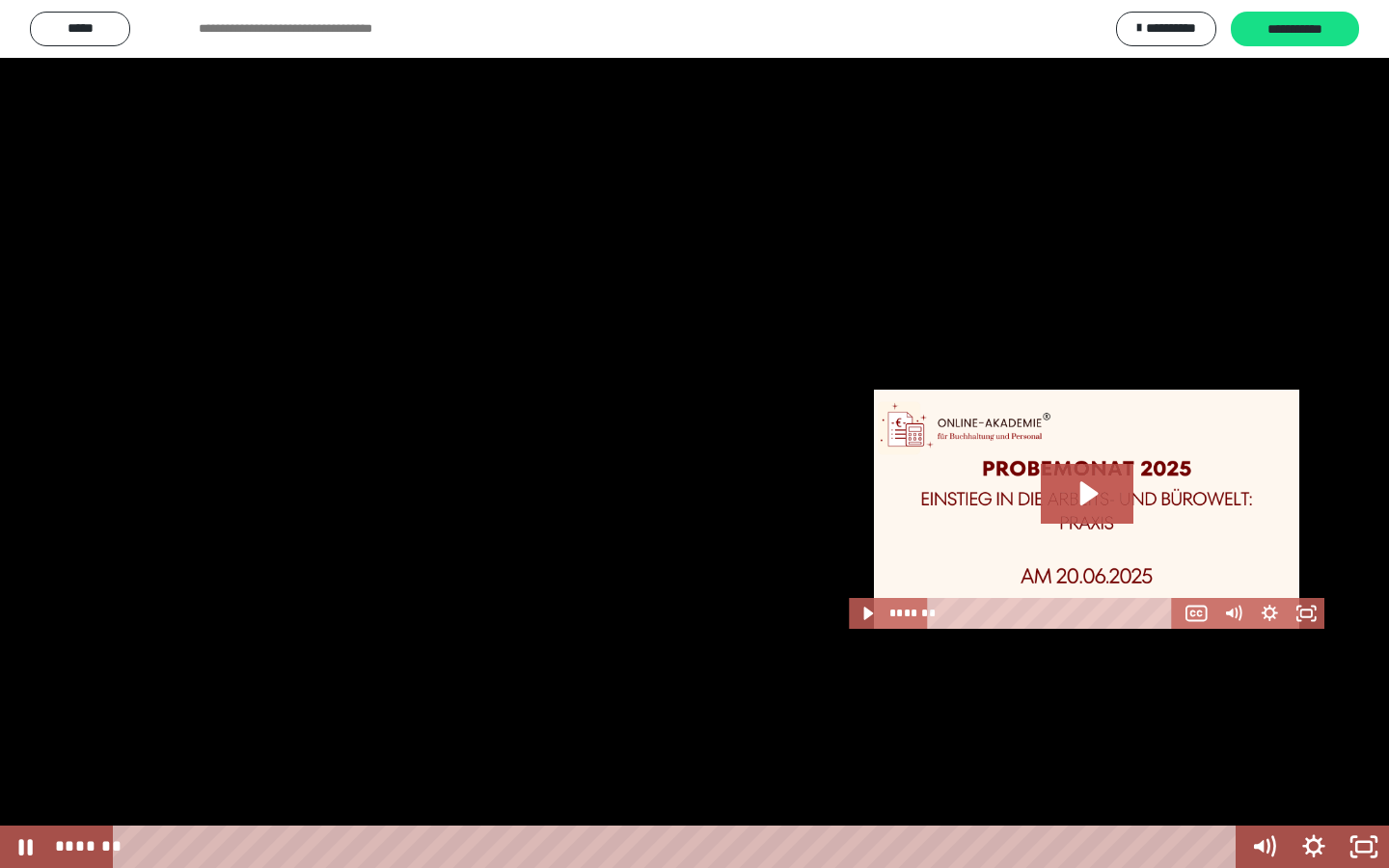click at bounding box center [694, 434] 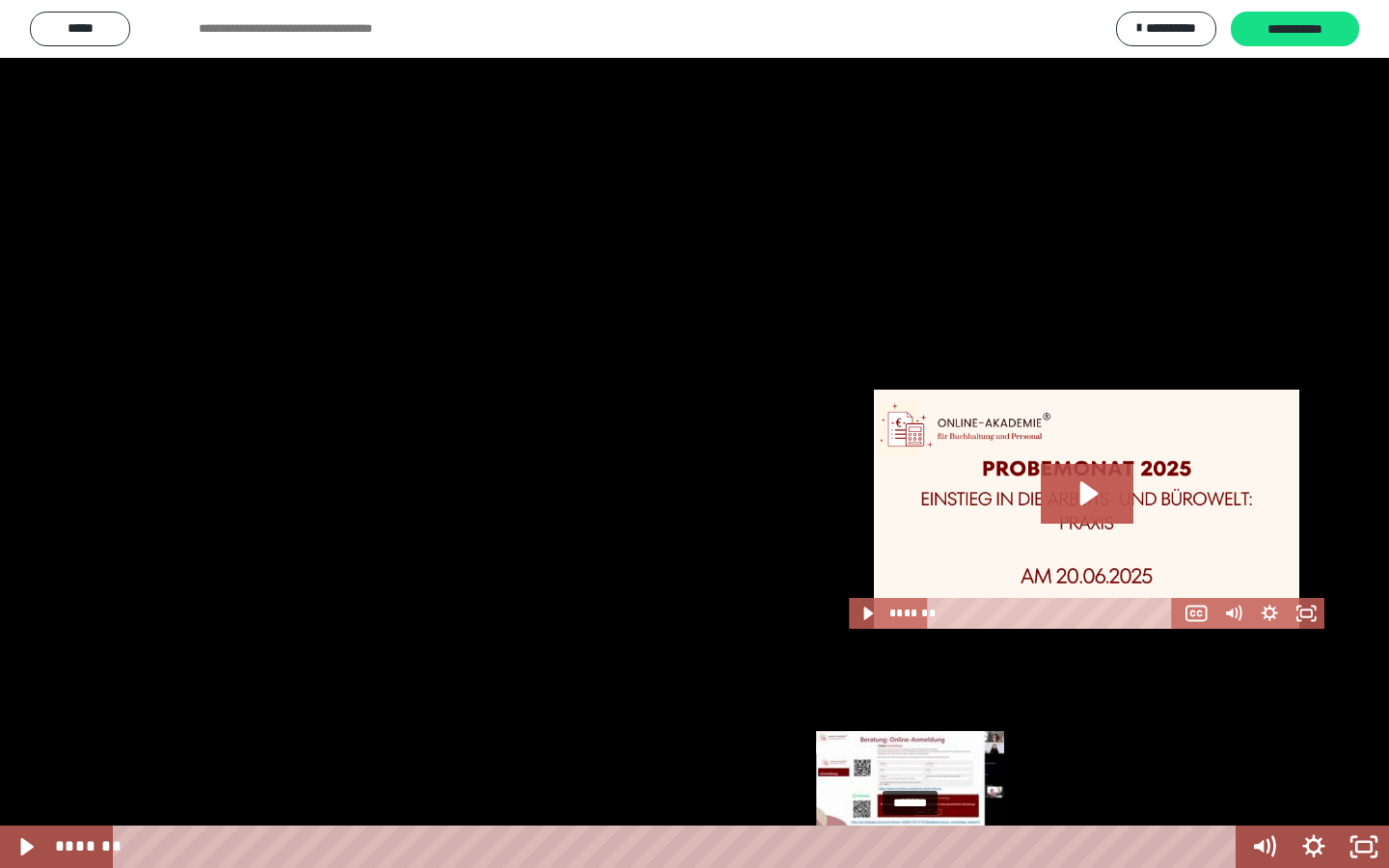 click on "*******" at bounding box center [678, 847] 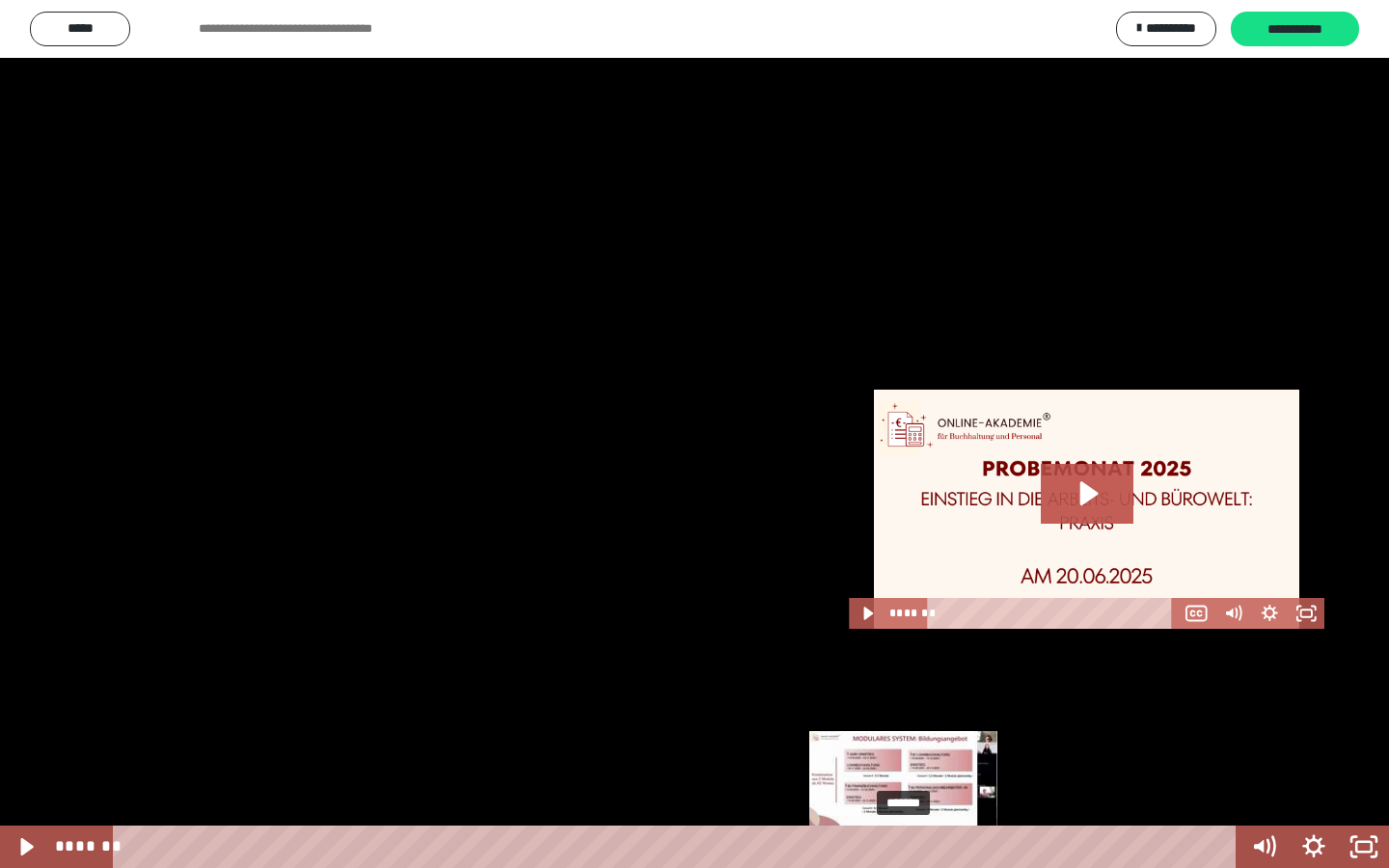 click at bounding box center (903, 847) 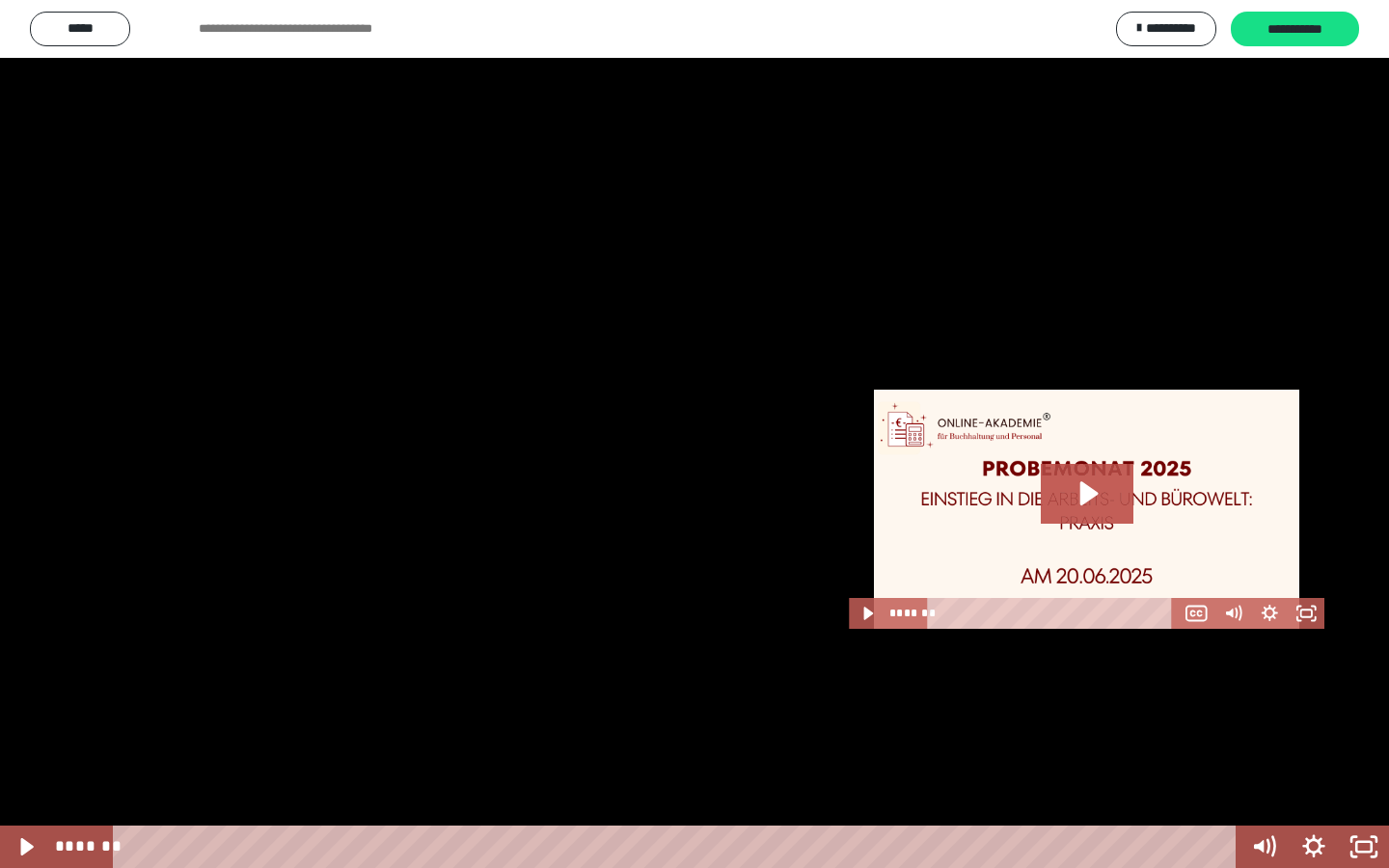 click at bounding box center (694, 434) 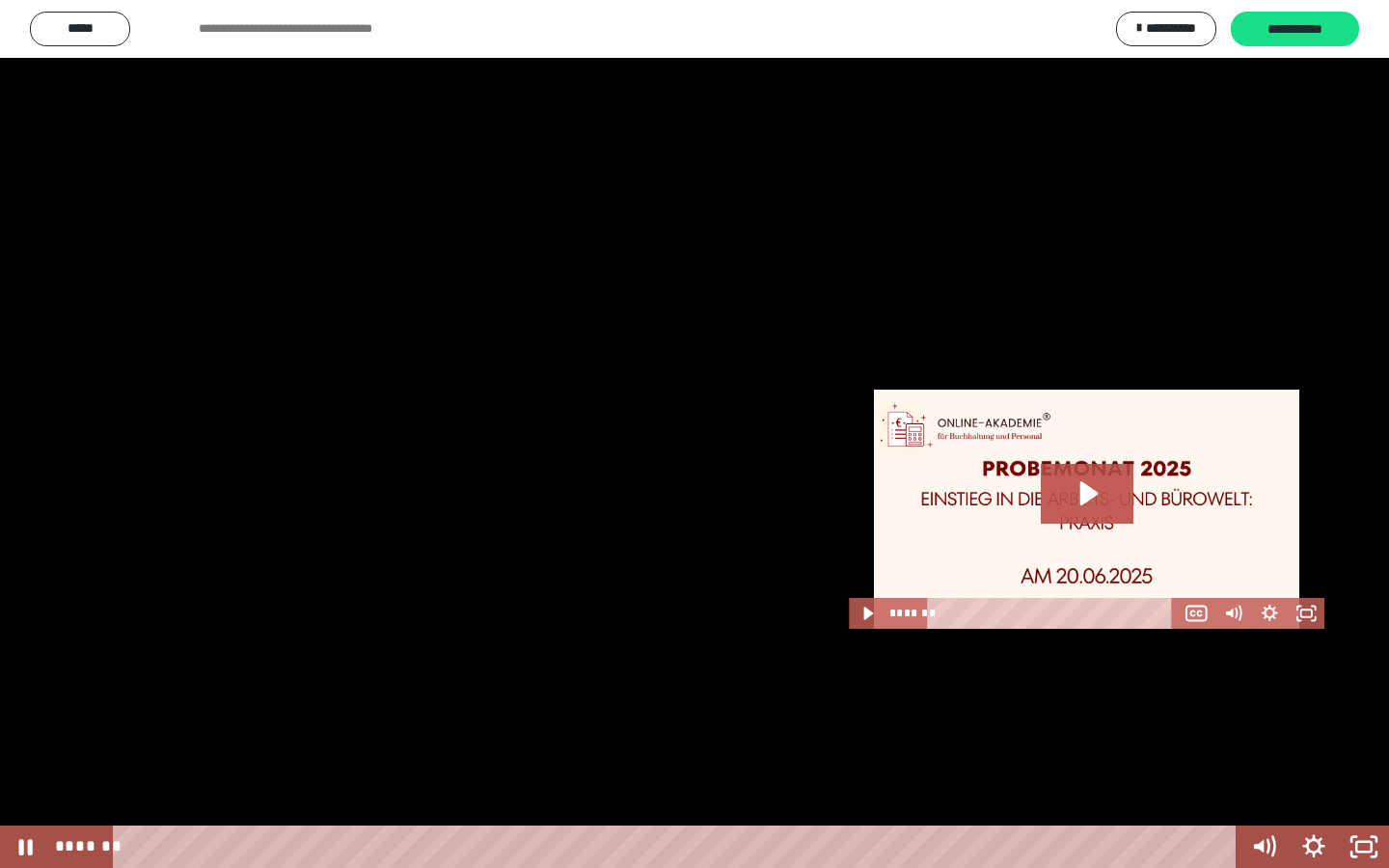 click at bounding box center (694, 434) 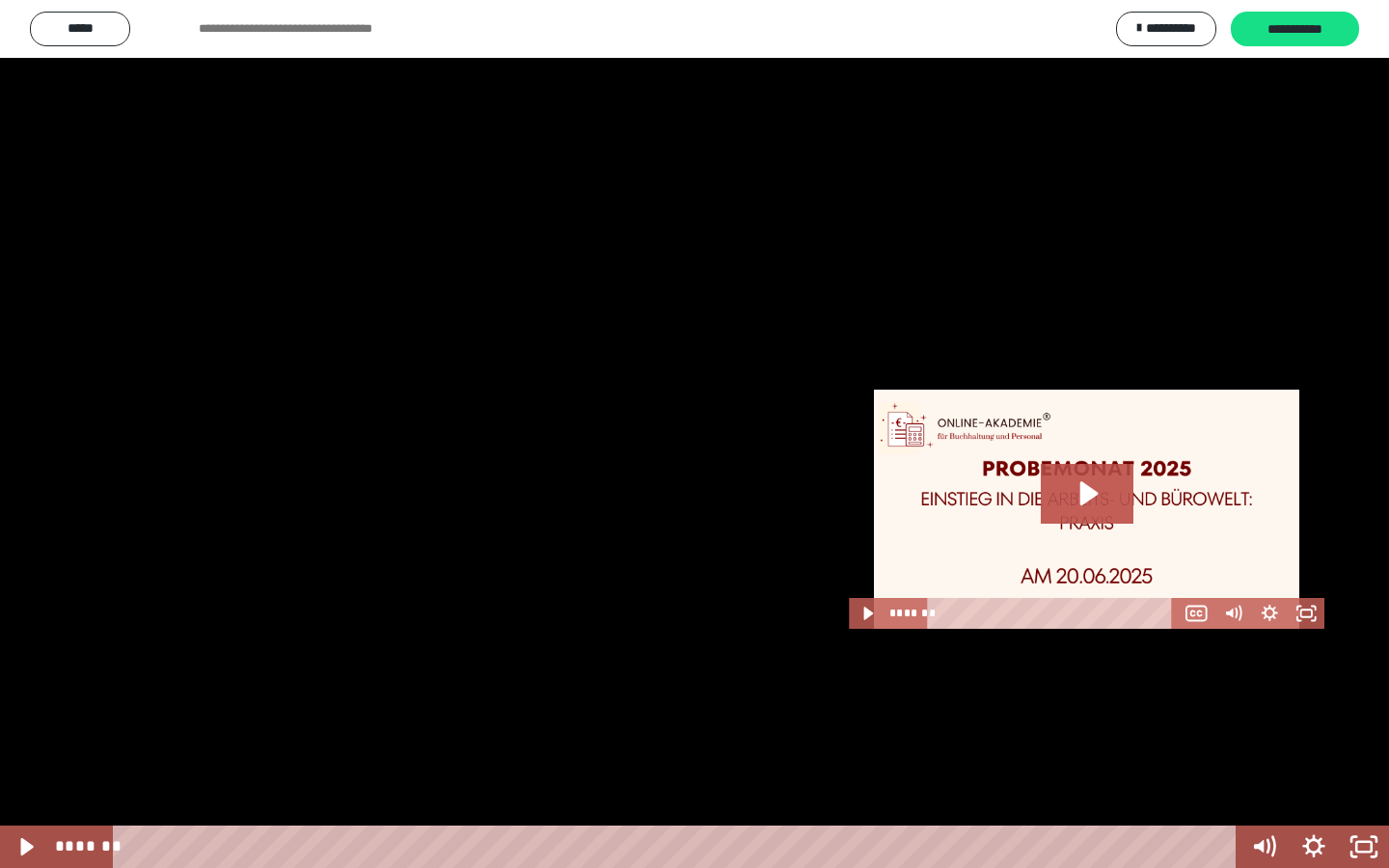 click at bounding box center (694, 434) 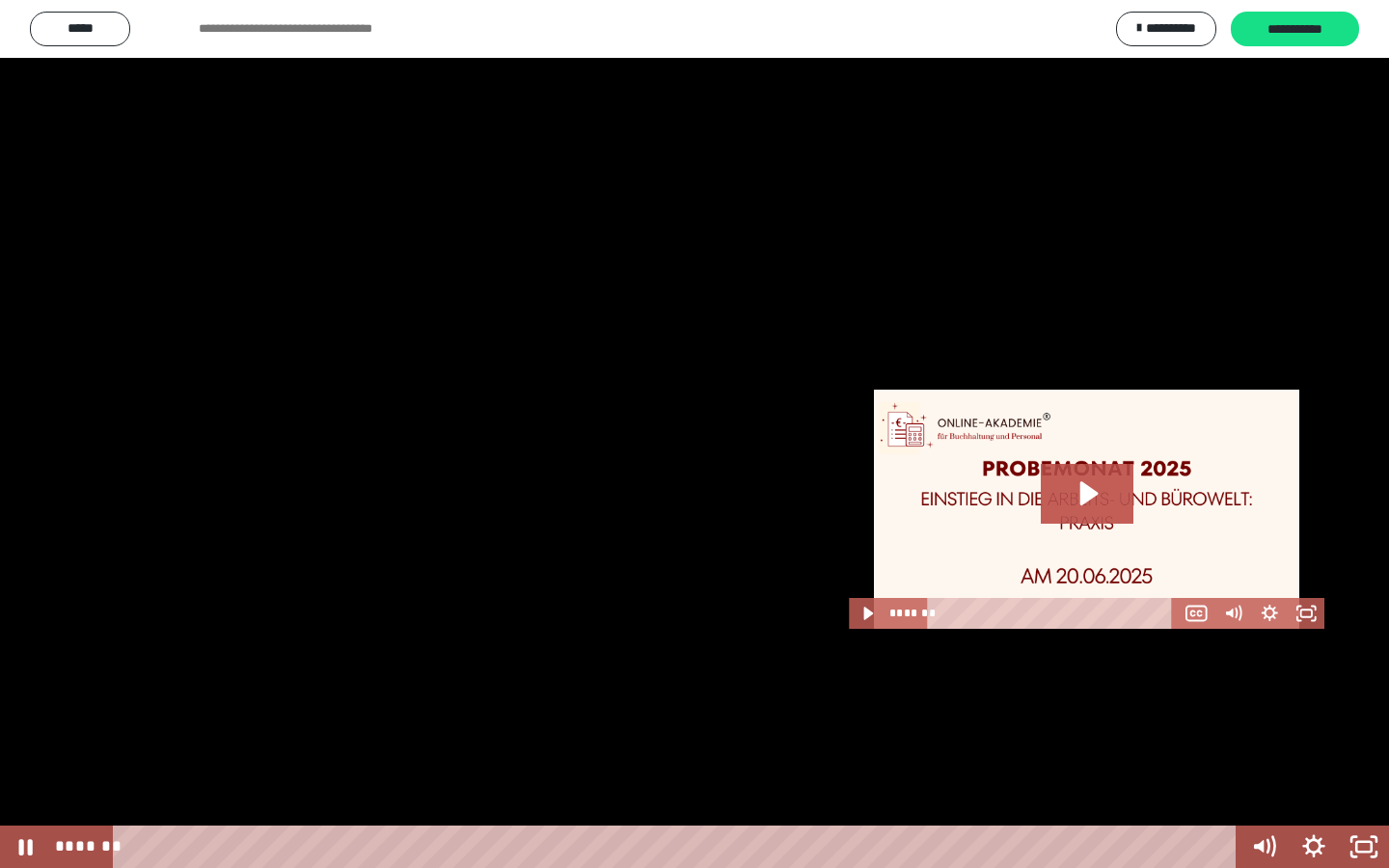 click at bounding box center [694, 434] 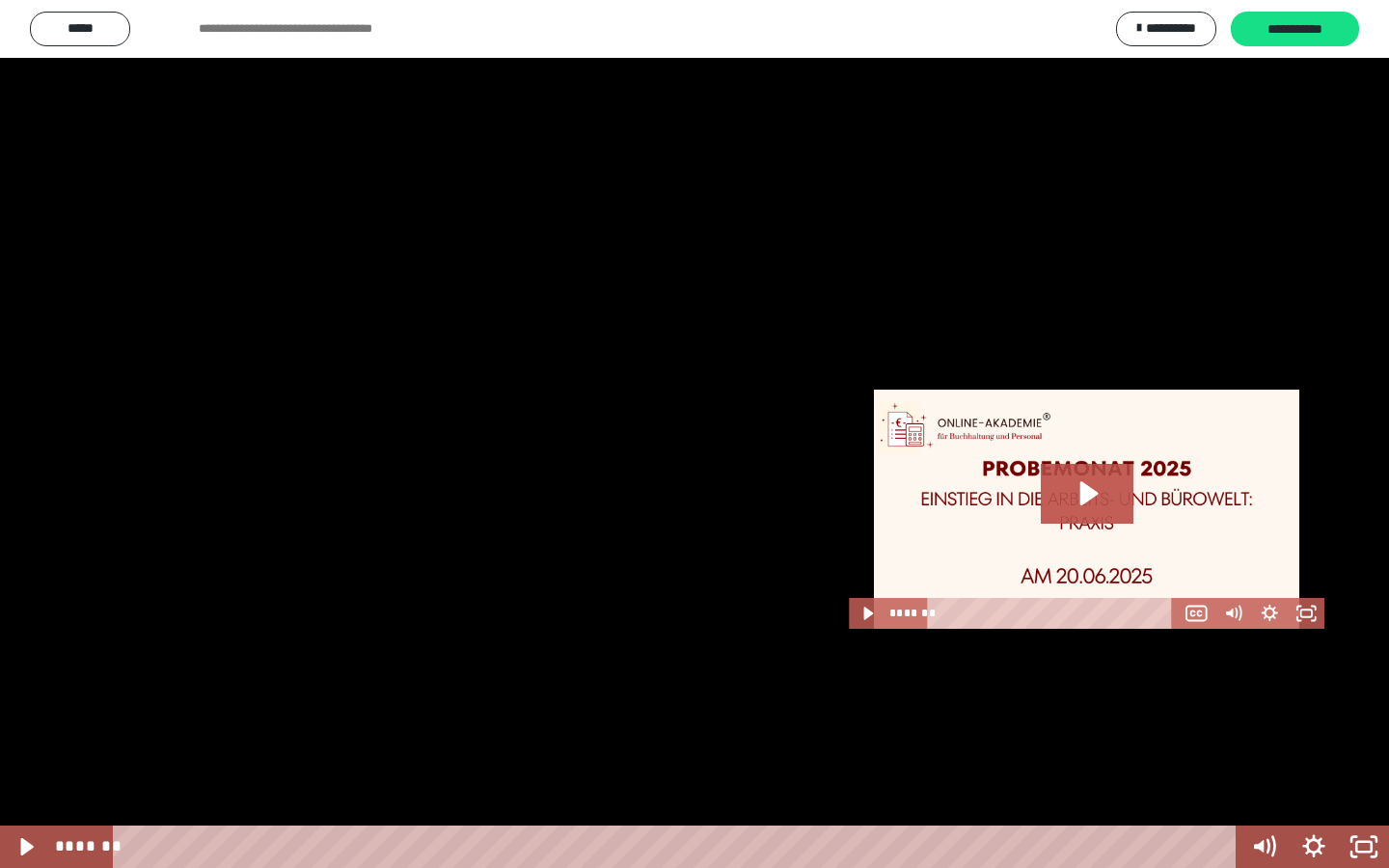 click at bounding box center [694, 434] 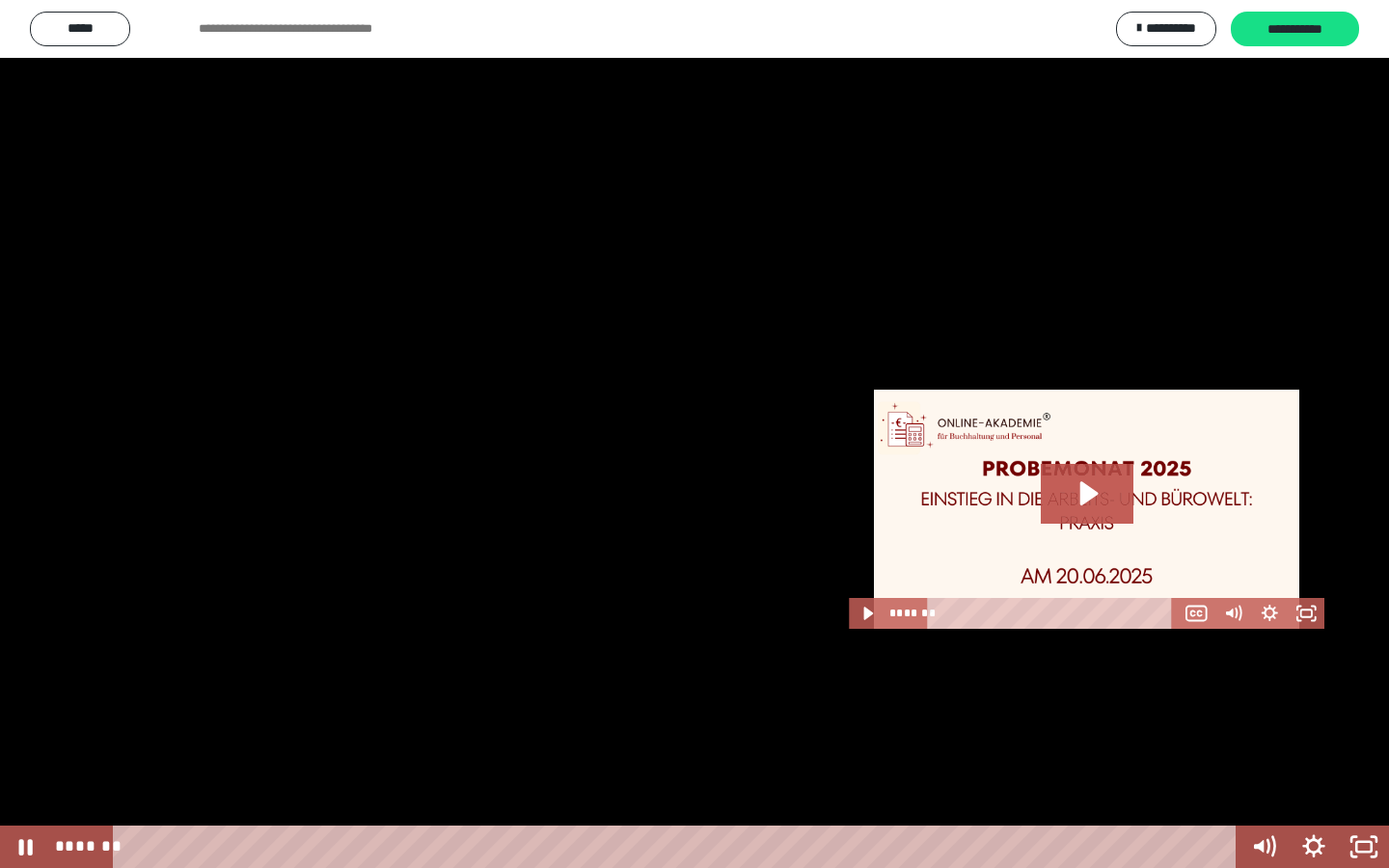 scroll, scrollTop: 0, scrollLeft: 1183, axis: horizontal 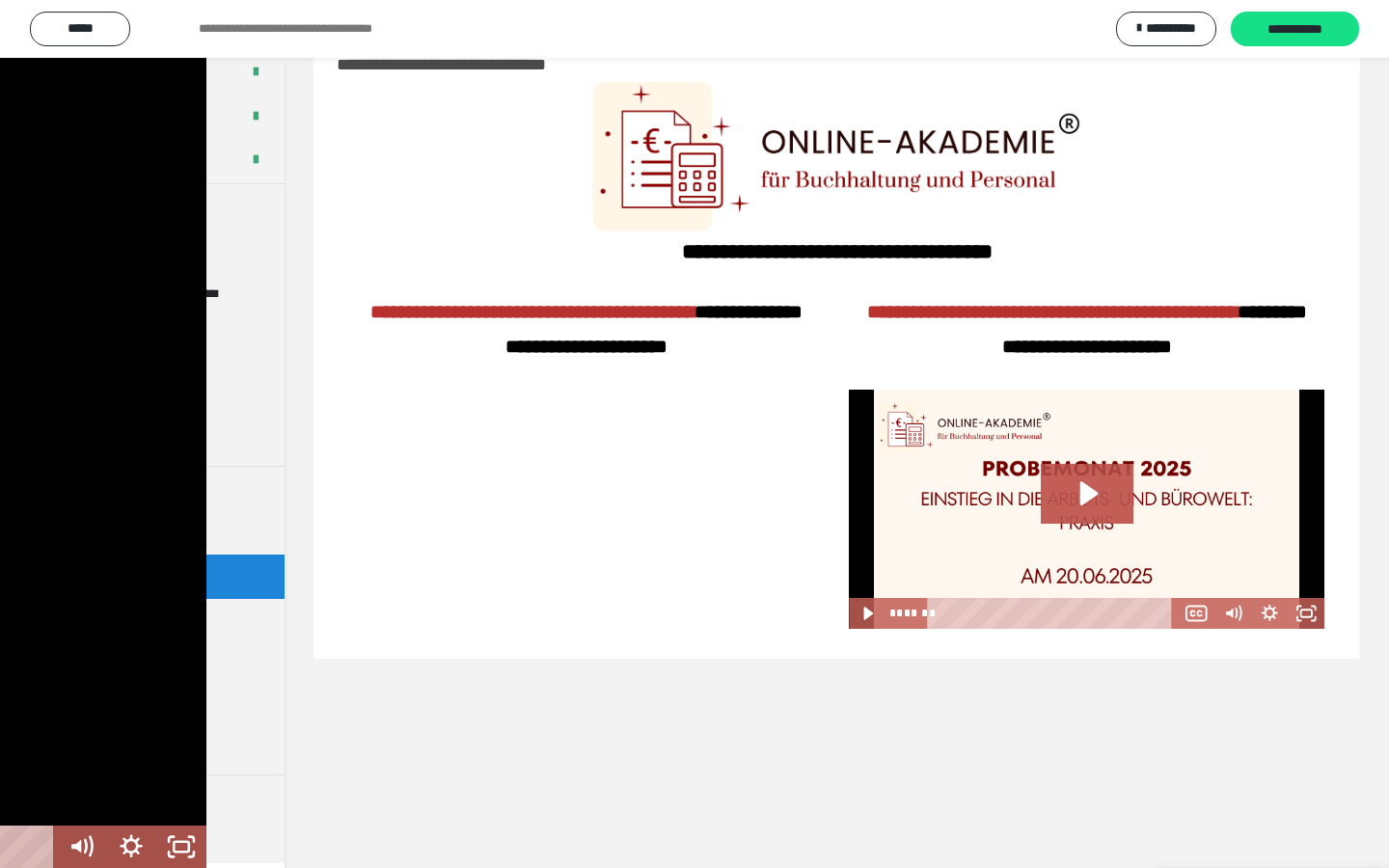 click on "**********" at bounding box center (694, 434) 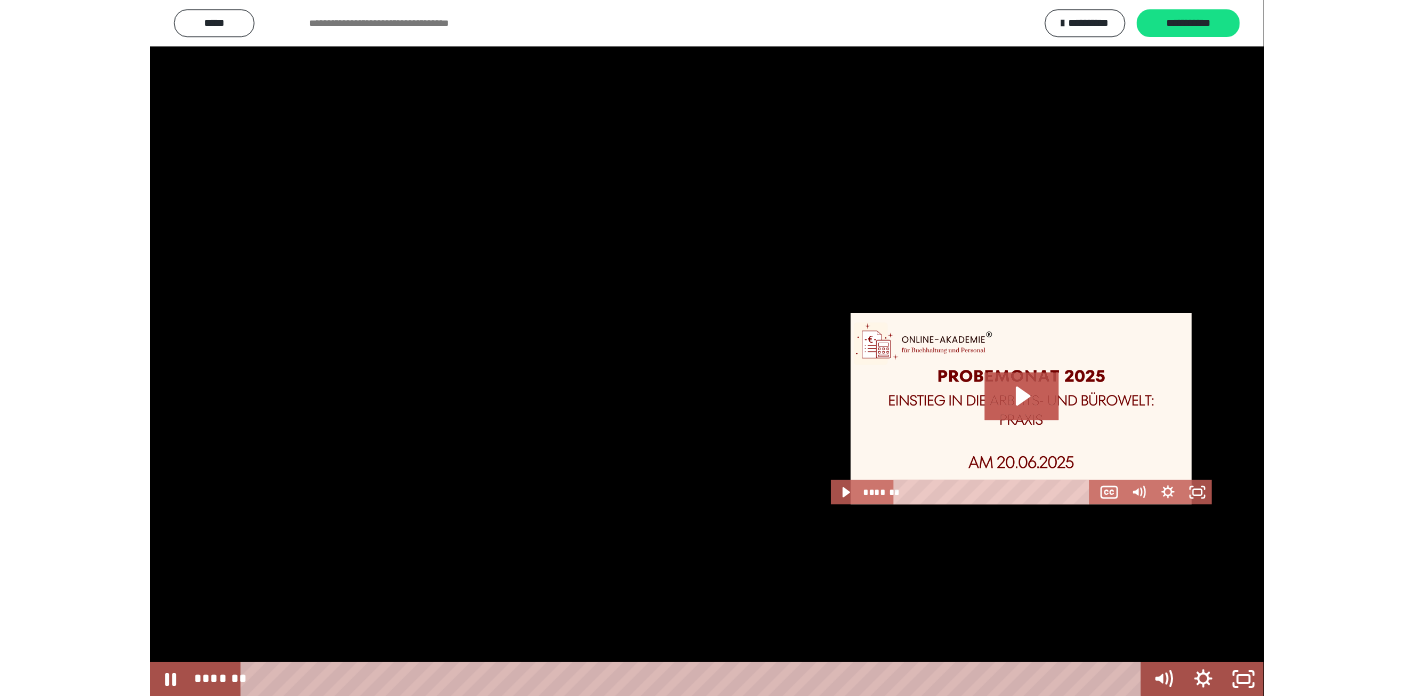 scroll, scrollTop: 0, scrollLeft: 0, axis: both 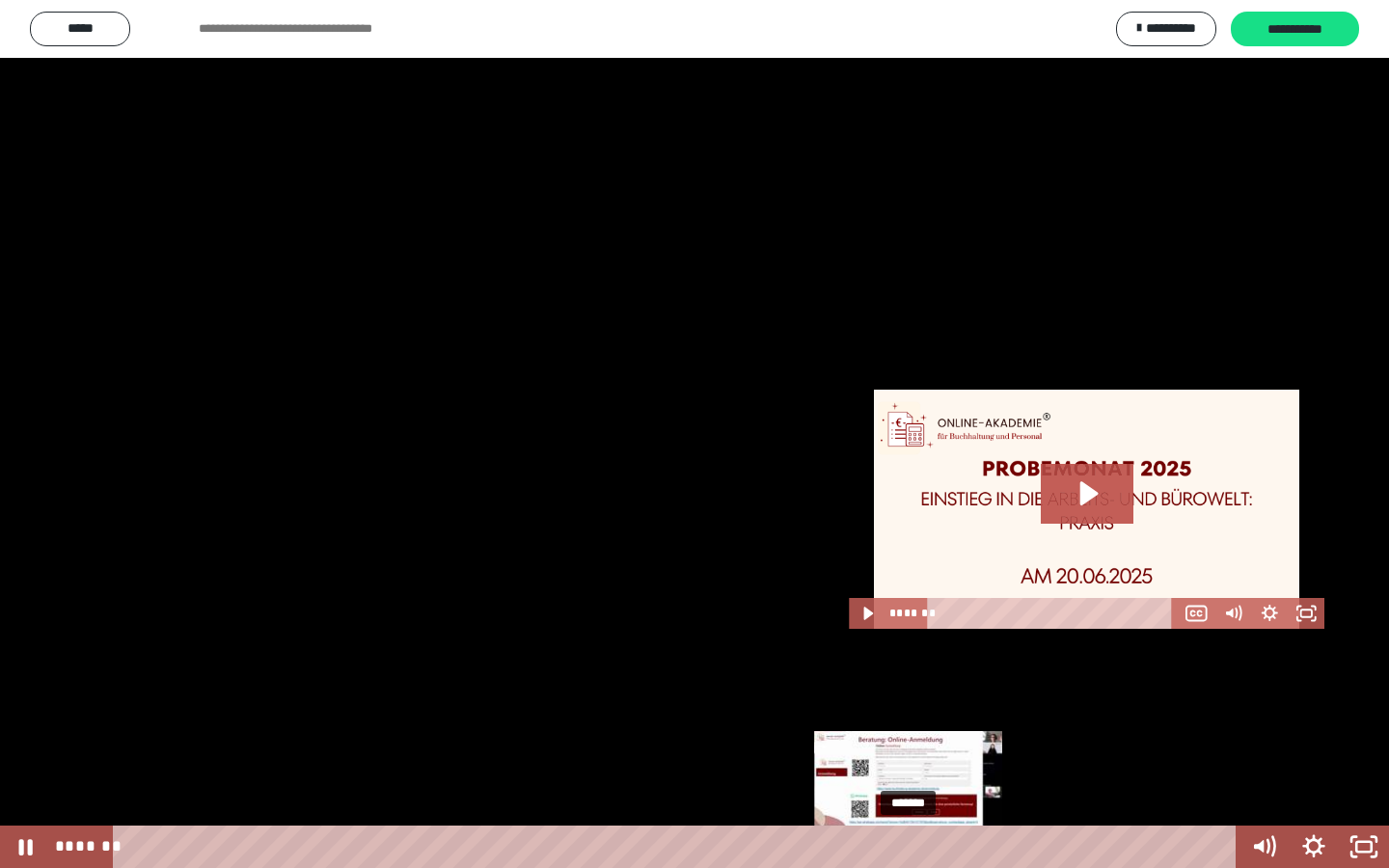 click at bounding box center (908, 847) 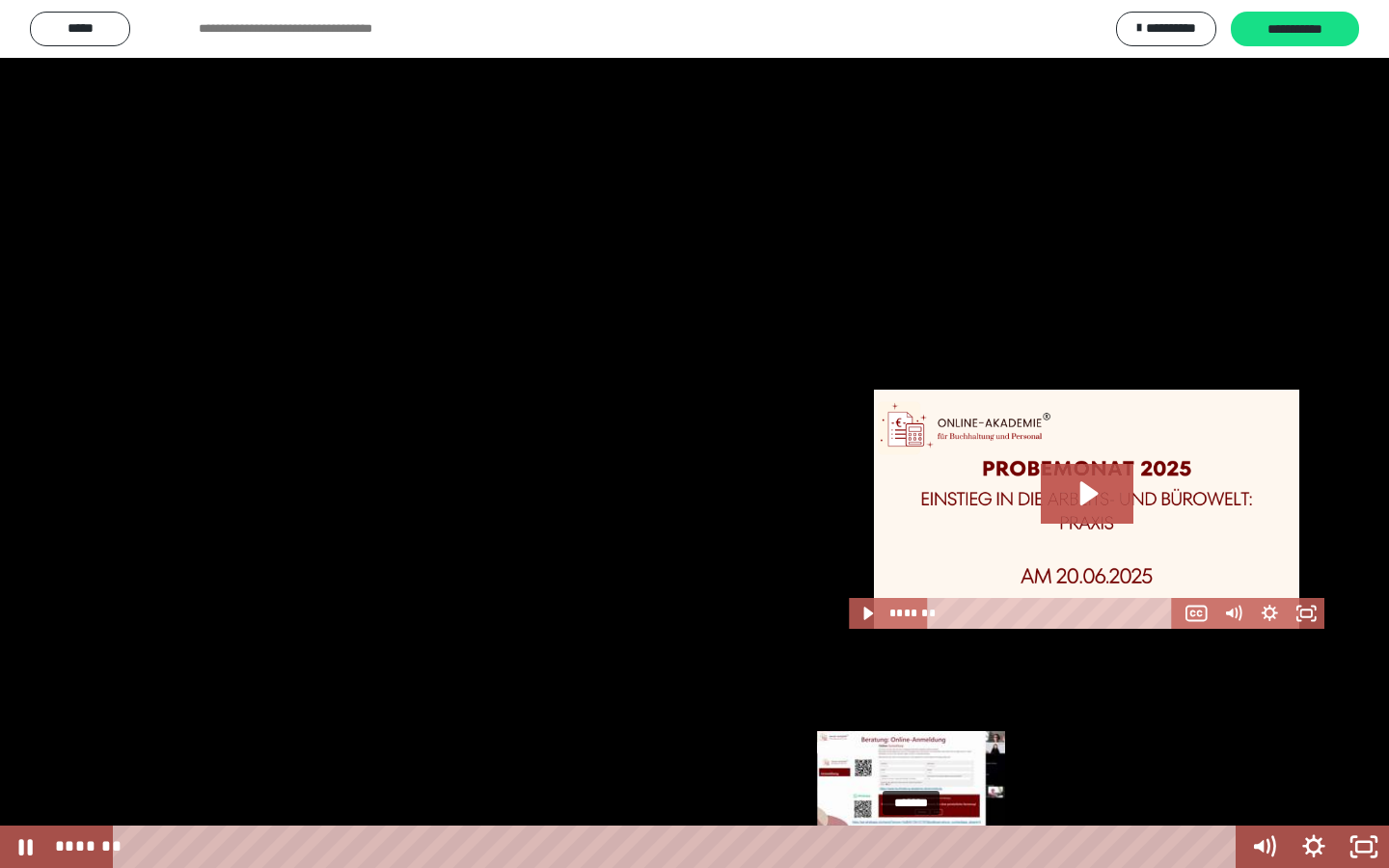 click at bounding box center (911, 847) 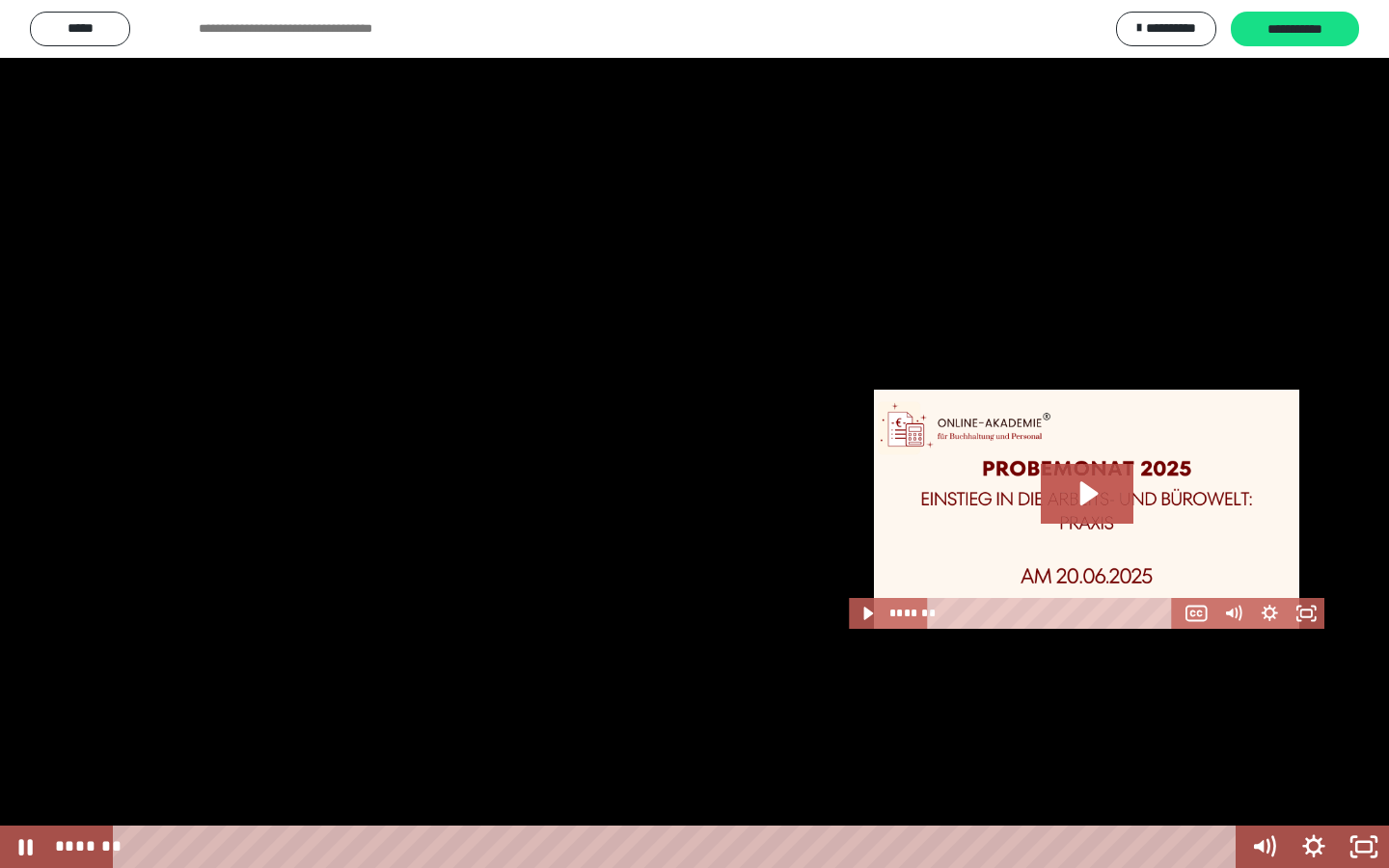 click at bounding box center [694, 434] 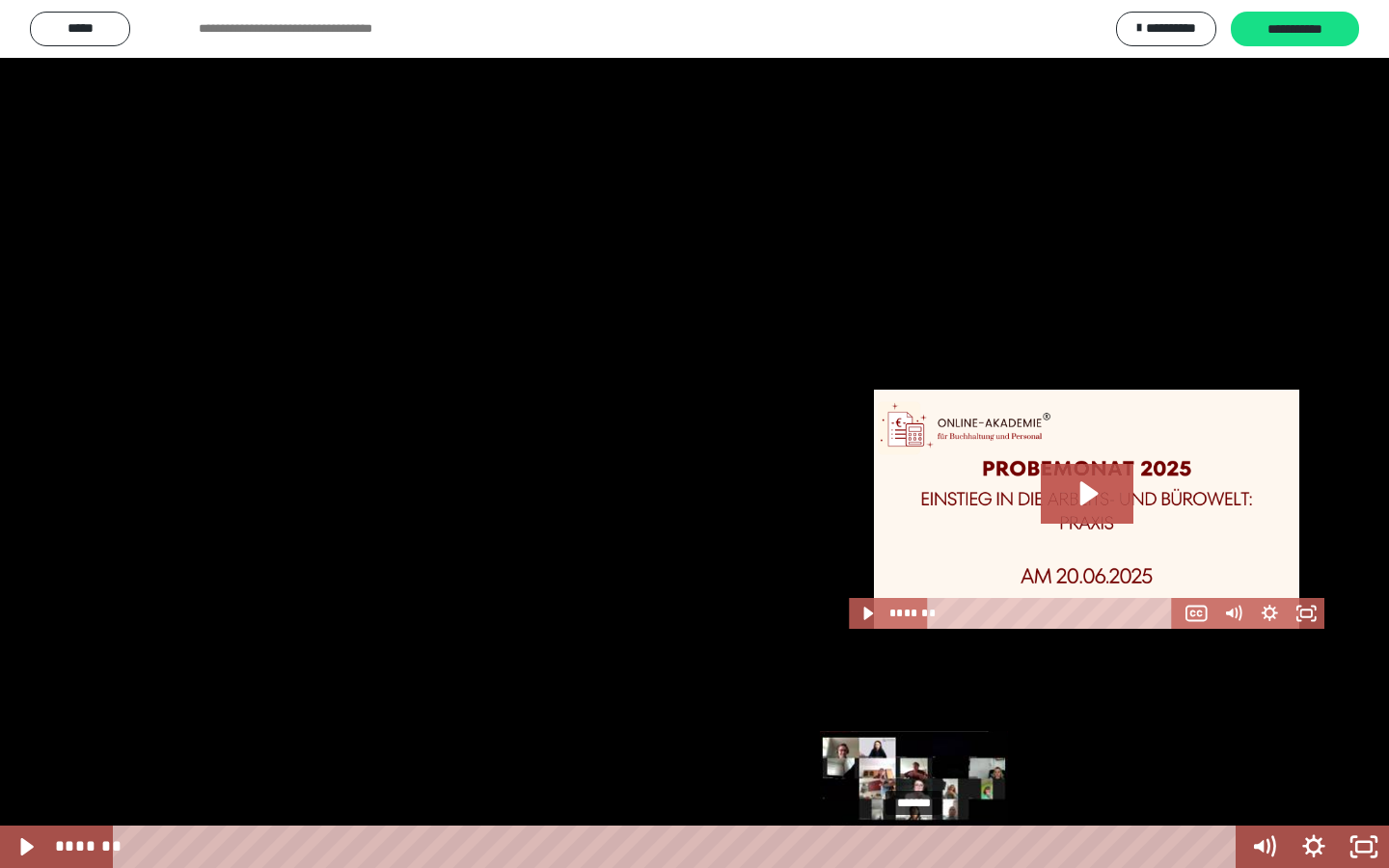 click at bounding box center (913, 847) 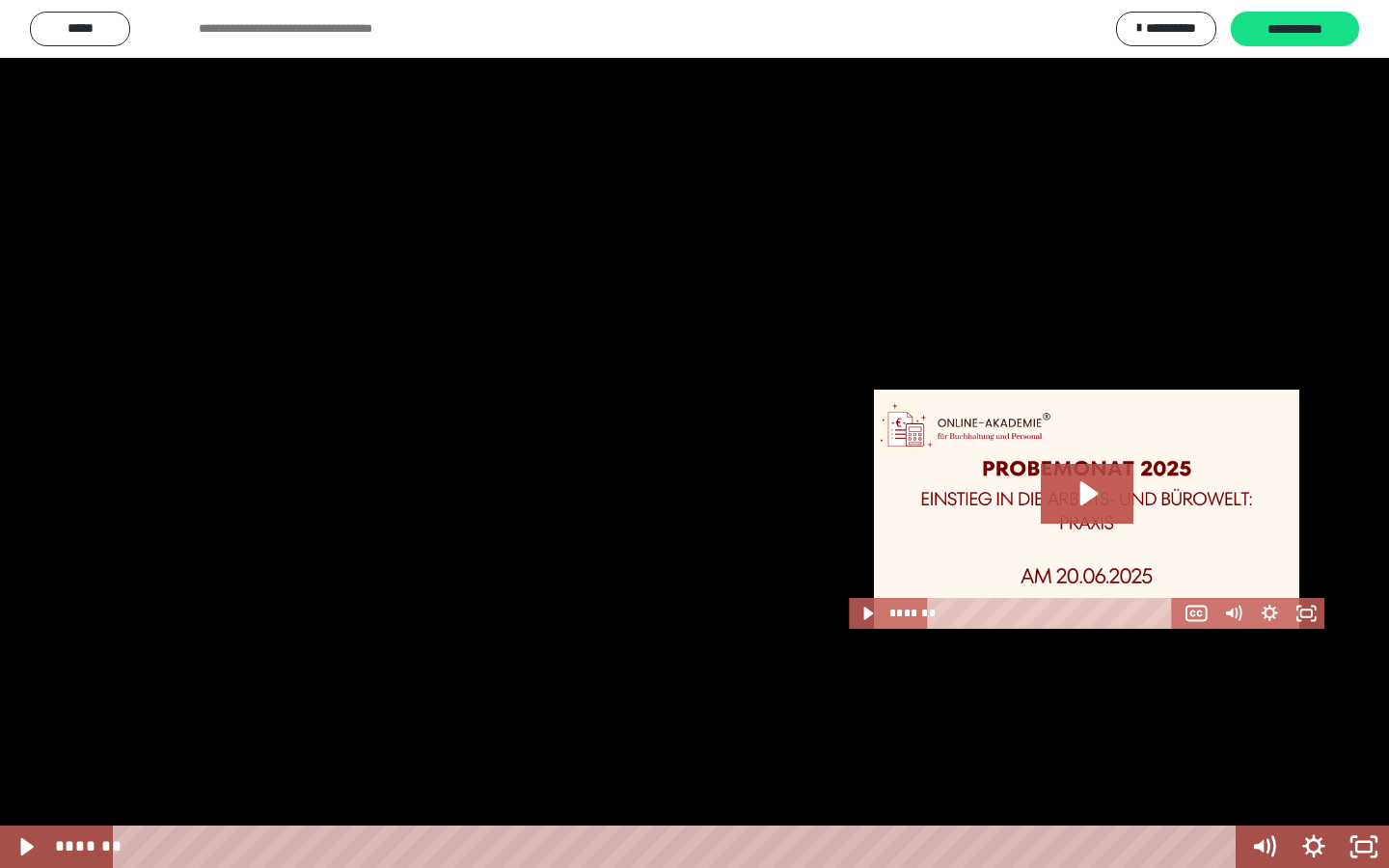 click at bounding box center (694, 434) 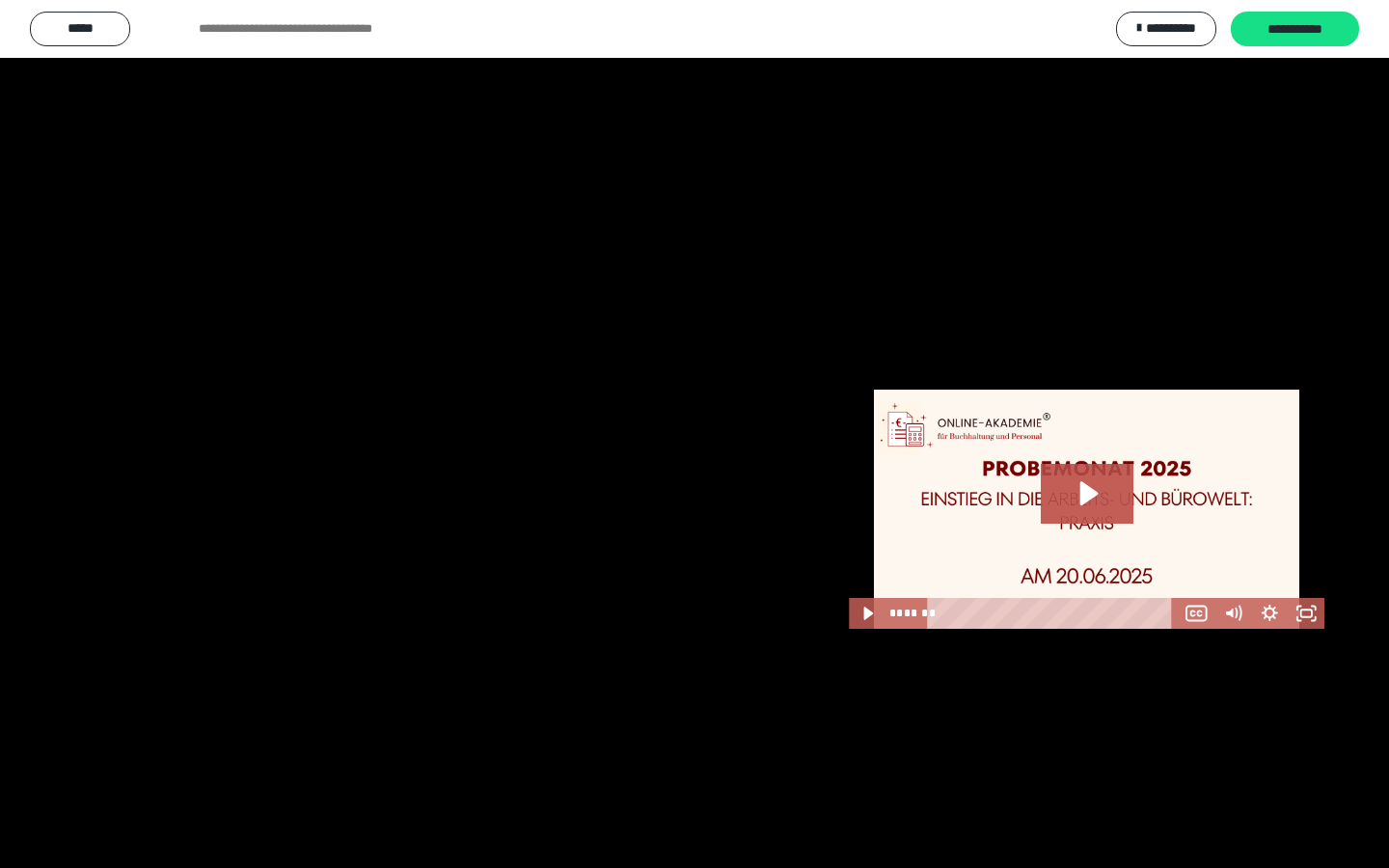 drag, startPoint x: 720, startPoint y: 6, endPoint x: 720, endPoint y: 759, distance: 753 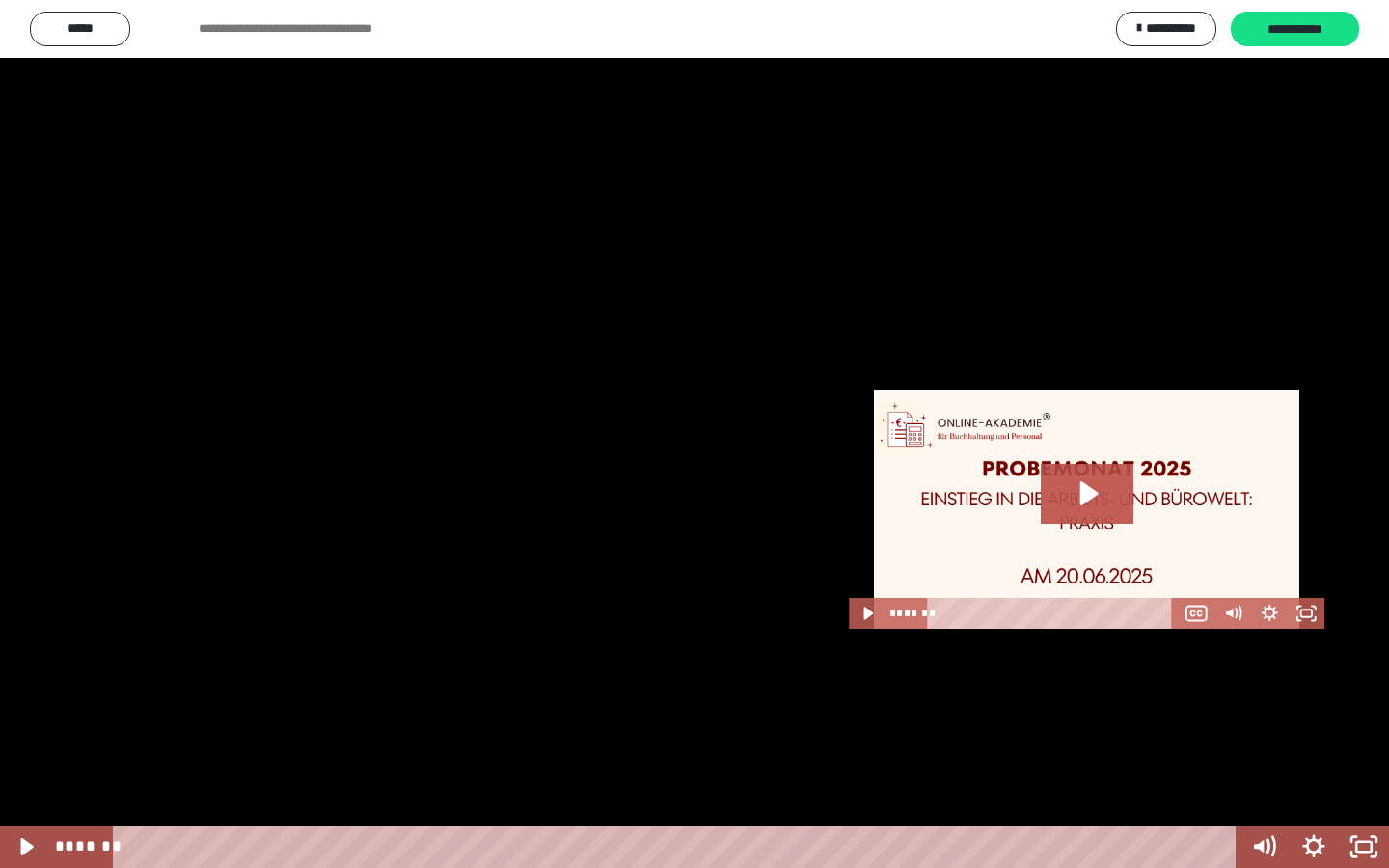 click at bounding box center [694, 434] 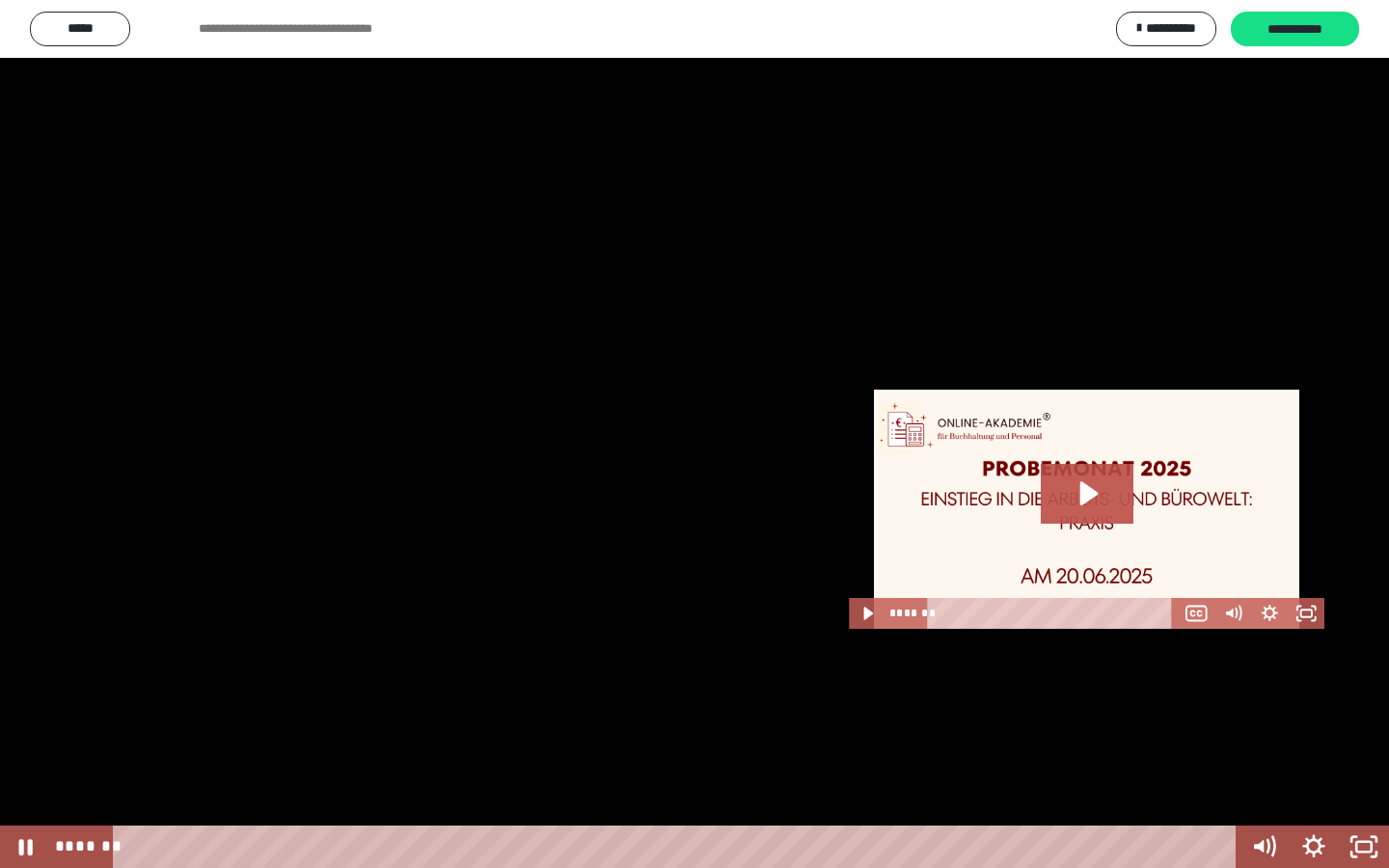 click at bounding box center [694, 434] 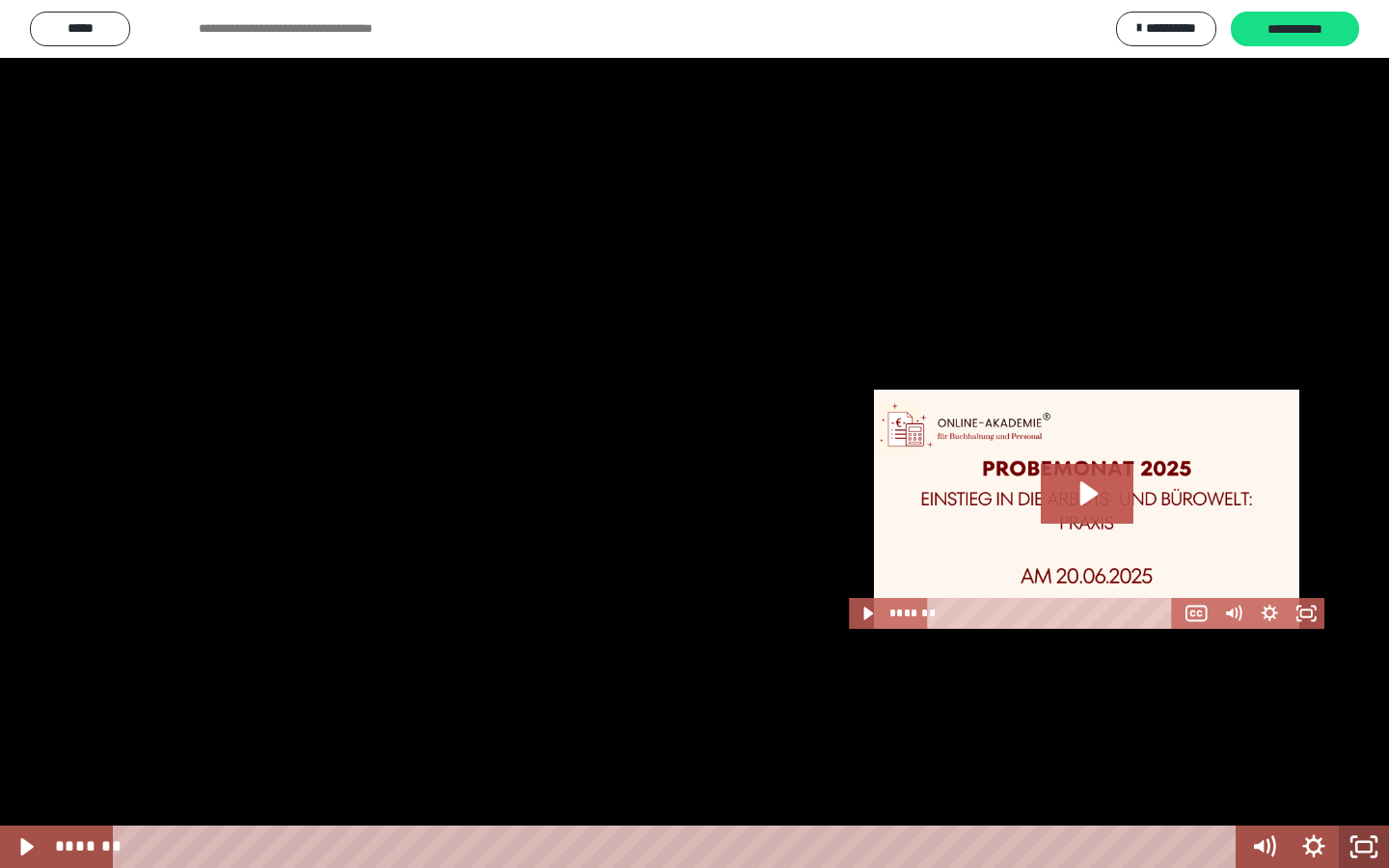 click 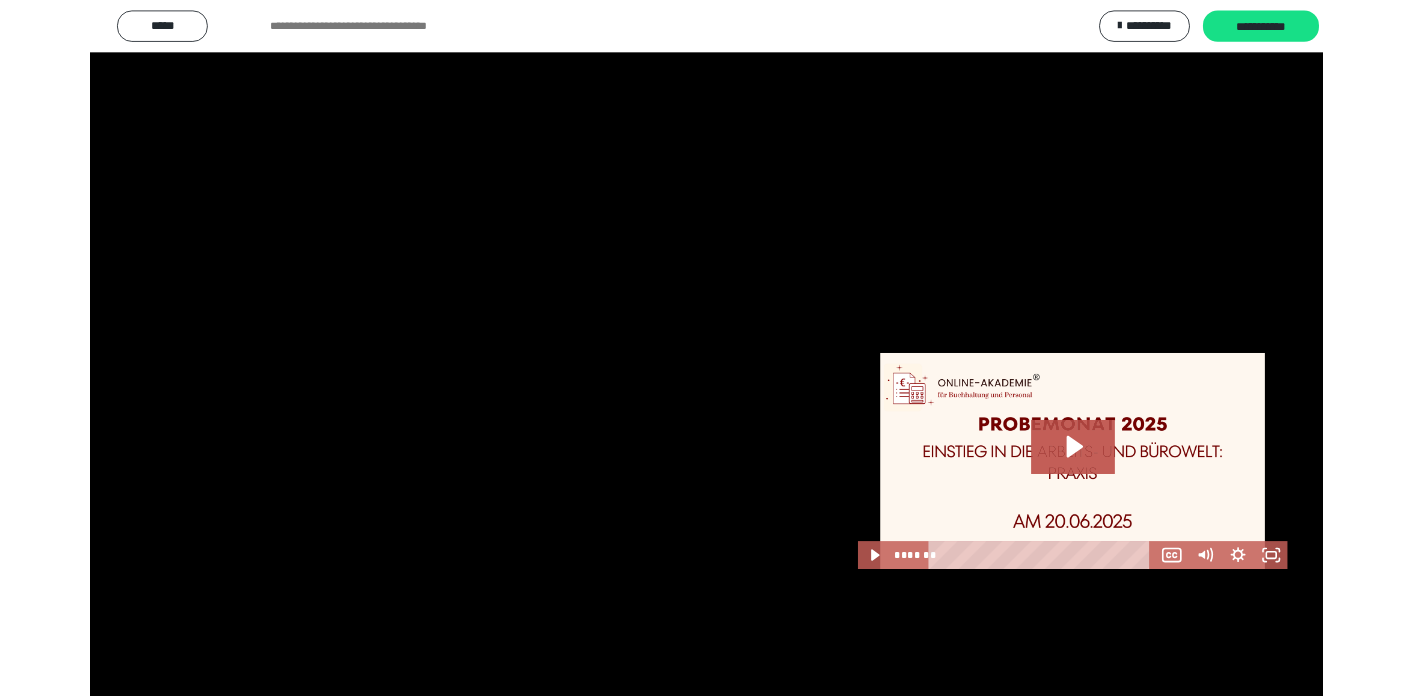 scroll, scrollTop: 624, scrollLeft: 0, axis: vertical 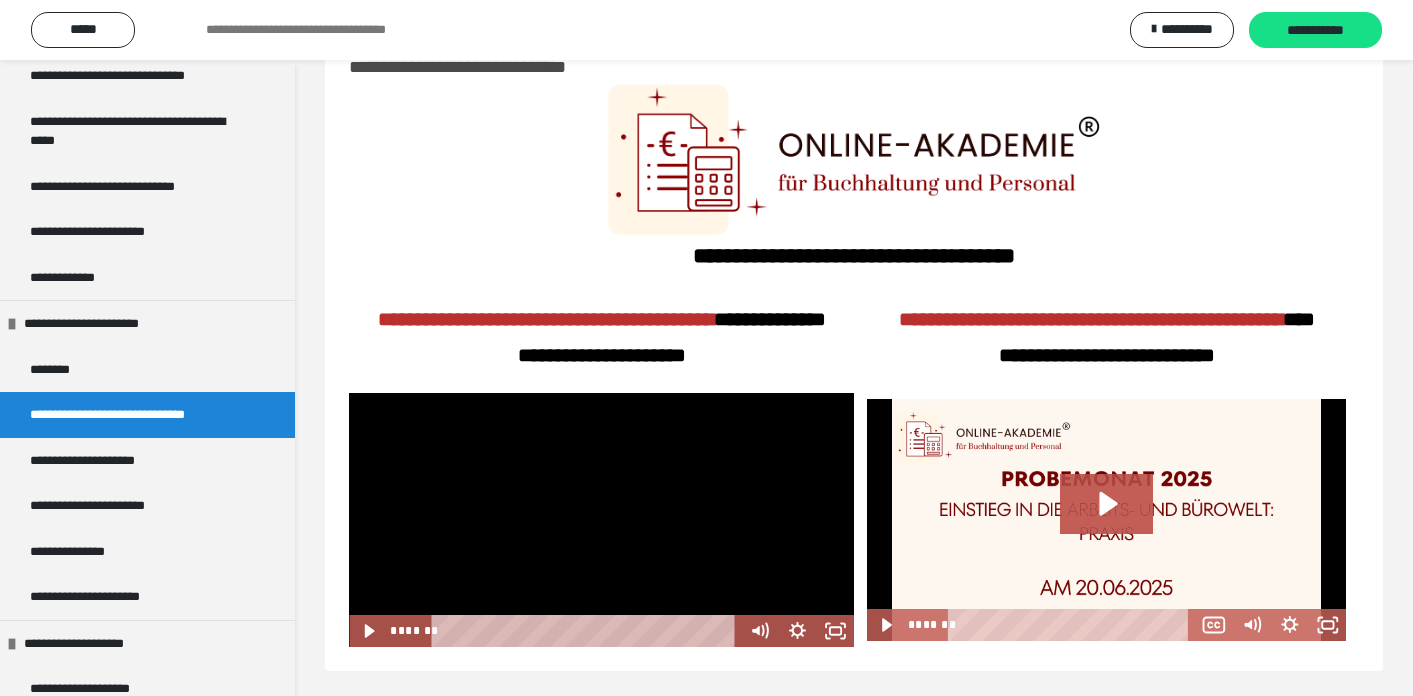 click at bounding box center [601, 520] 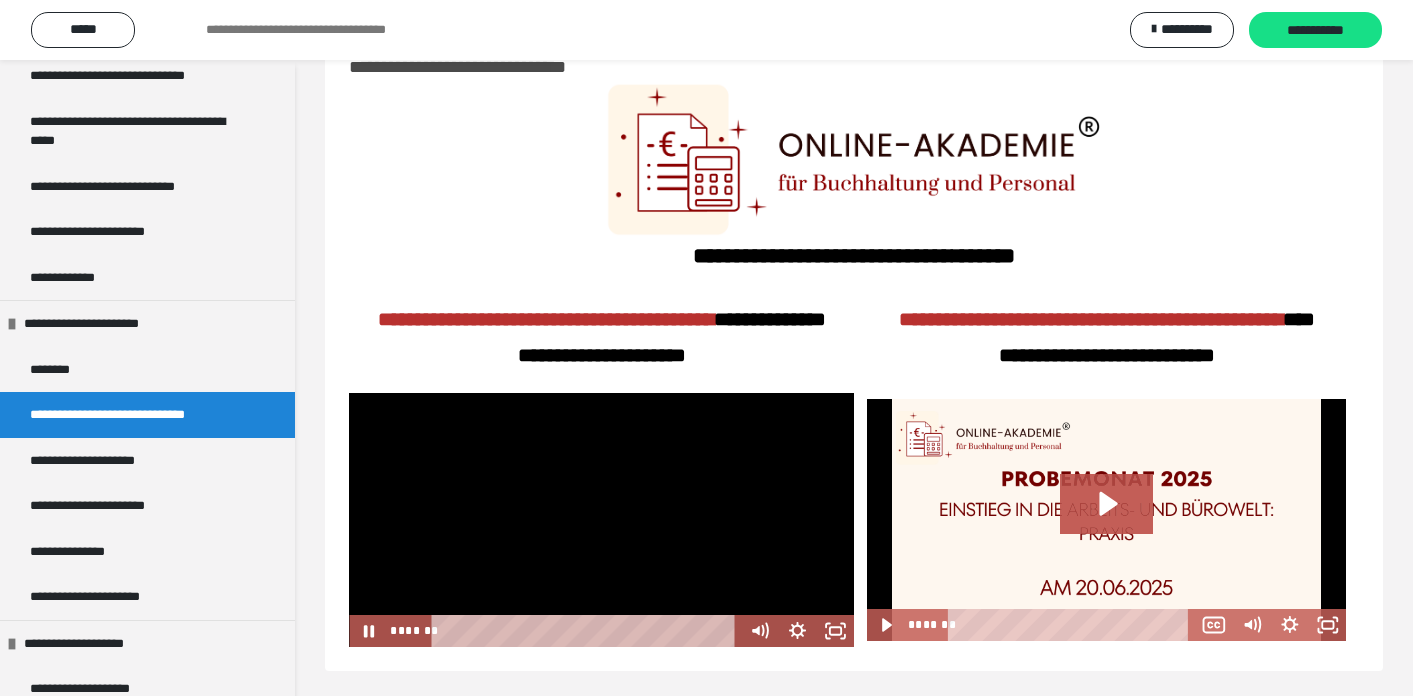 click at bounding box center (601, 520) 